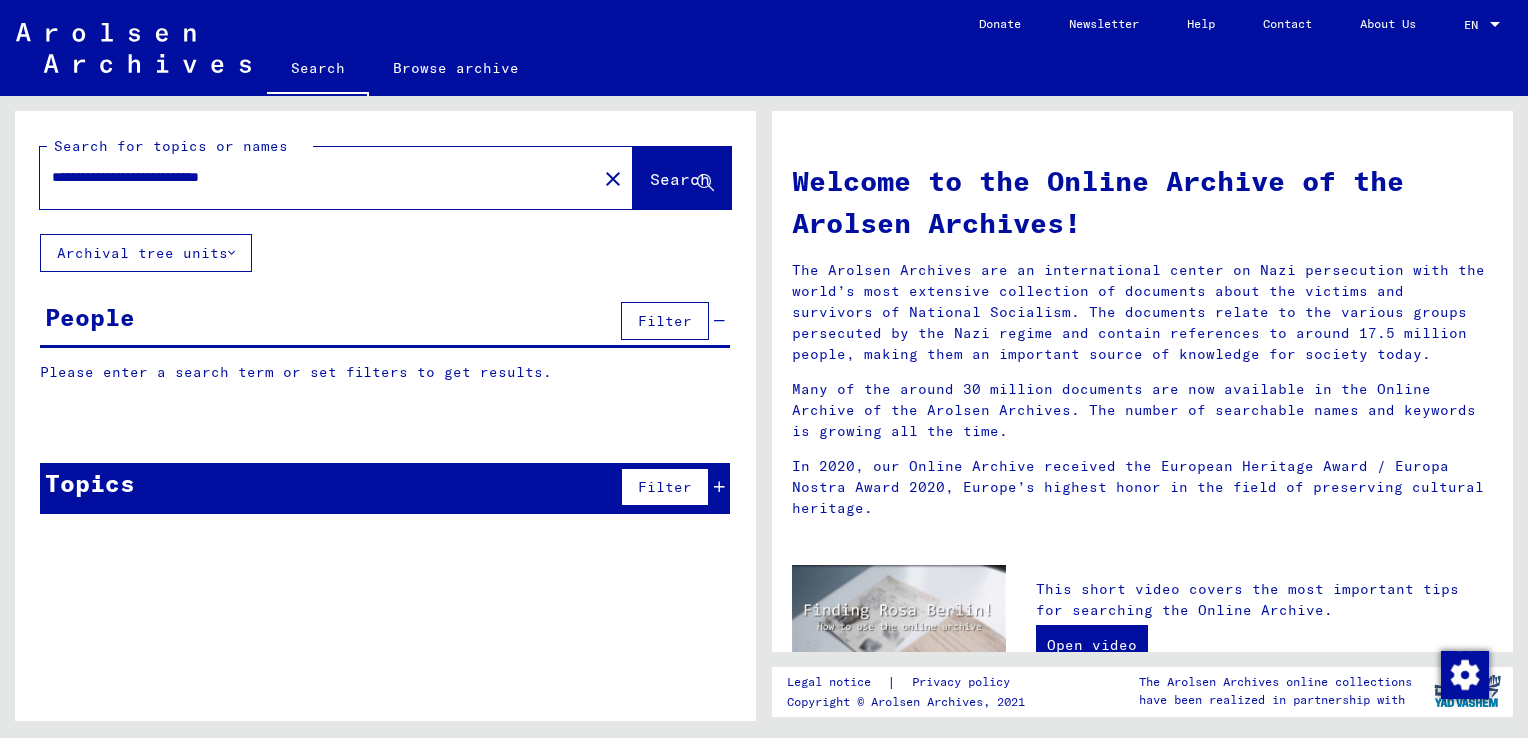 scroll, scrollTop: 0, scrollLeft: 0, axis: both 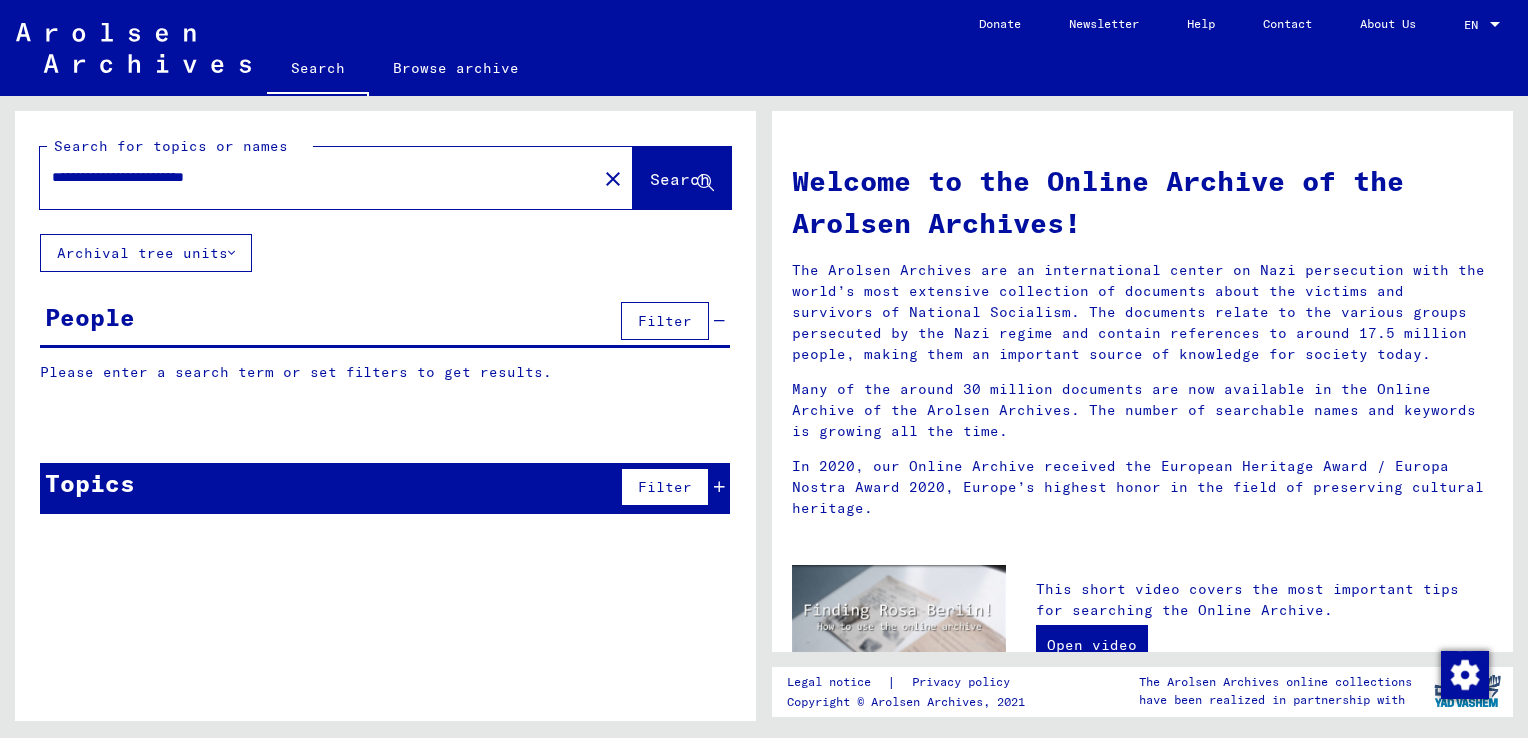 click on "**********" at bounding box center [312, 177] 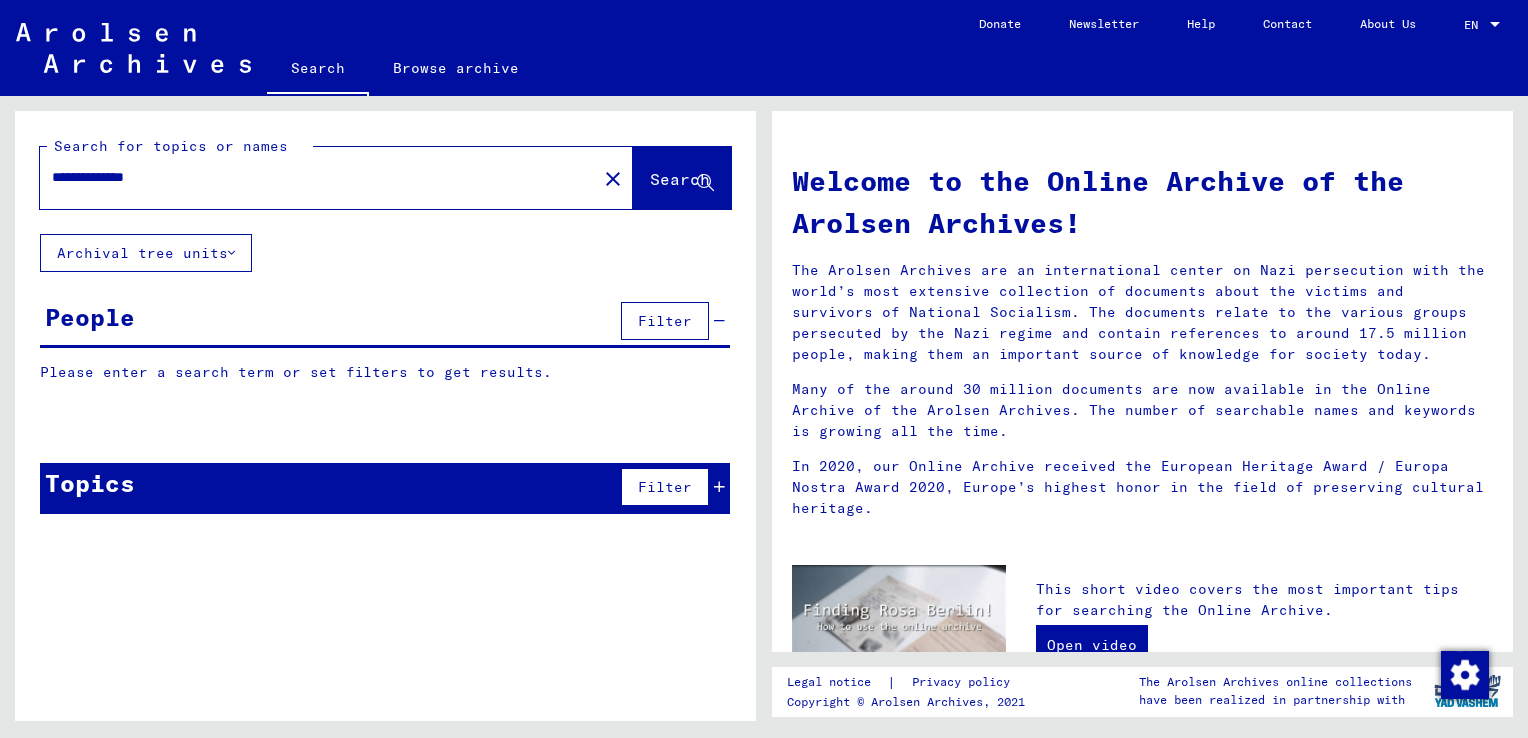 click on "Search" 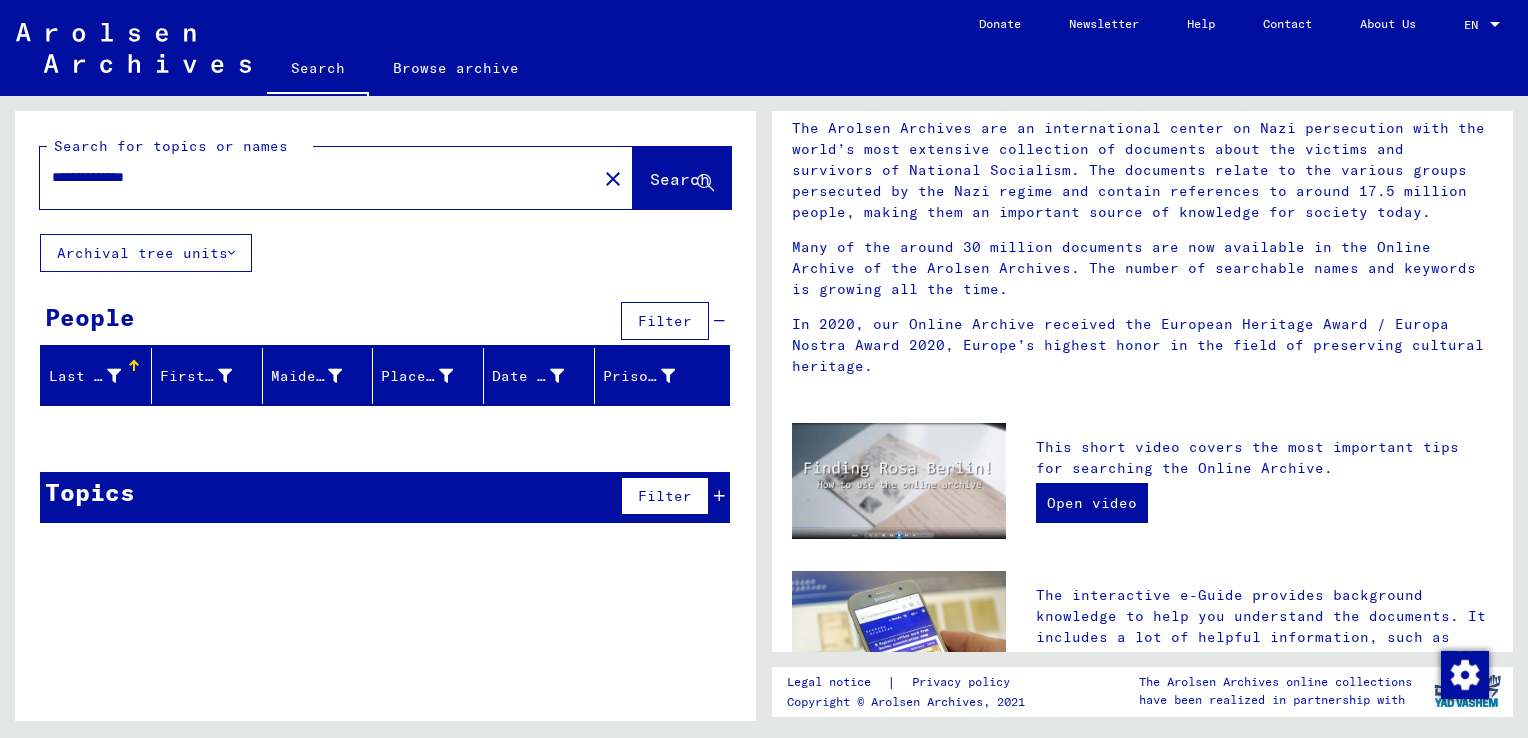 scroll, scrollTop: 0, scrollLeft: 0, axis: both 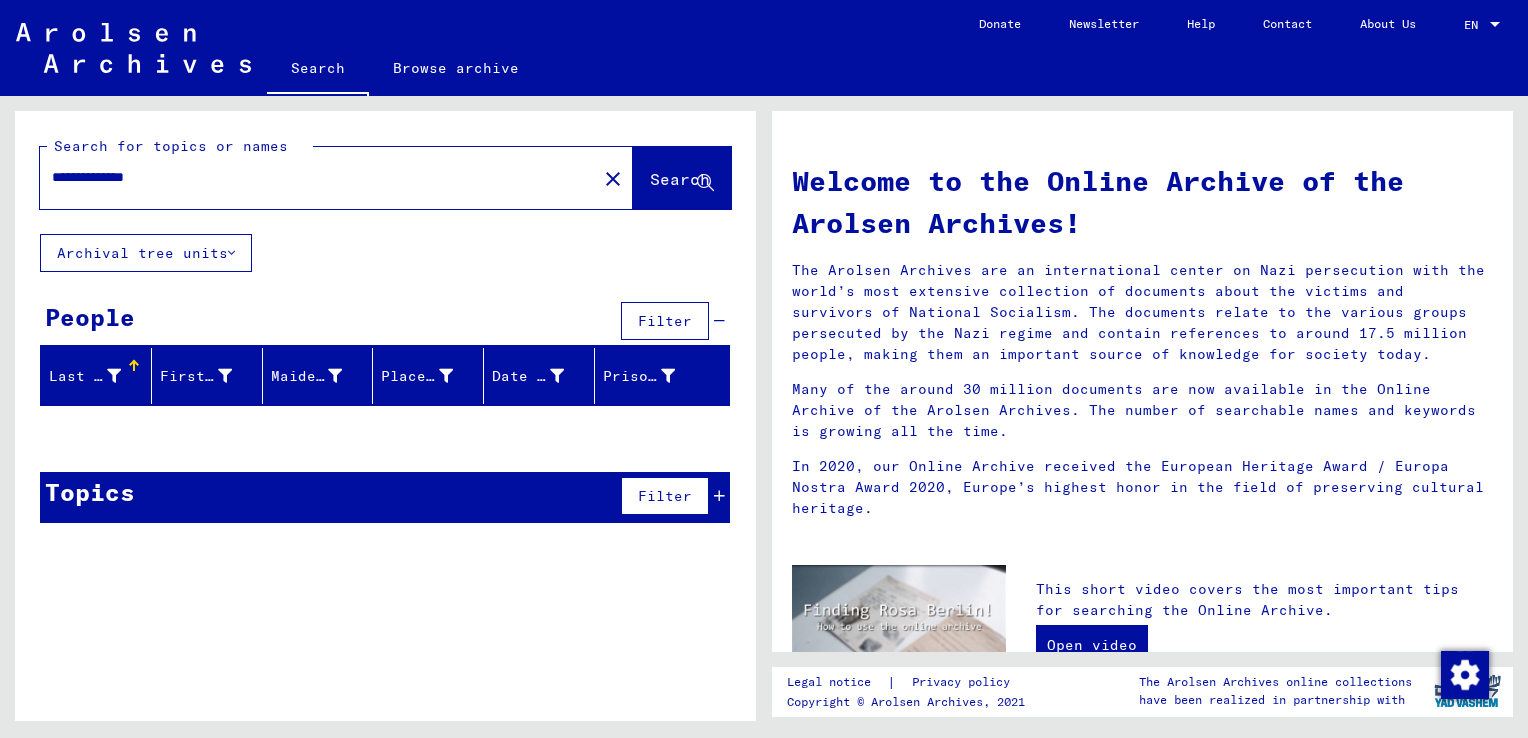 click on "**********" at bounding box center [312, 177] 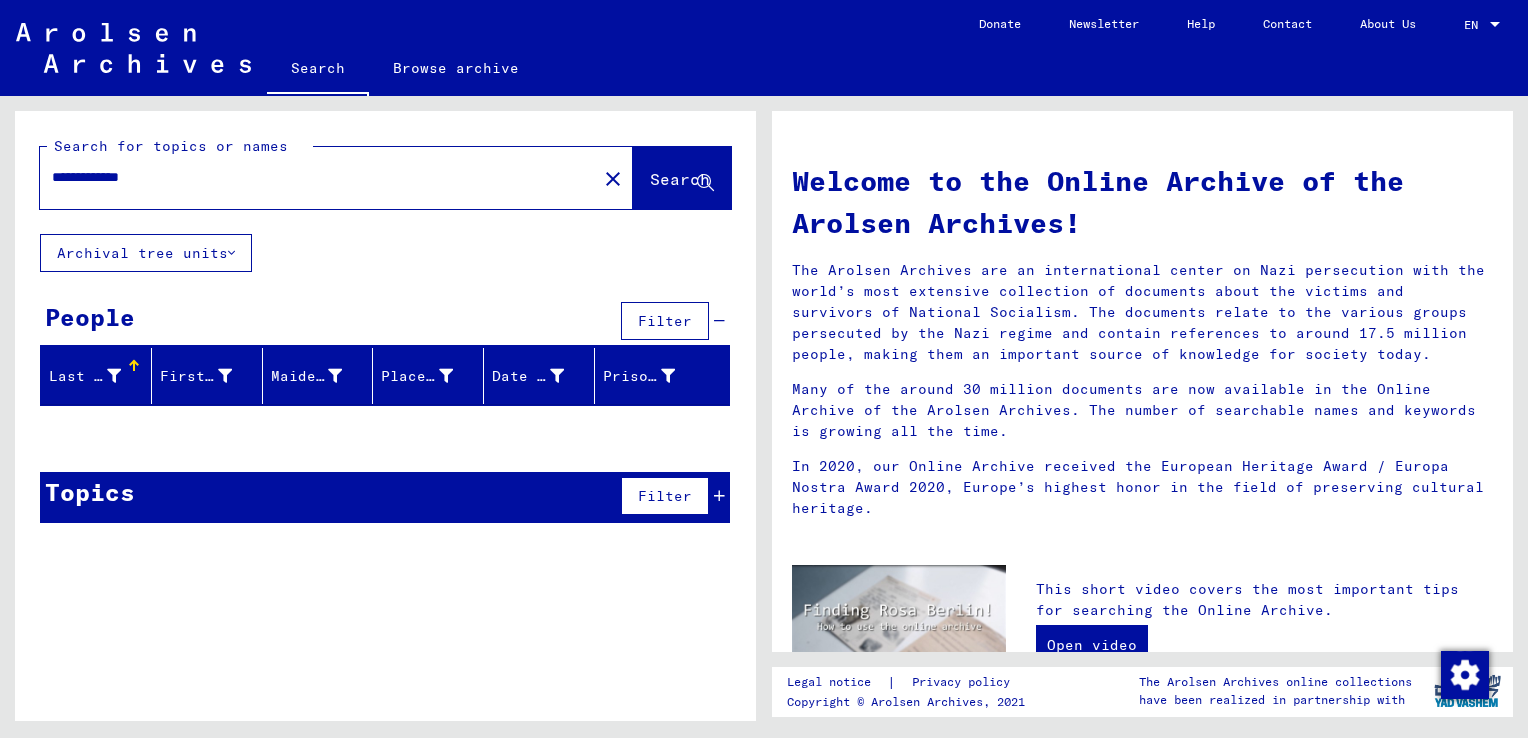 click on "Search" 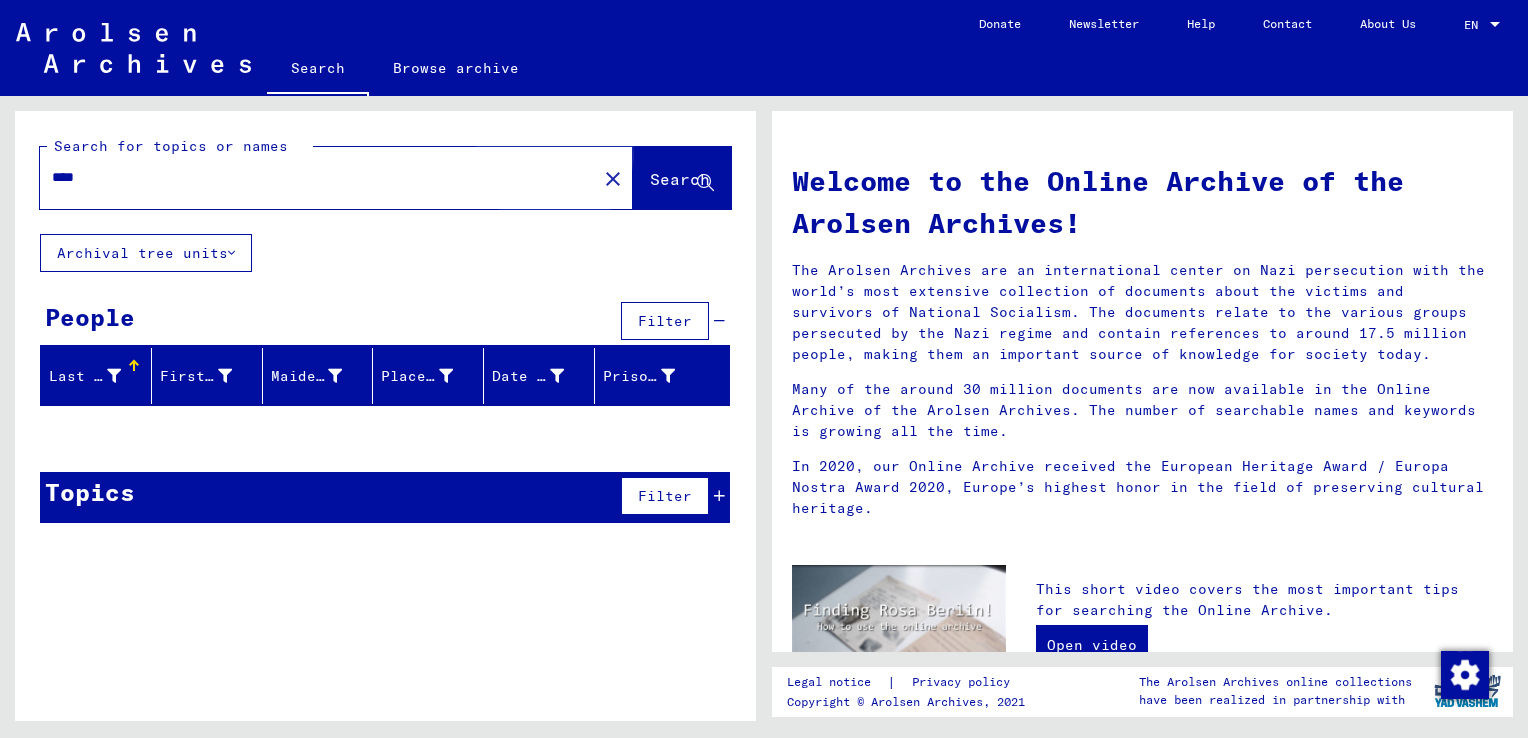 click on "Search" 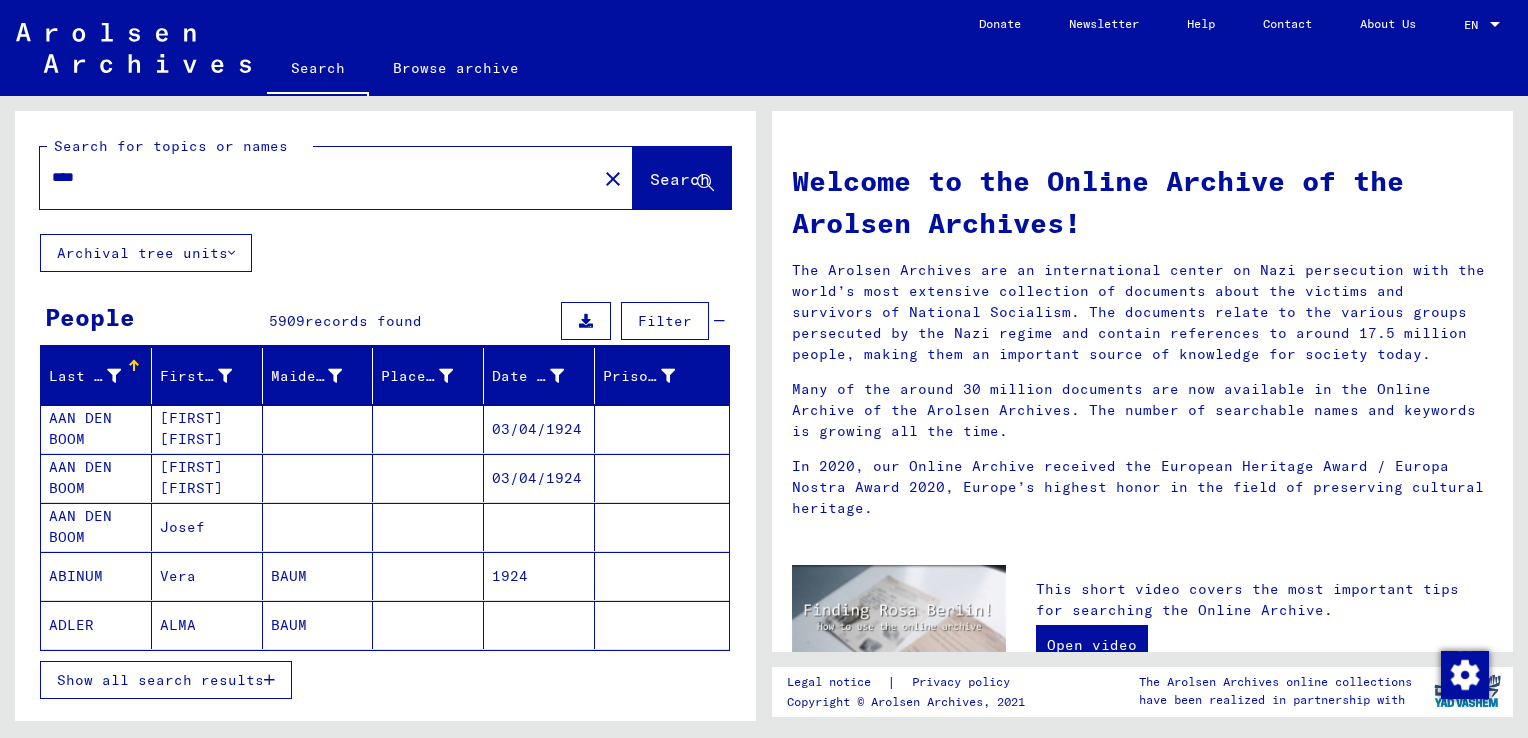 click on "****" at bounding box center (312, 177) 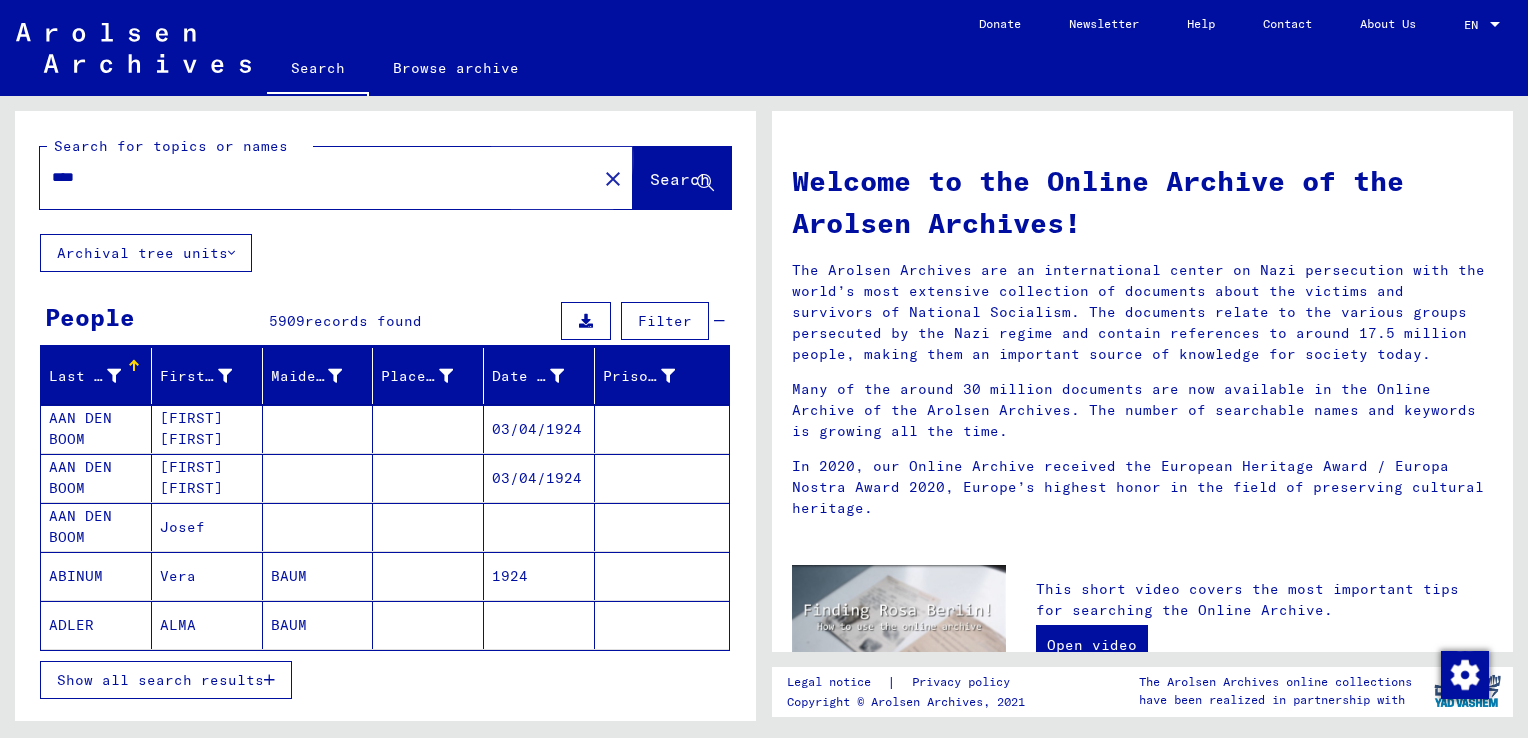 click on "Search" 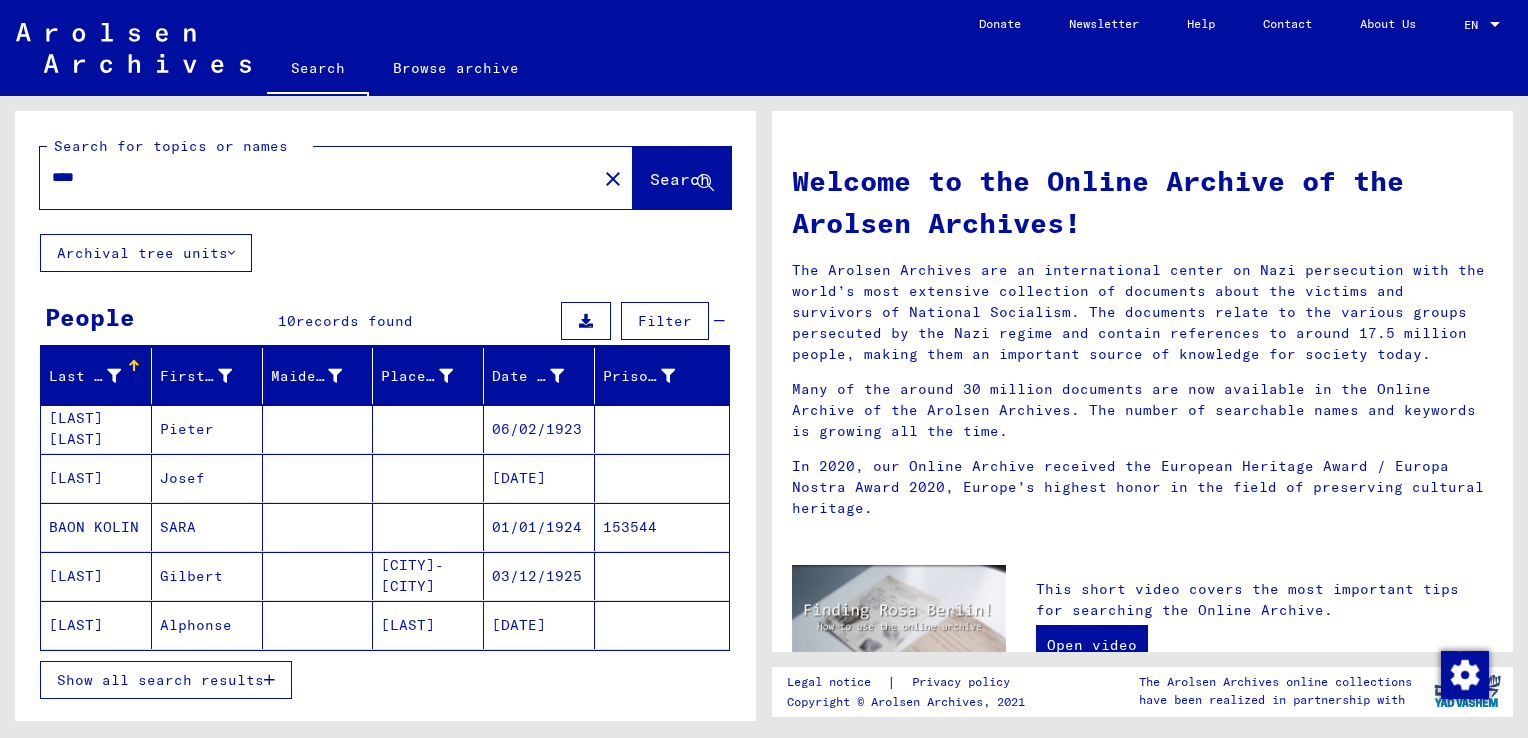 click at bounding box center (269, 680) 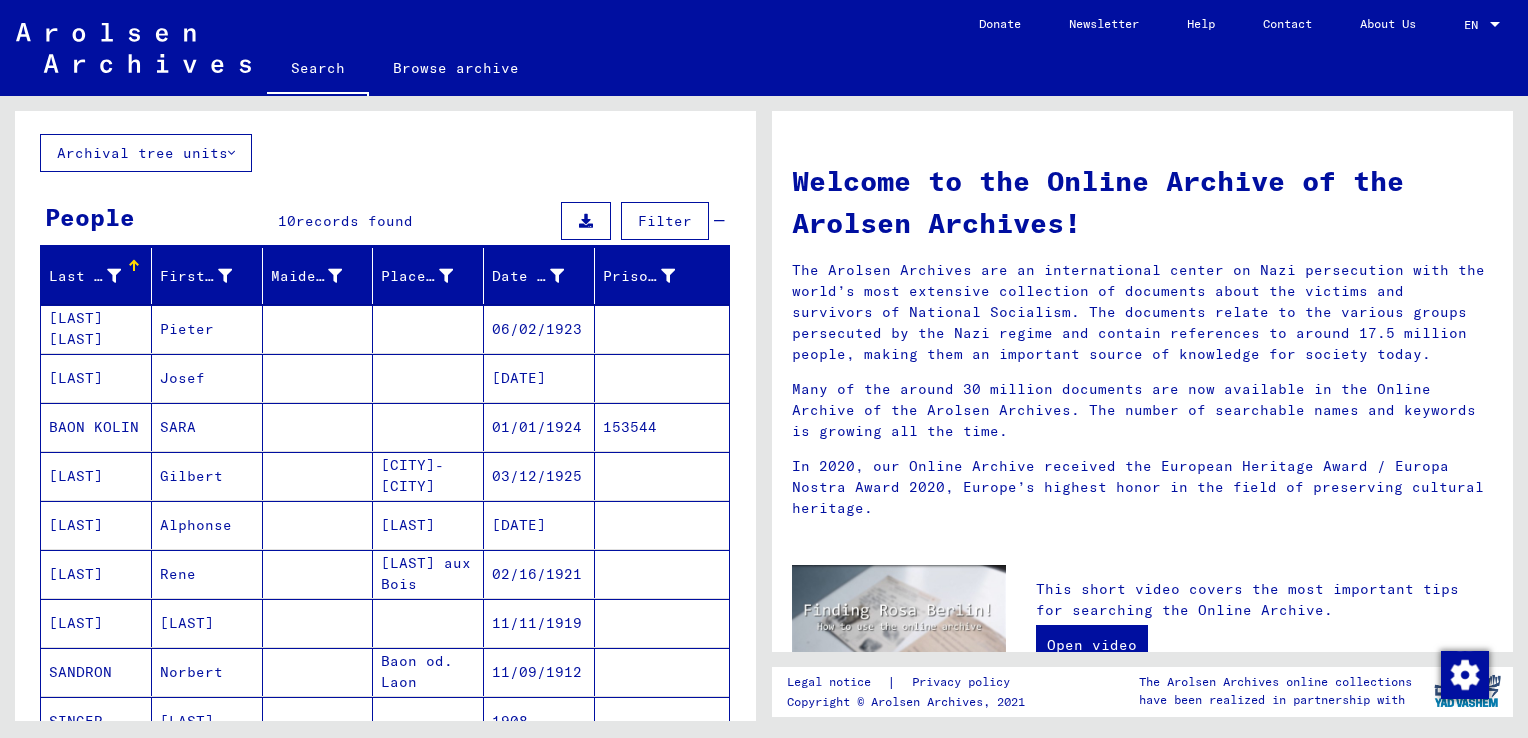 scroll, scrollTop: 0, scrollLeft: 0, axis: both 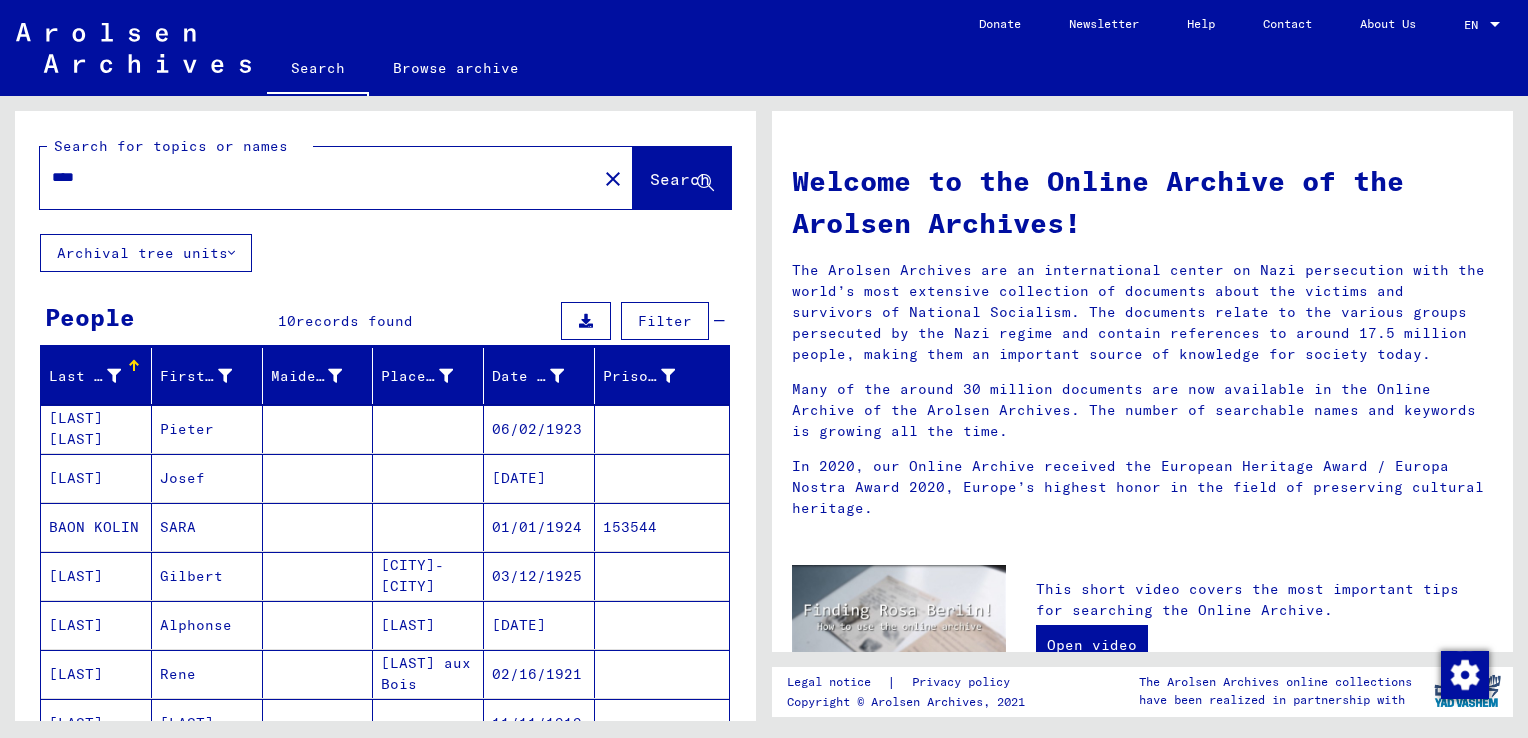 drag, startPoint x: 108, startPoint y: 182, endPoint x: 49, endPoint y: 182, distance: 59 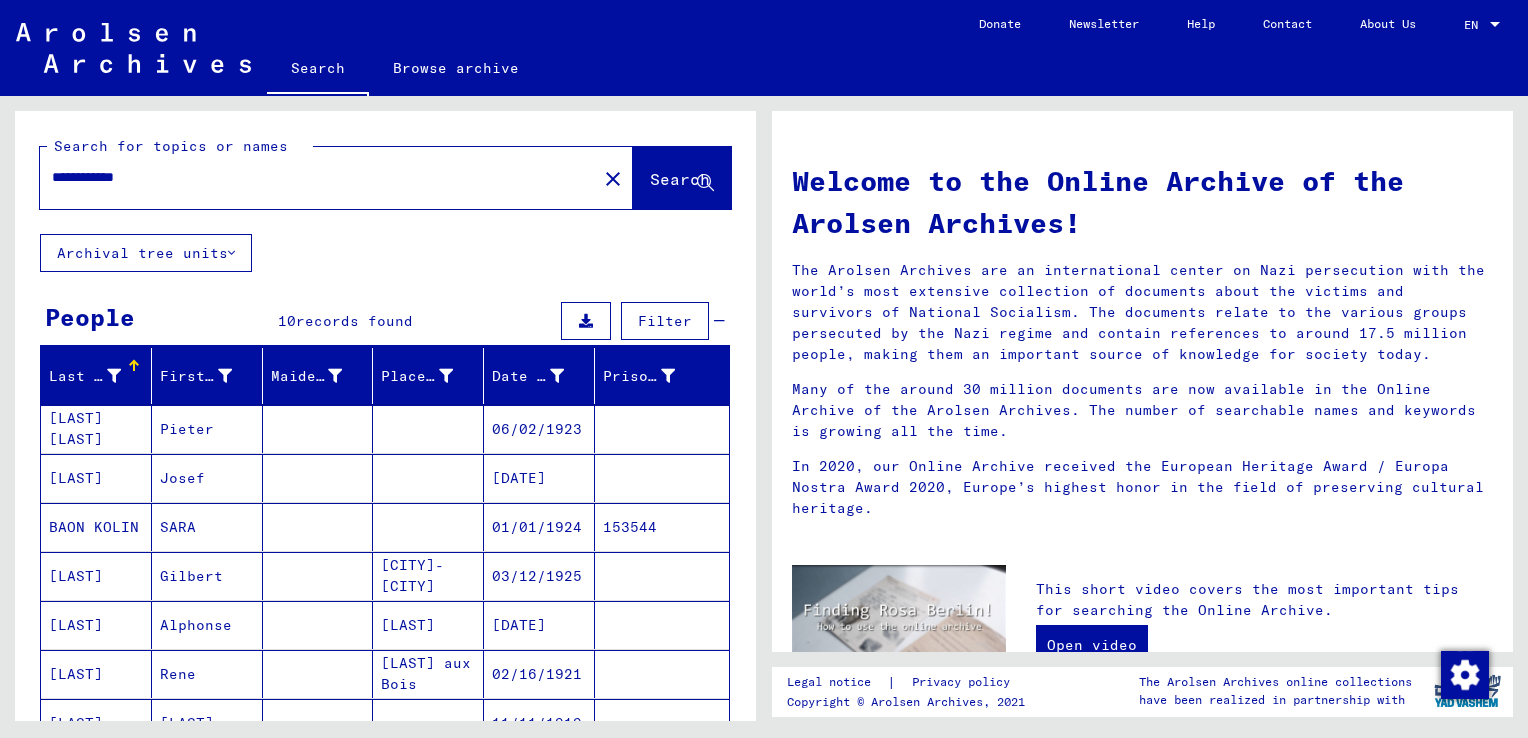 type on "**********" 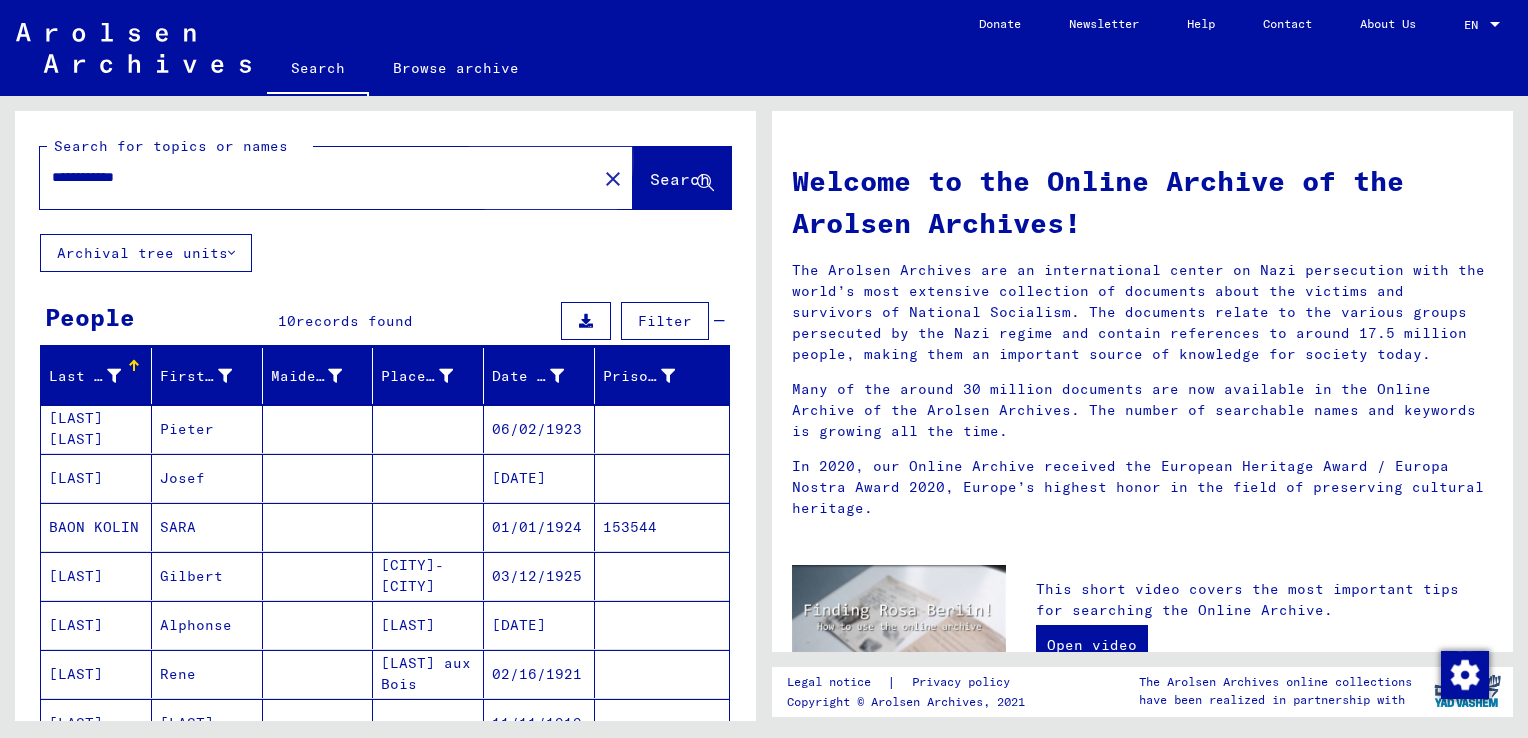 click on "Search" 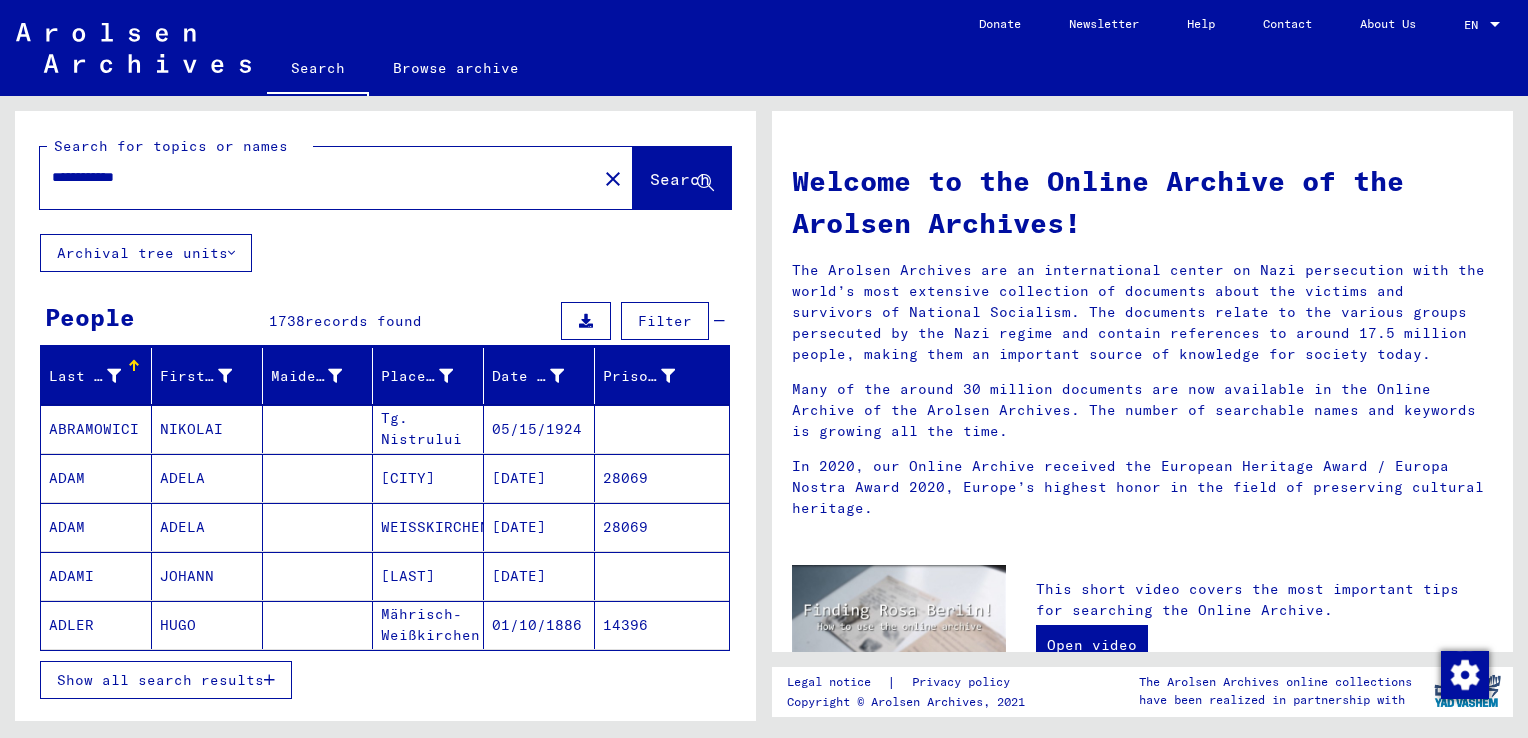 scroll, scrollTop: 100, scrollLeft: 0, axis: vertical 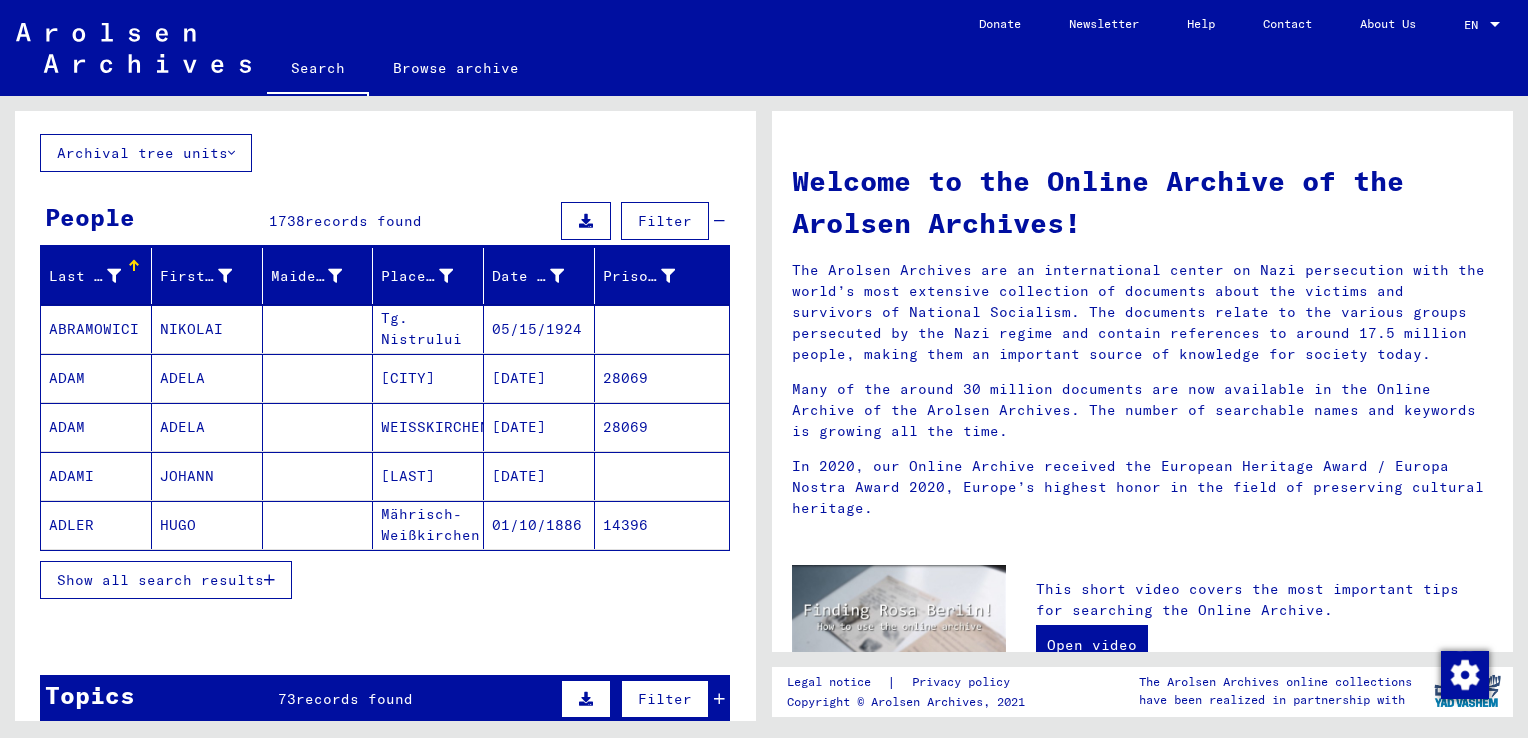 click at bounding box center (269, 580) 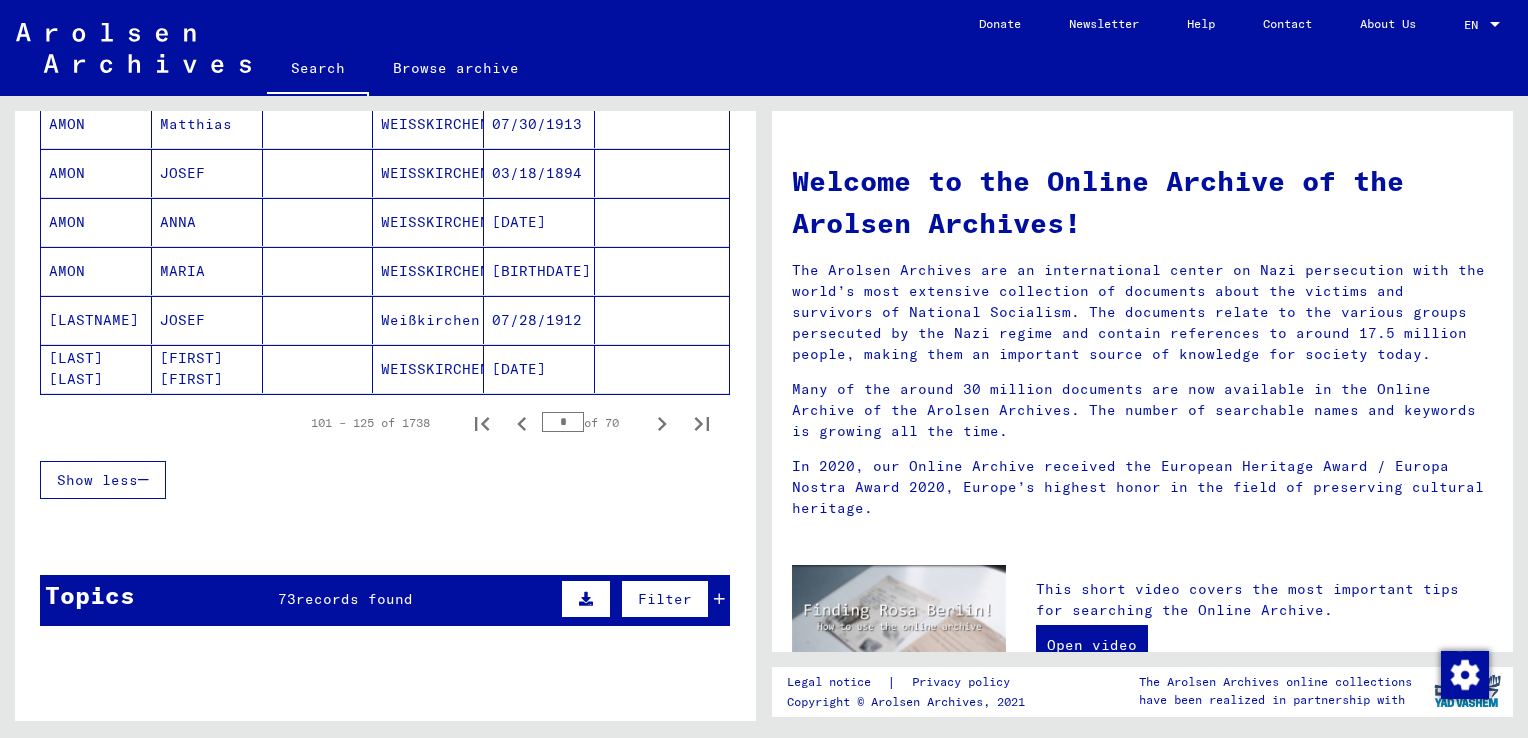 scroll, scrollTop: 1200, scrollLeft: 0, axis: vertical 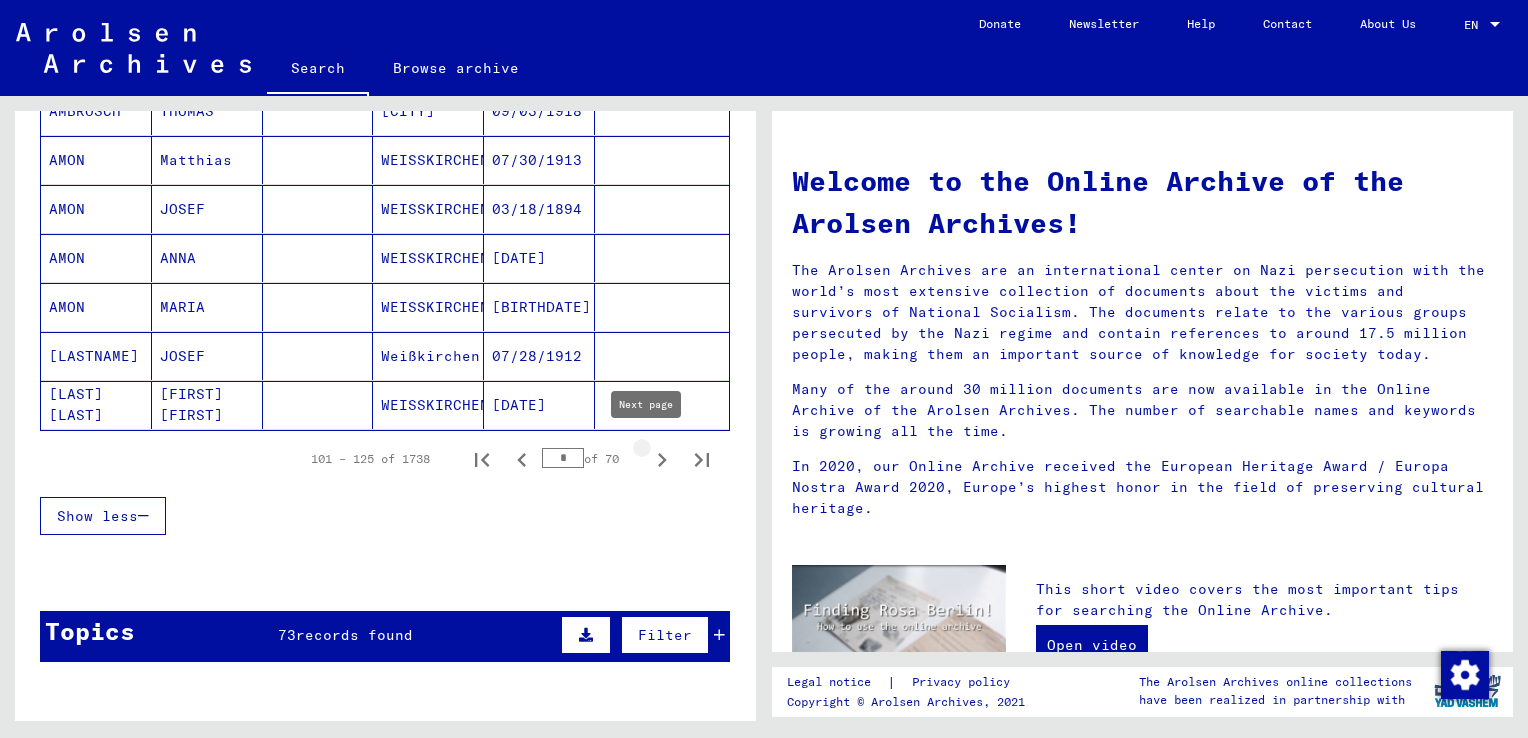 click 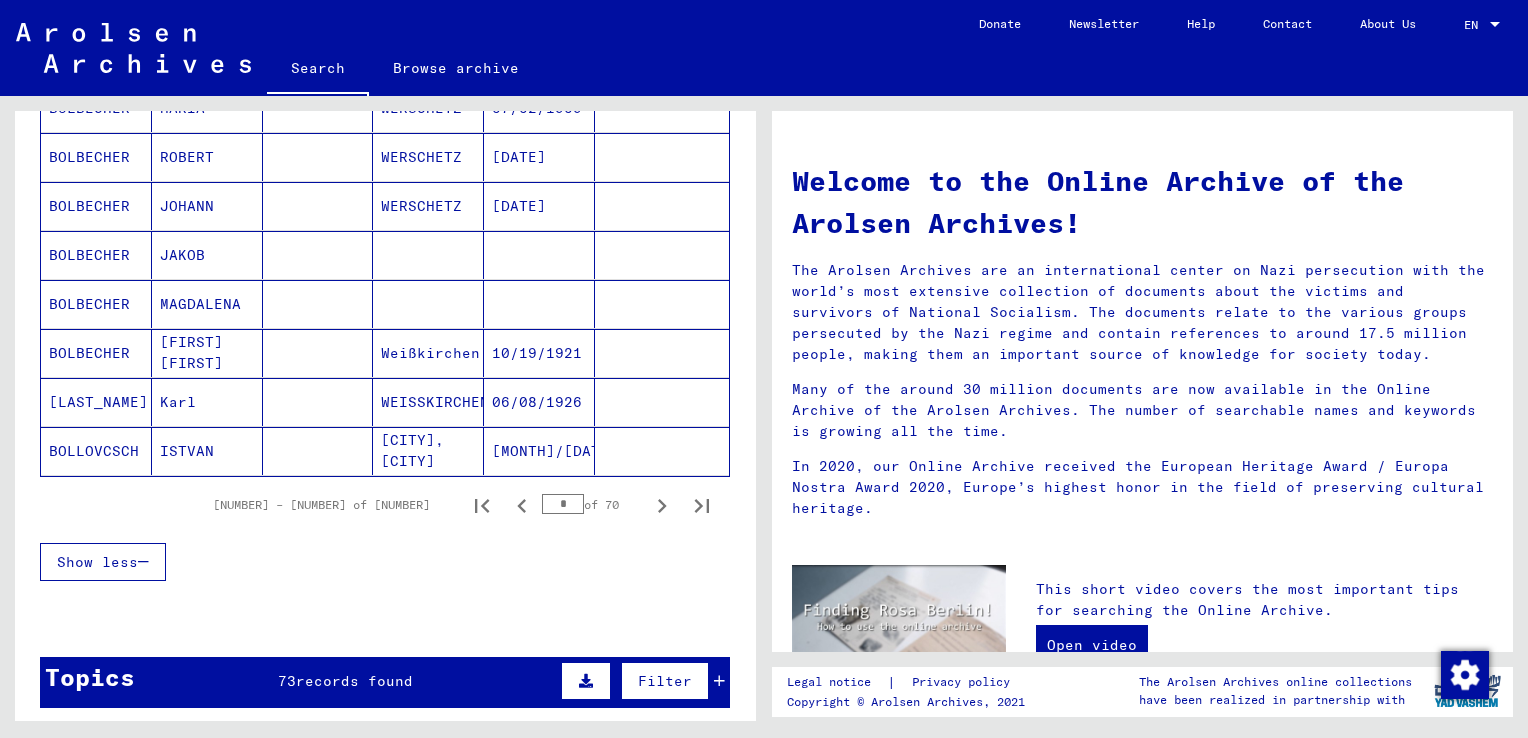 scroll, scrollTop: 1200, scrollLeft: 0, axis: vertical 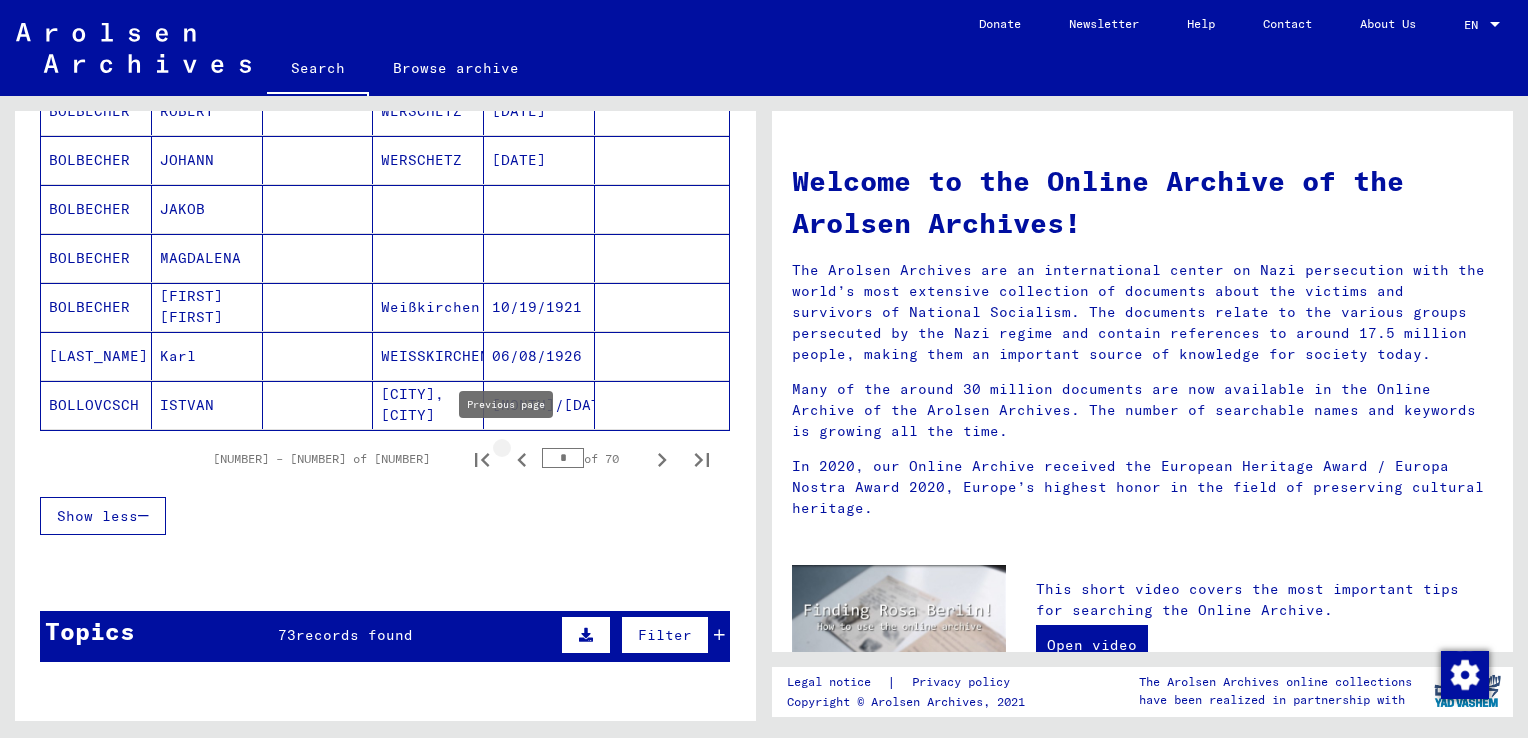 click 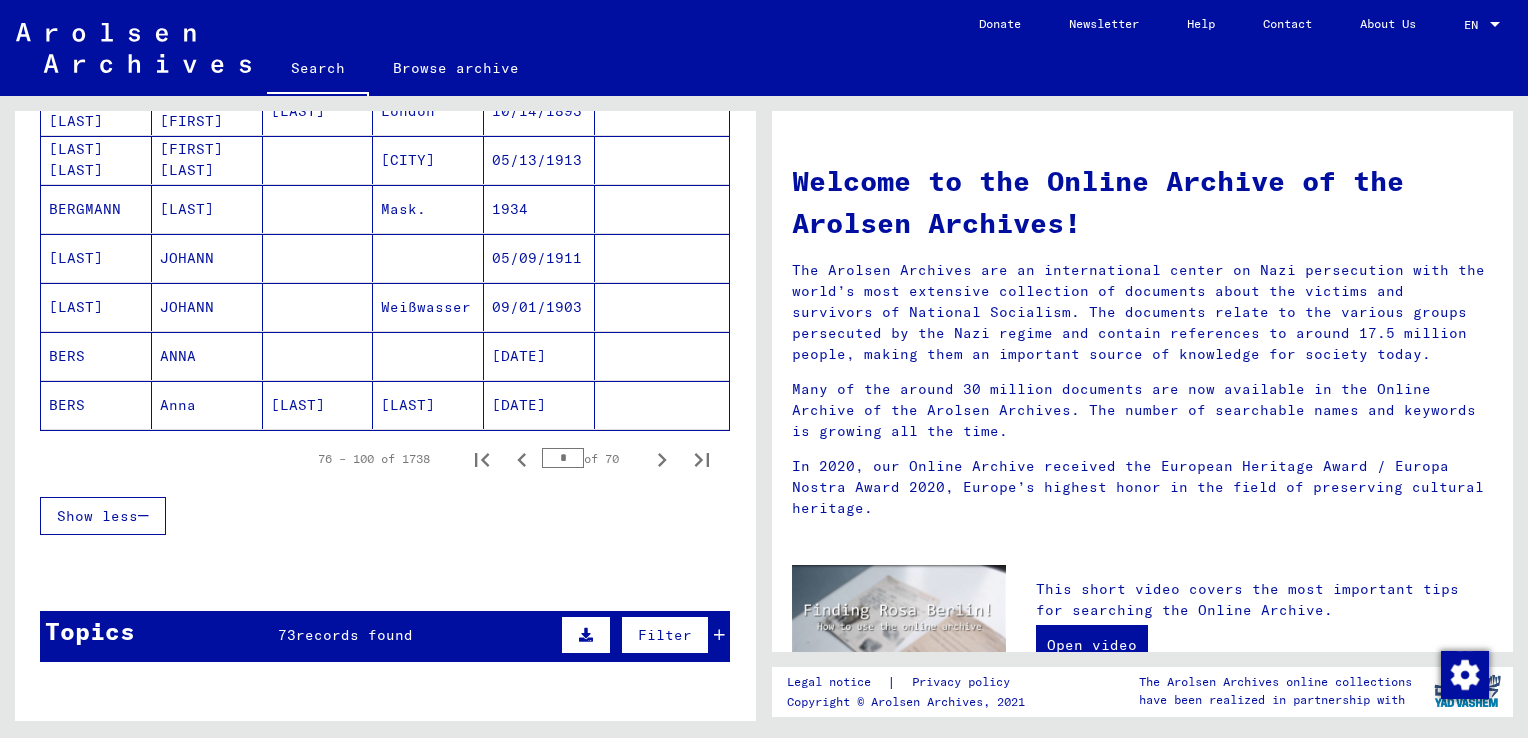 scroll, scrollTop: 1100, scrollLeft: 0, axis: vertical 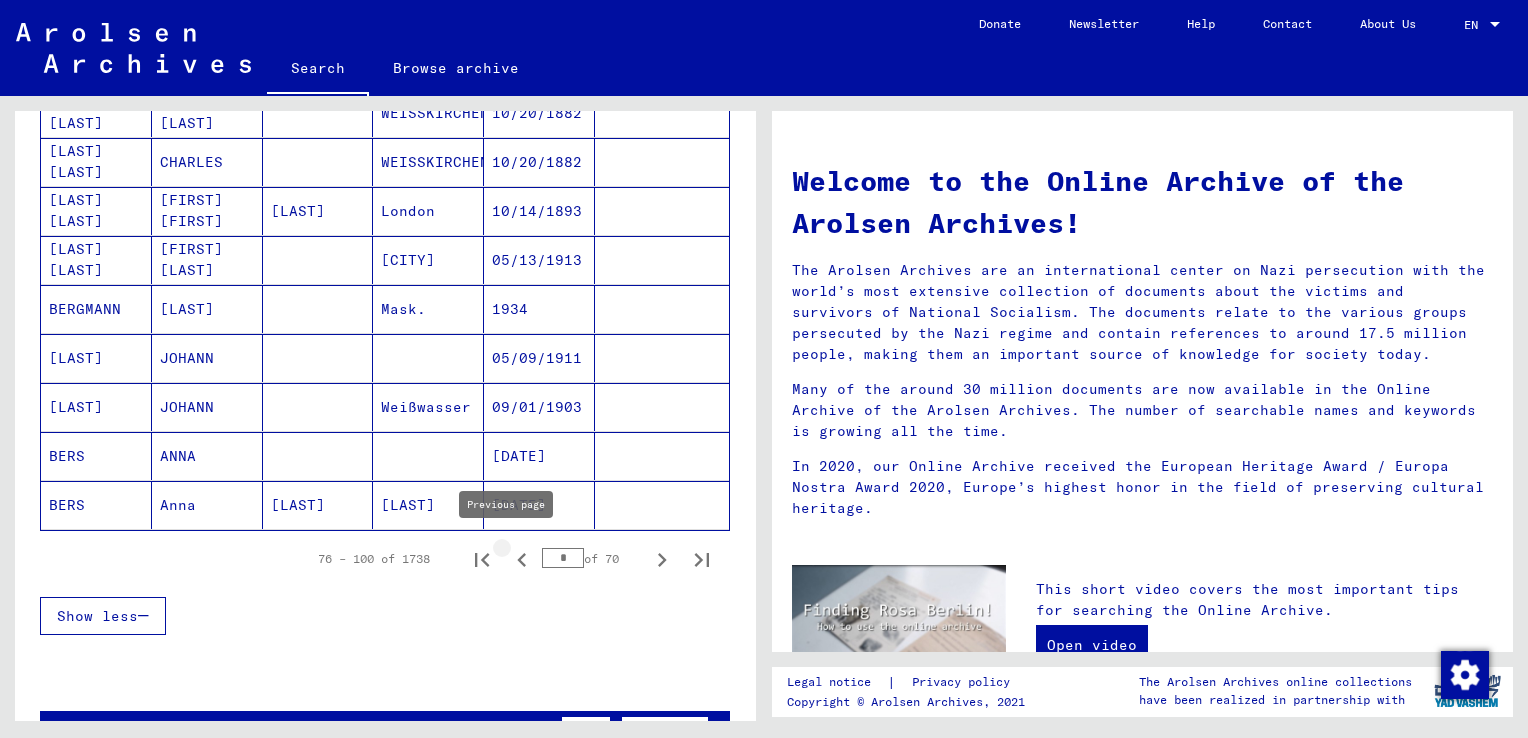 click 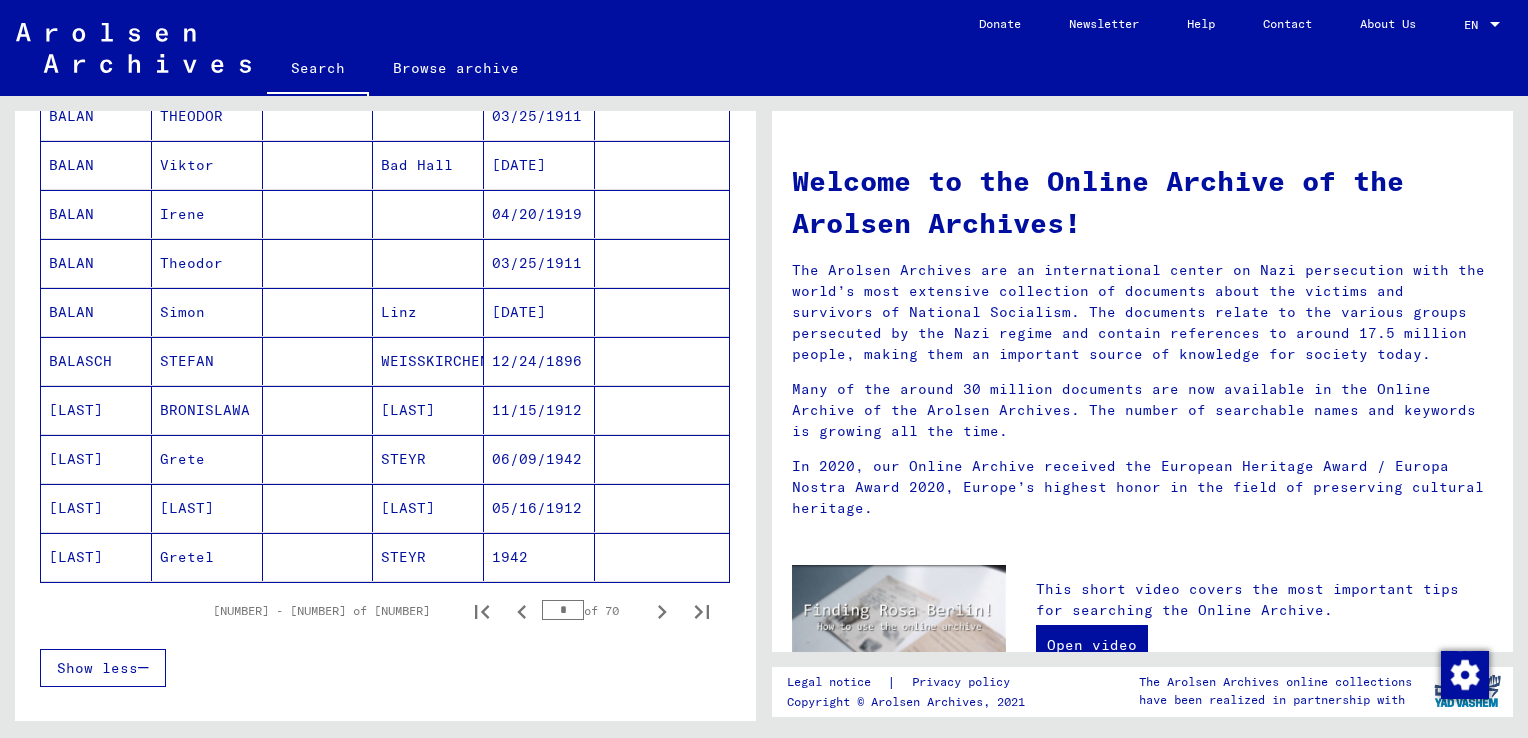 scroll, scrollTop: 1100, scrollLeft: 0, axis: vertical 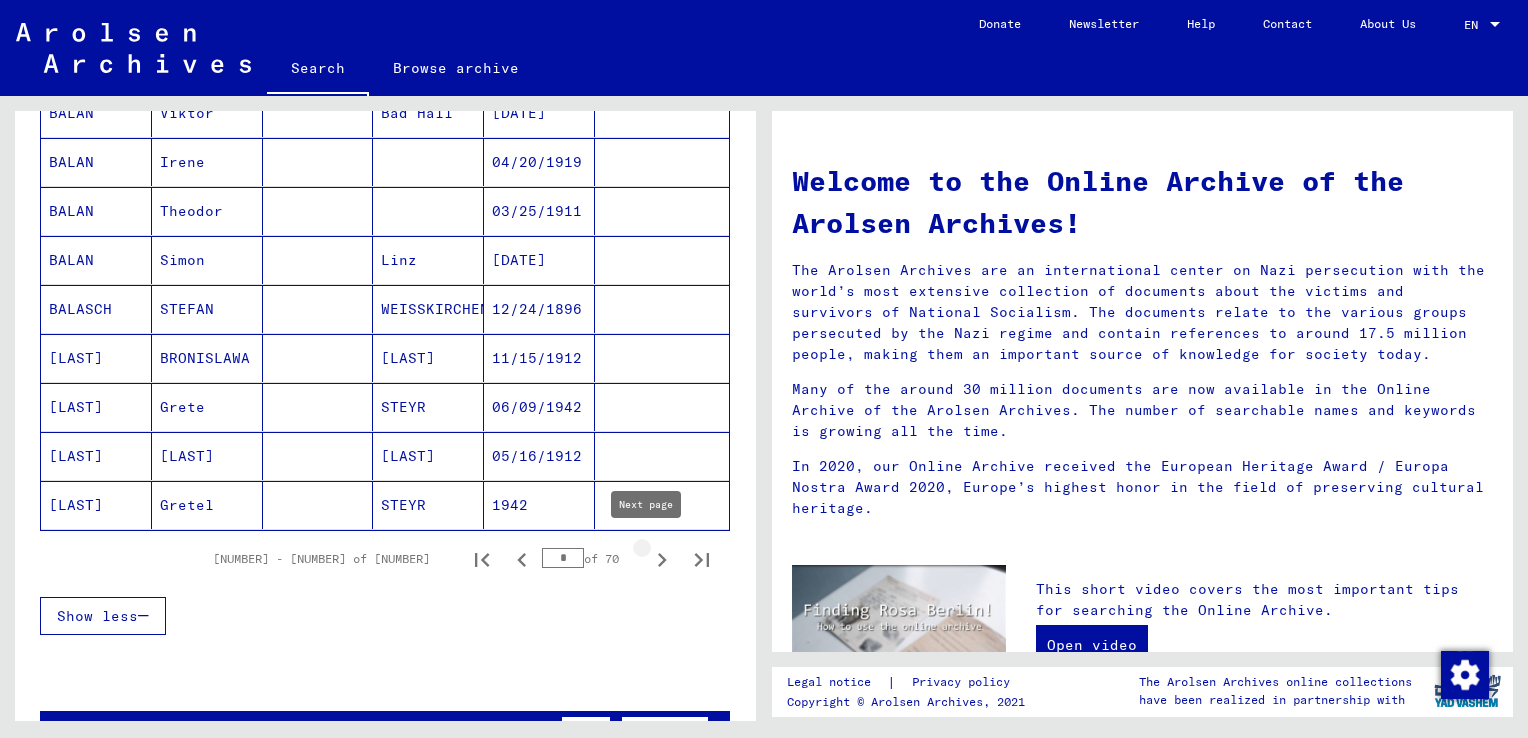 click 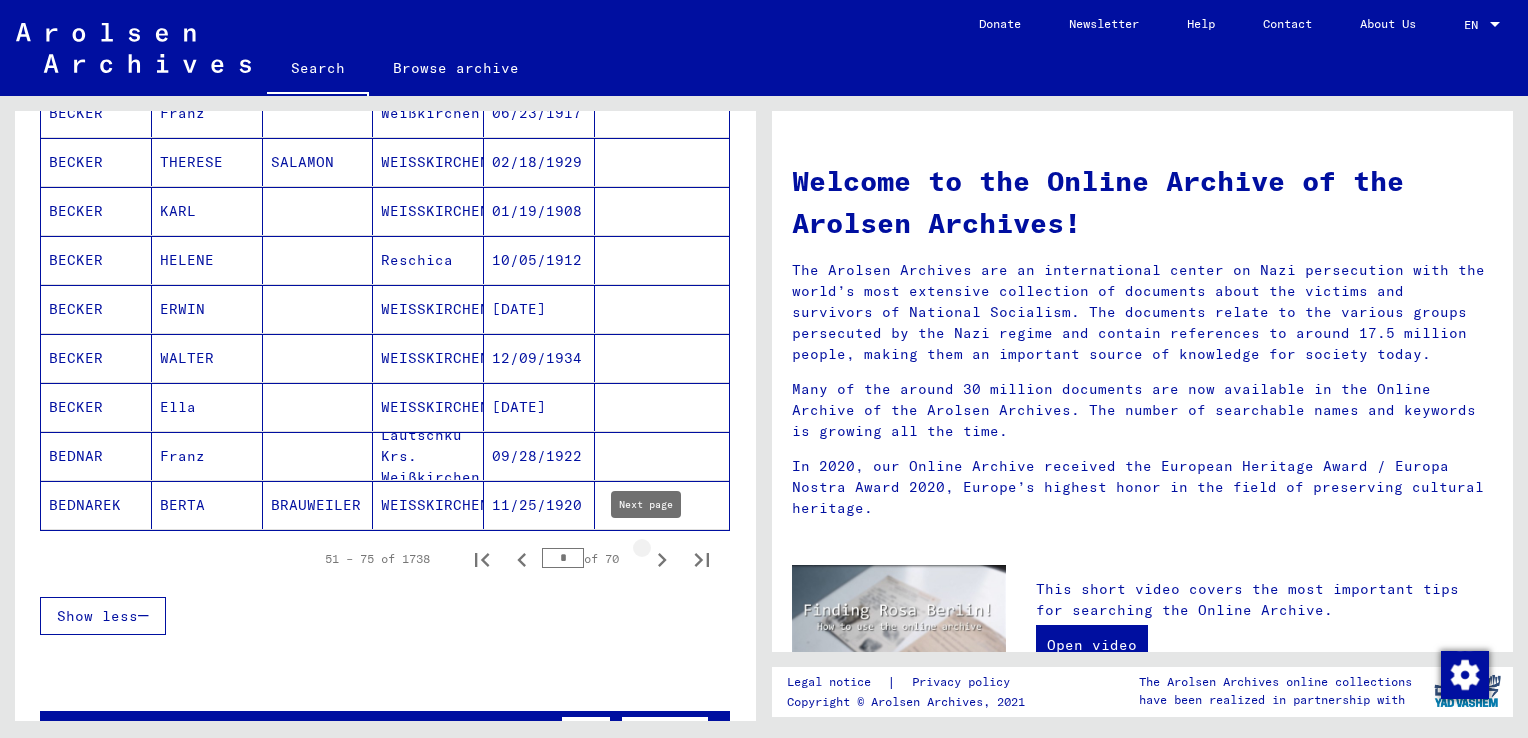 click 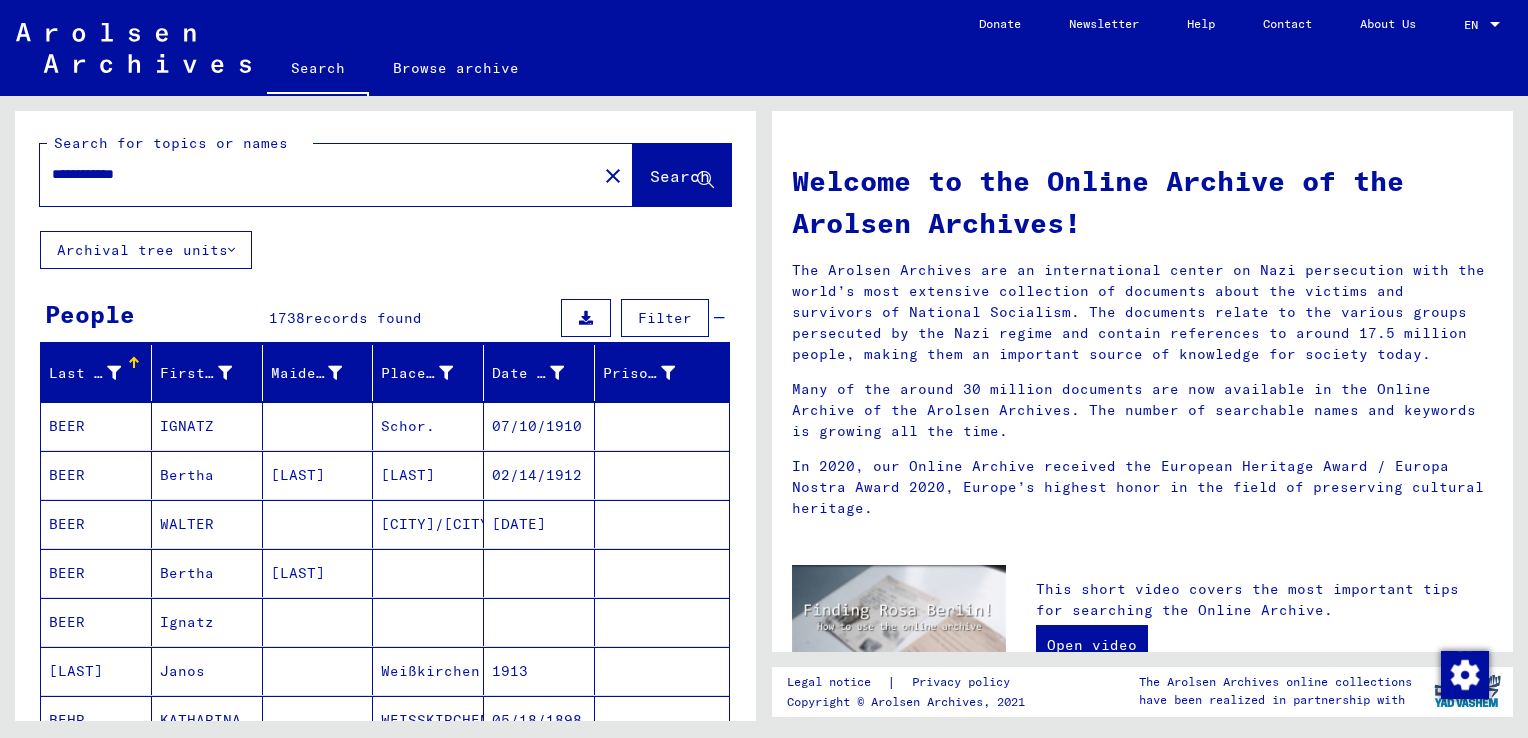 scroll, scrollTop: 0, scrollLeft: 0, axis: both 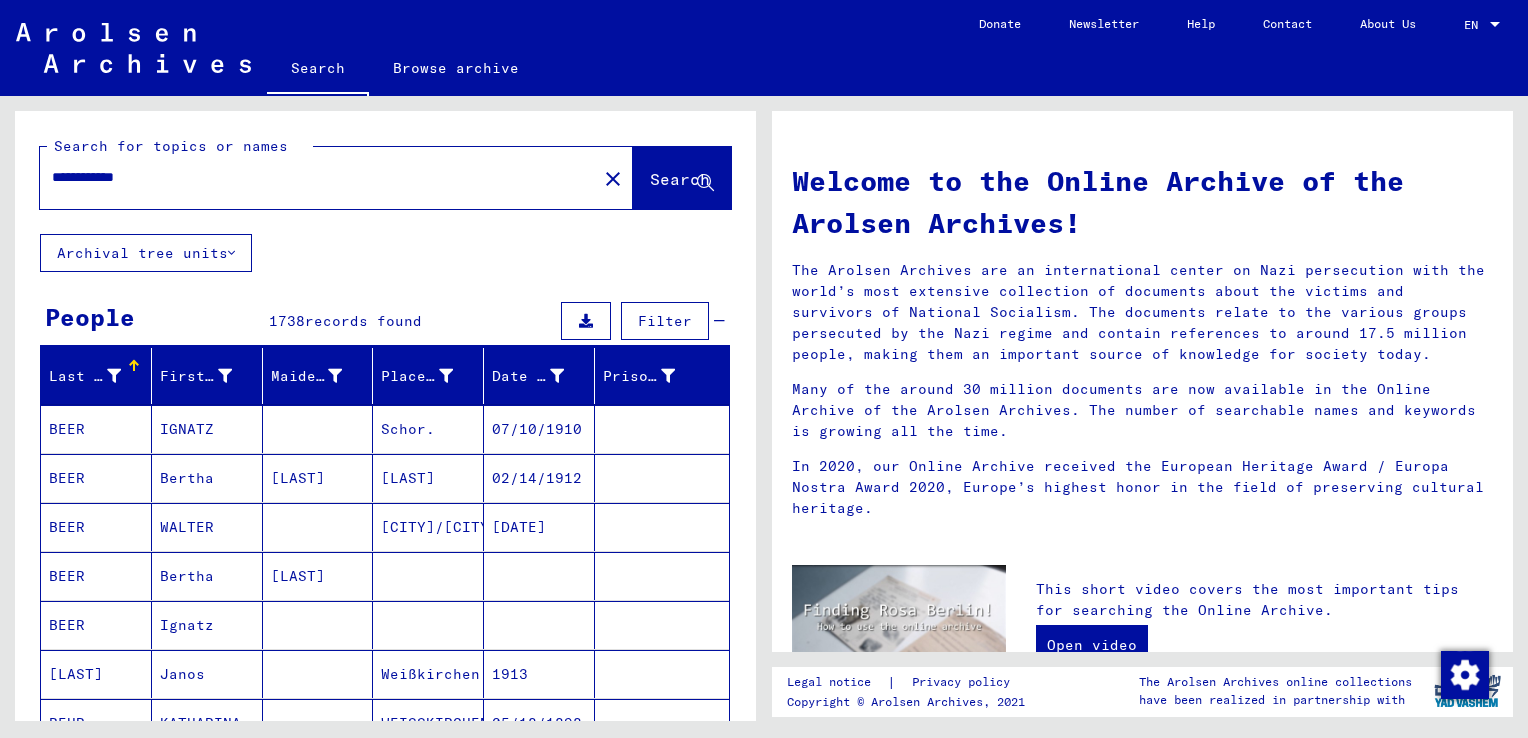 drag, startPoint x: 166, startPoint y: 182, endPoint x: 55, endPoint y: 183, distance: 111.0045 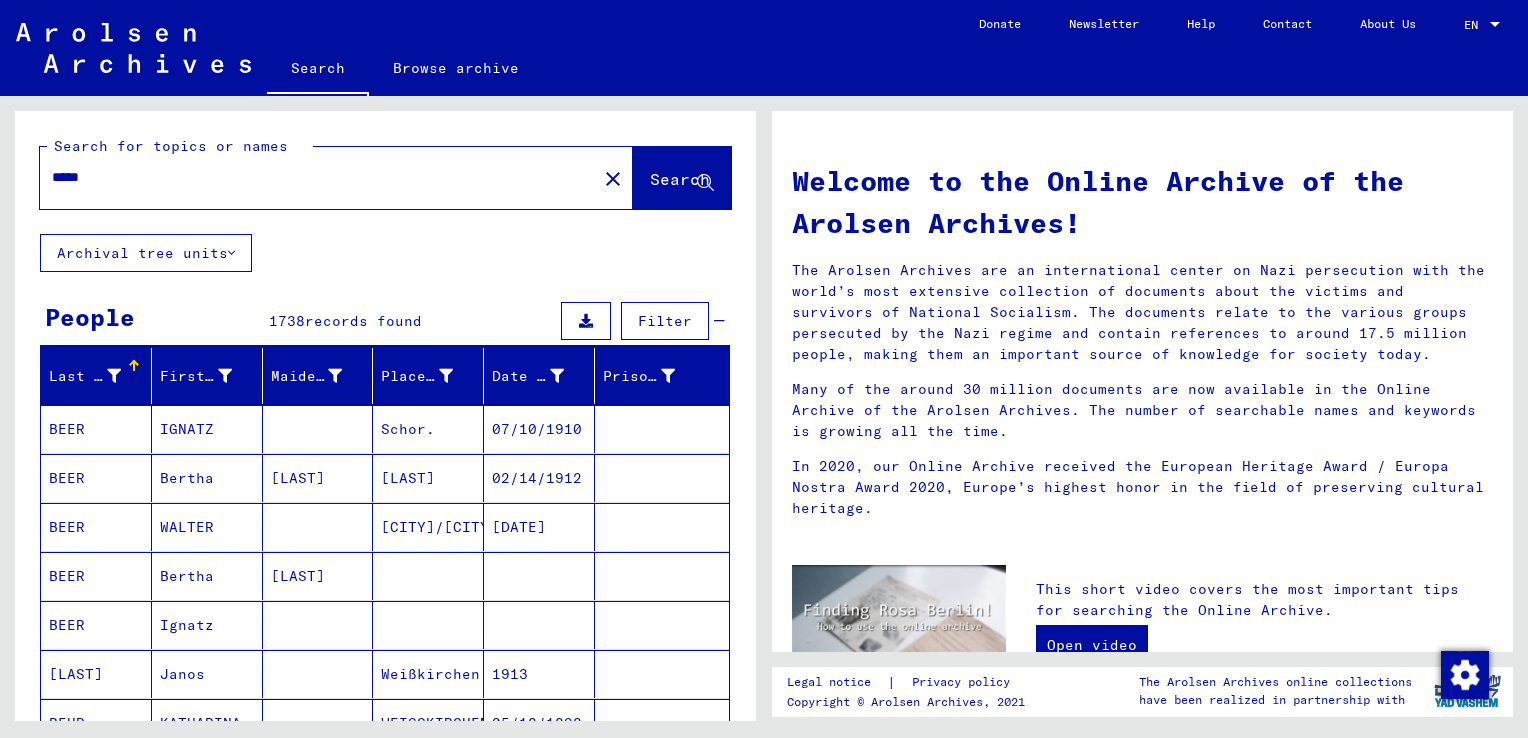 type on "*****" 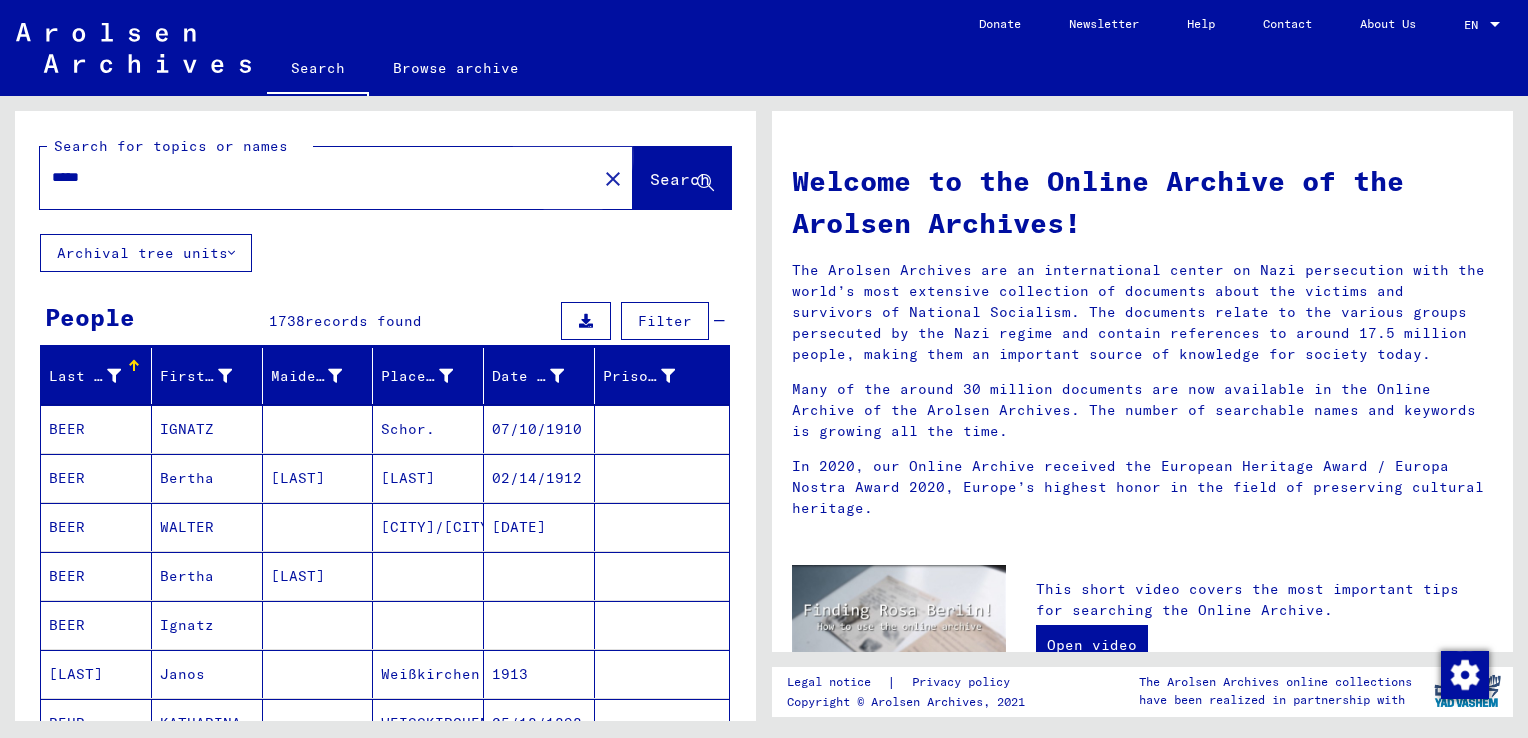 click on "Search" 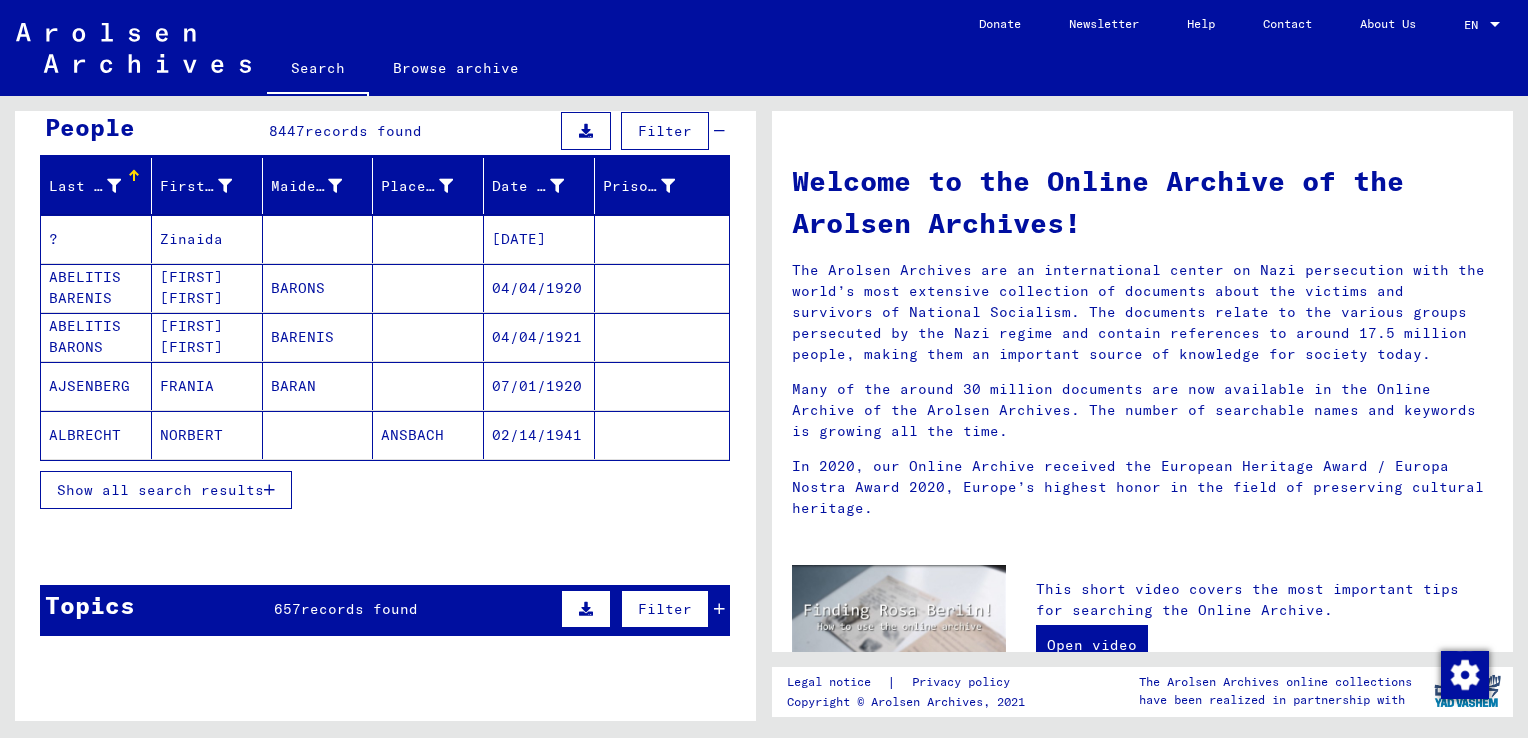 scroll, scrollTop: 200, scrollLeft: 0, axis: vertical 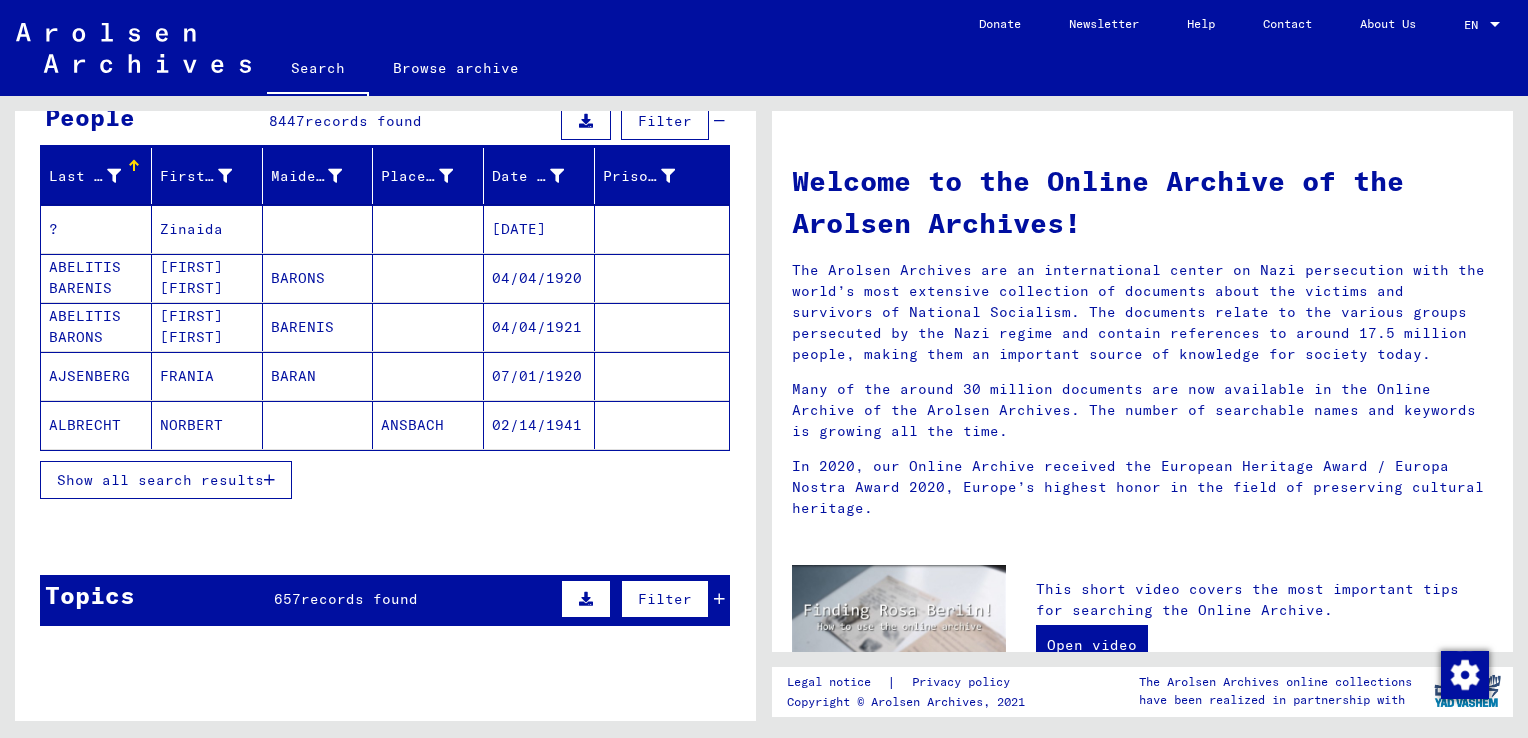 click at bounding box center (269, 480) 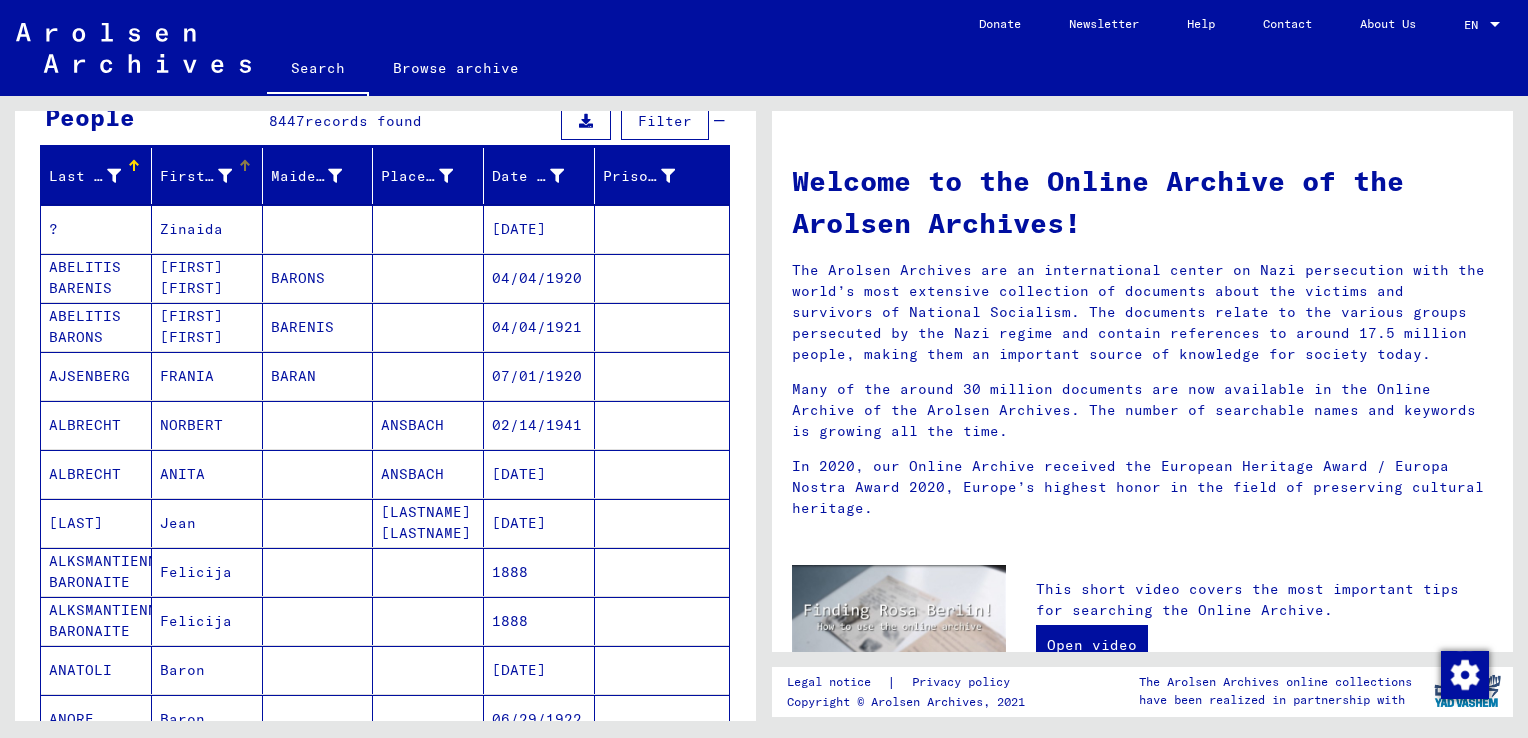 click at bounding box center [245, 166] 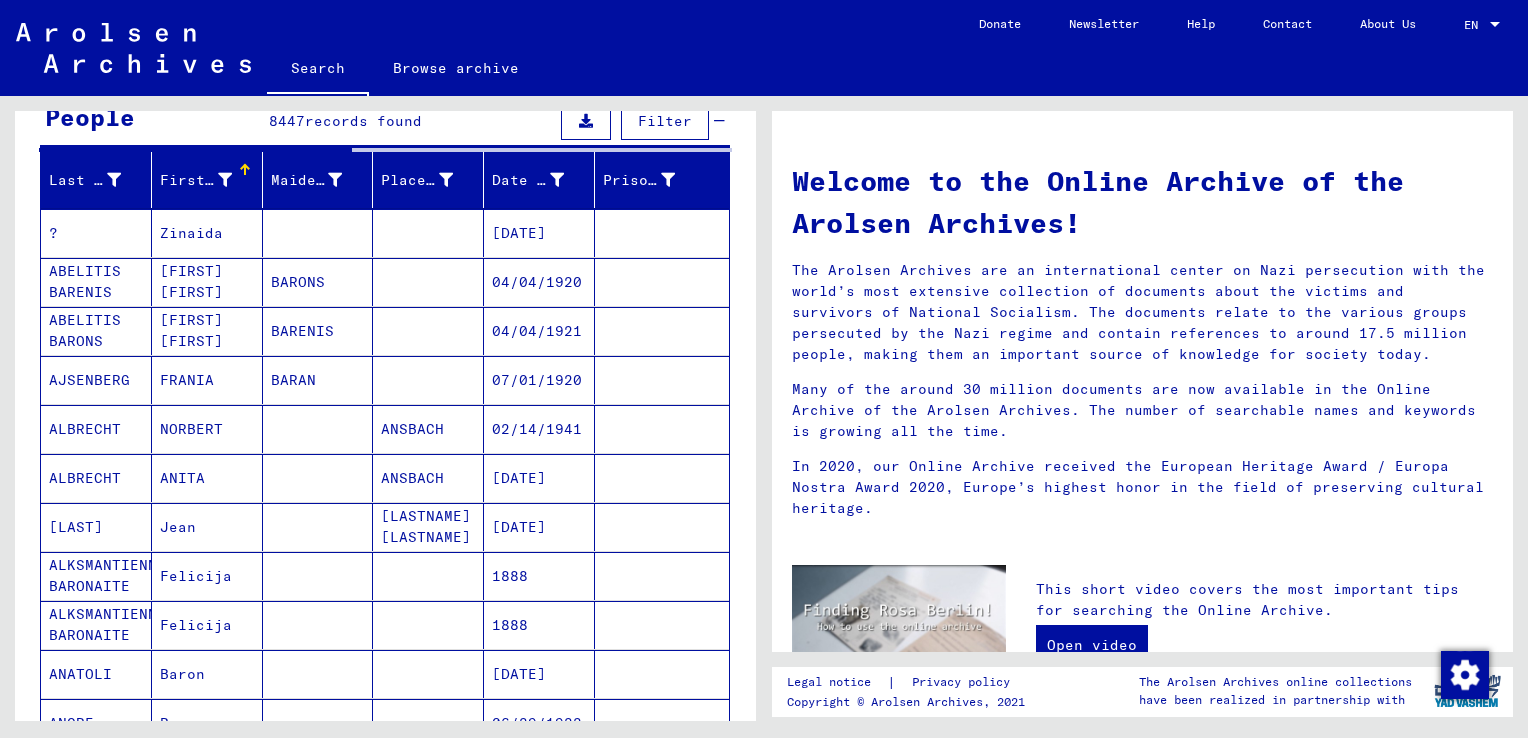 click at bounding box center (245, 170) 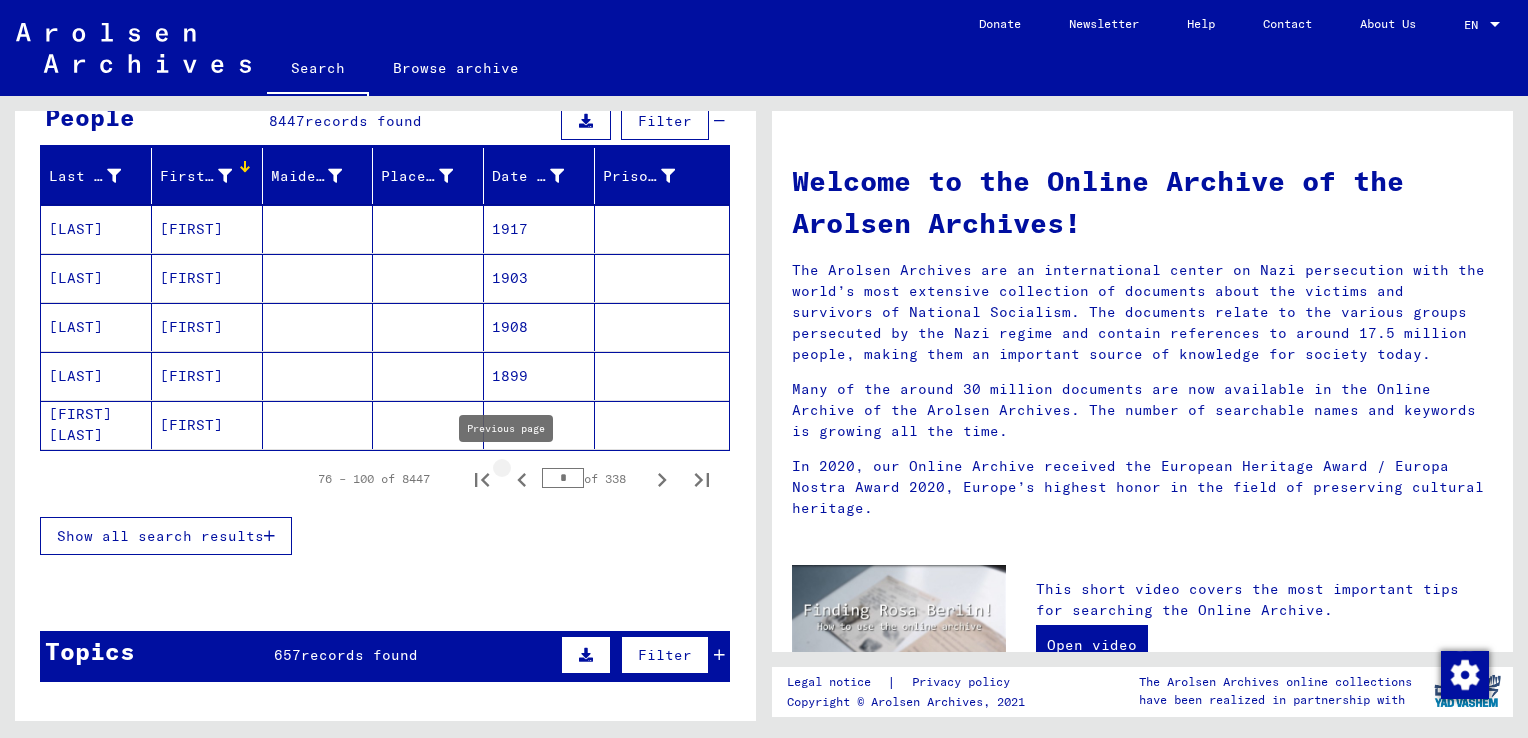 click 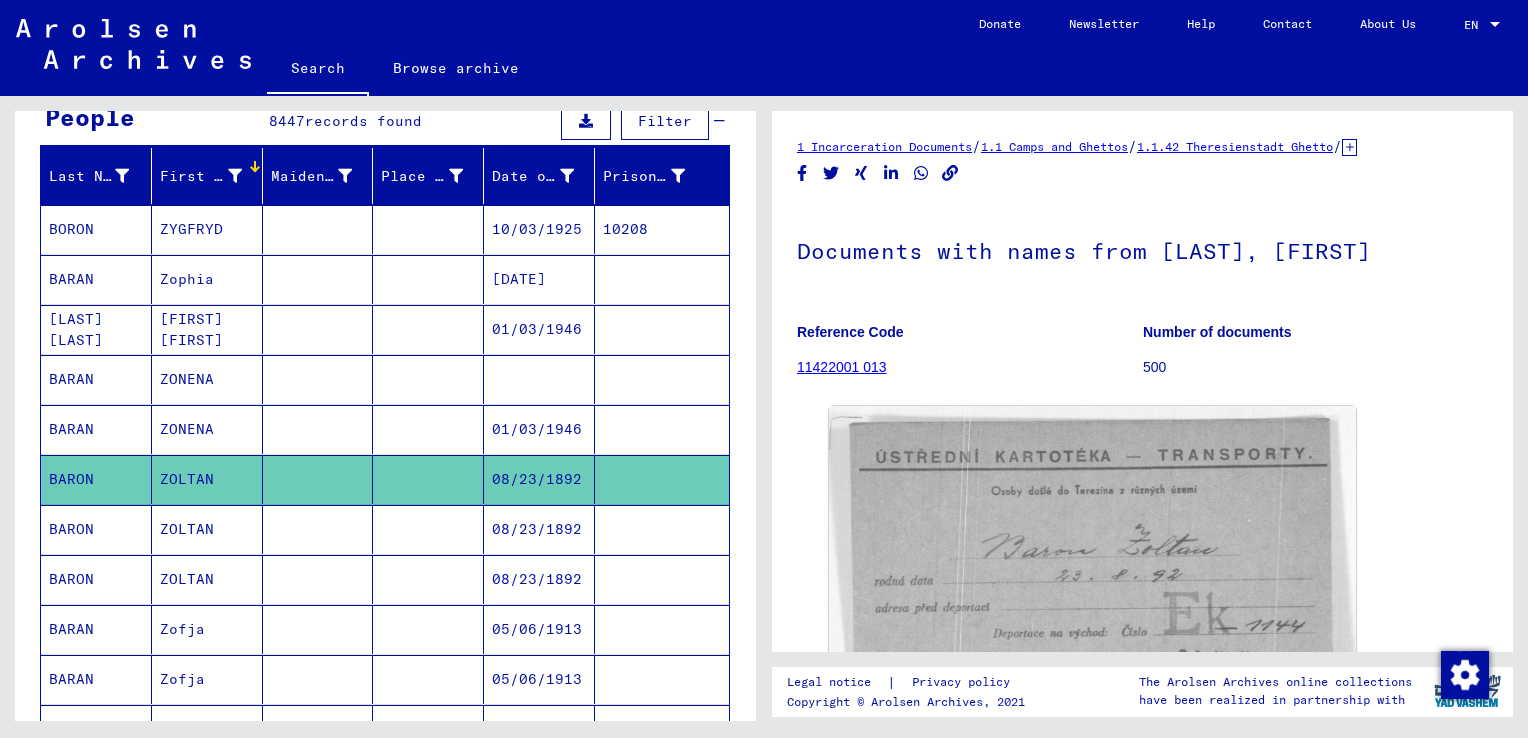 click at bounding box center [255, 166] 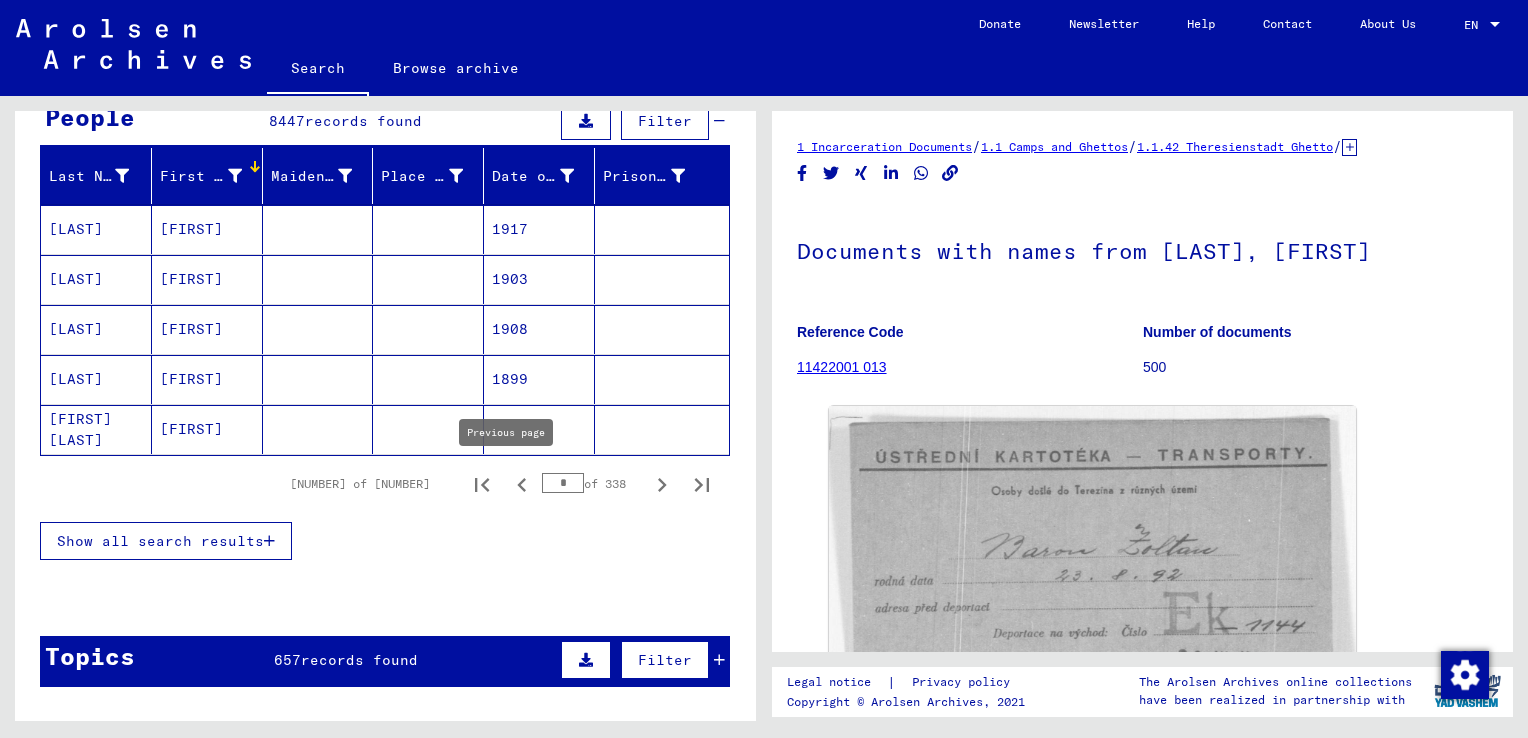 click 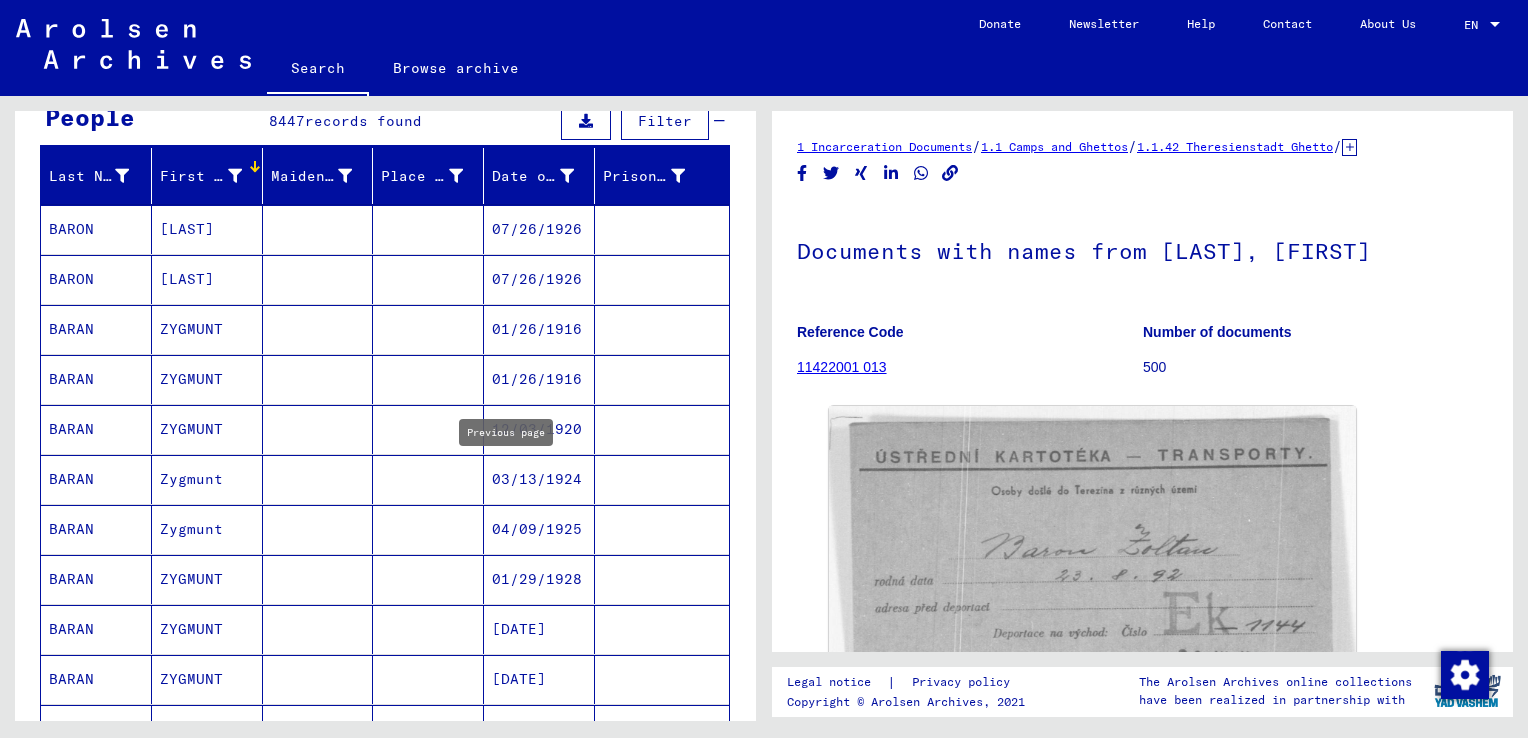 click on "03/13/1924" at bounding box center (539, 529) 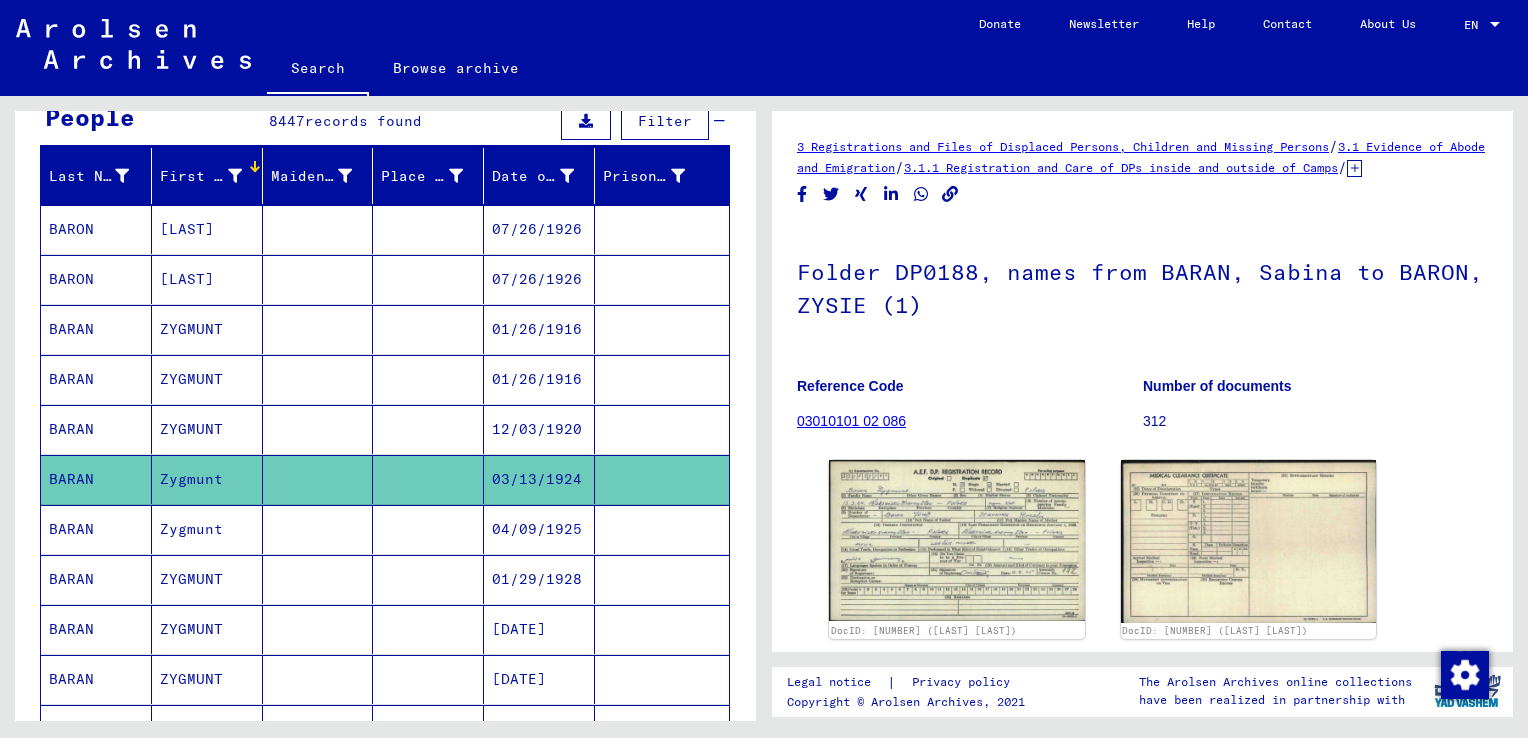 scroll, scrollTop: 0, scrollLeft: 0, axis: both 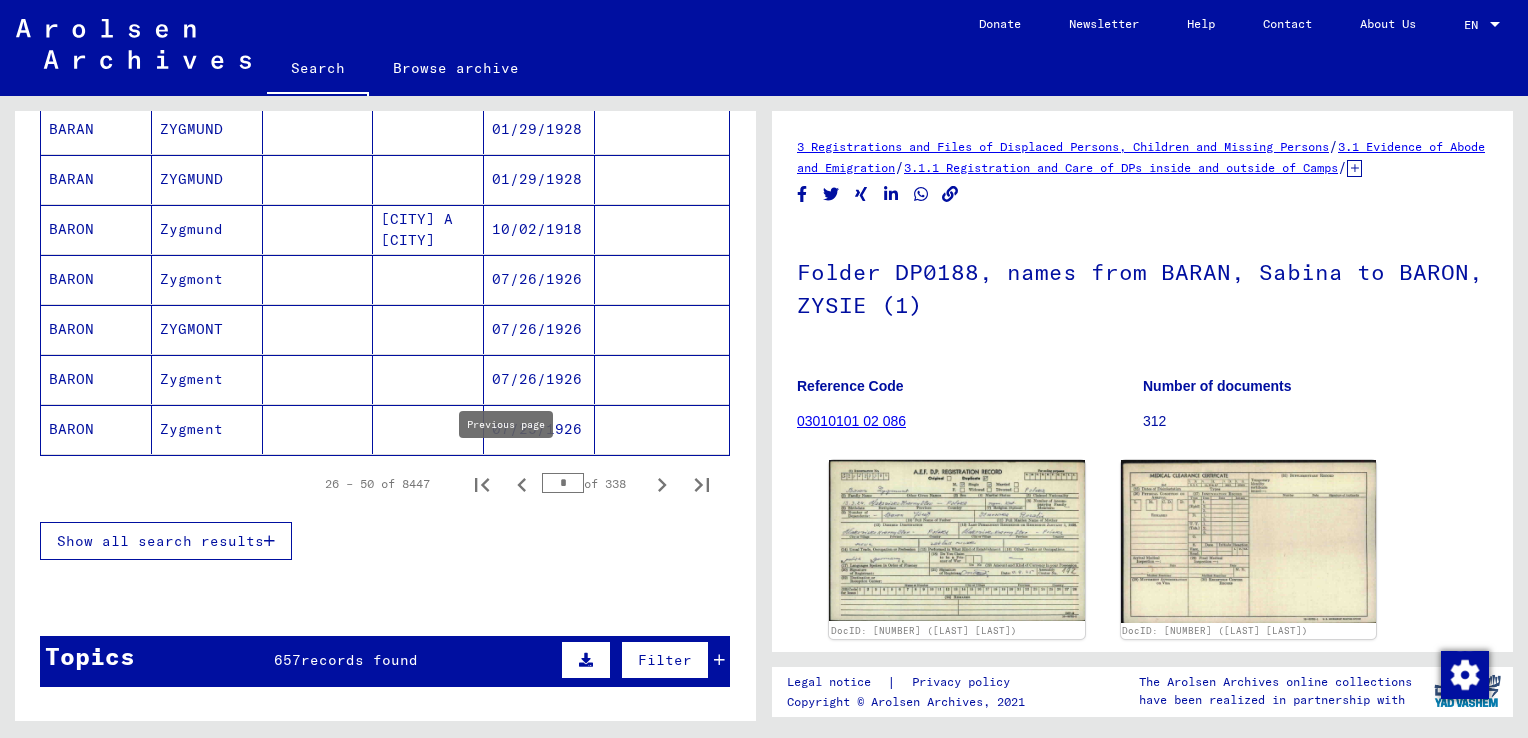 click 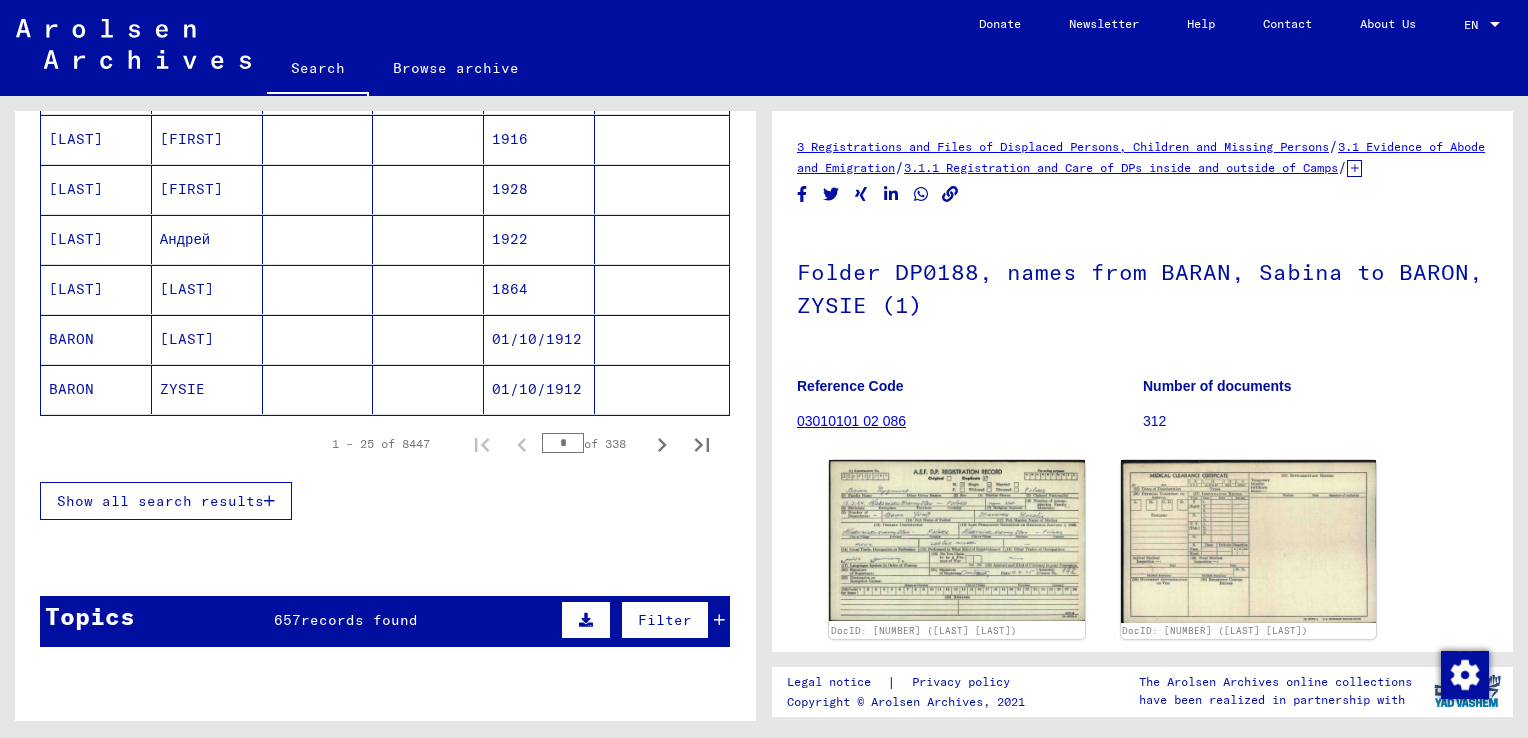 scroll, scrollTop: 1300, scrollLeft: 0, axis: vertical 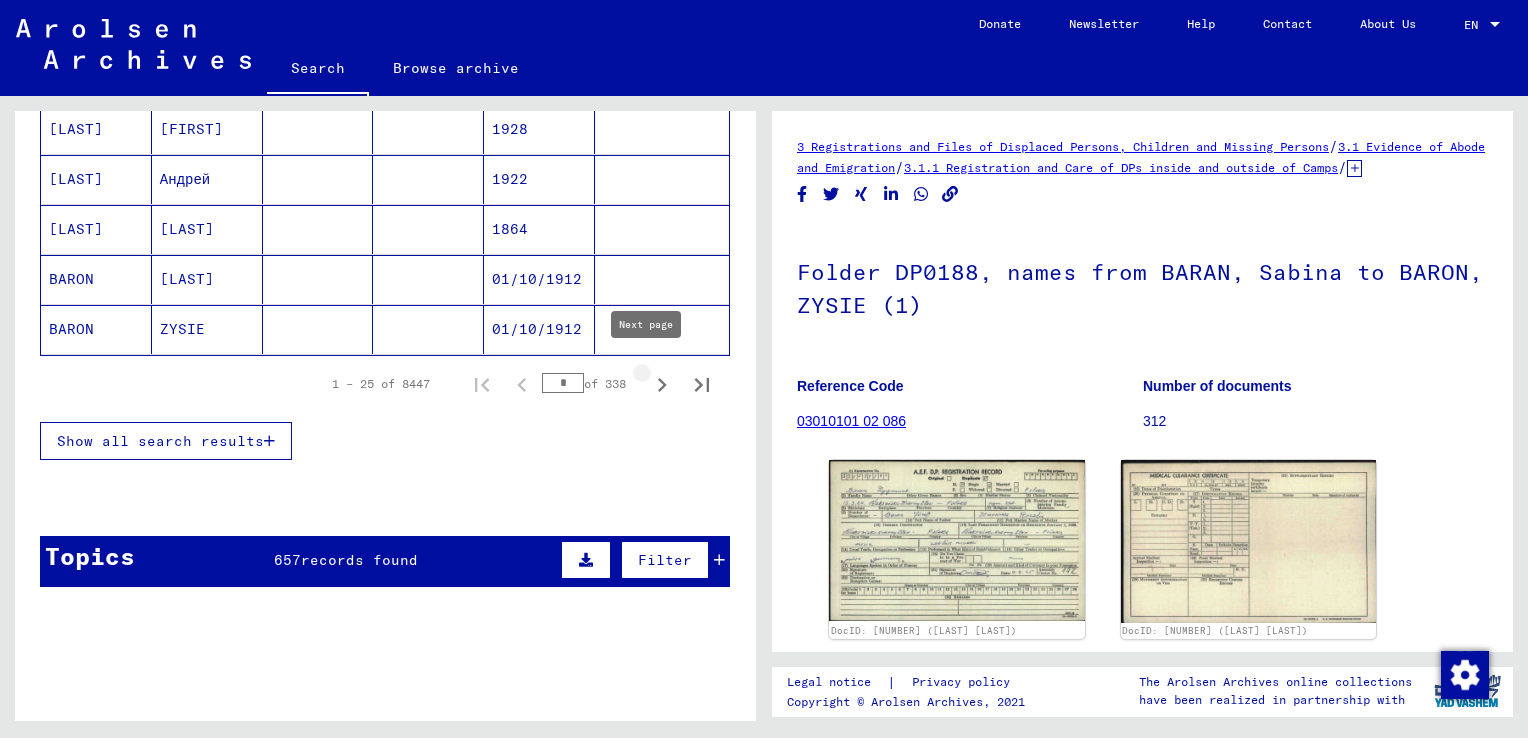 click 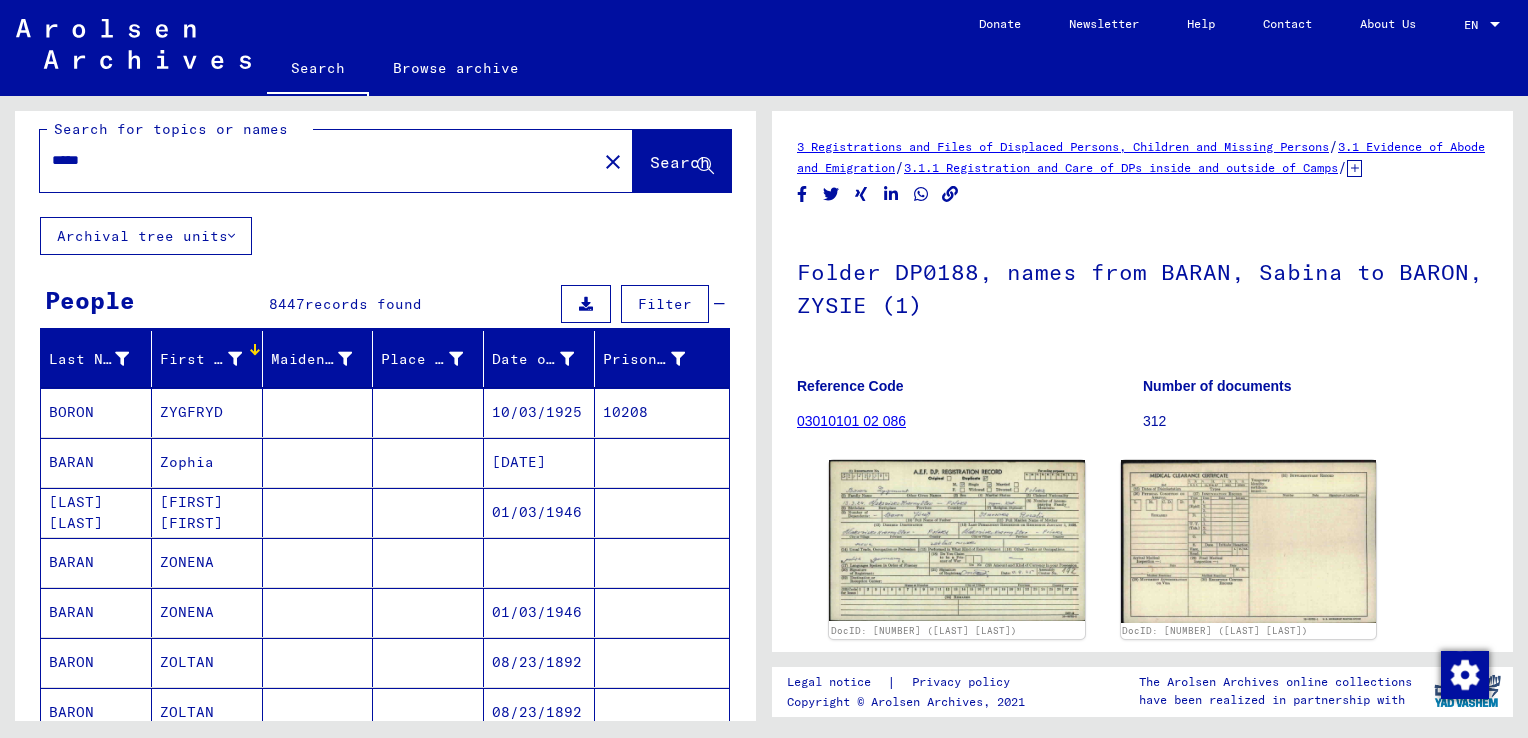 scroll, scrollTop: 0, scrollLeft: 0, axis: both 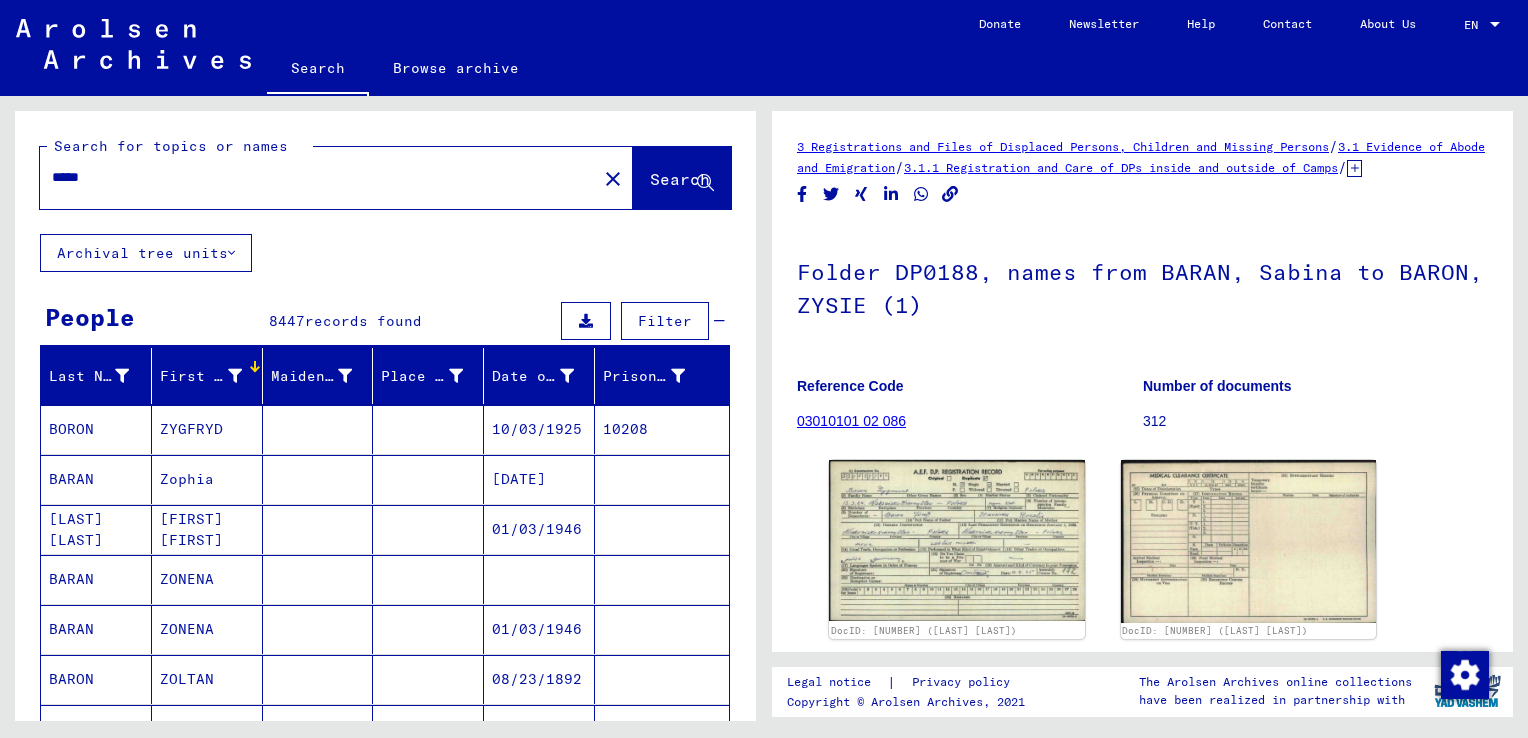 click at bounding box center (254, 371) 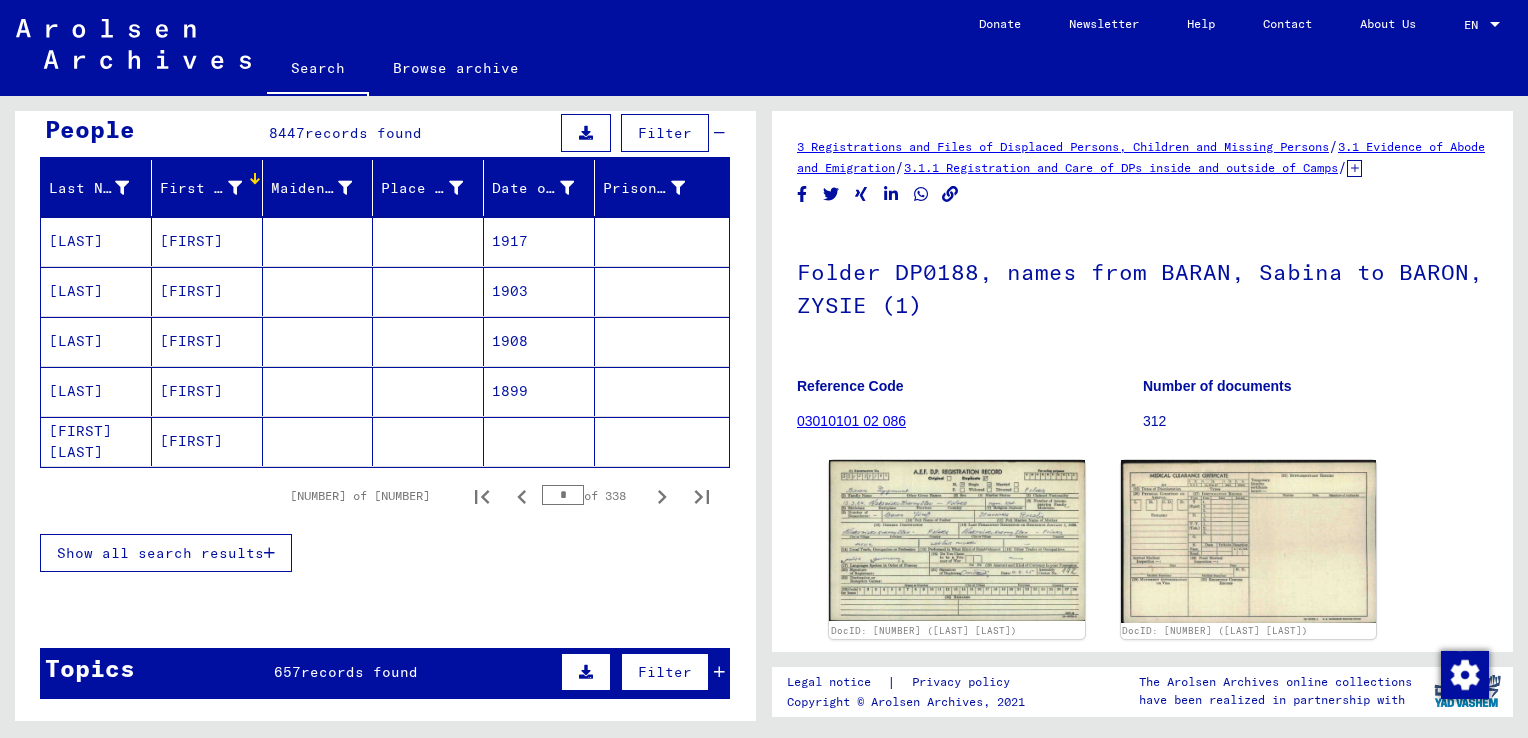 scroll, scrollTop: 200, scrollLeft: 0, axis: vertical 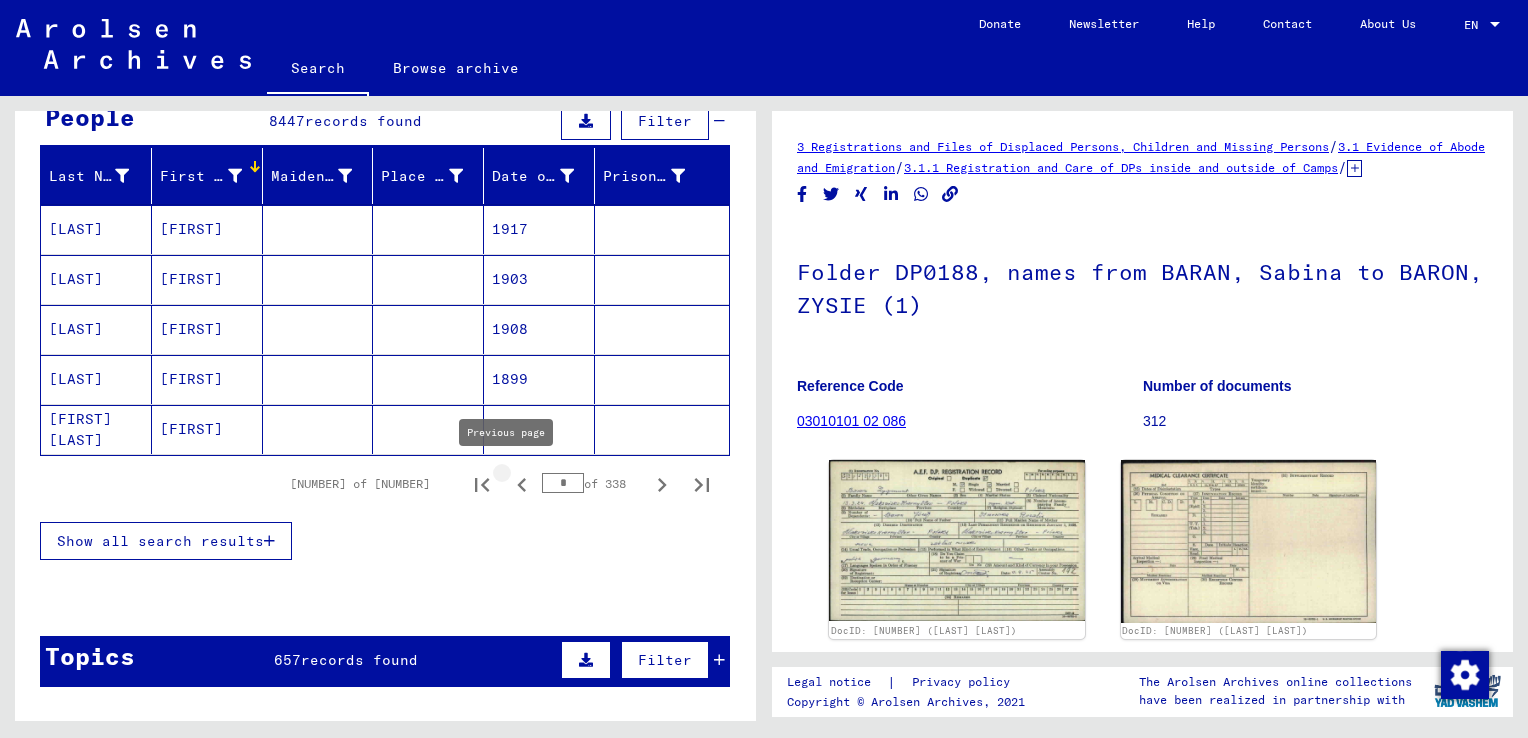 click 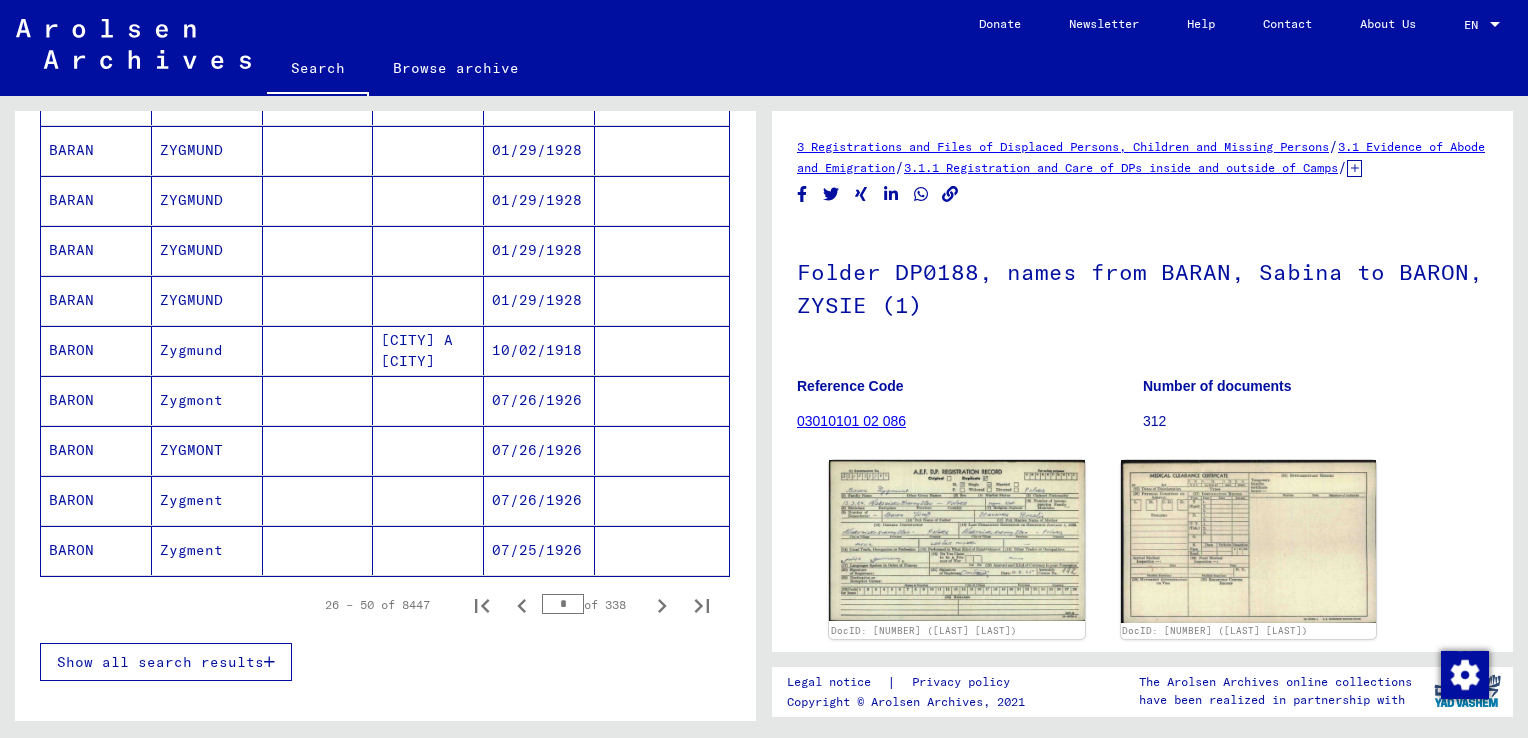 scroll, scrollTop: 1200, scrollLeft: 0, axis: vertical 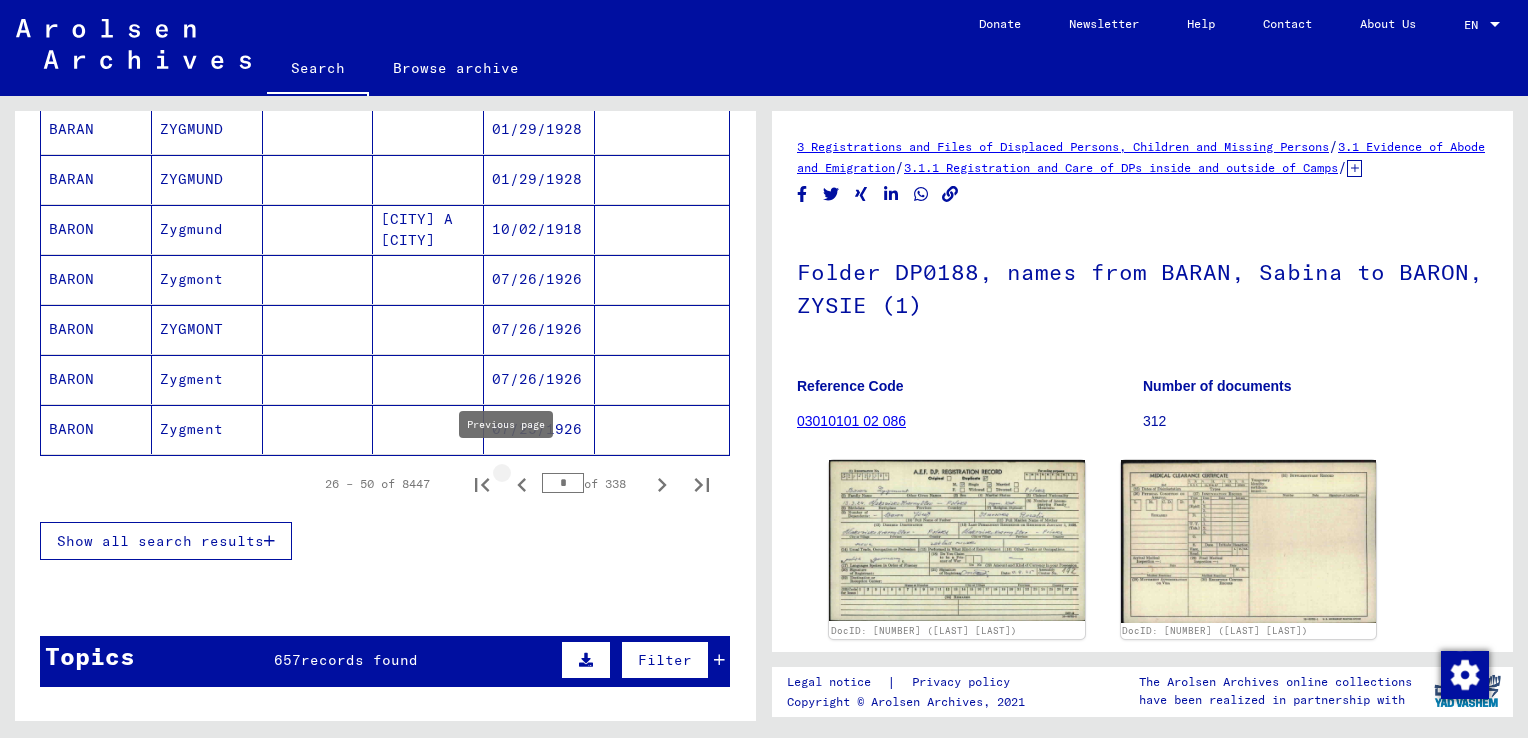click 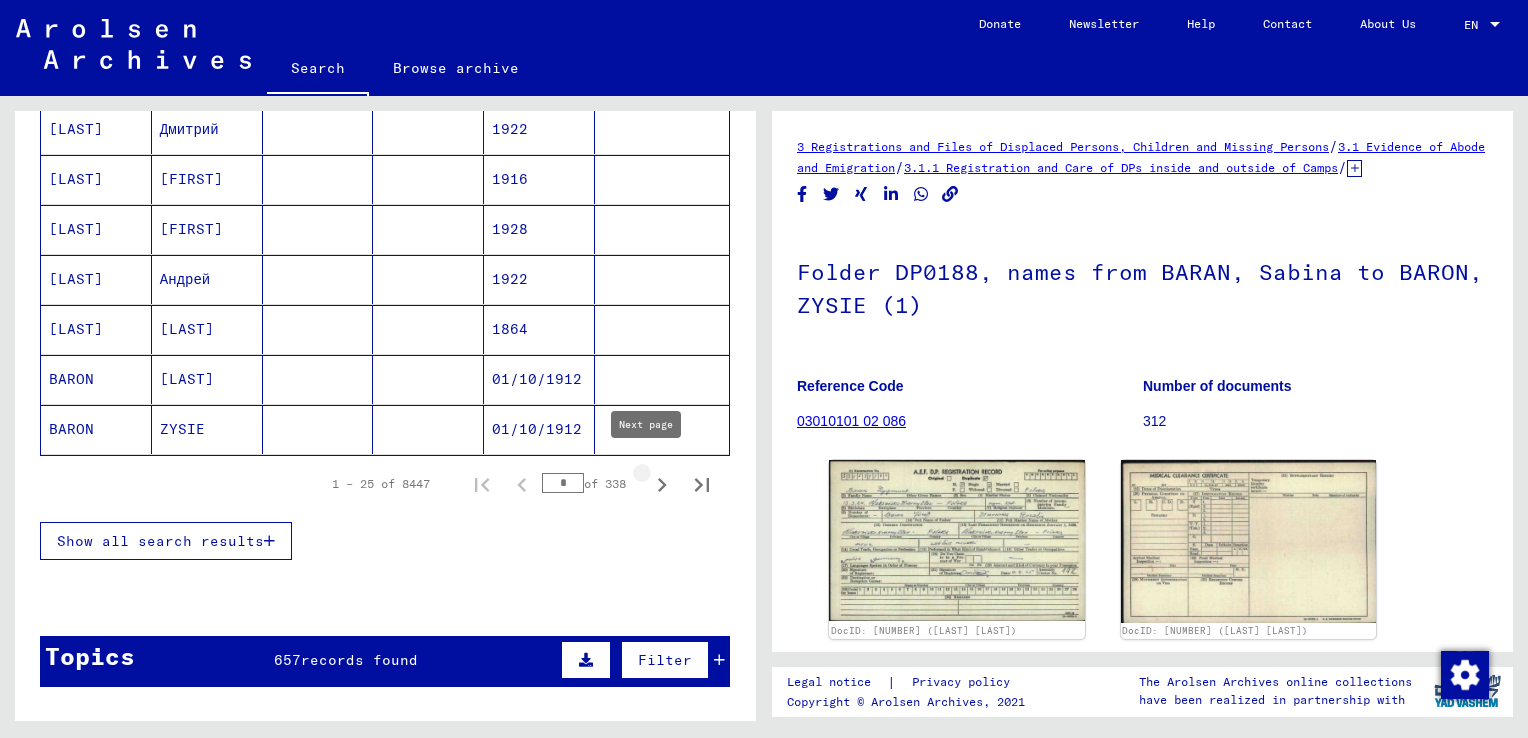click 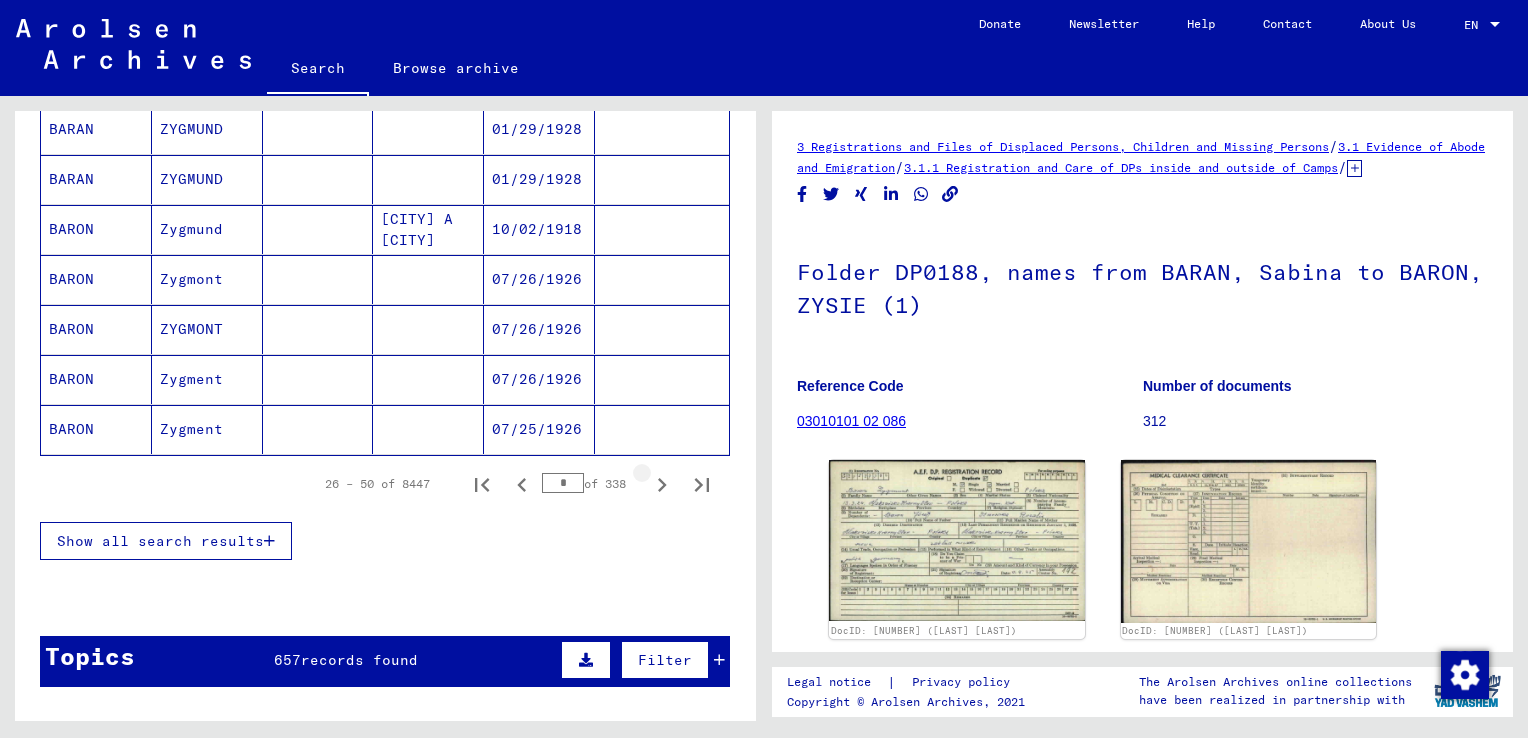 click 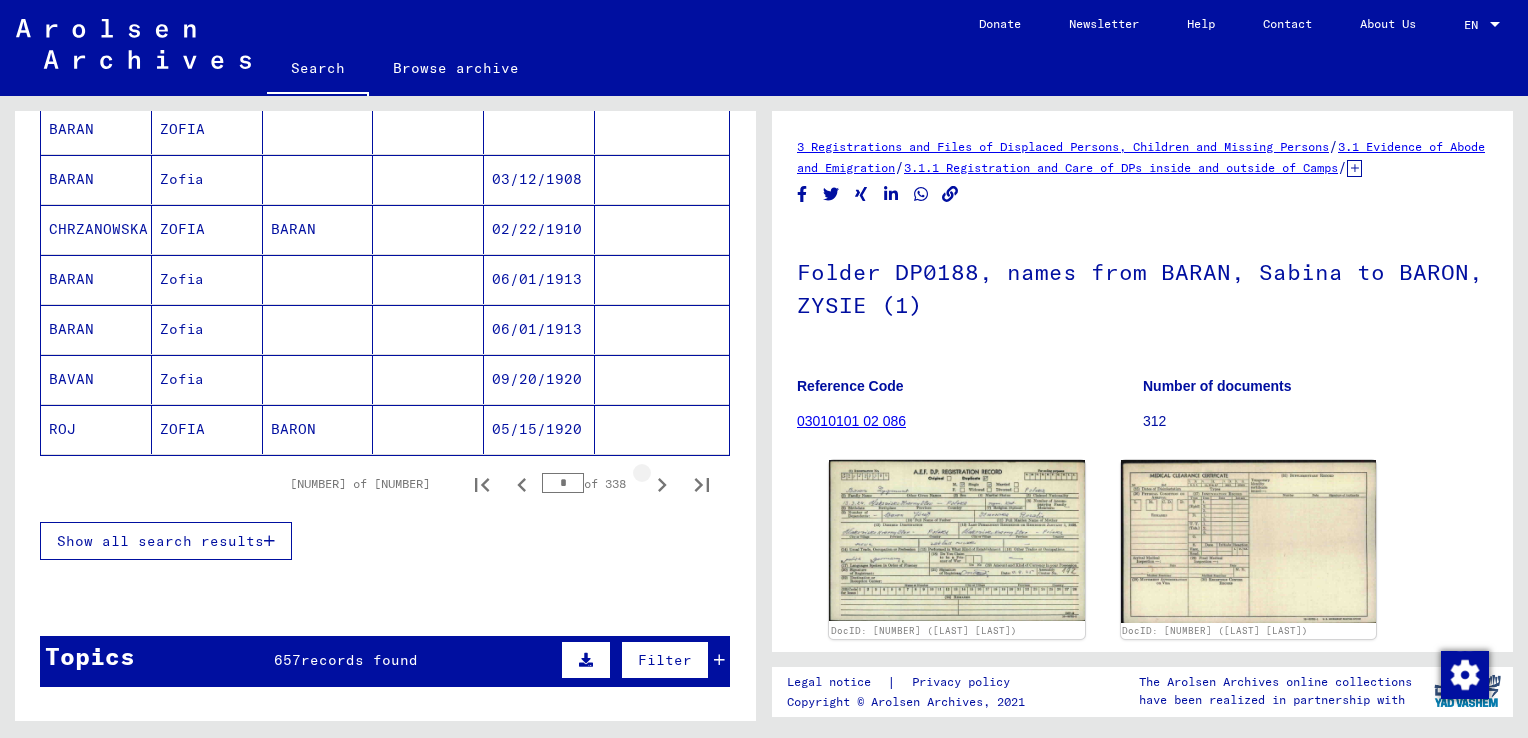 click 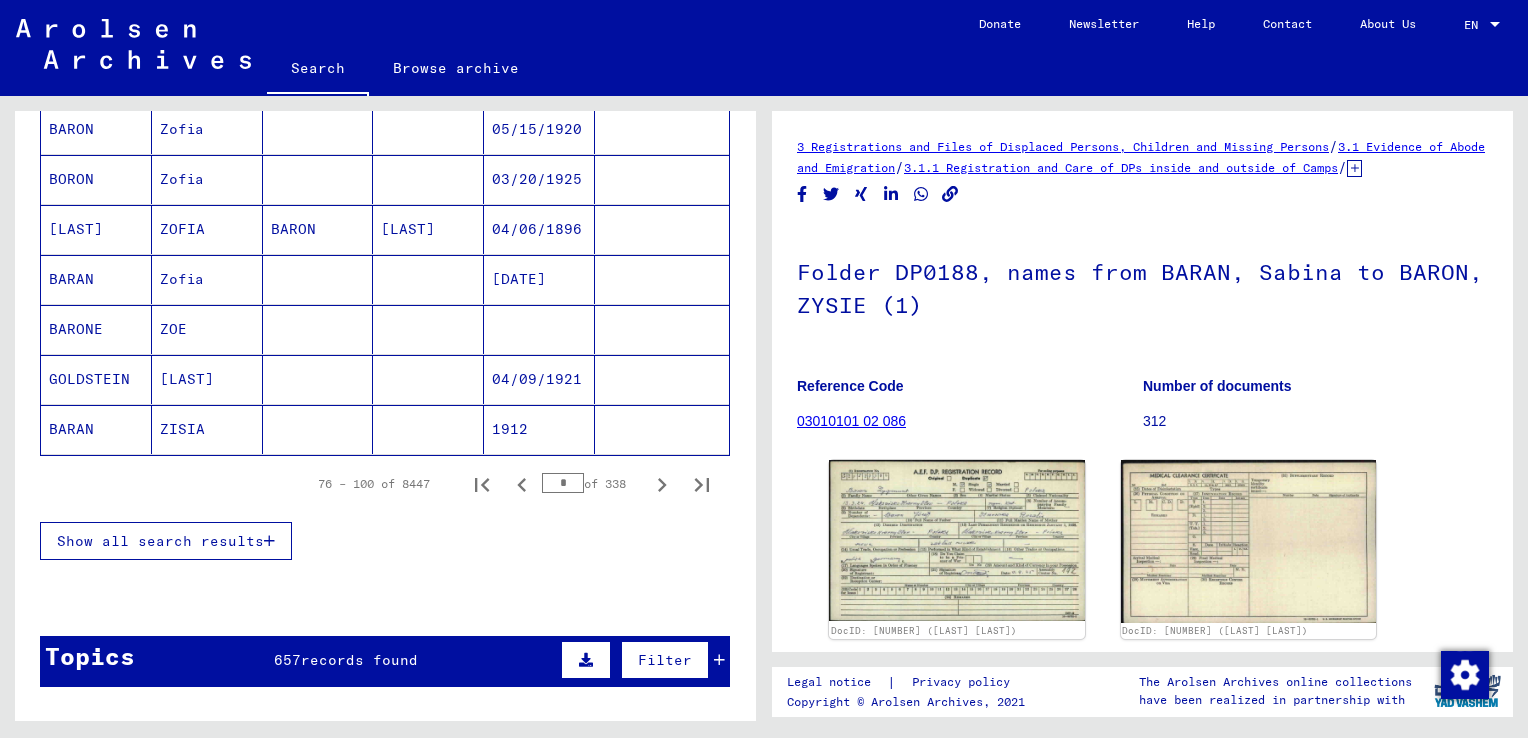 click 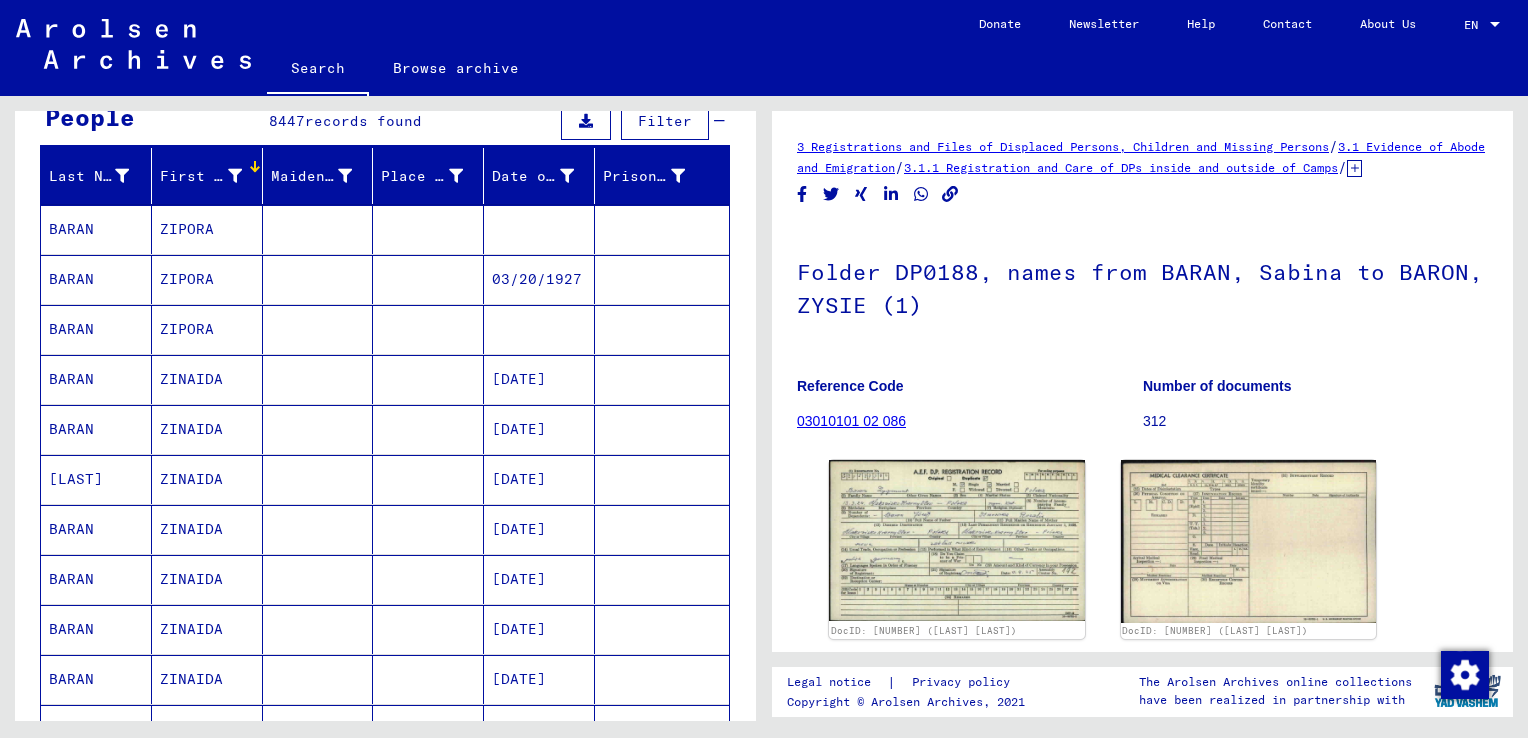 scroll, scrollTop: 100, scrollLeft: 0, axis: vertical 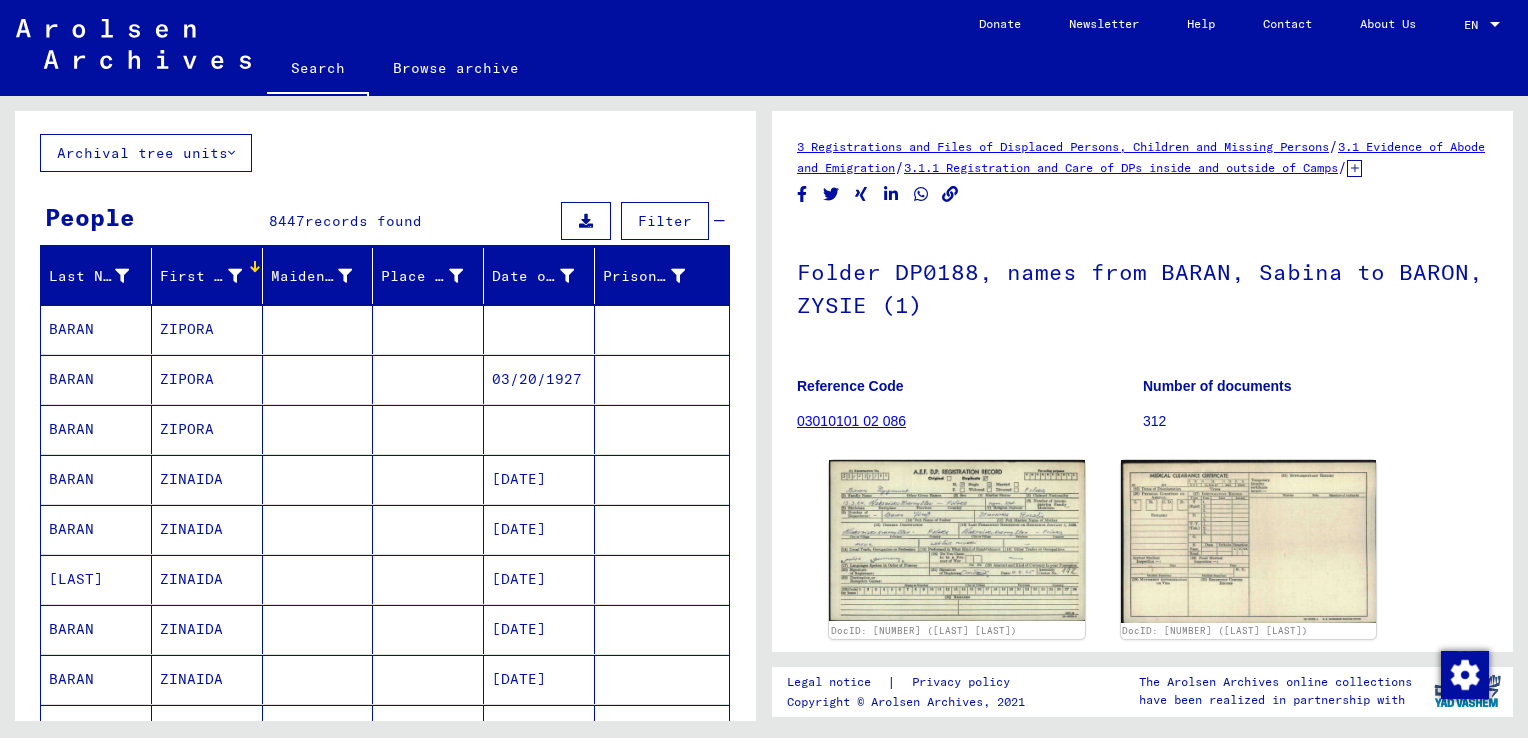 click at bounding box center (255, 271) 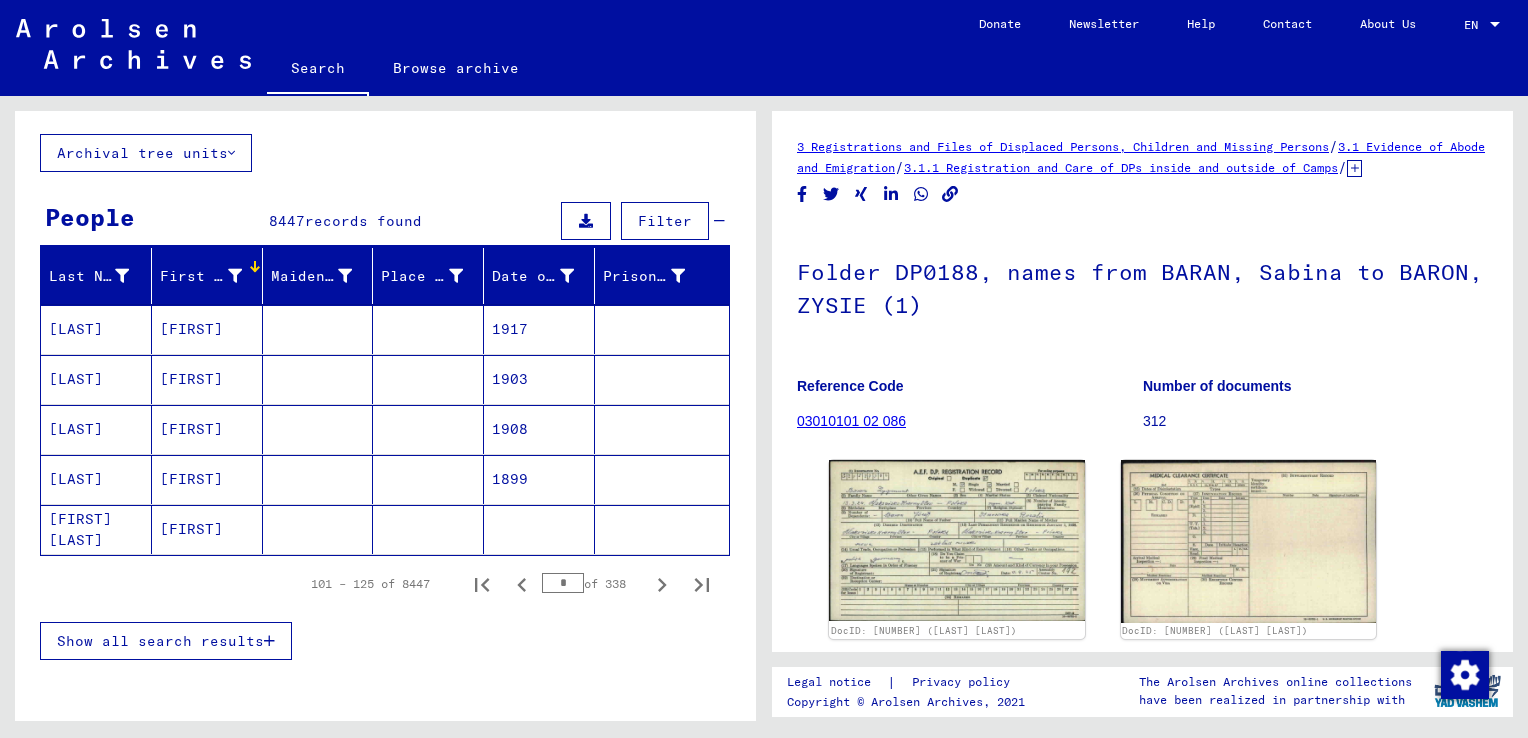 click at bounding box center (254, 271) 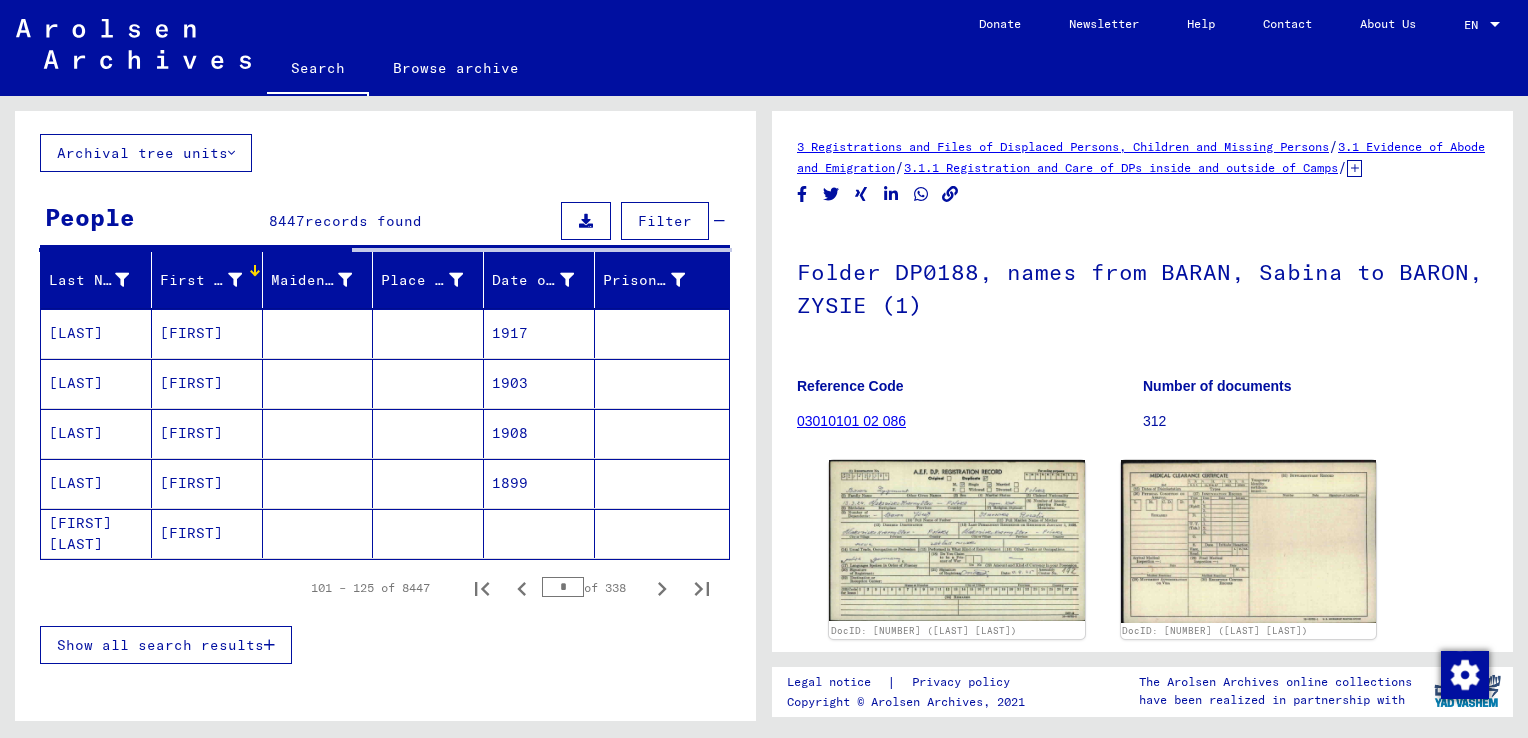 click on "First Name" at bounding box center (207, 280) 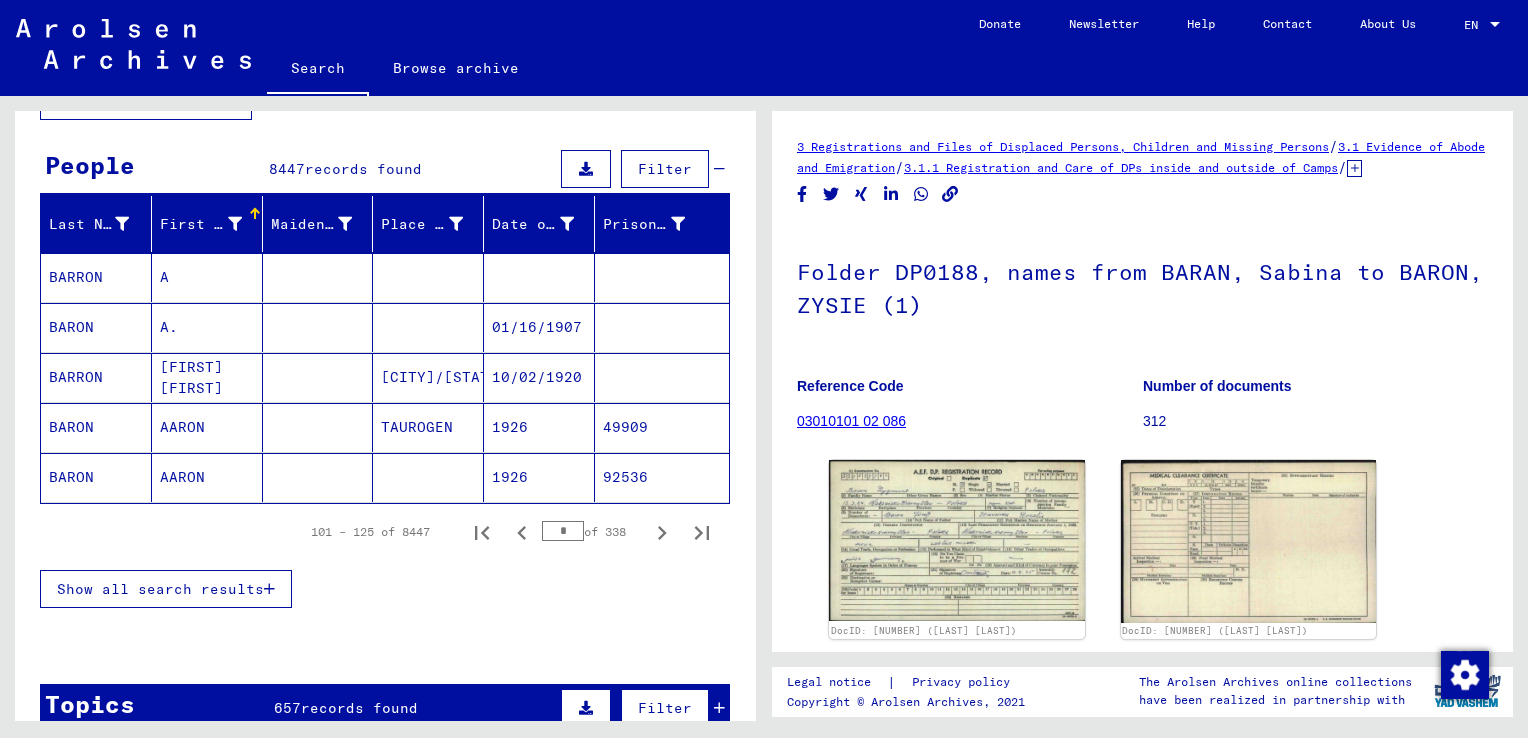 scroll, scrollTop: 200, scrollLeft: 0, axis: vertical 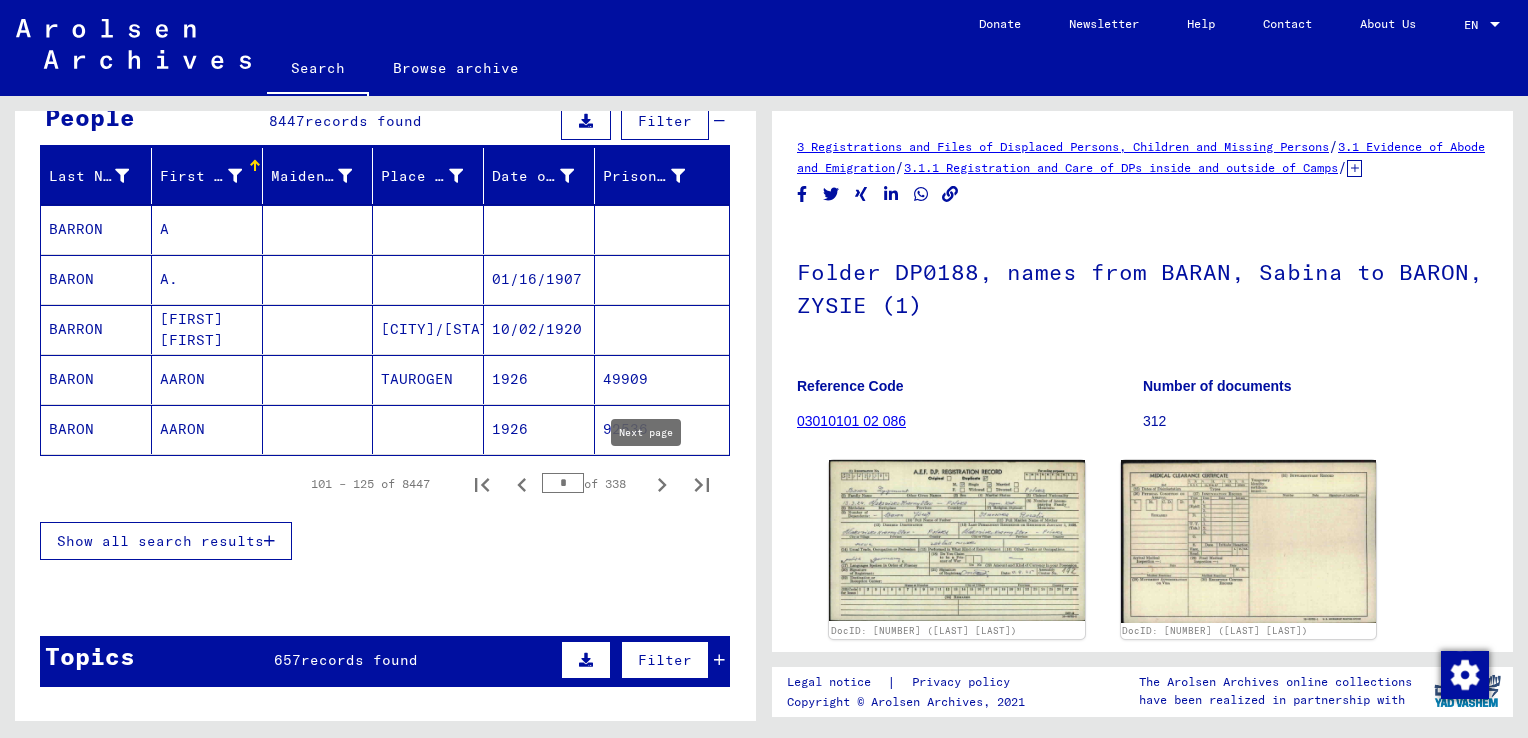 click 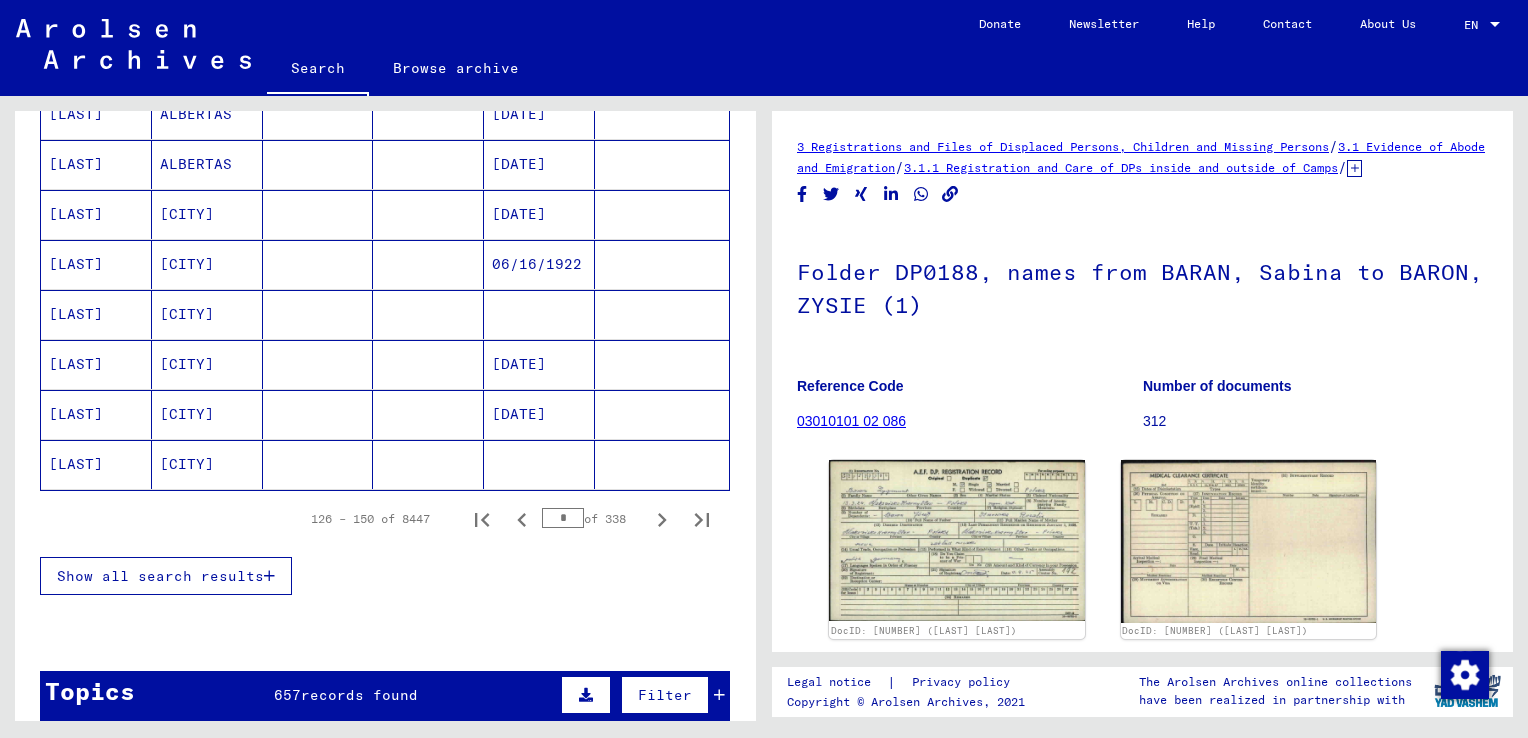 scroll, scrollTop: 1200, scrollLeft: 0, axis: vertical 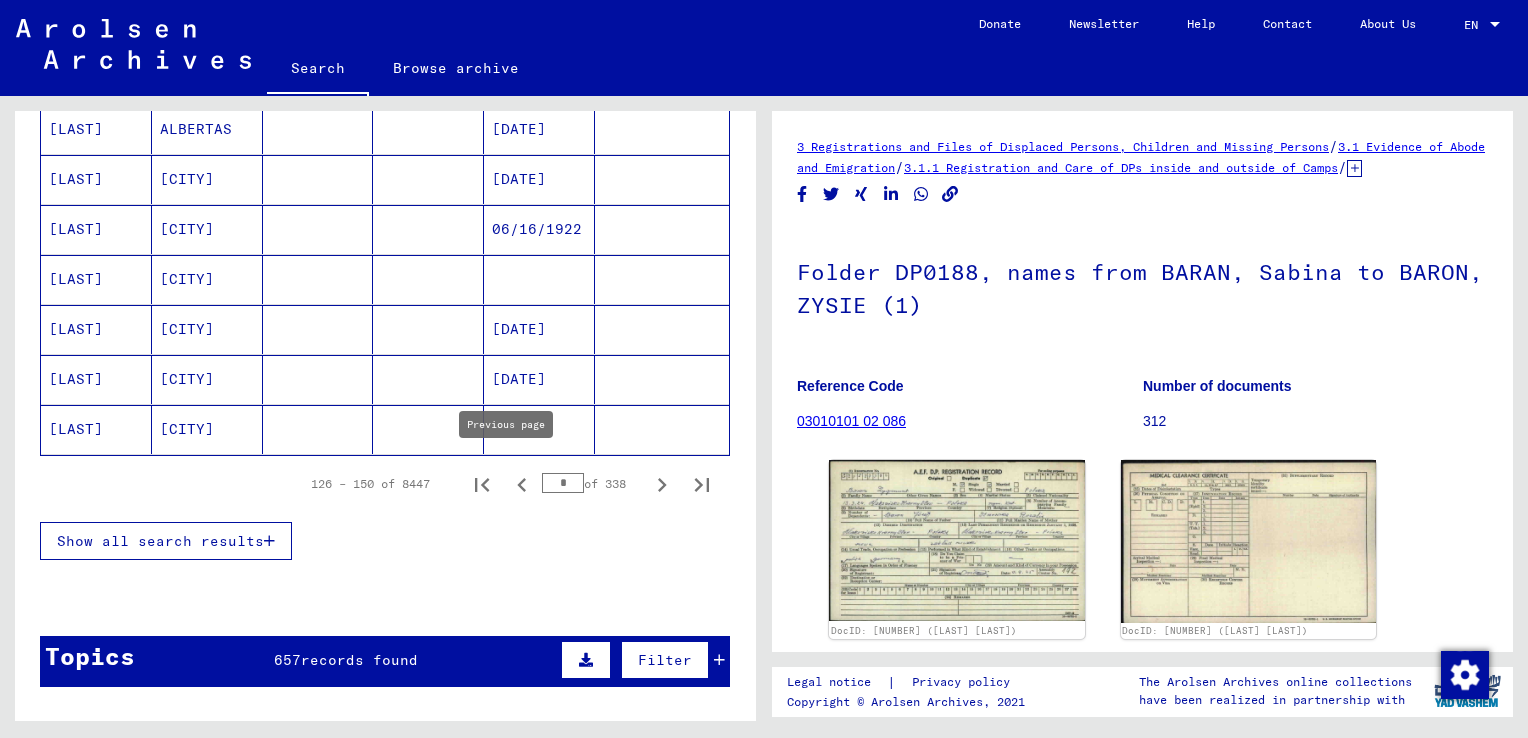 click 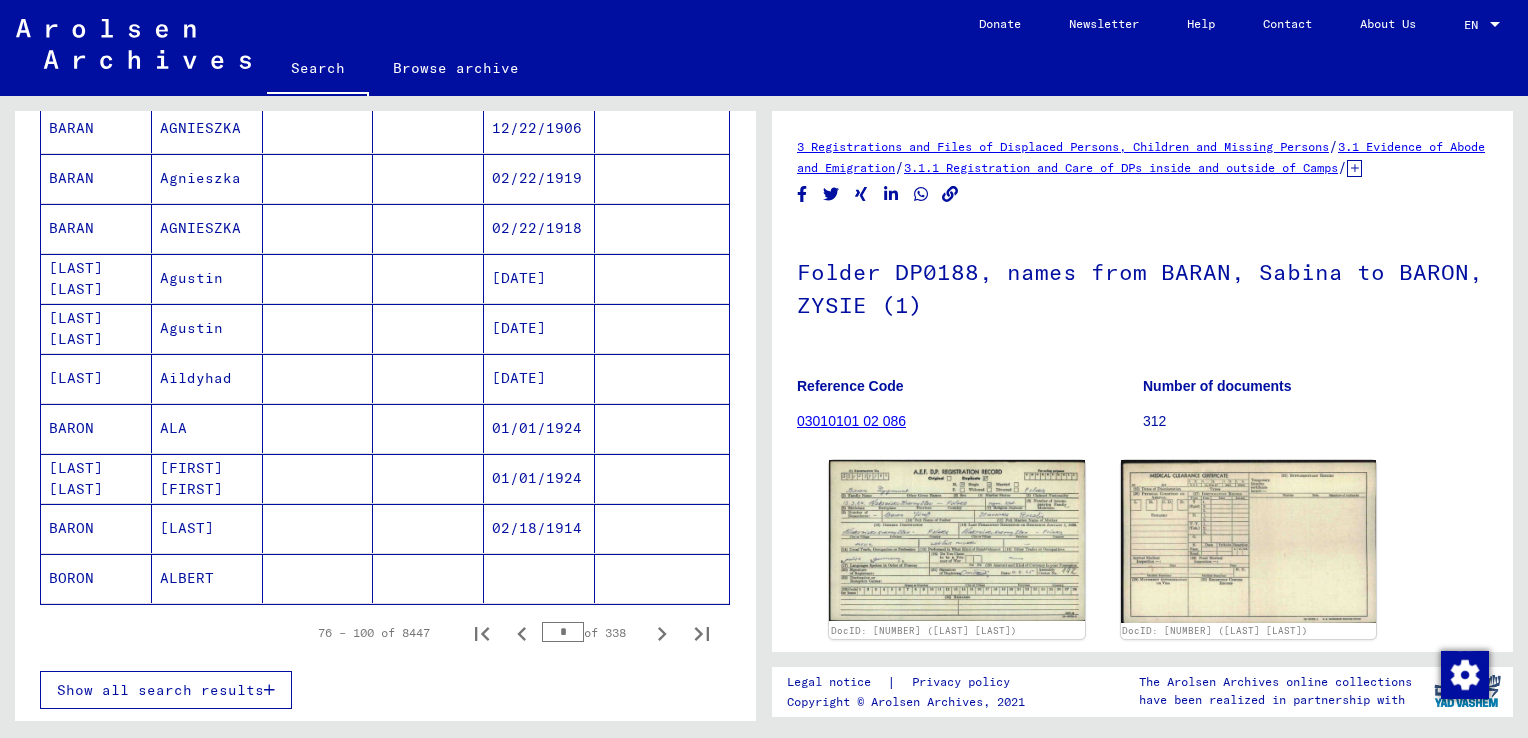 scroll, scrollTop: 1100, scrollLeft: 0, axis: vertical 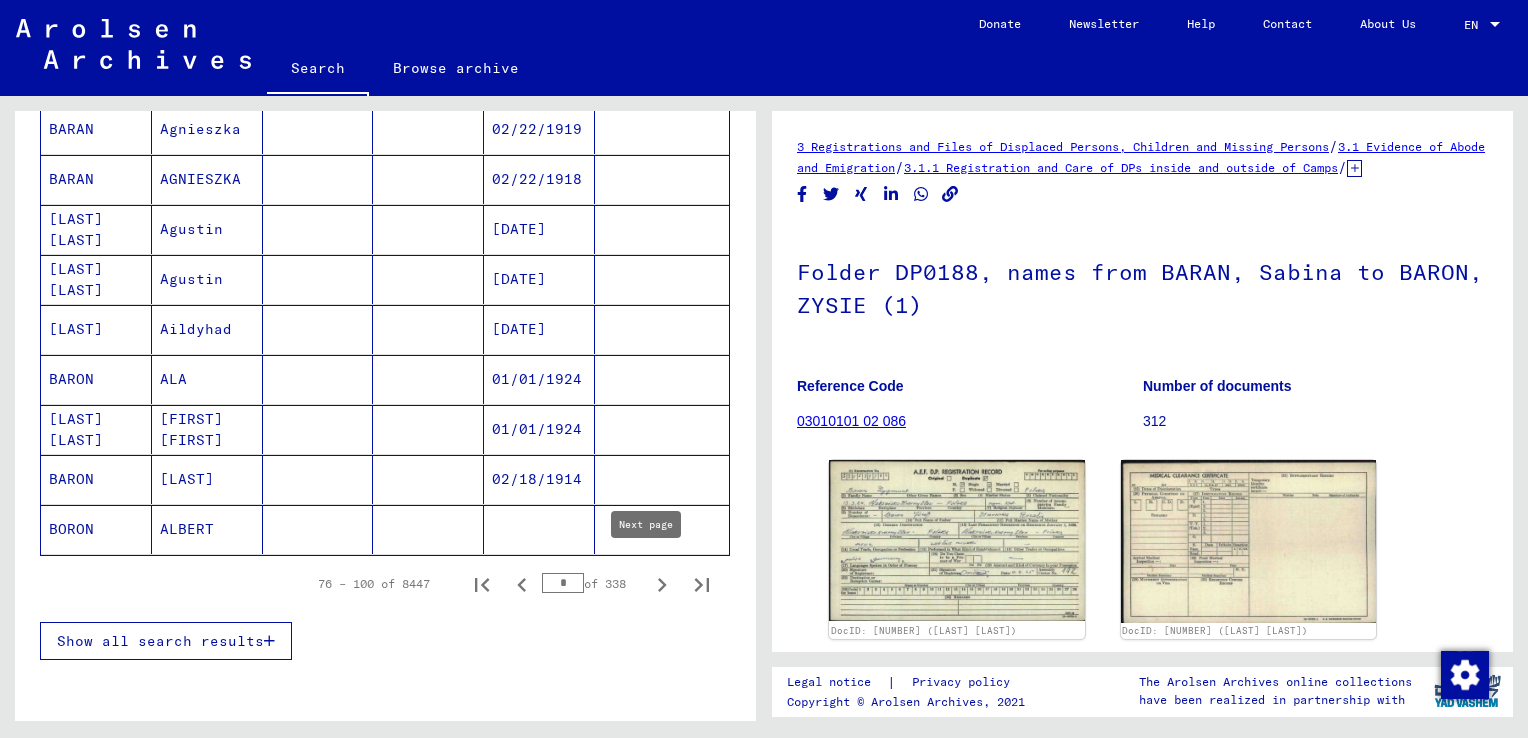 click 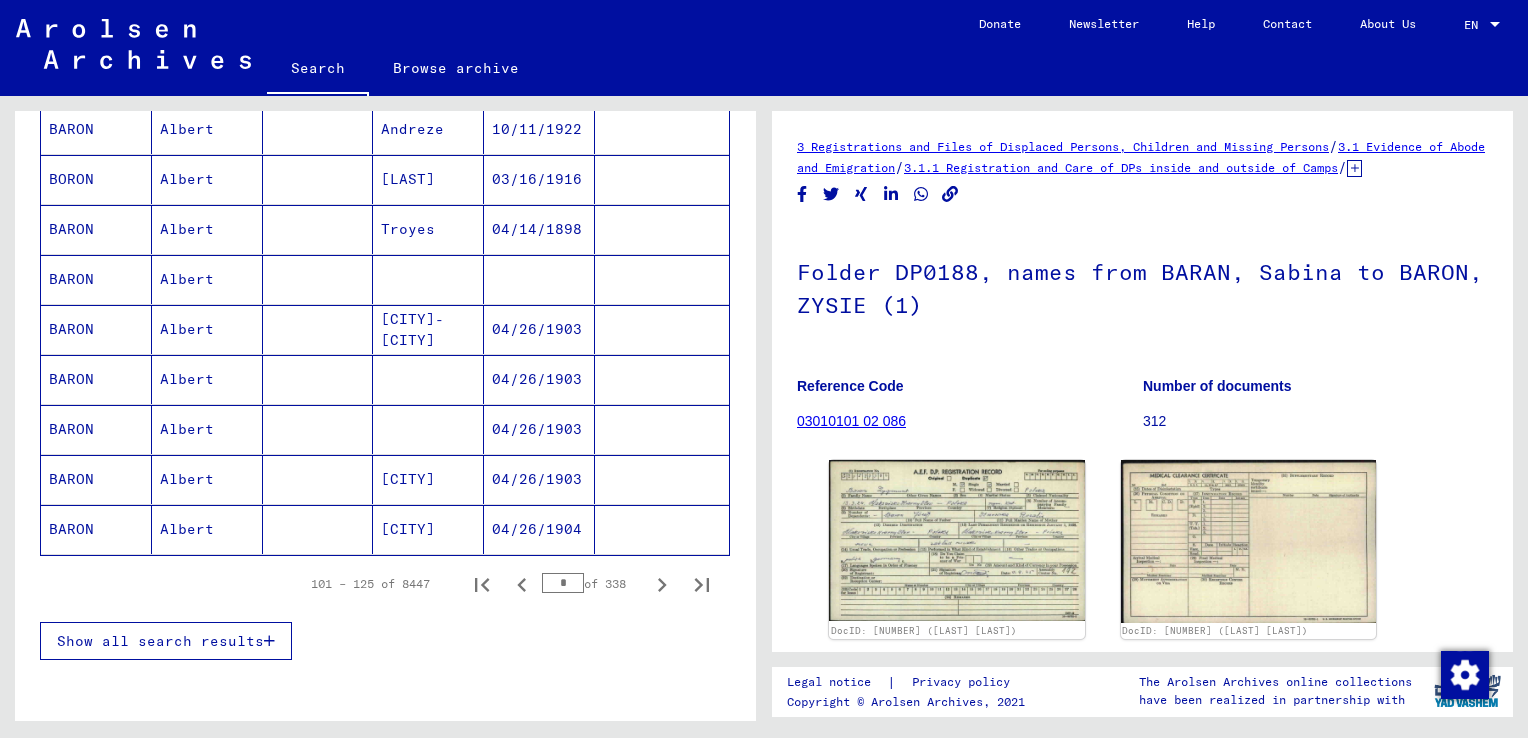 click 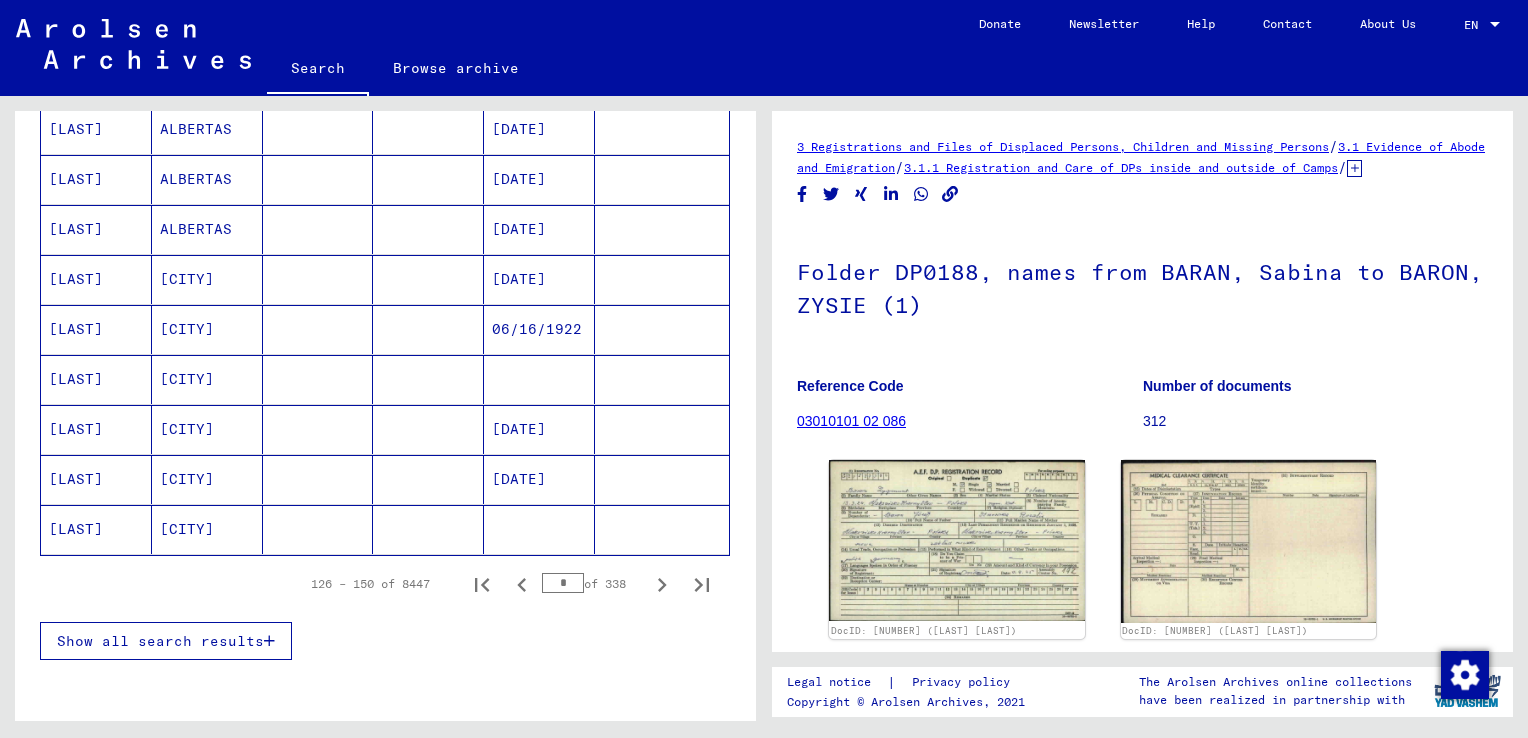 click 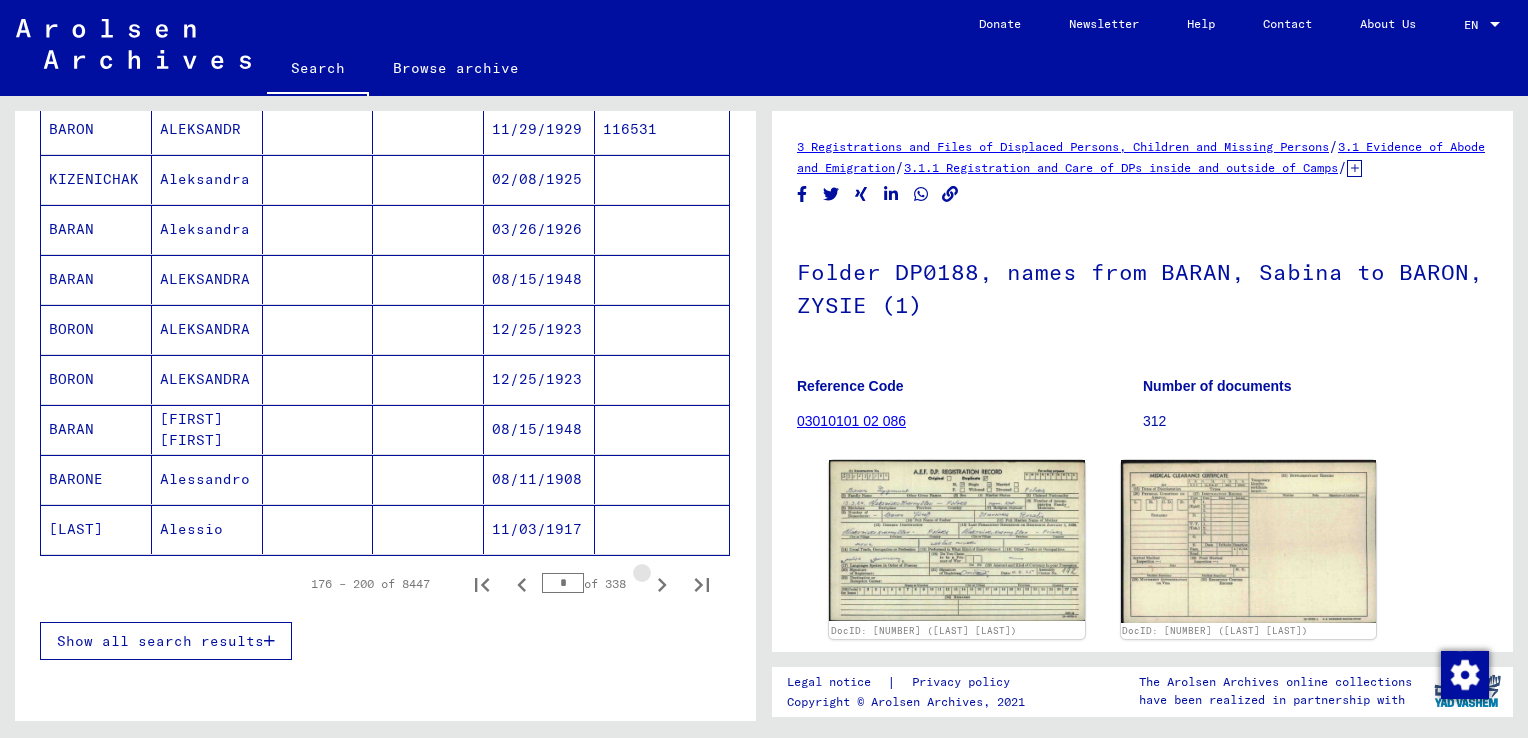 click 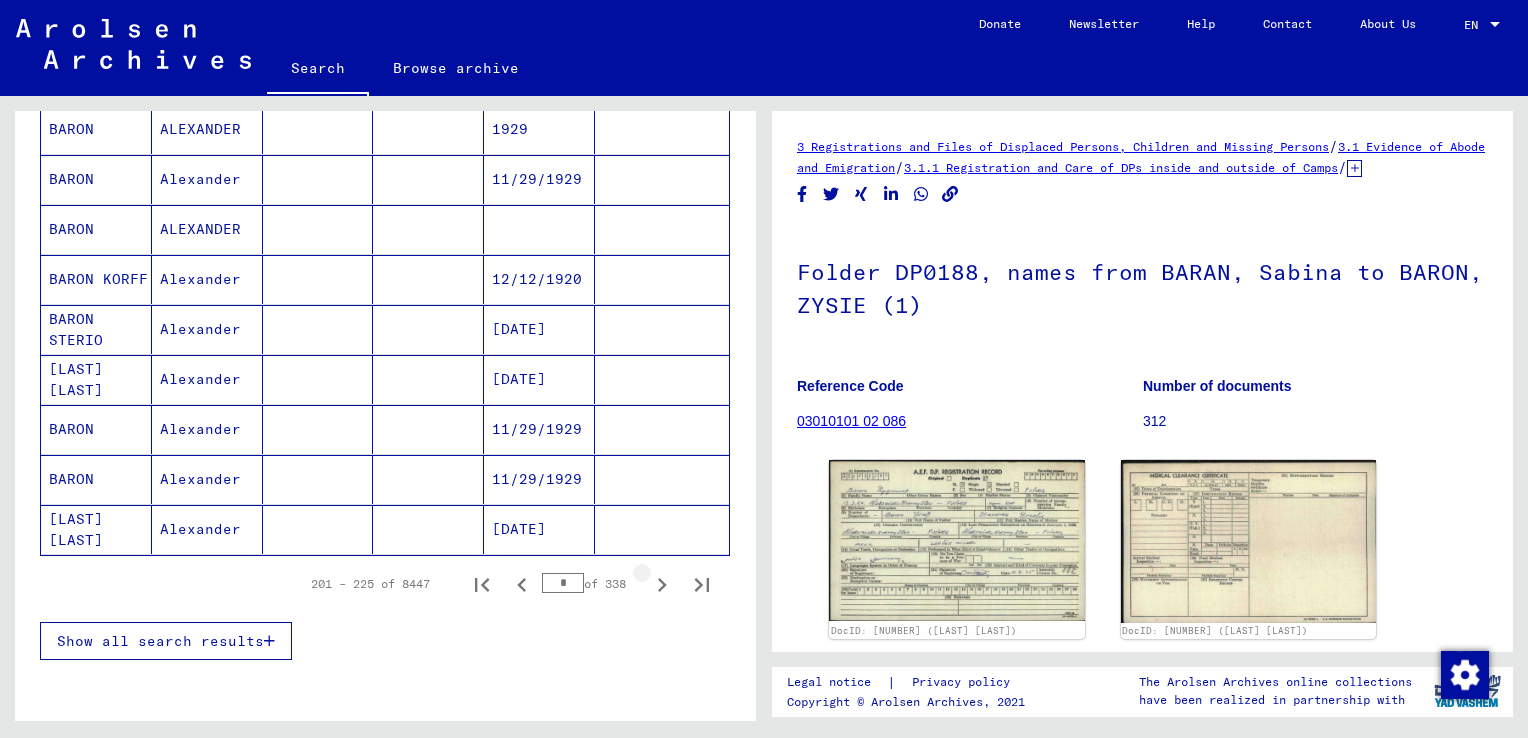 click 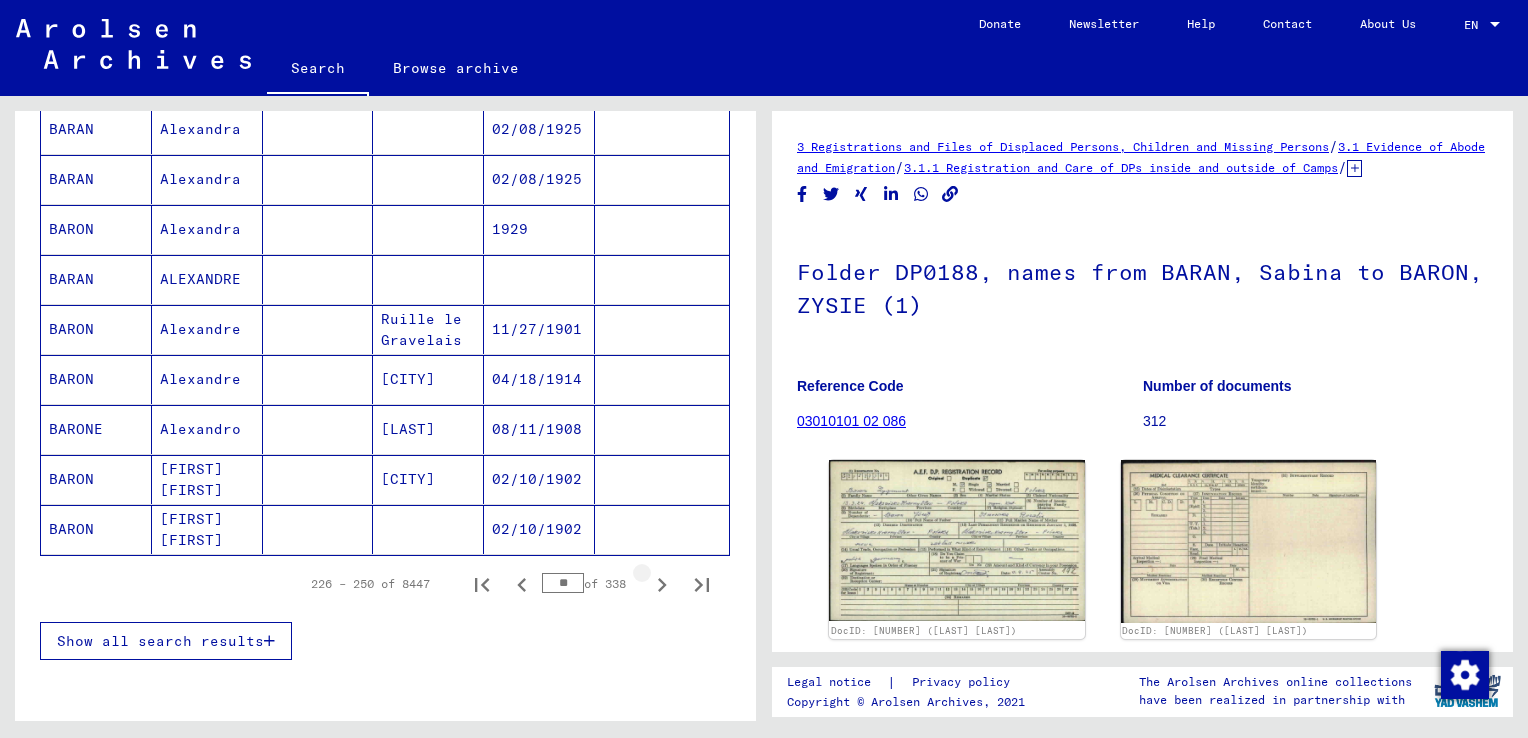 click 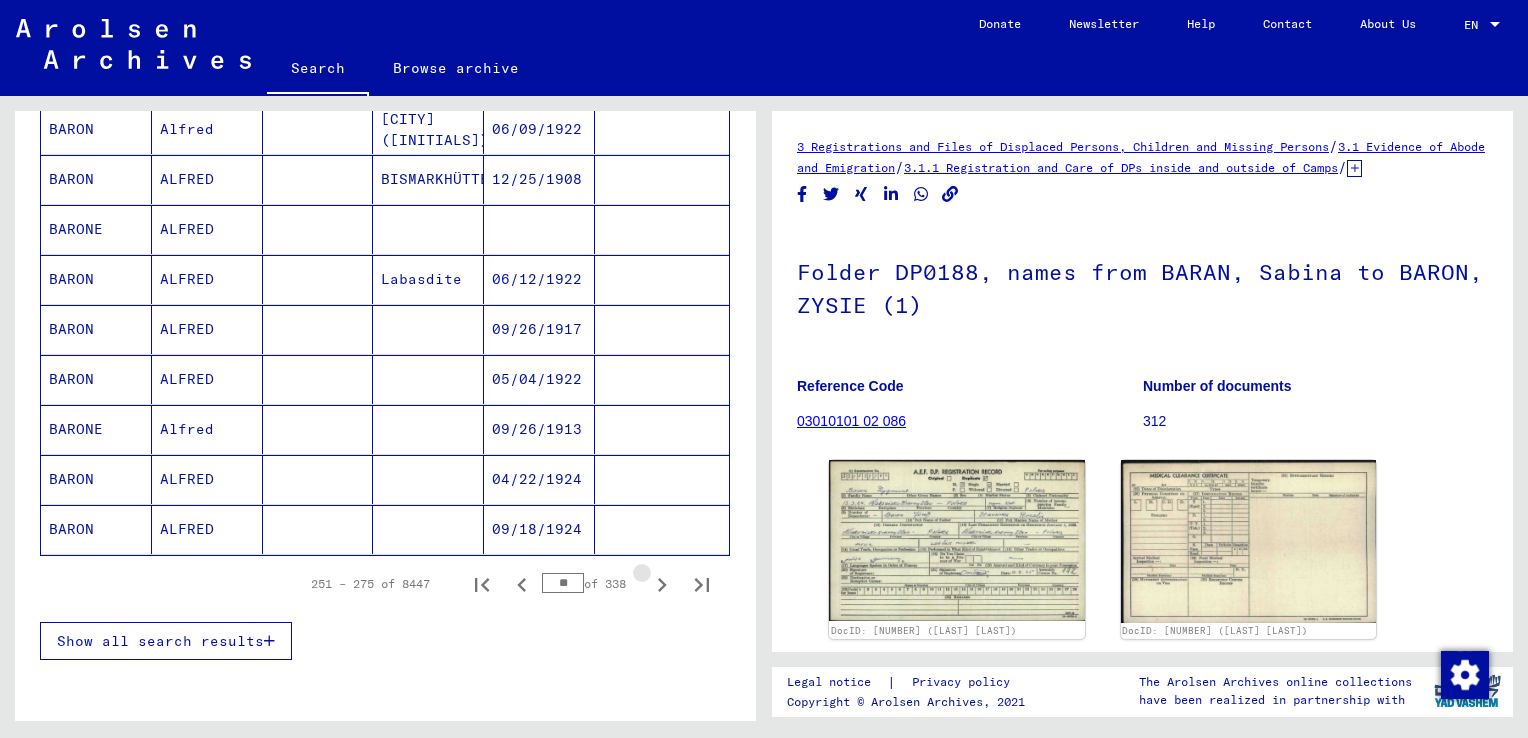 click 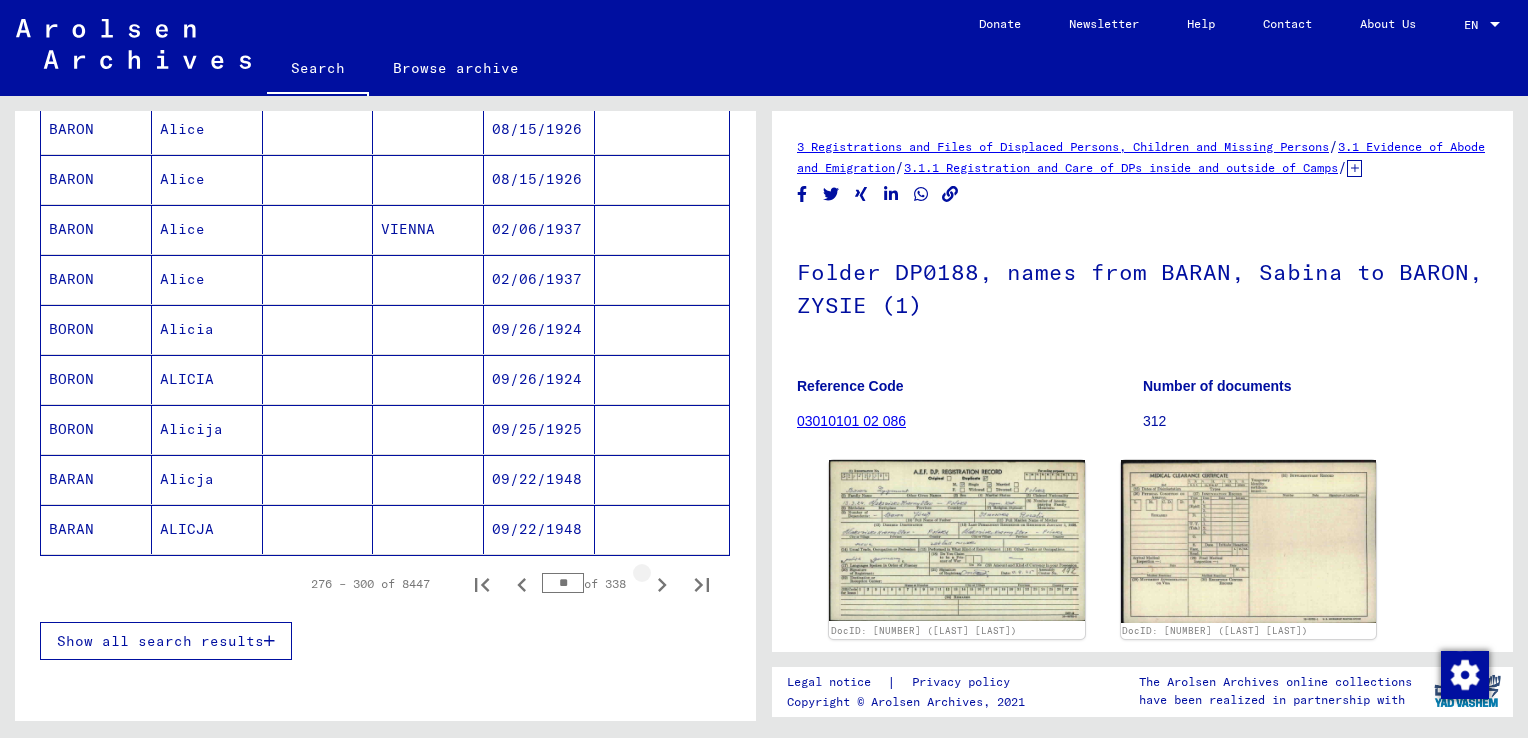 click 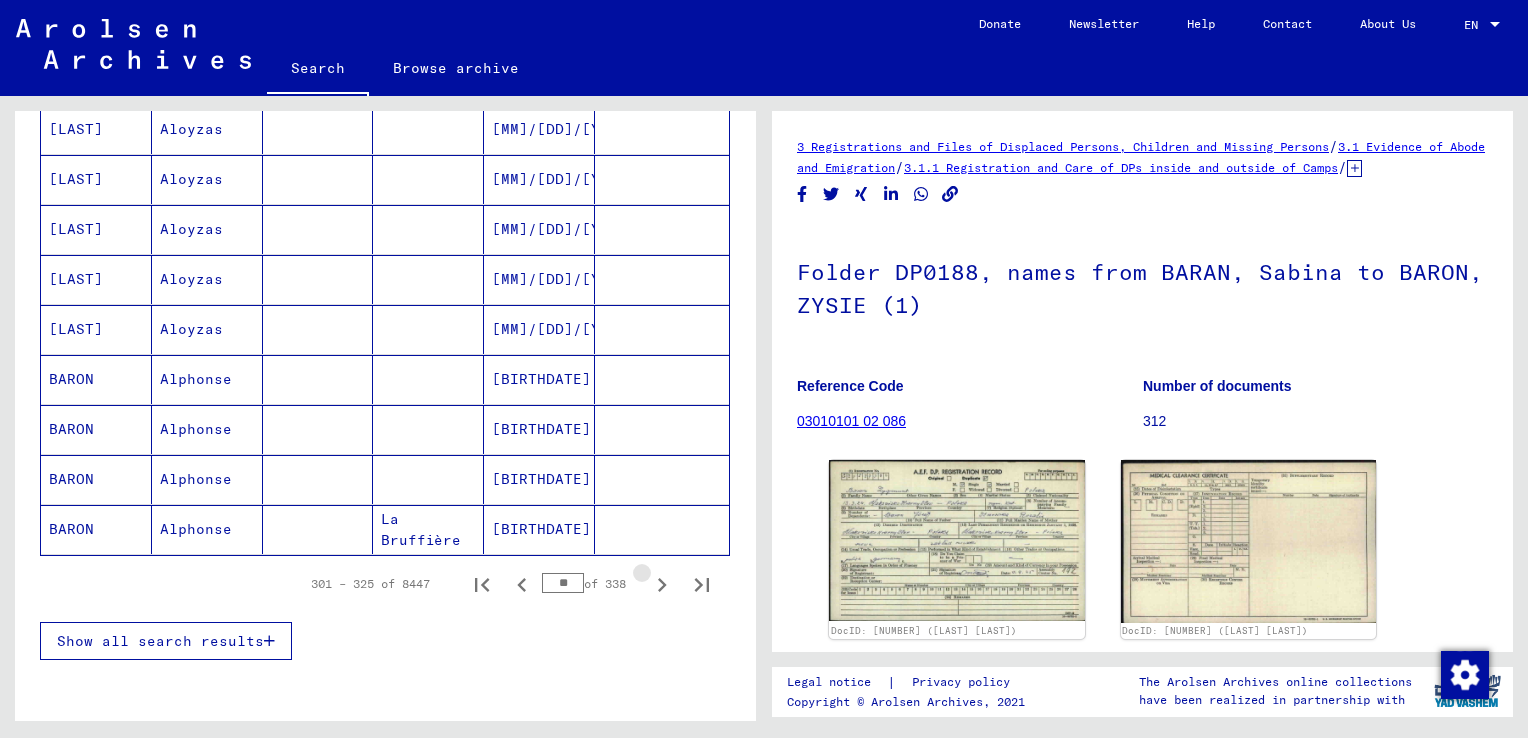 click 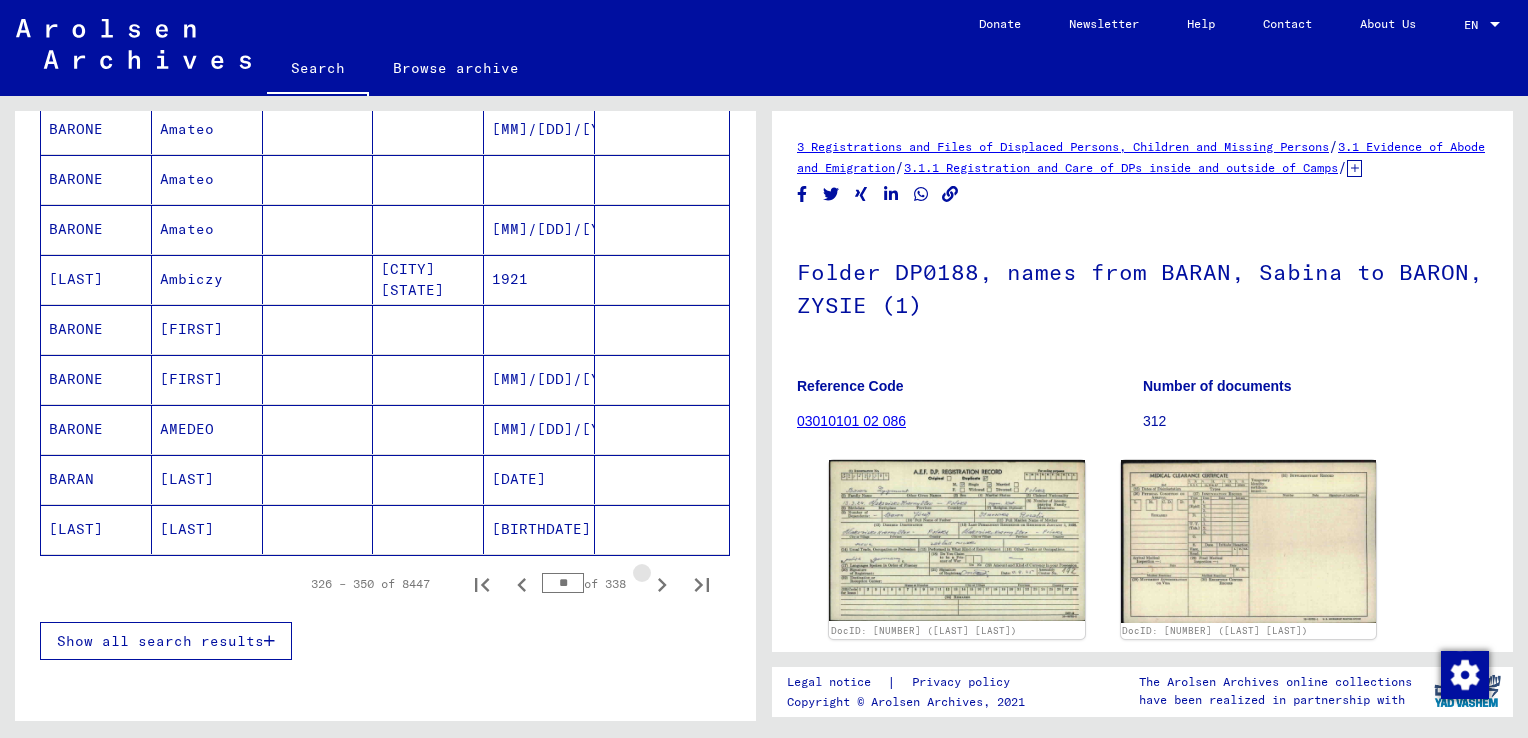 click 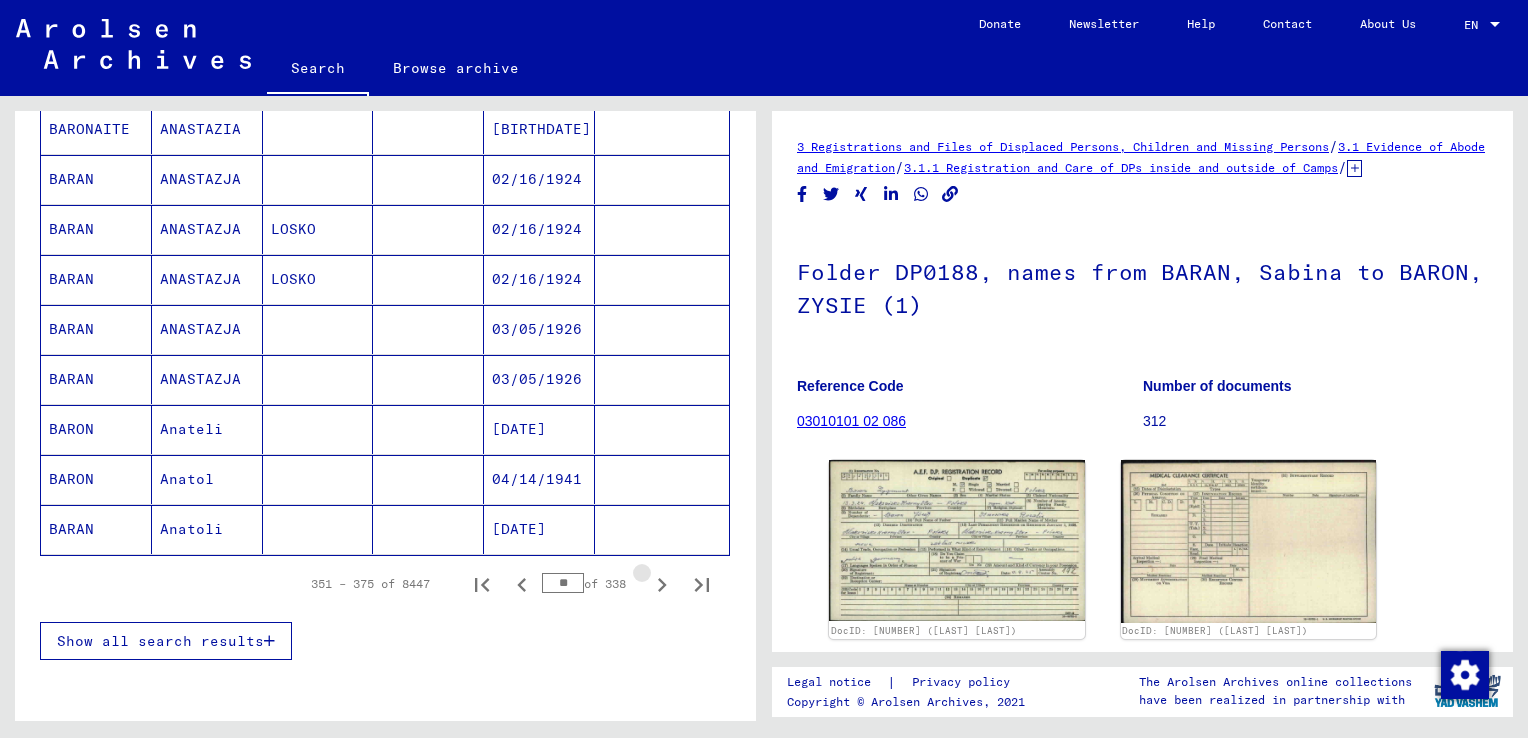 click 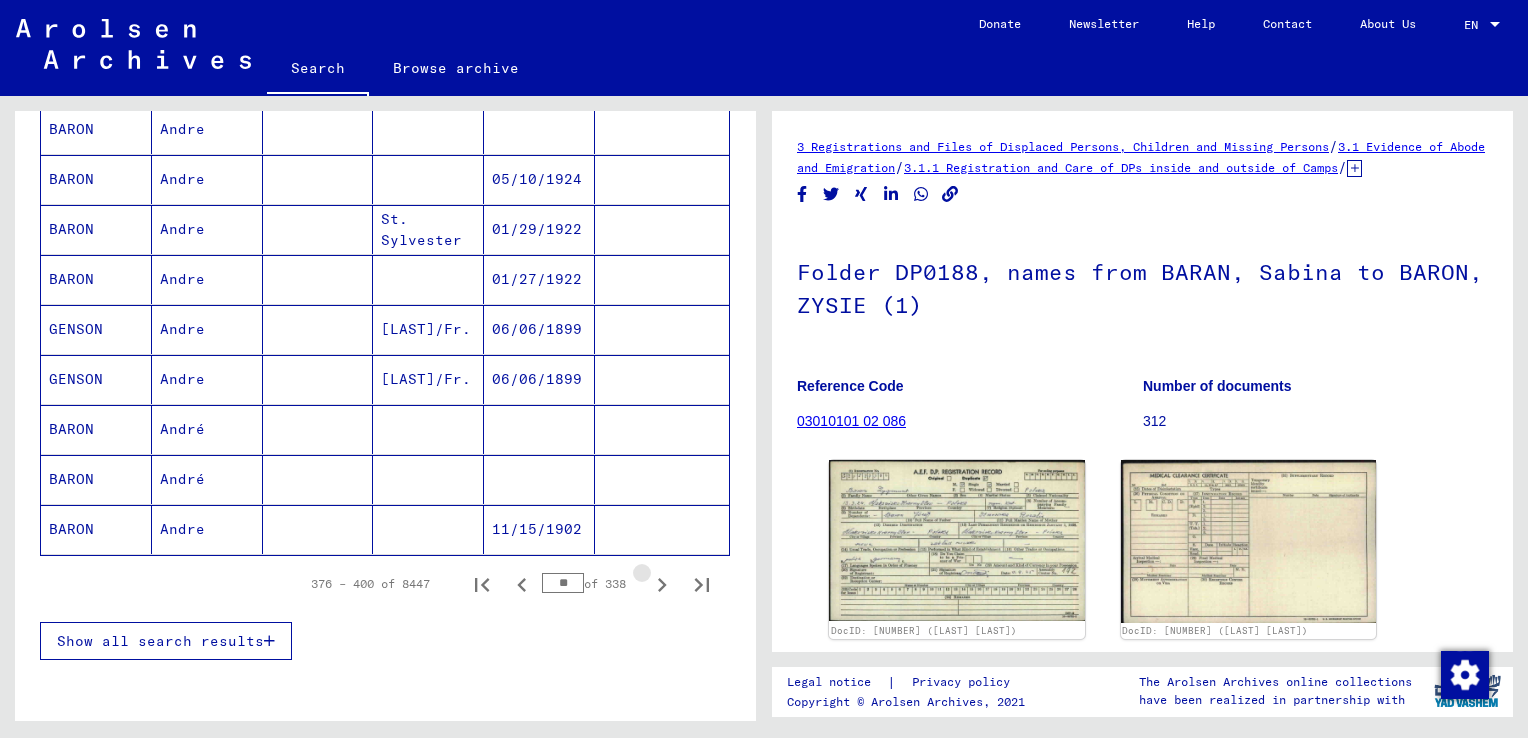 click 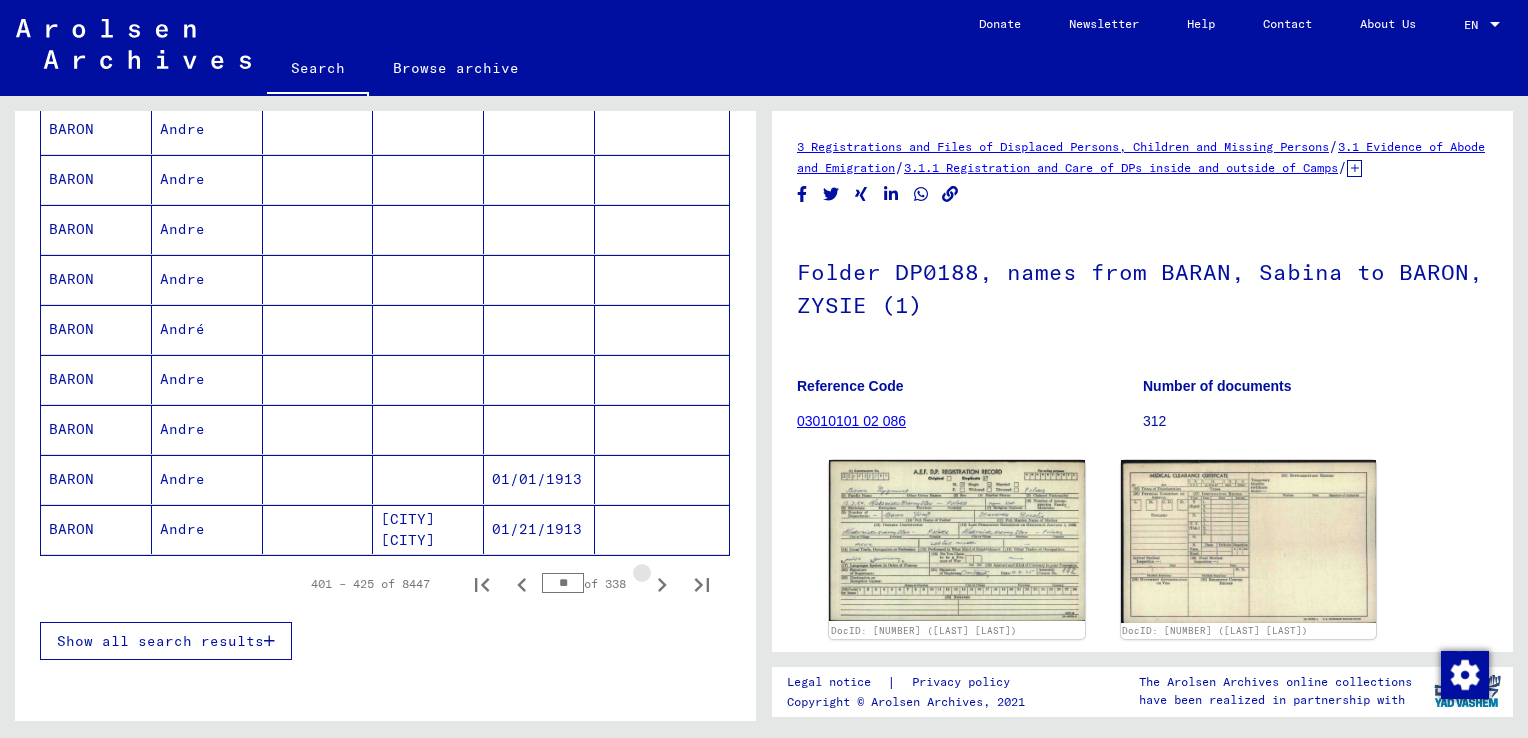 click 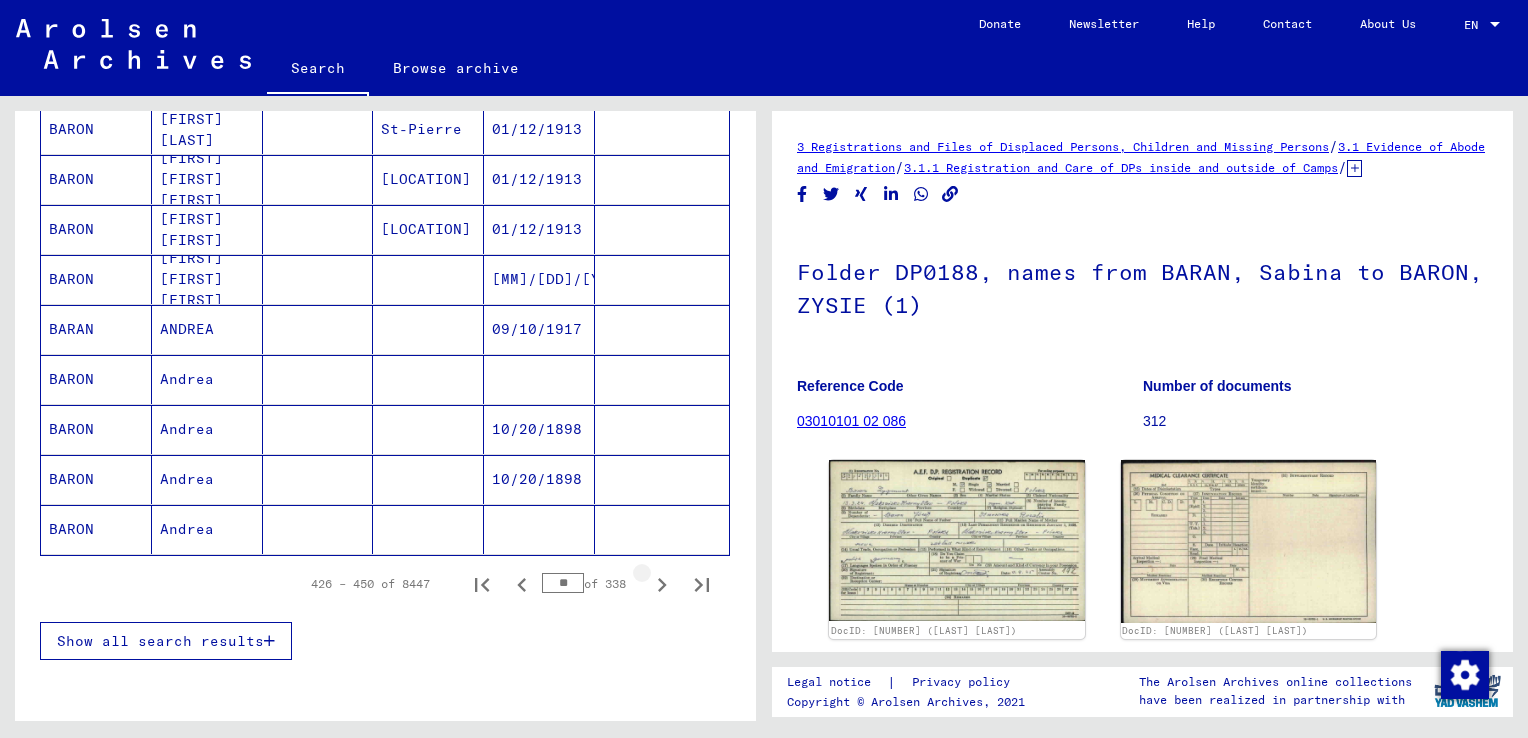 click 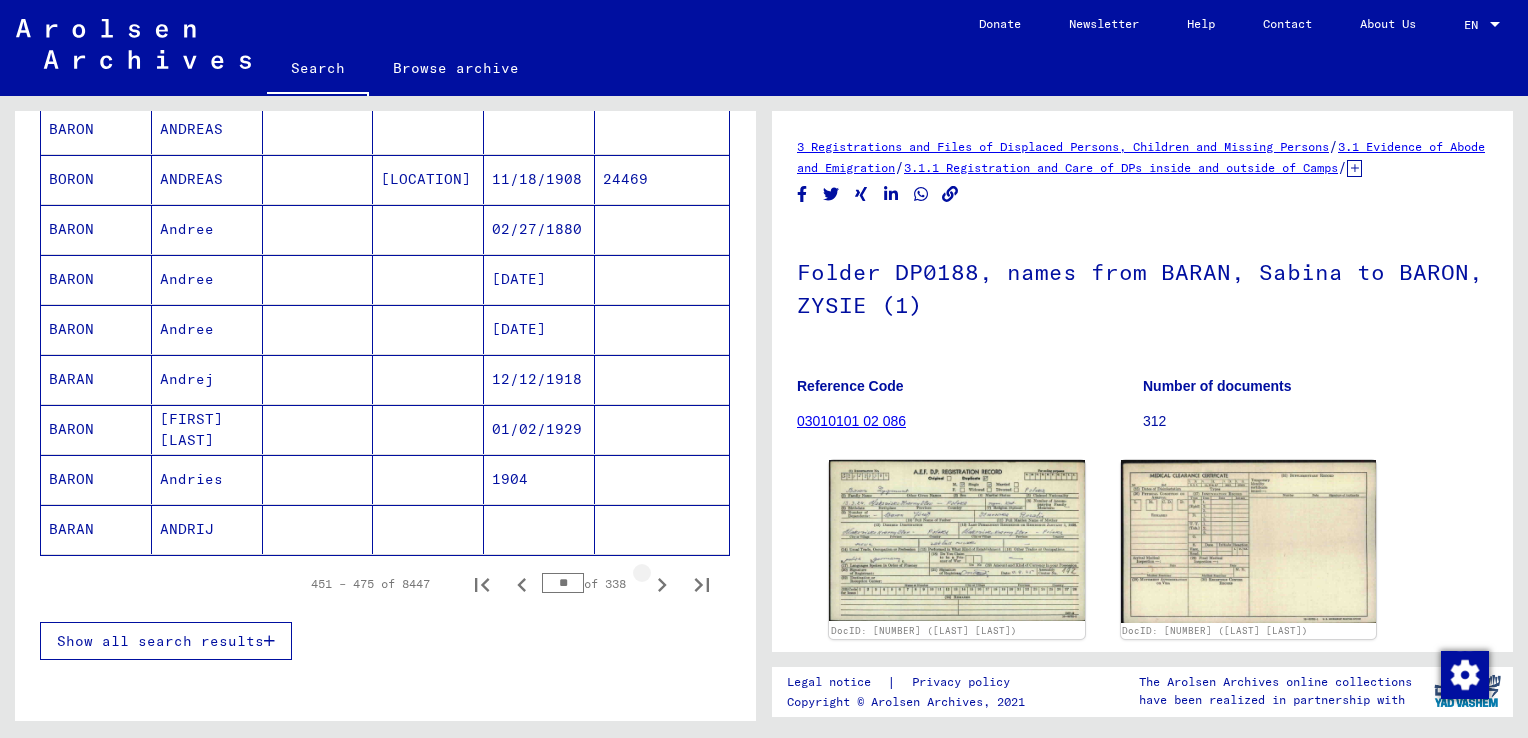 click 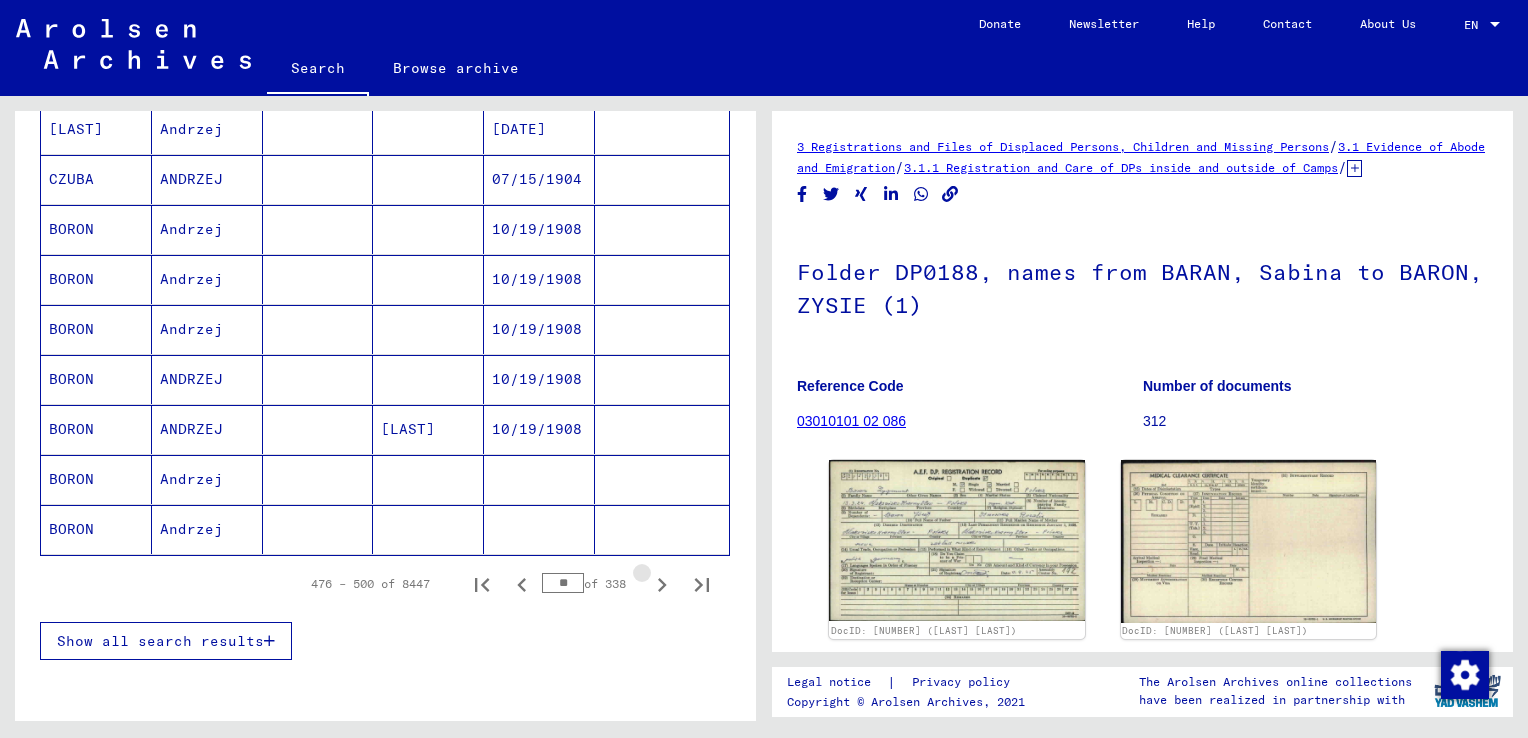 click 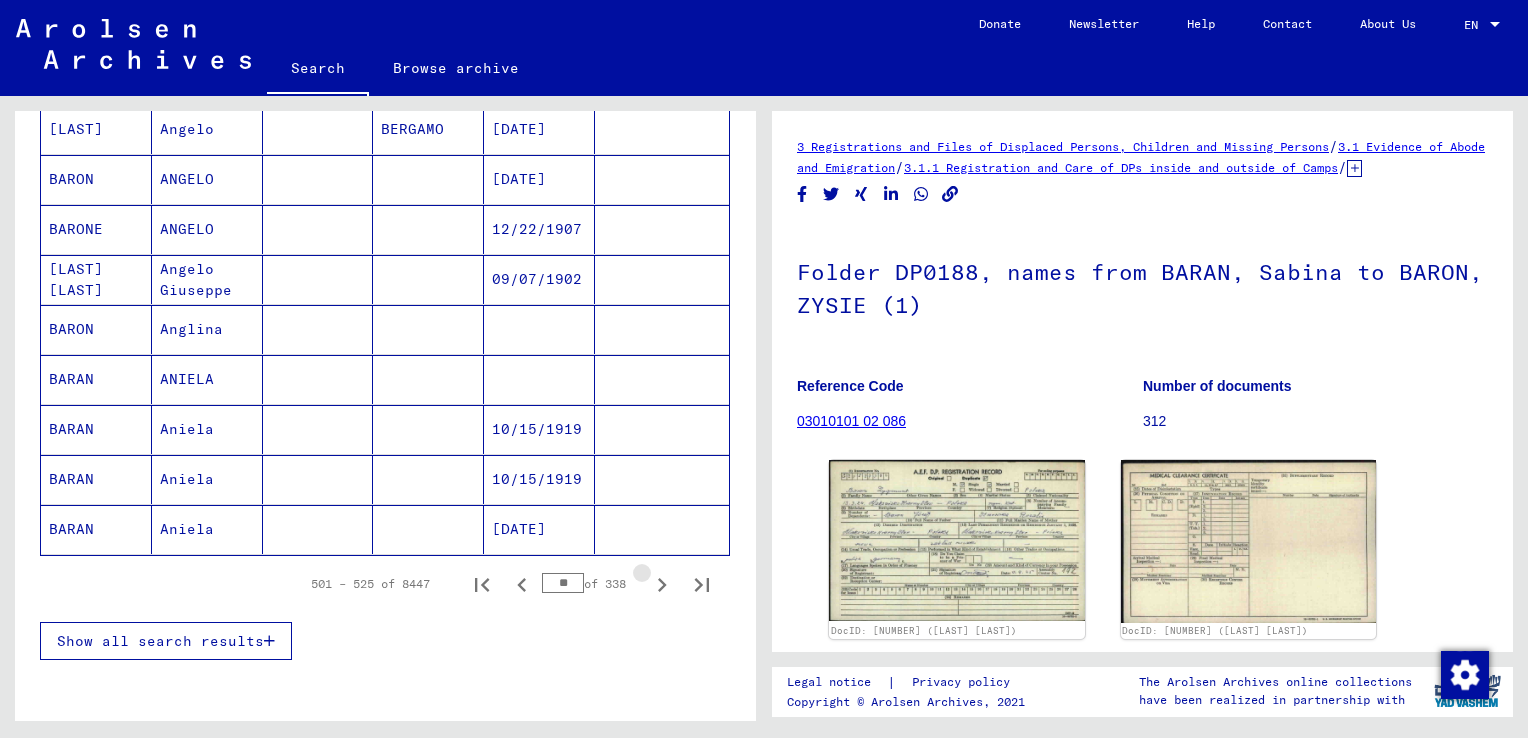 click 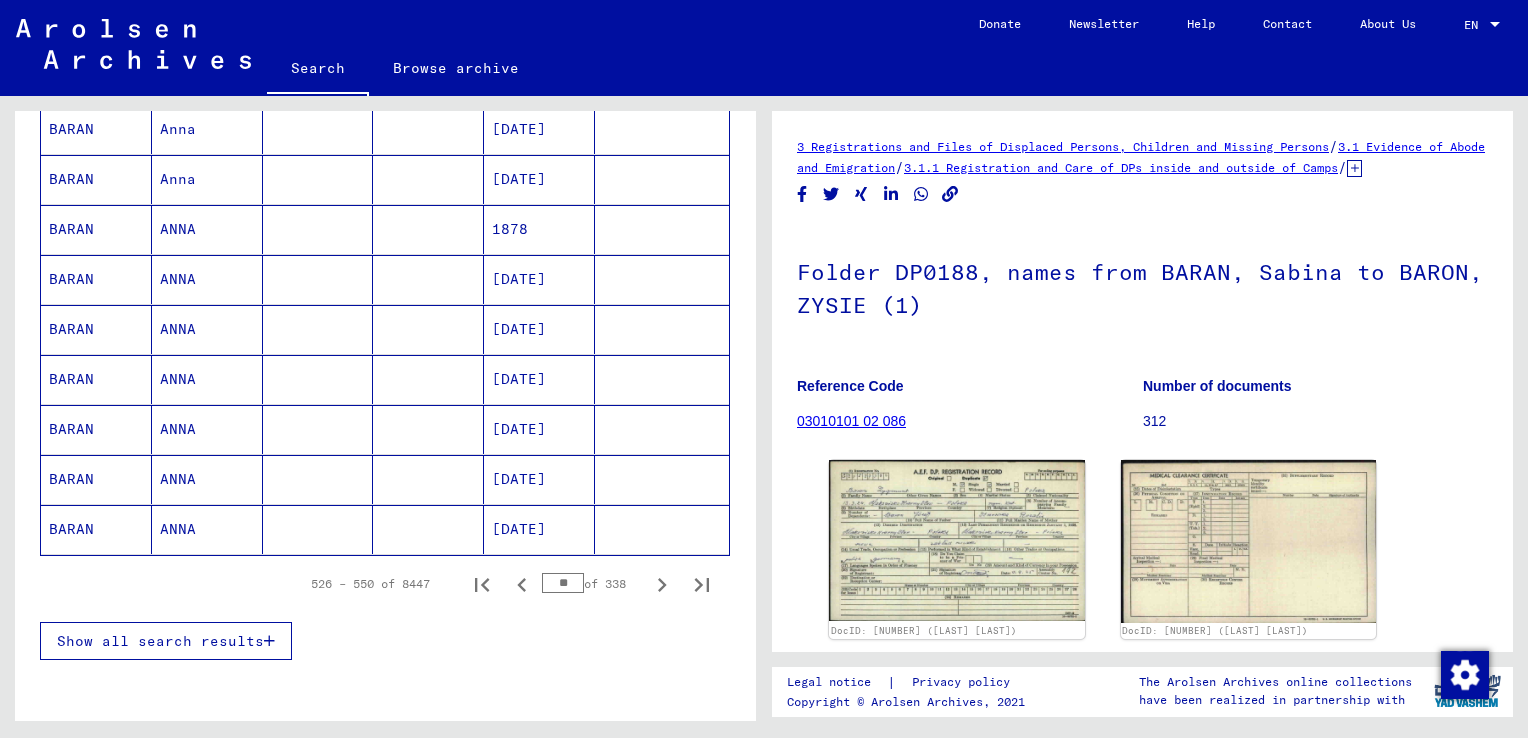 click 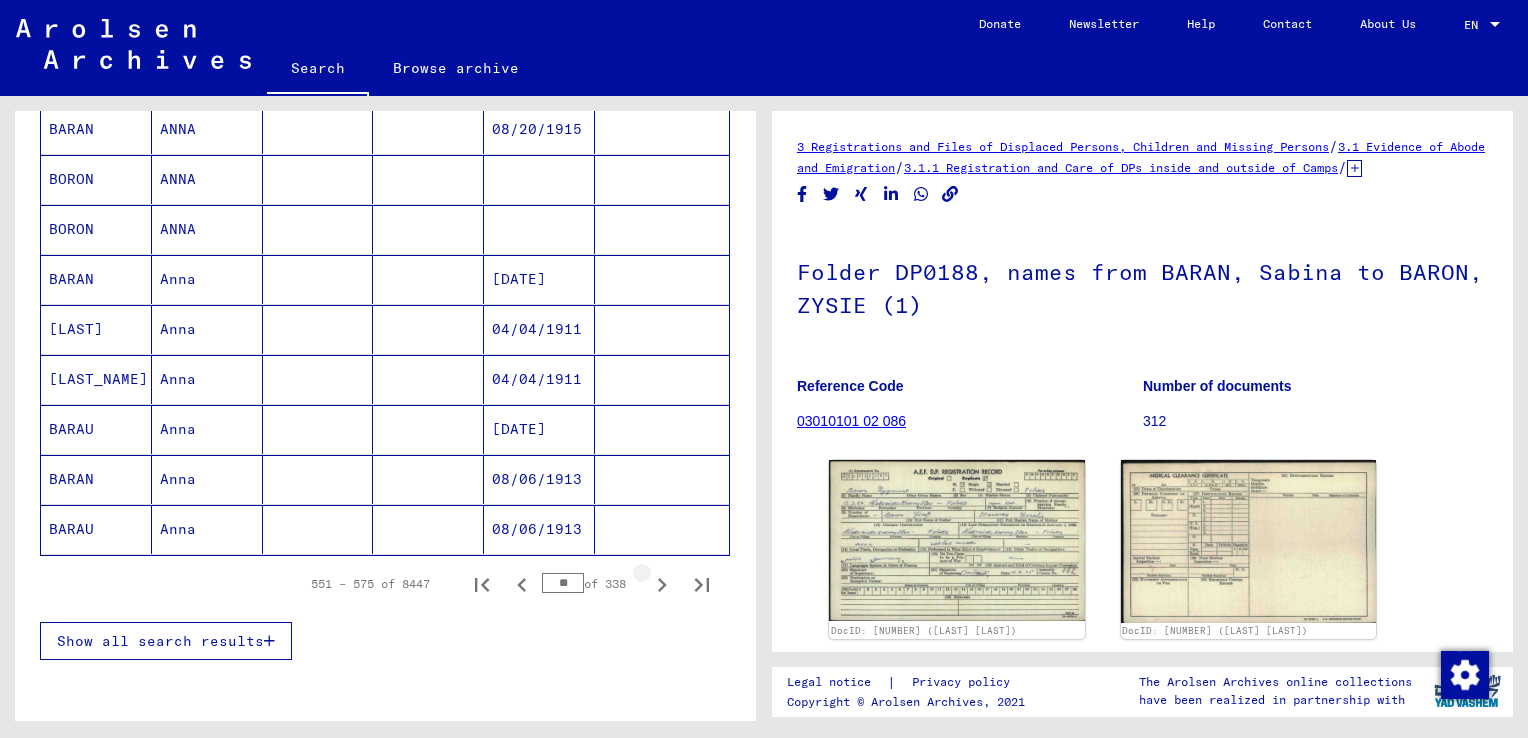 click 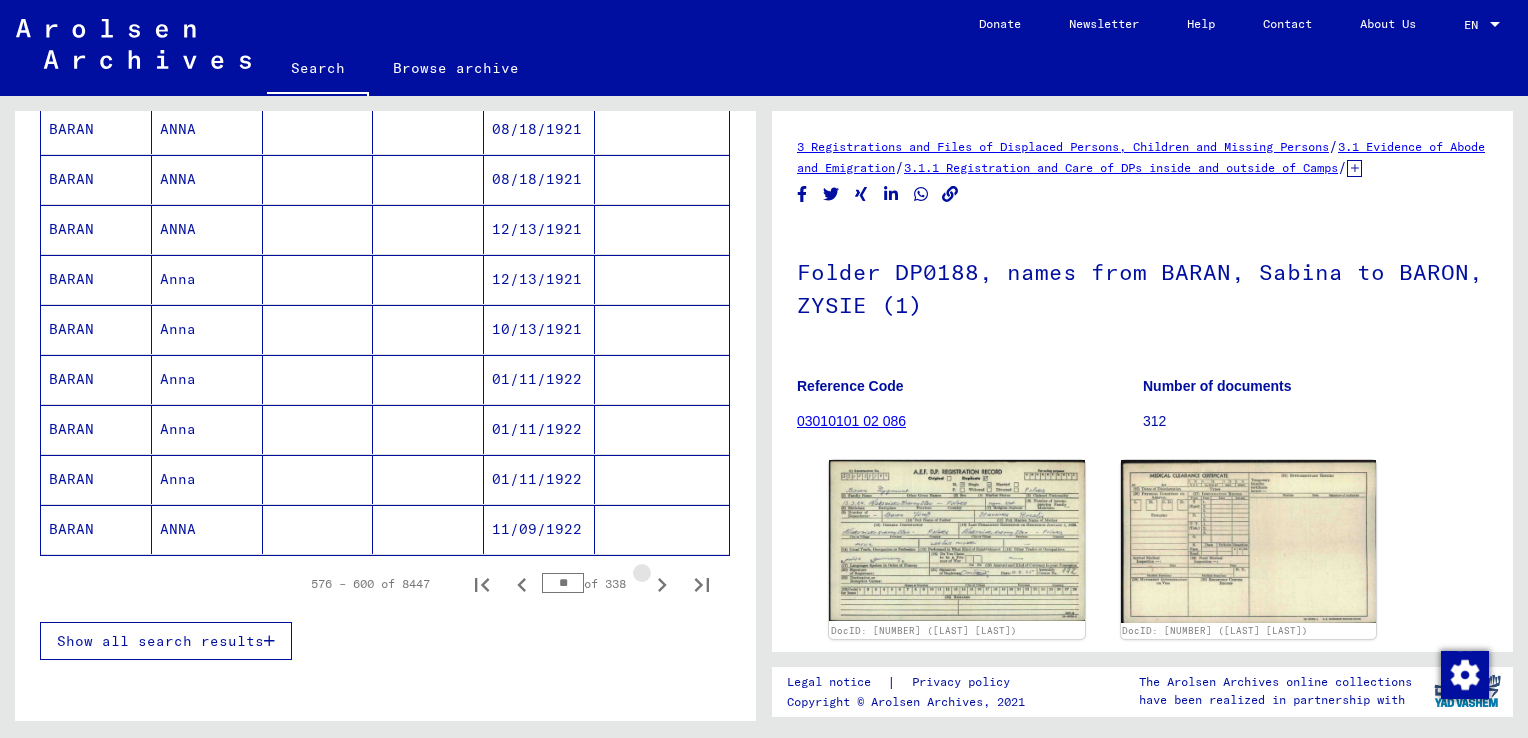 click 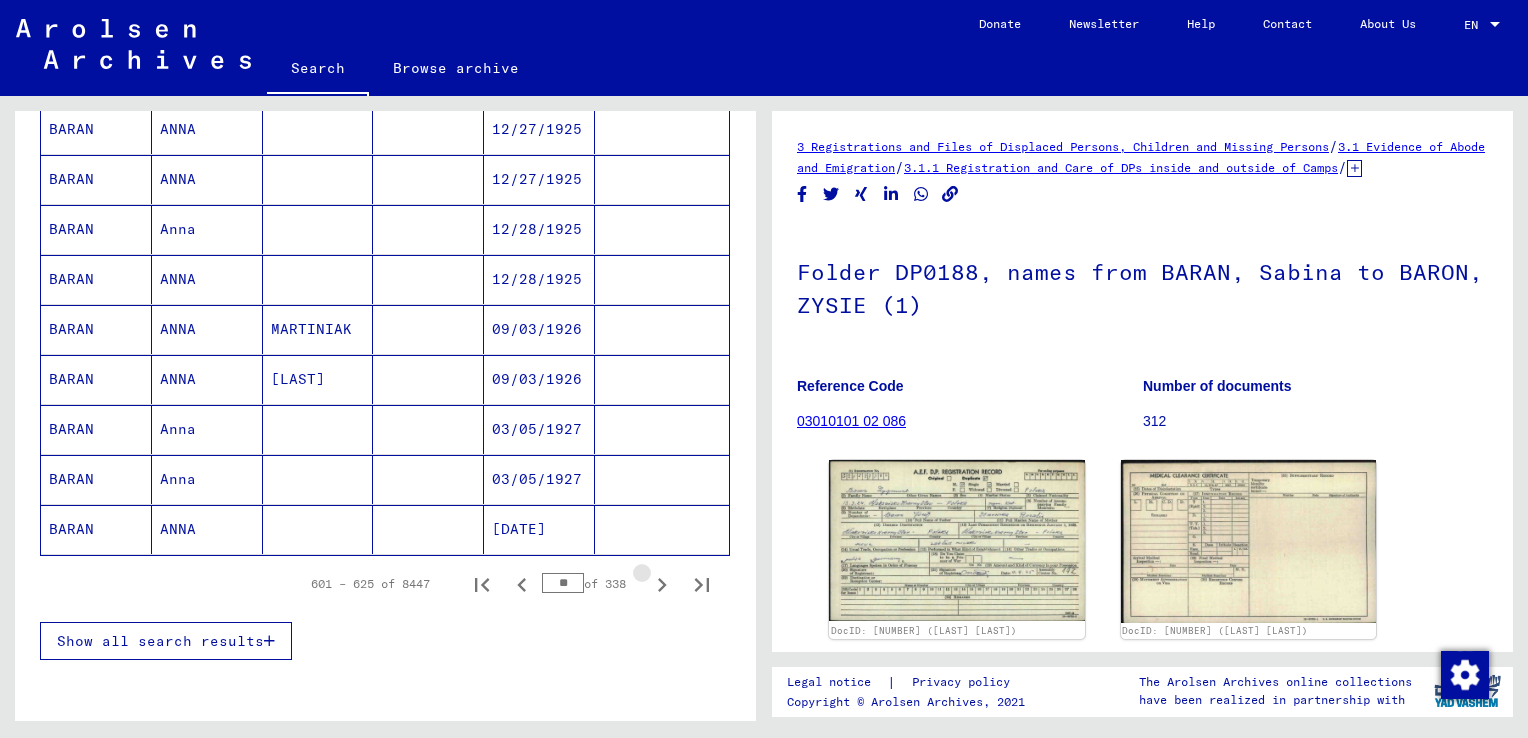 click 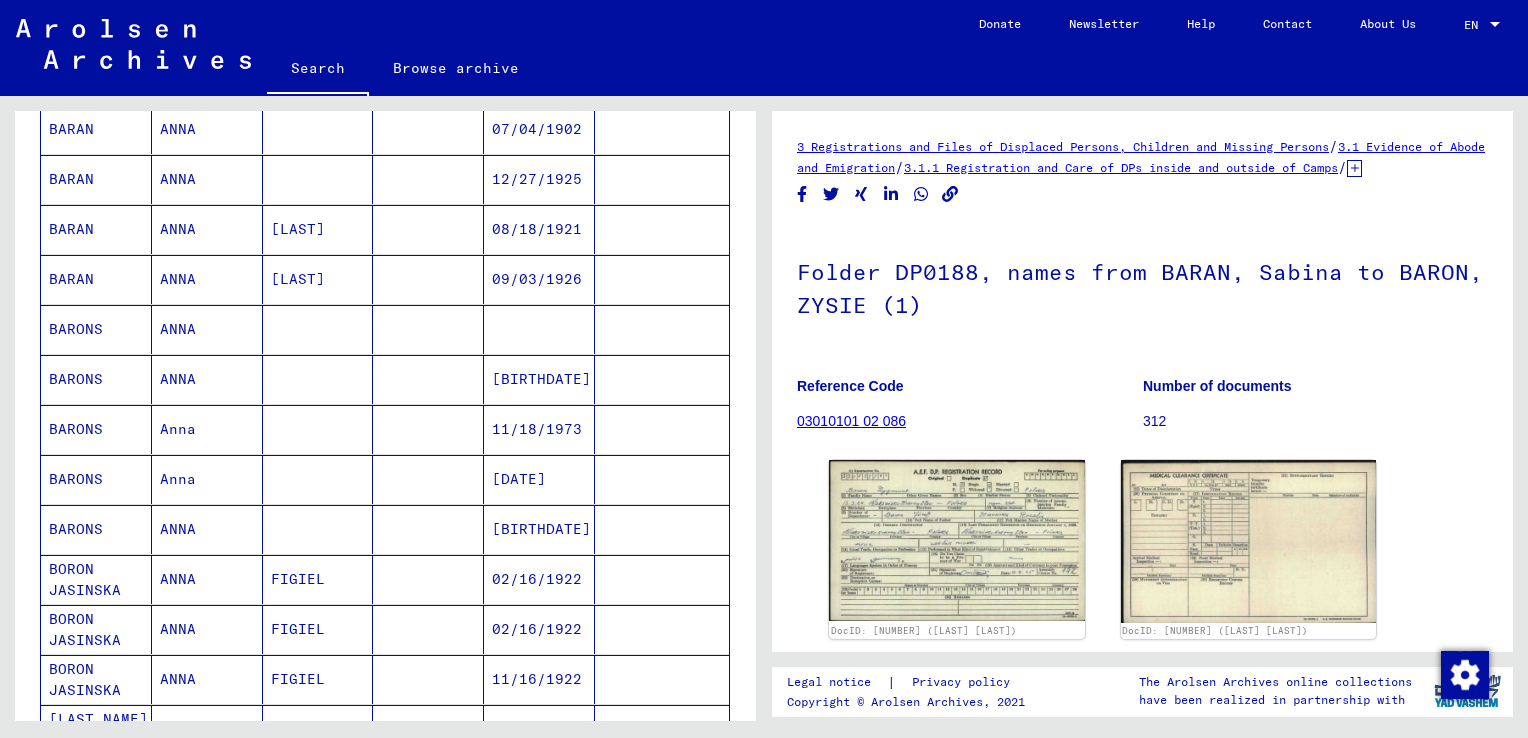 scroll, scrollTop: 700, scrollLeft: 0, axis: vertical 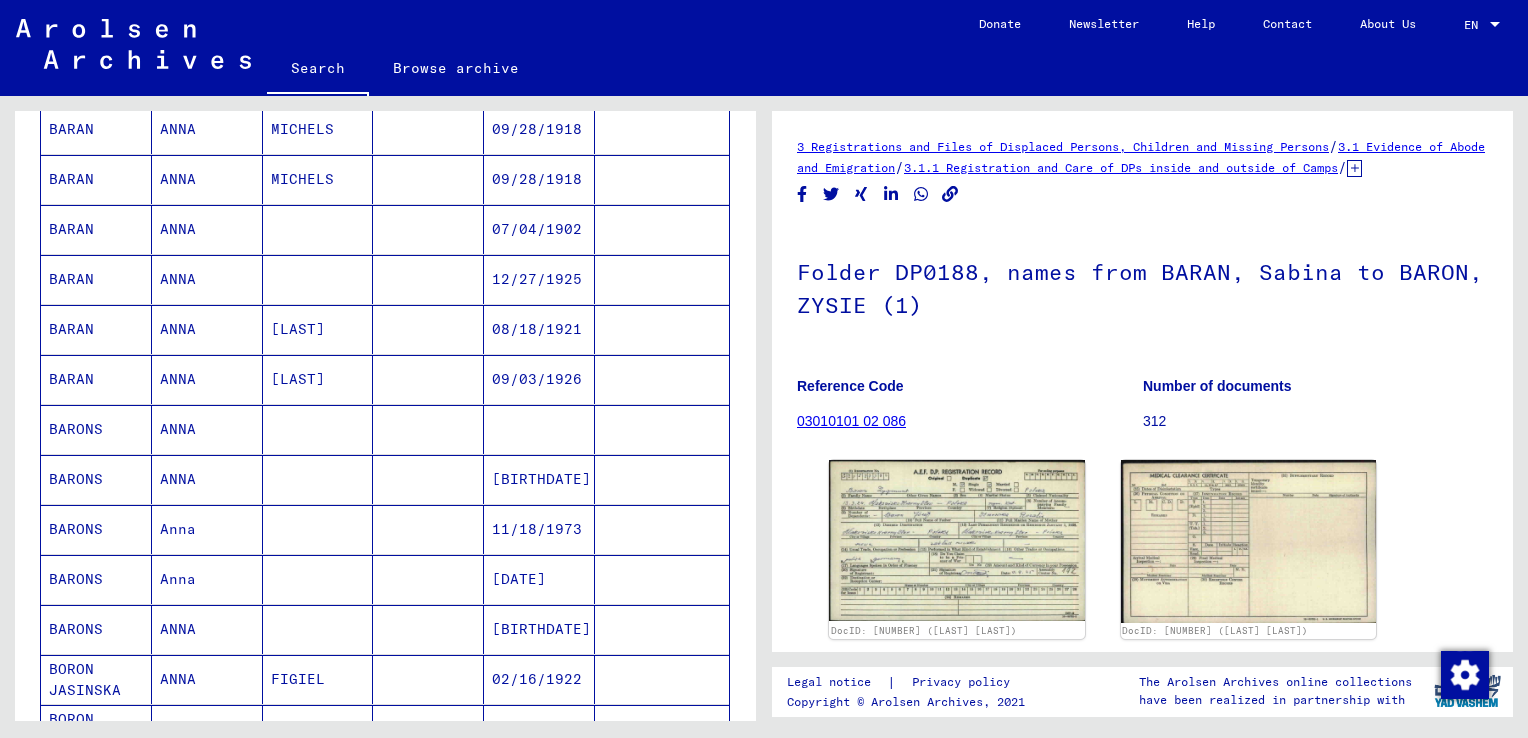 click on "12/27/1925" at bounding box center (539, 329) 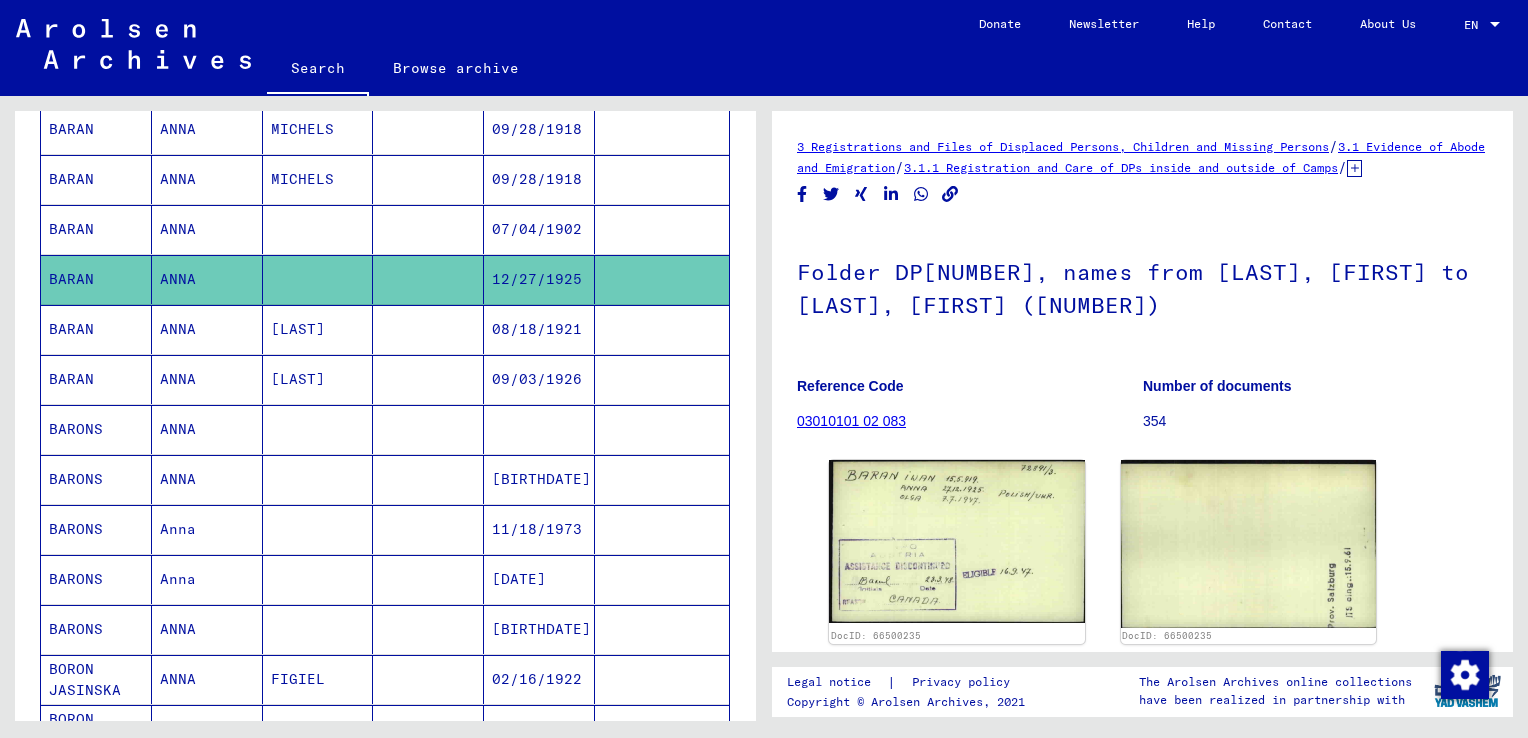 click on "08/18/1921" at bounding box center (539, 379) 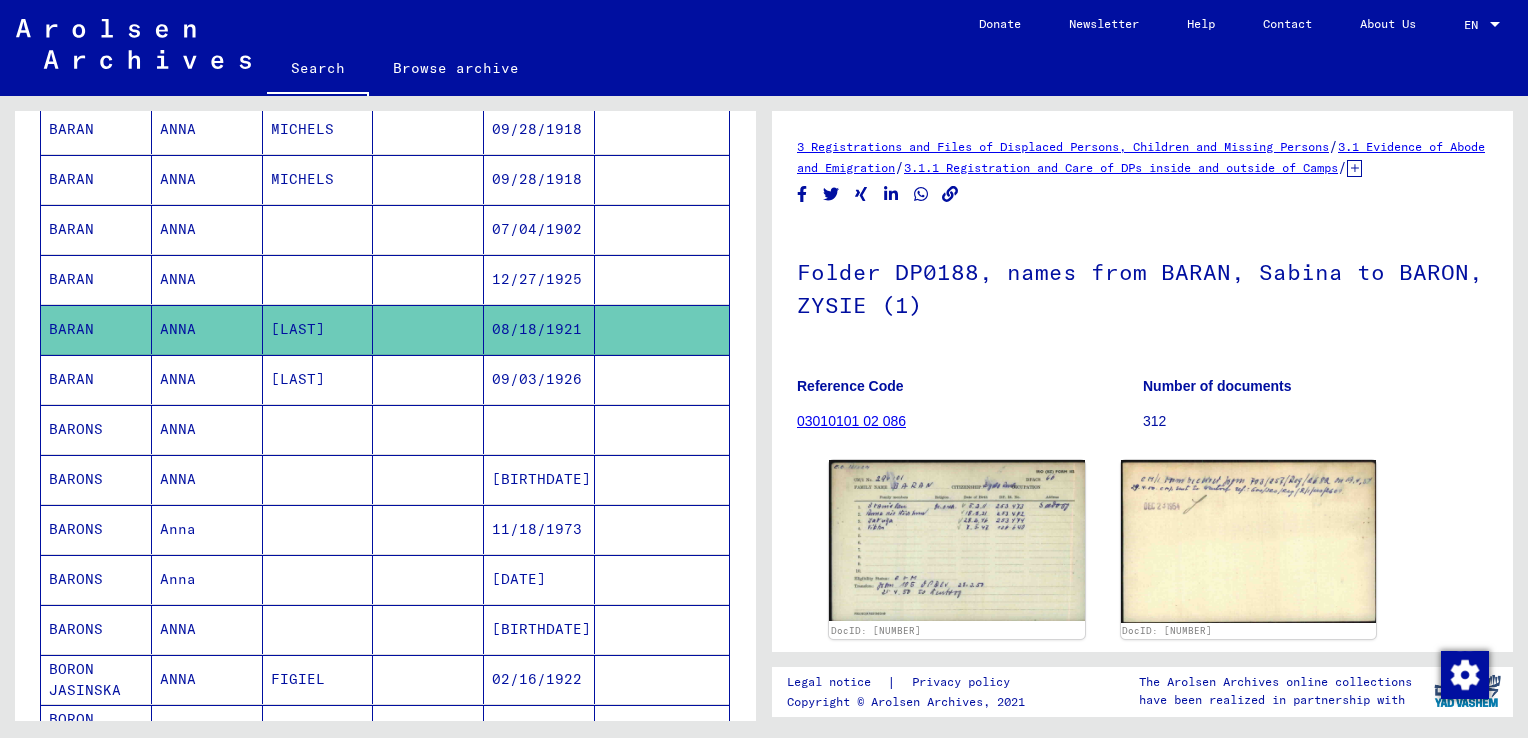 scroll, scrollTop: 0, scrollLeft: 0, axis: both 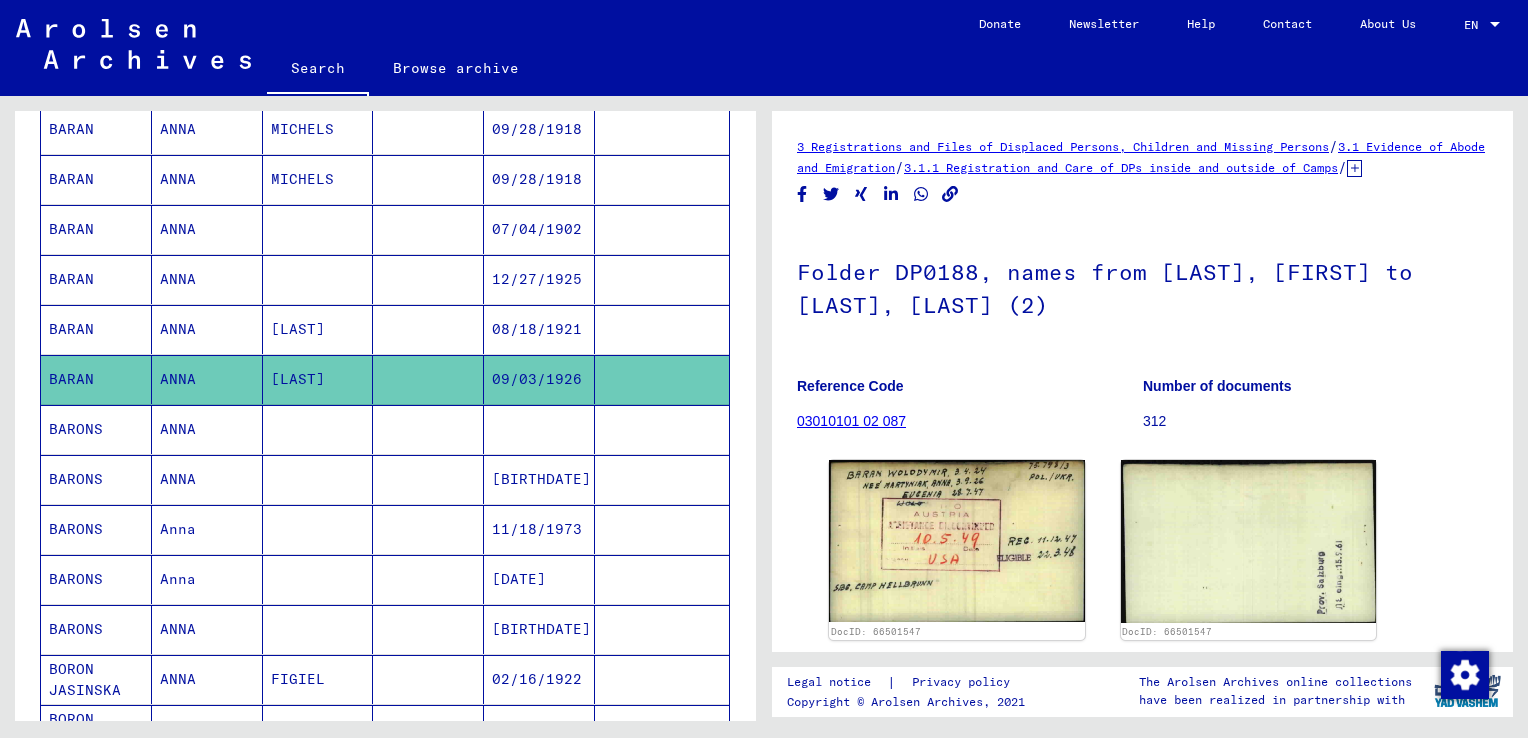 click at bounding box center (539, 479) 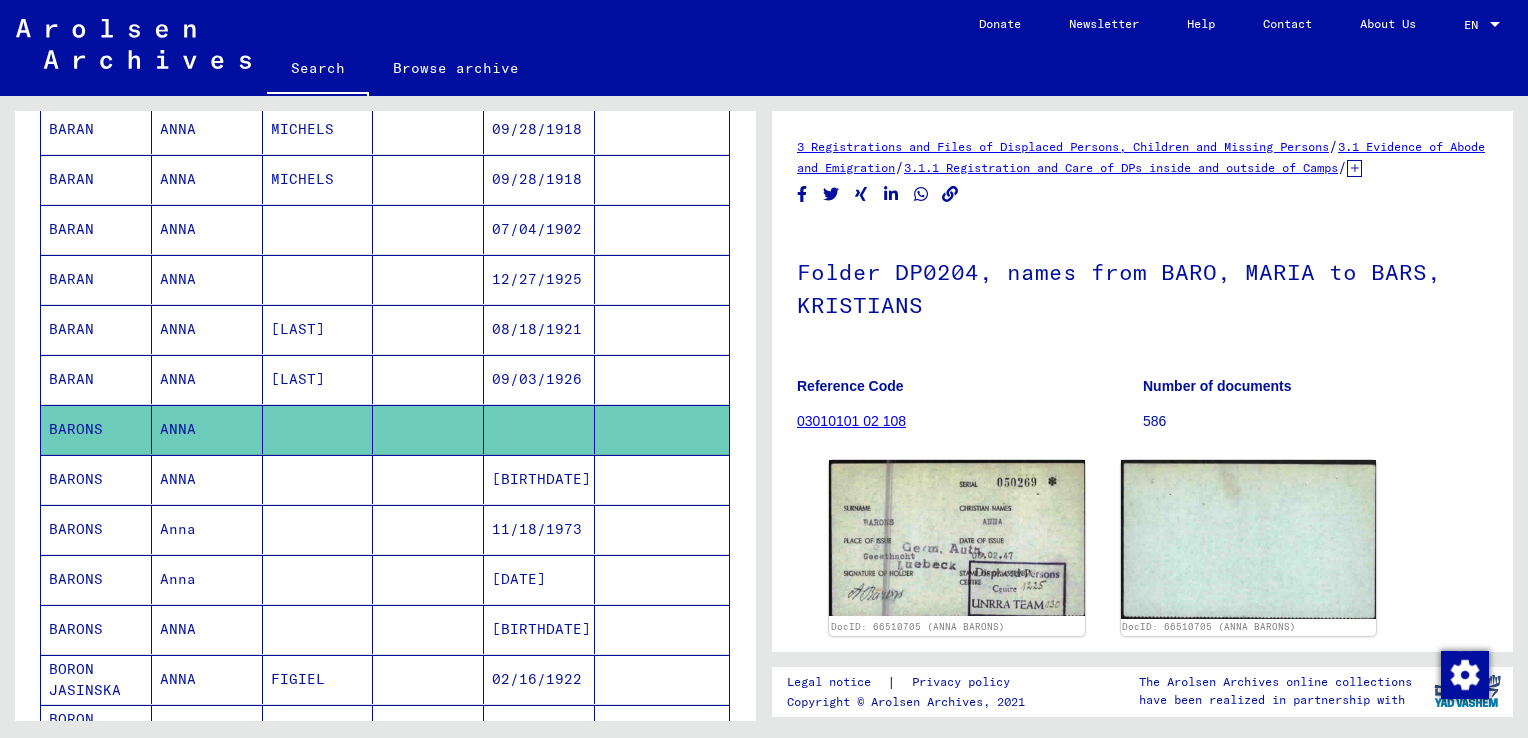 scroll, scrollTop: 0, scrollLeft: 0, axis: both 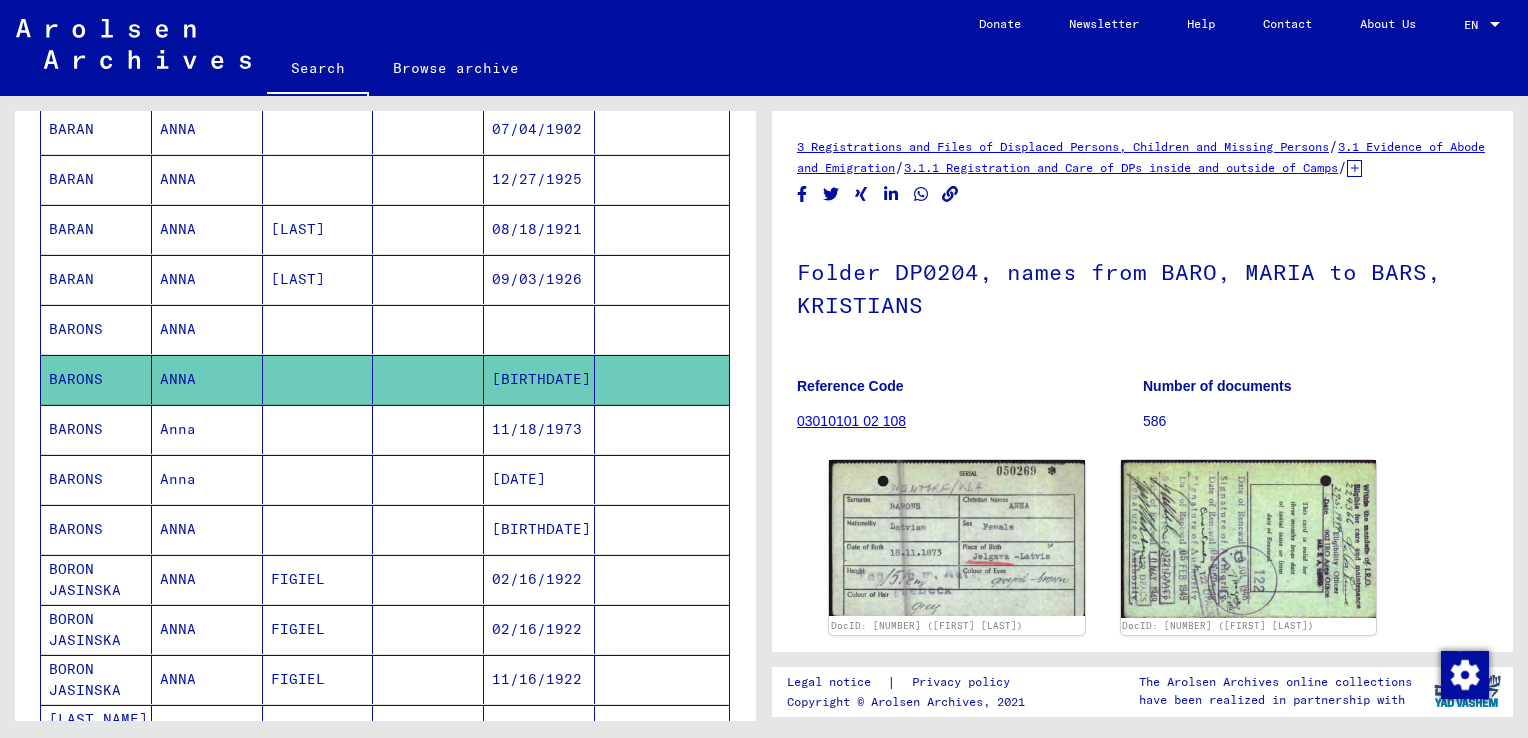 click on "11/18/1973" at bounding box center (539, 479) 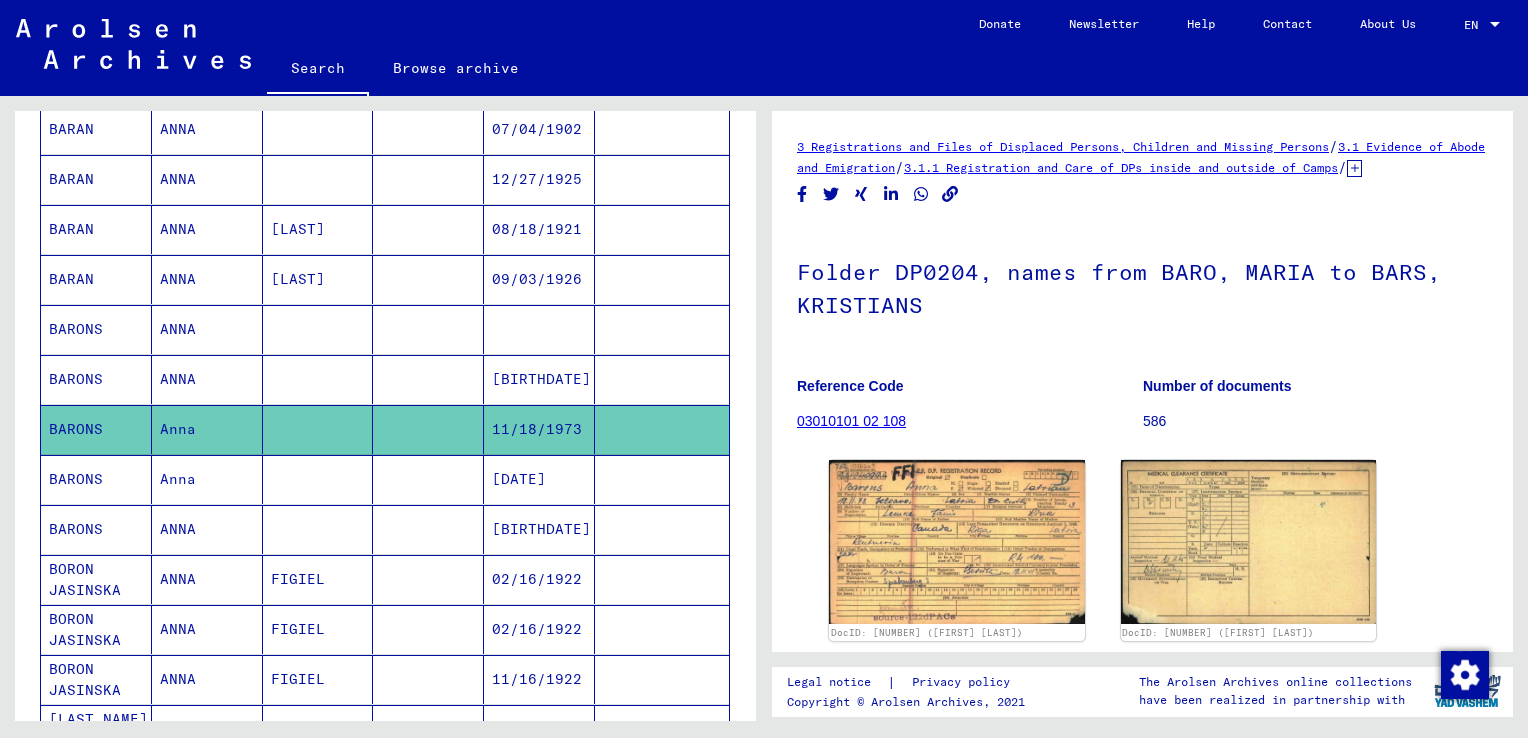 scroll, scrollTop: 0, scrollLeft: 0, axis: both 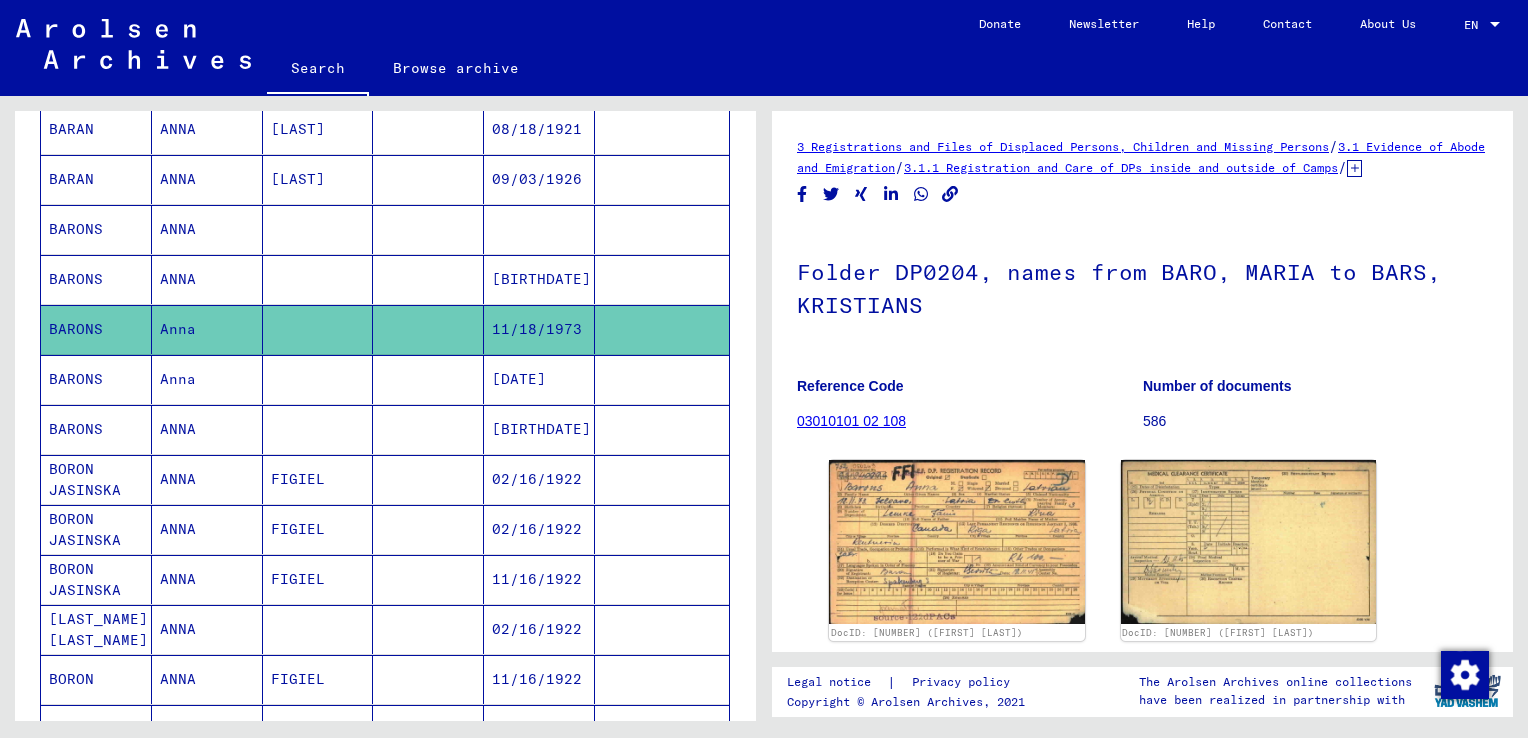 click on "[DATE]" at bounding box center (539, 429) 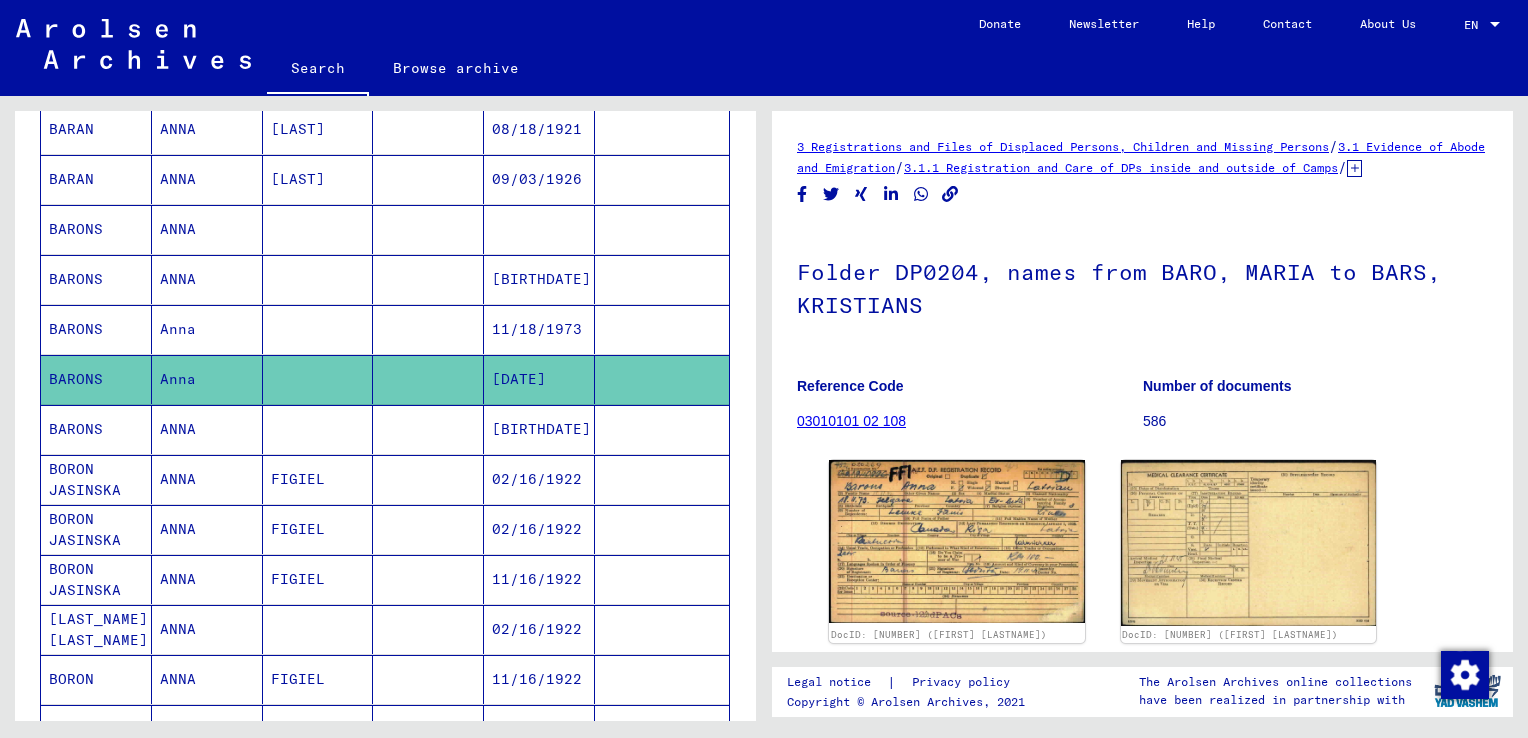 scroll, scrollTop: 0, scrollLeft: 0, axis: both 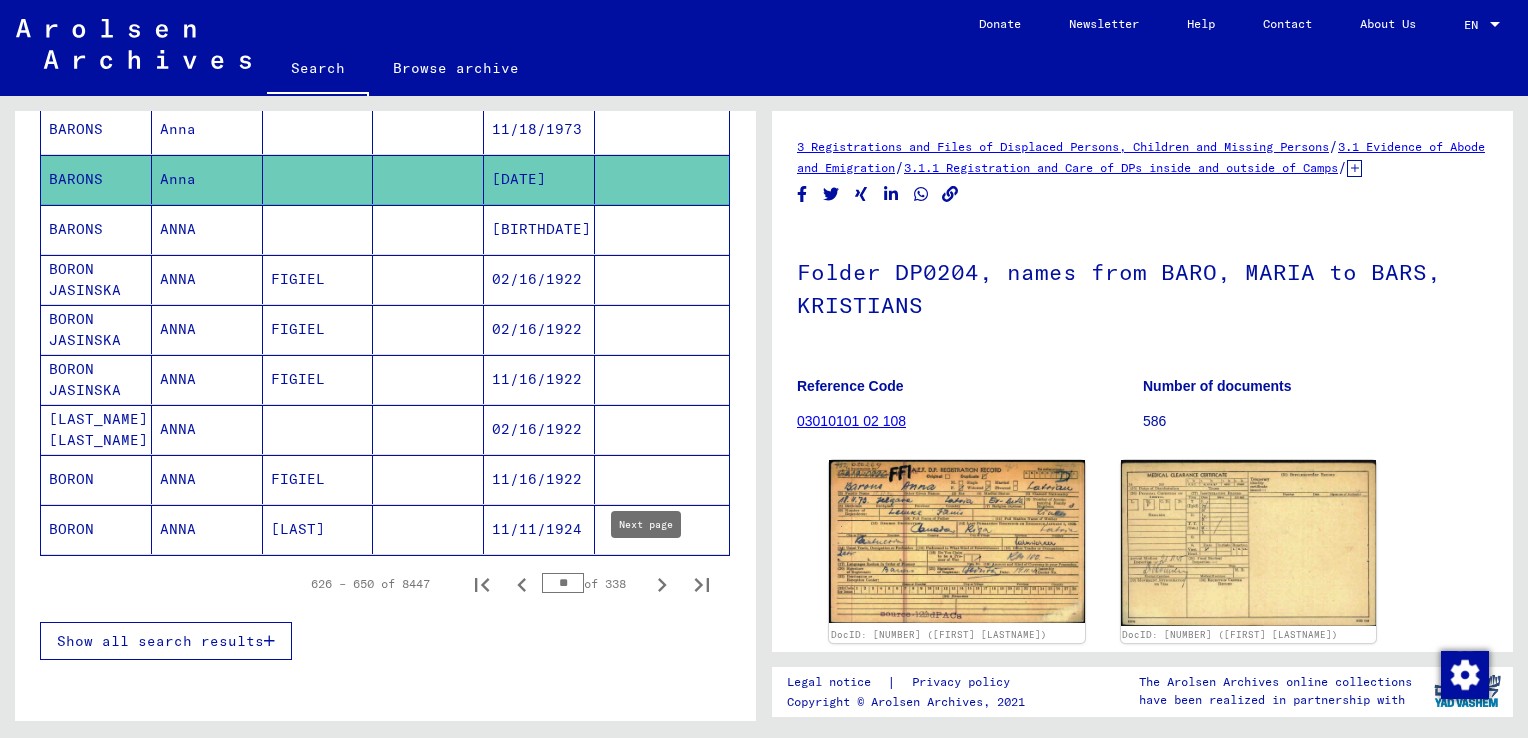 click 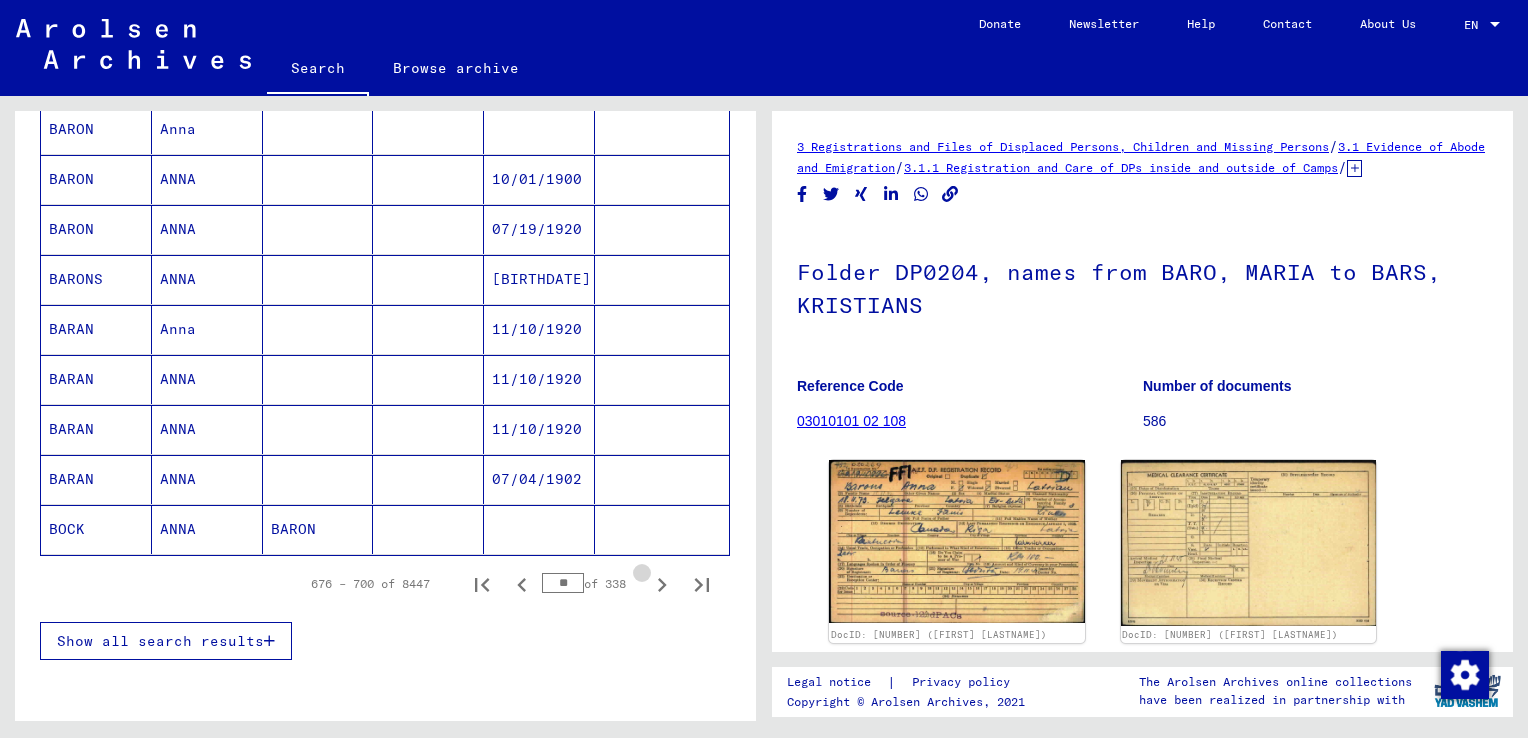 click 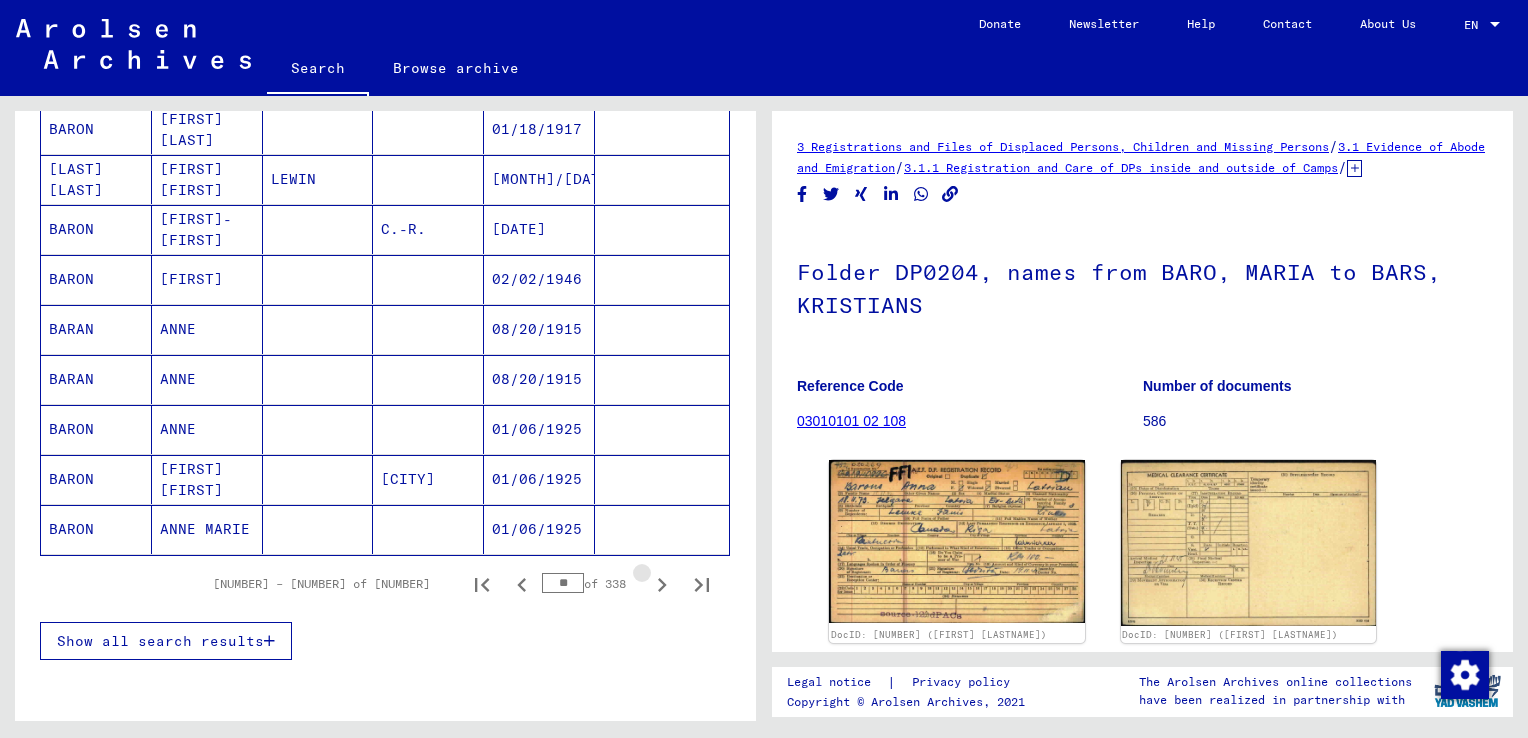 click 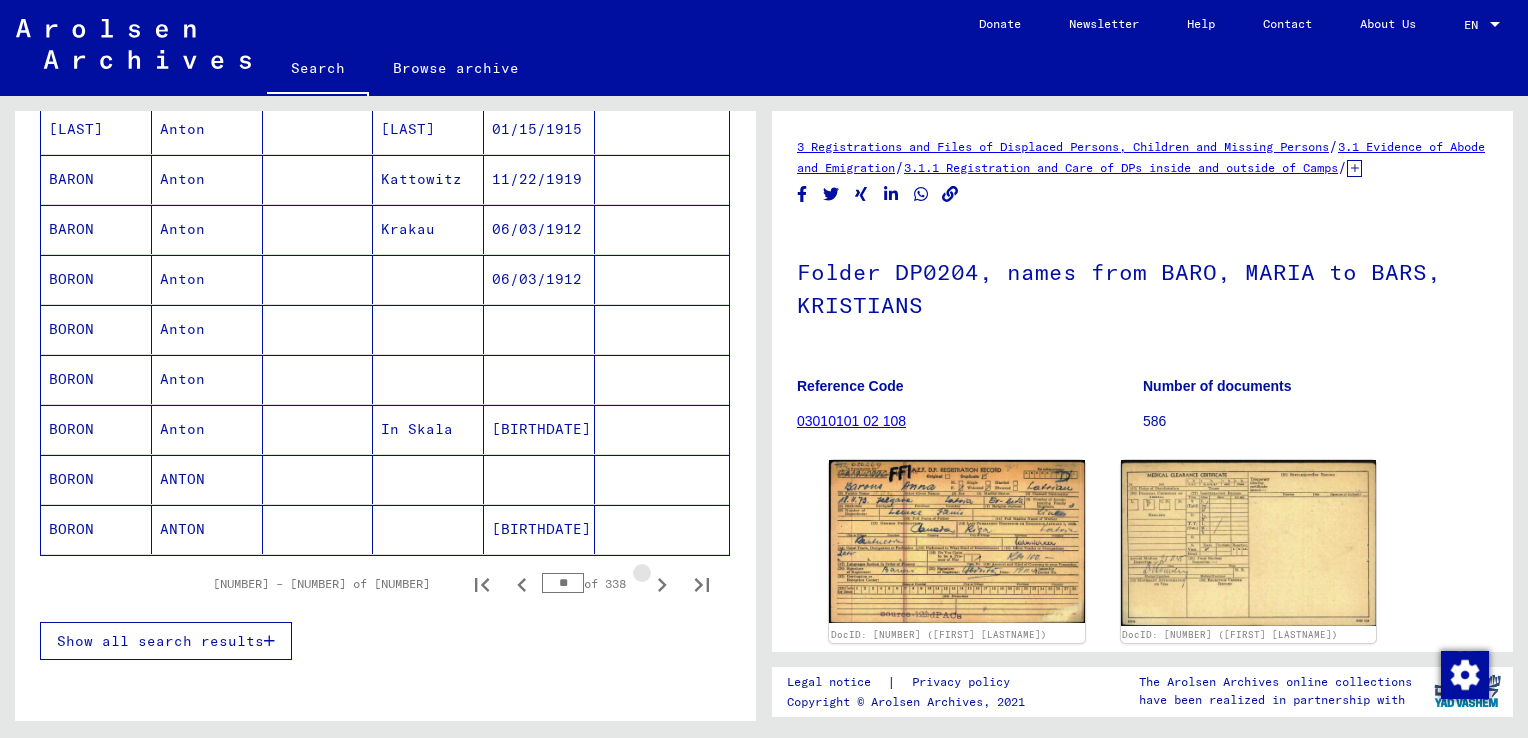 click 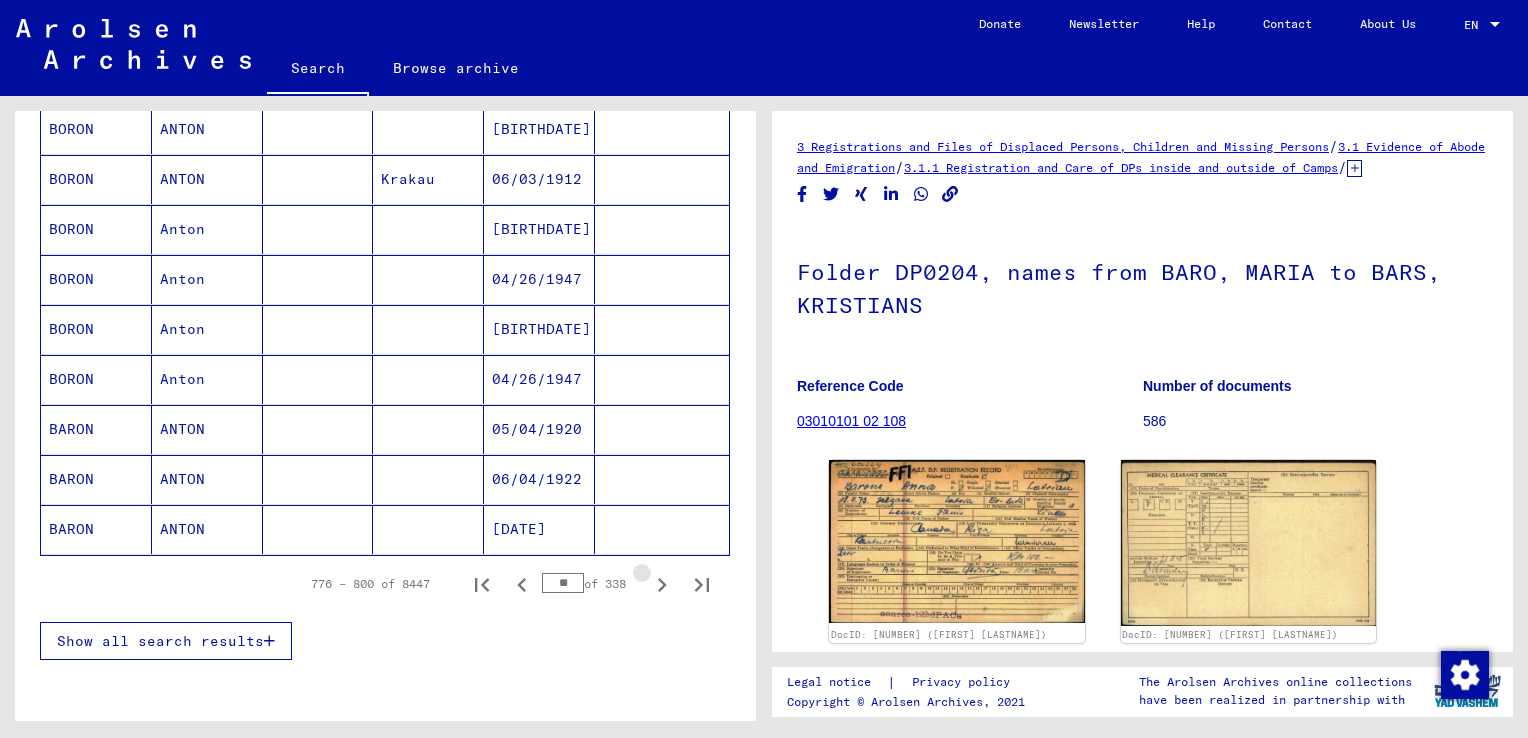 click 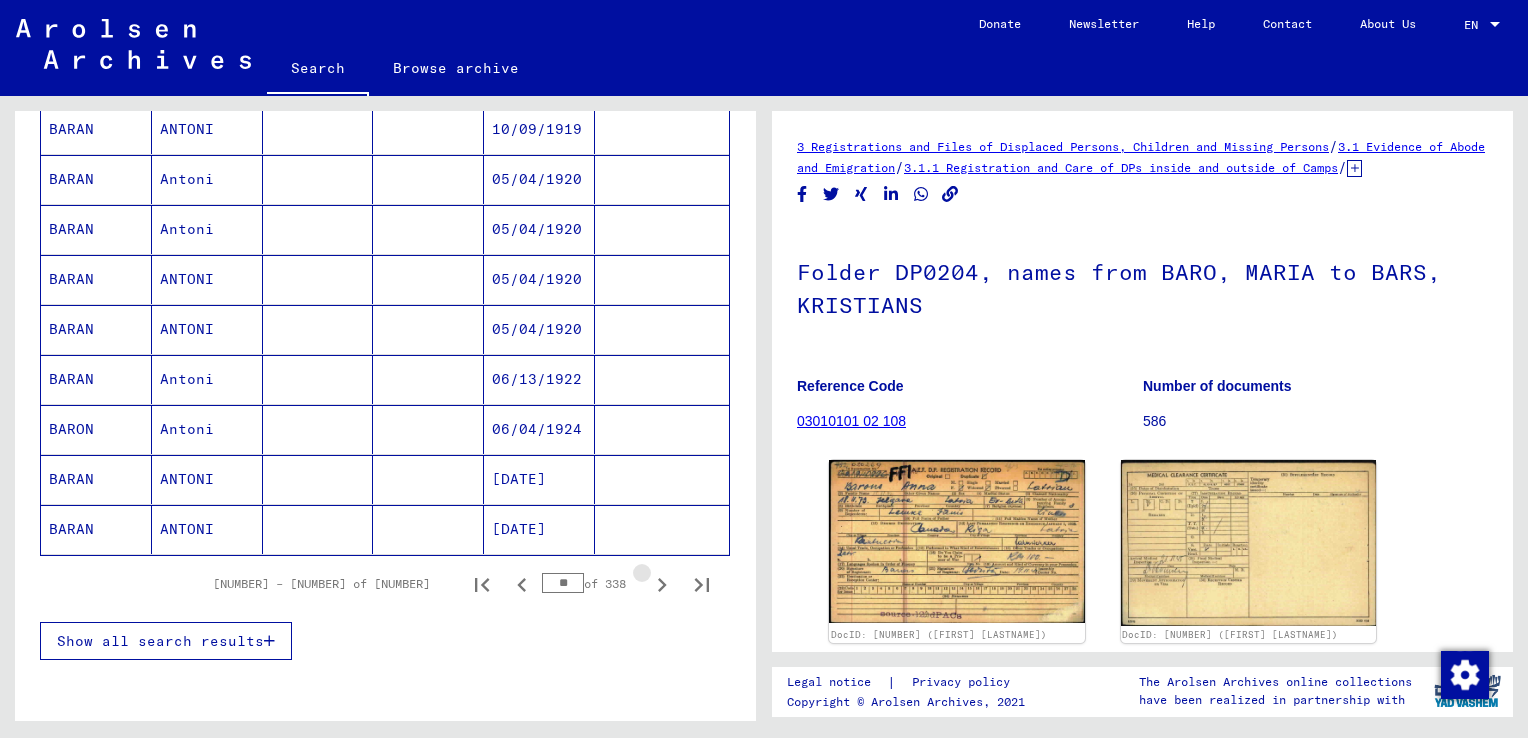 click 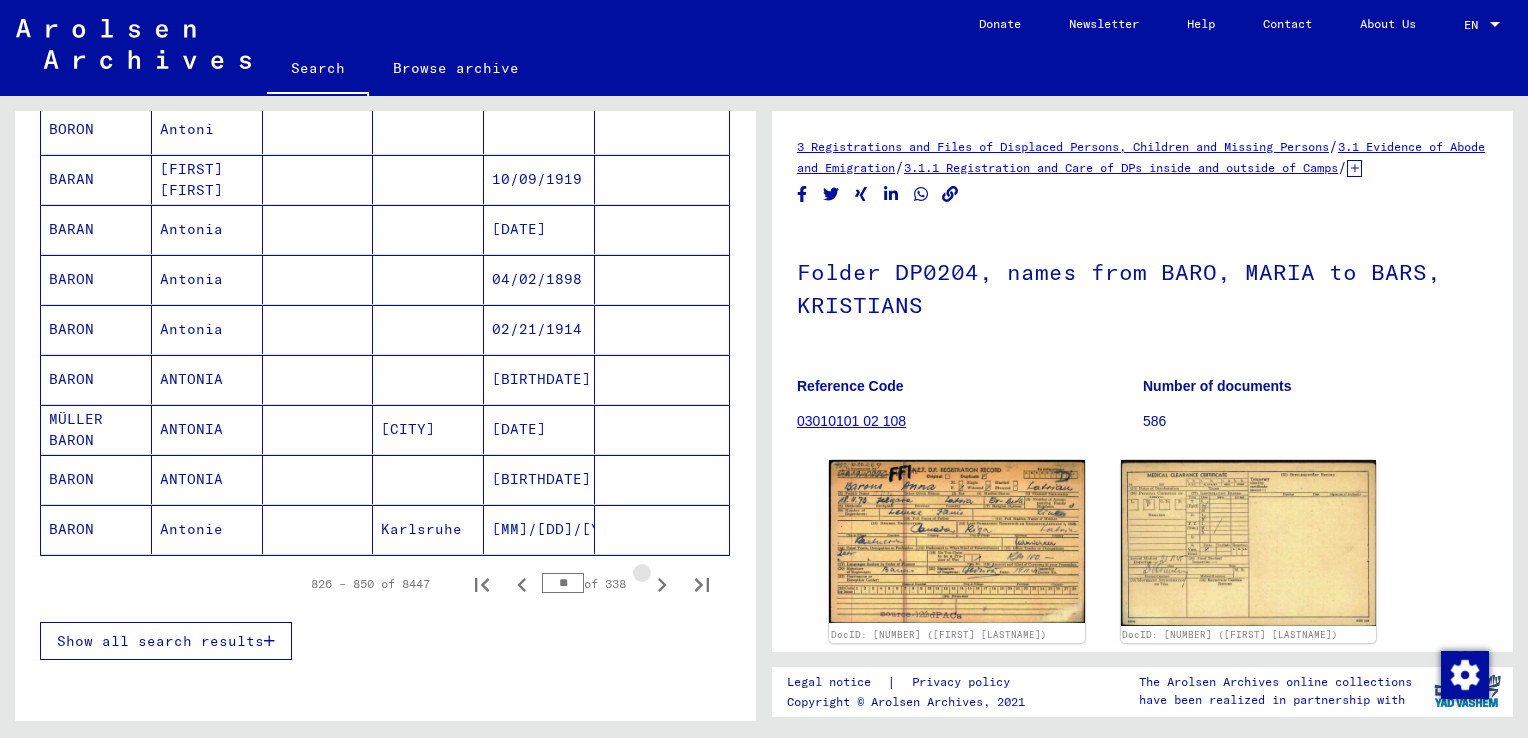 click 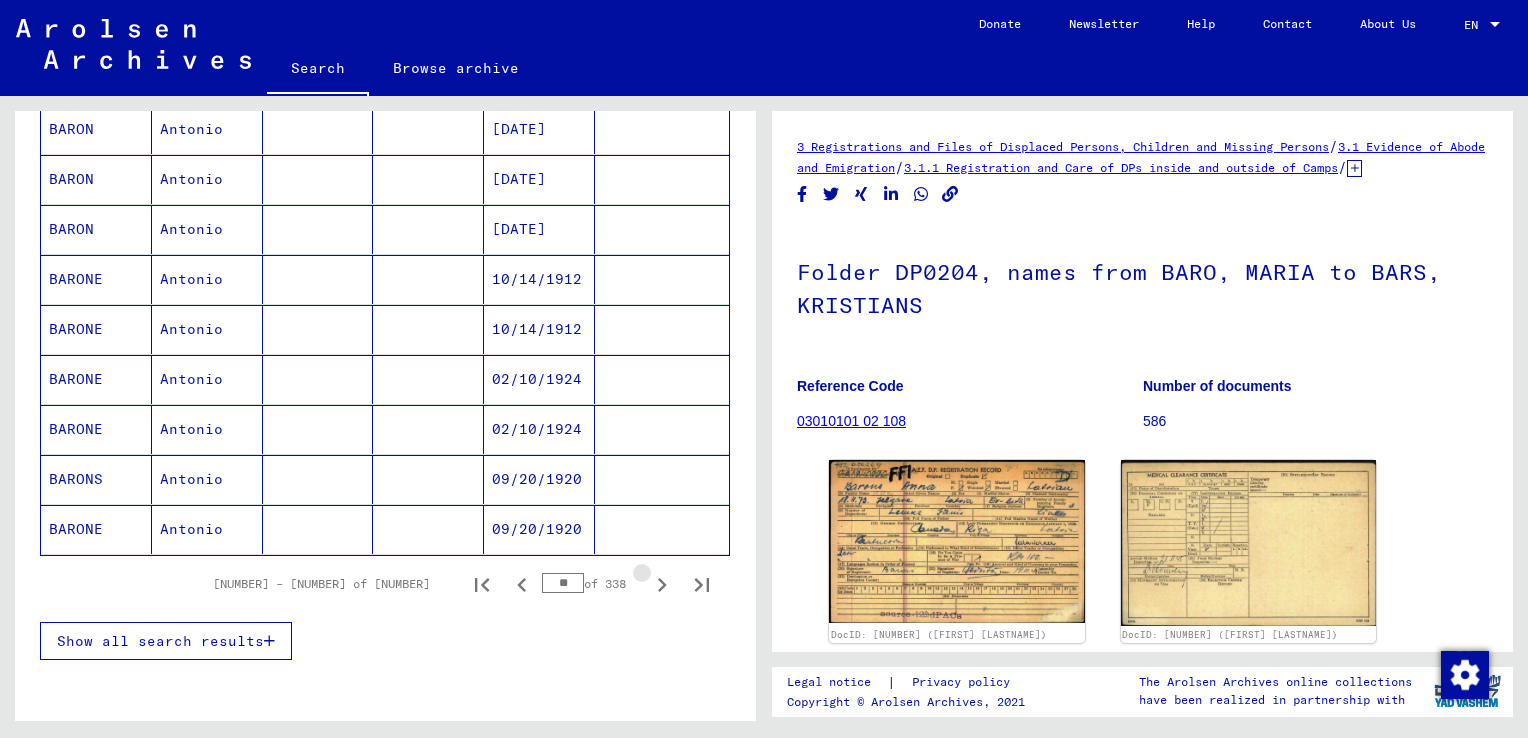 click 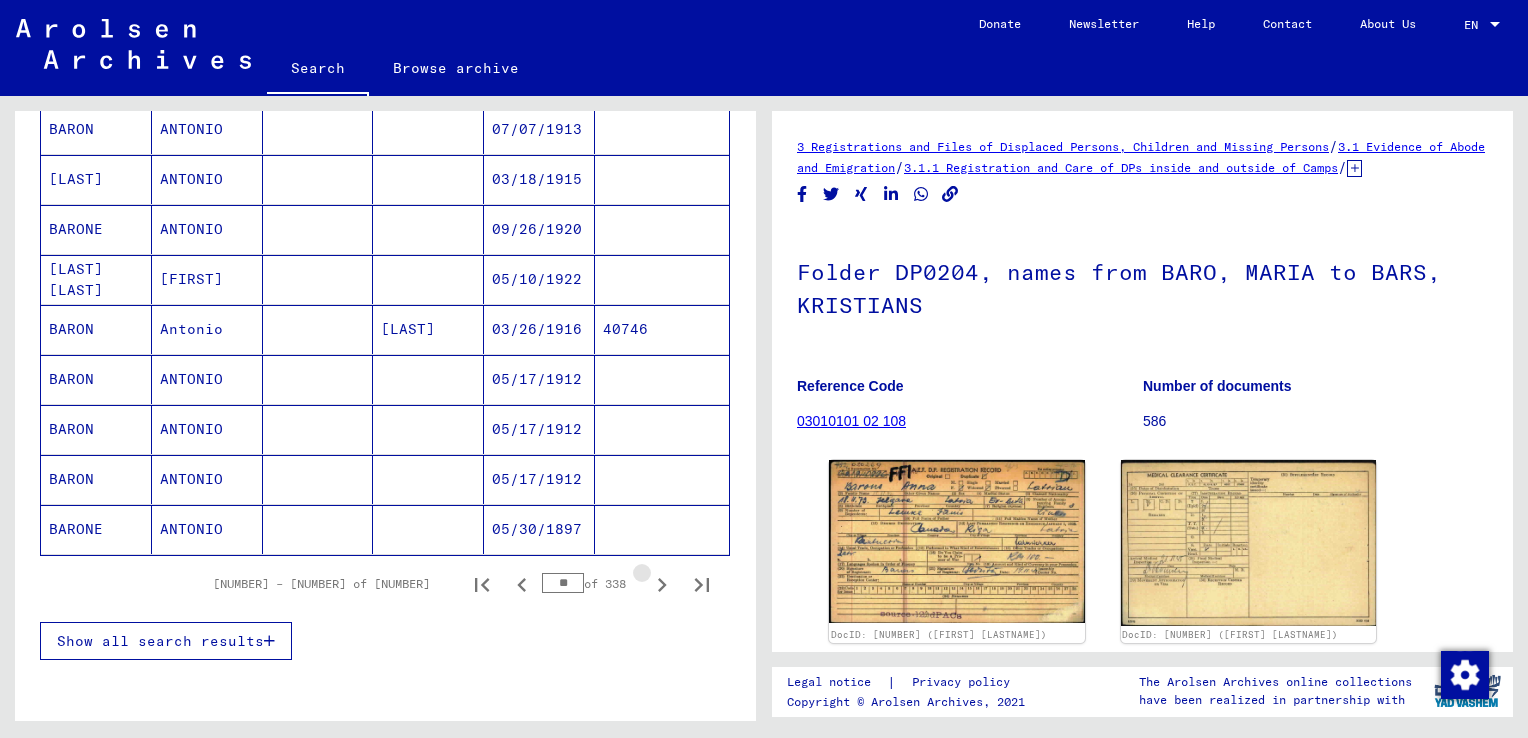 click 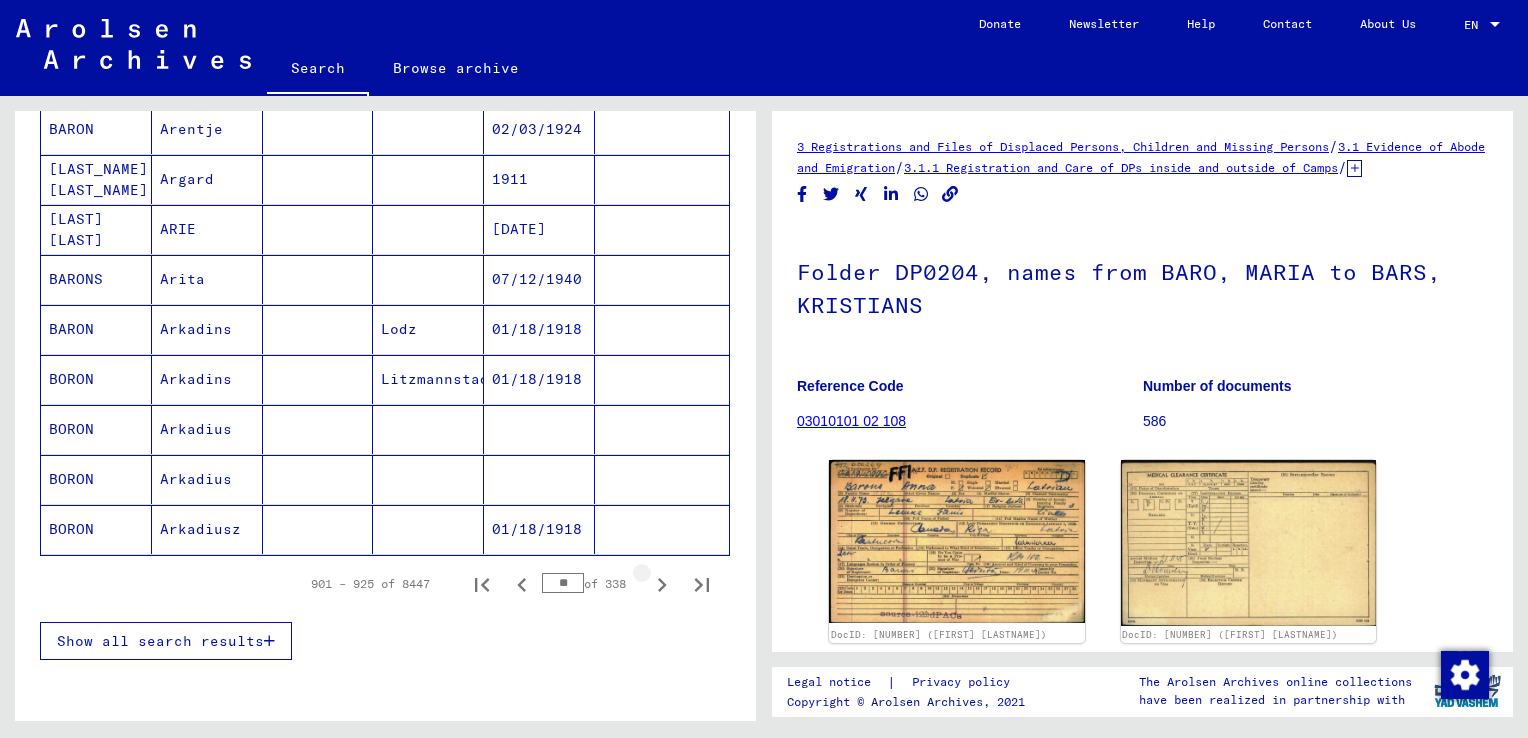 click 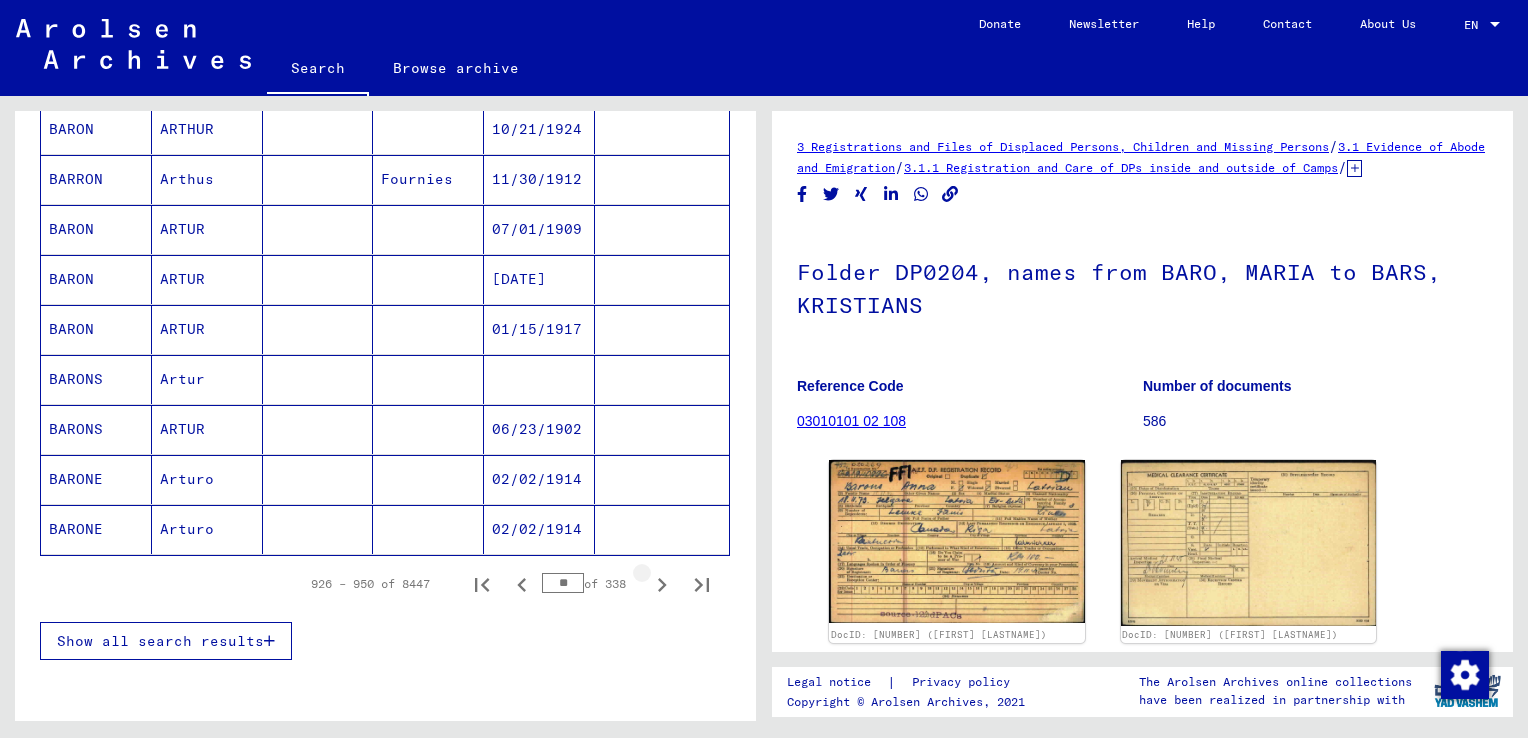 click 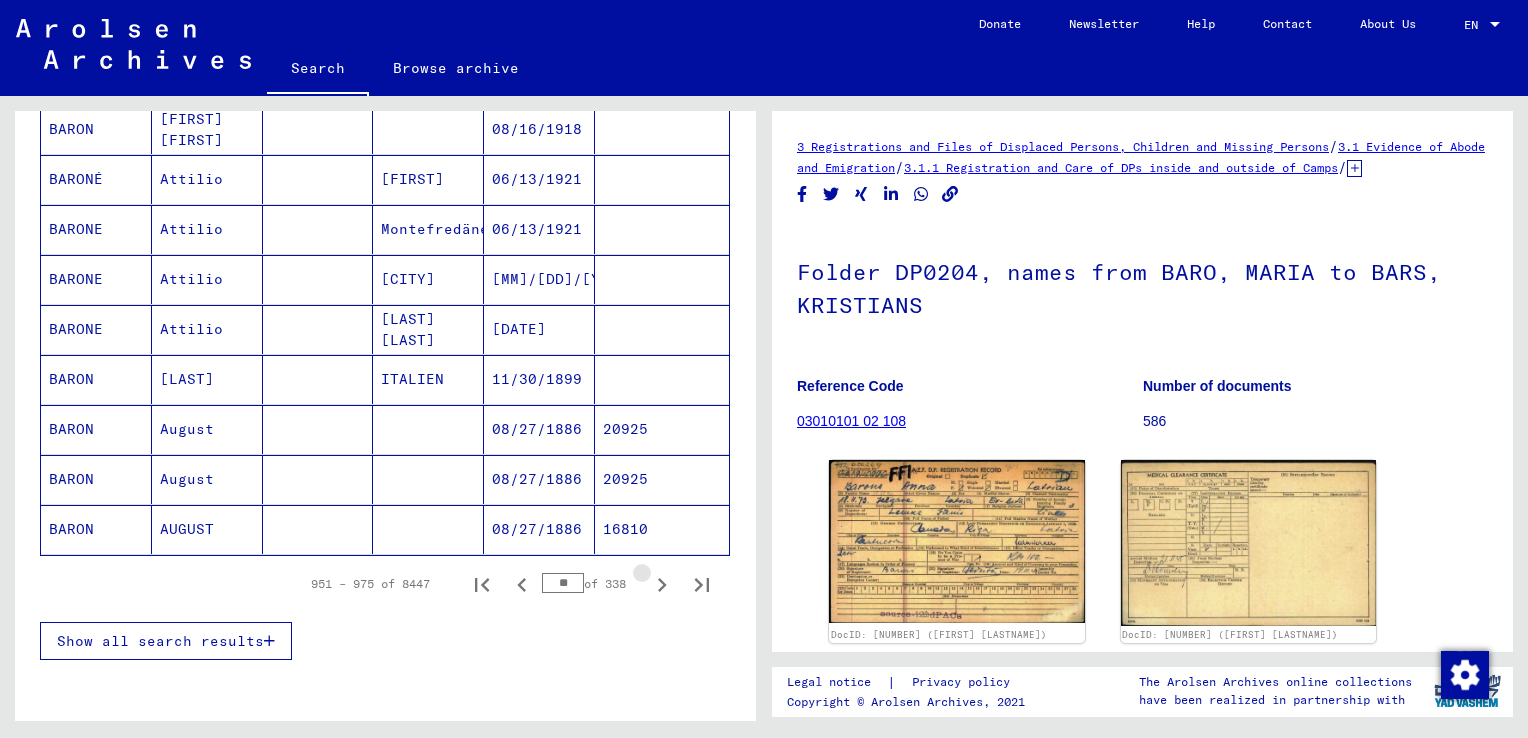 click 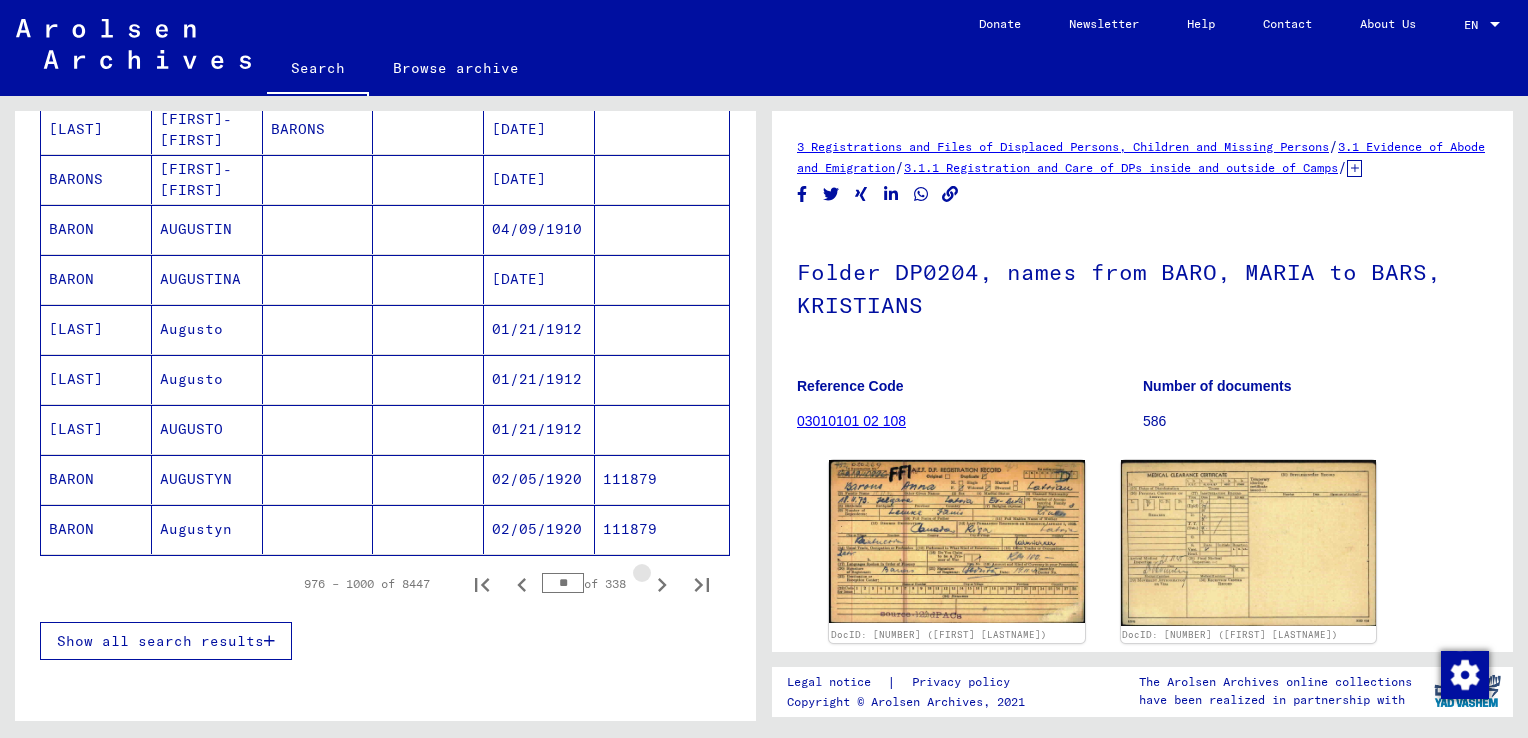 click 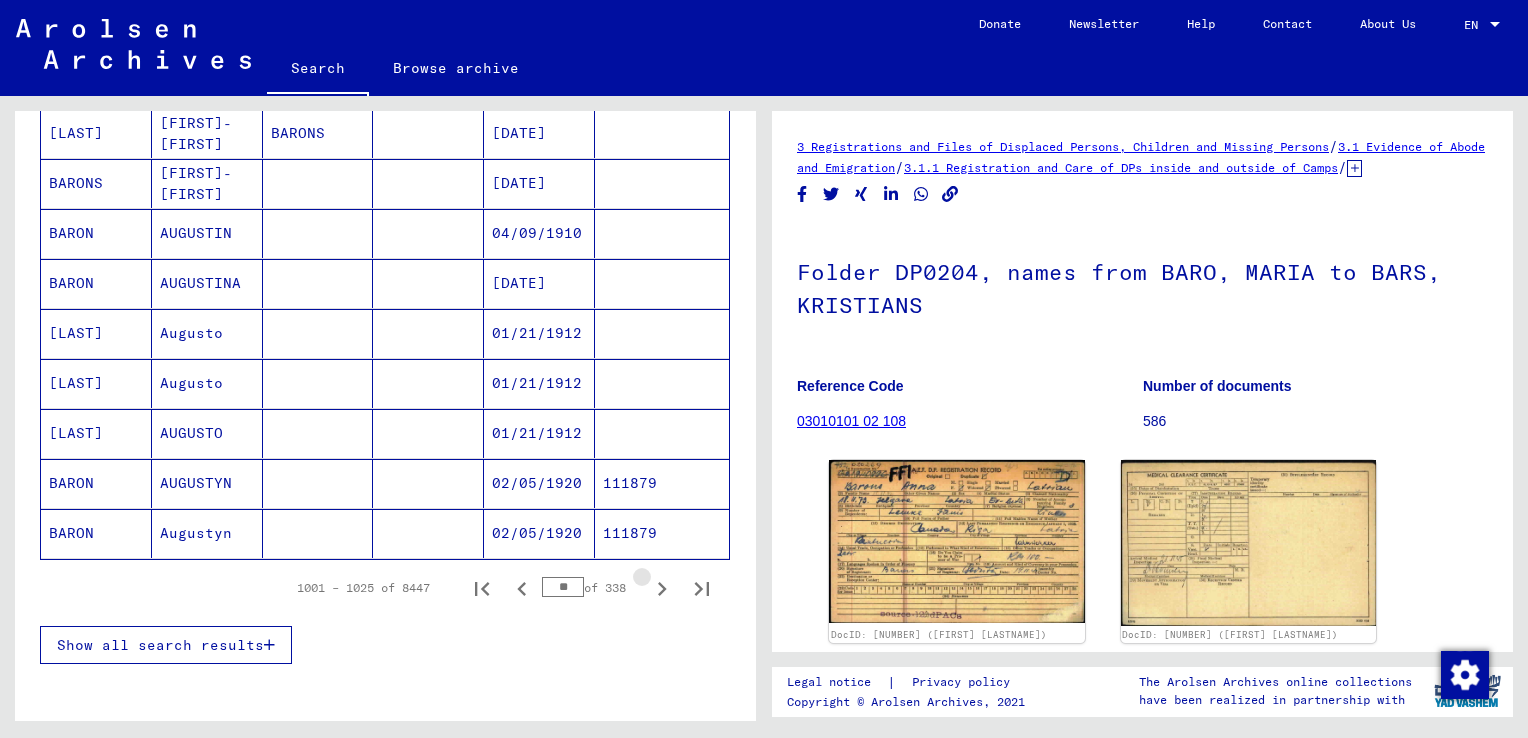 scroll, scrollTop: 1104, scrollLeft: 0, axis: vertical 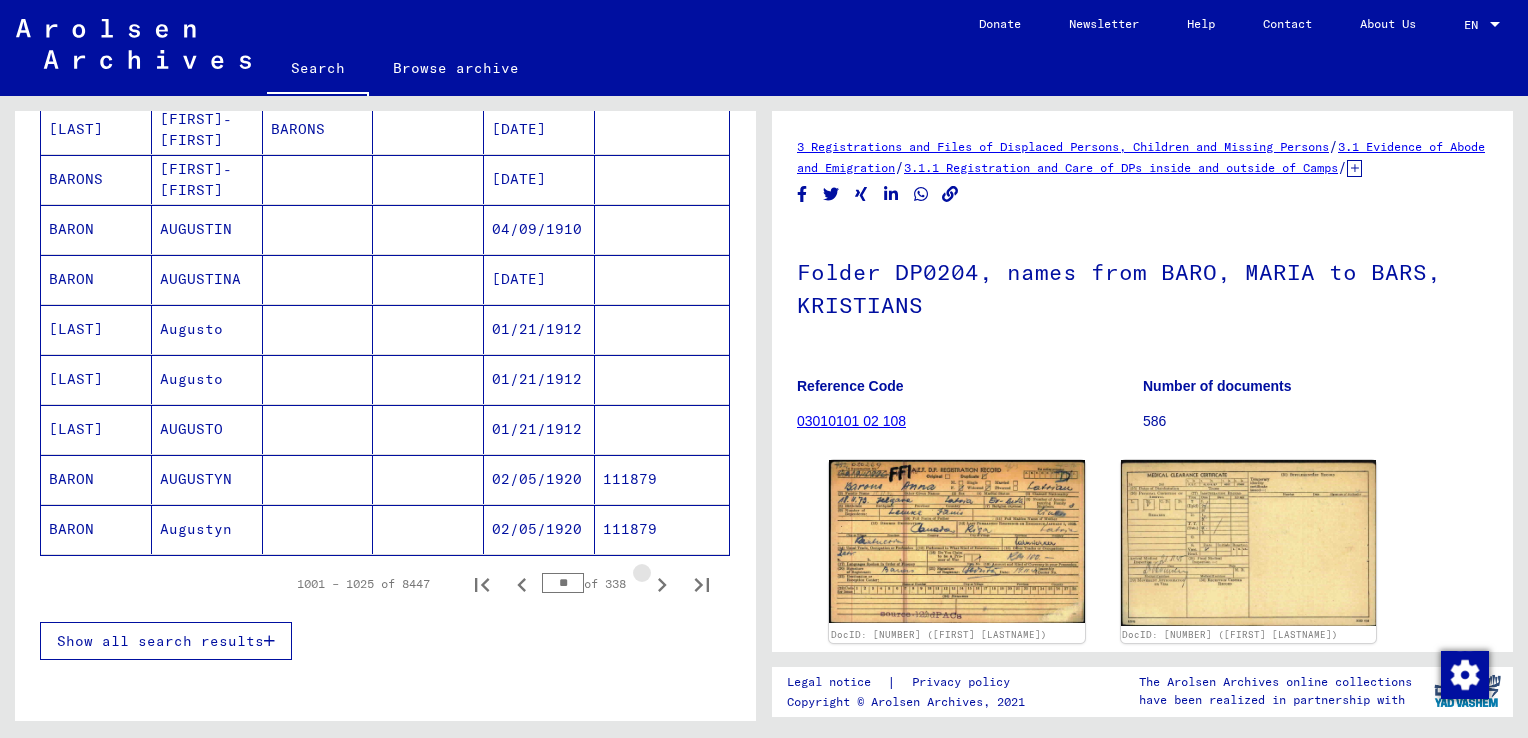 click 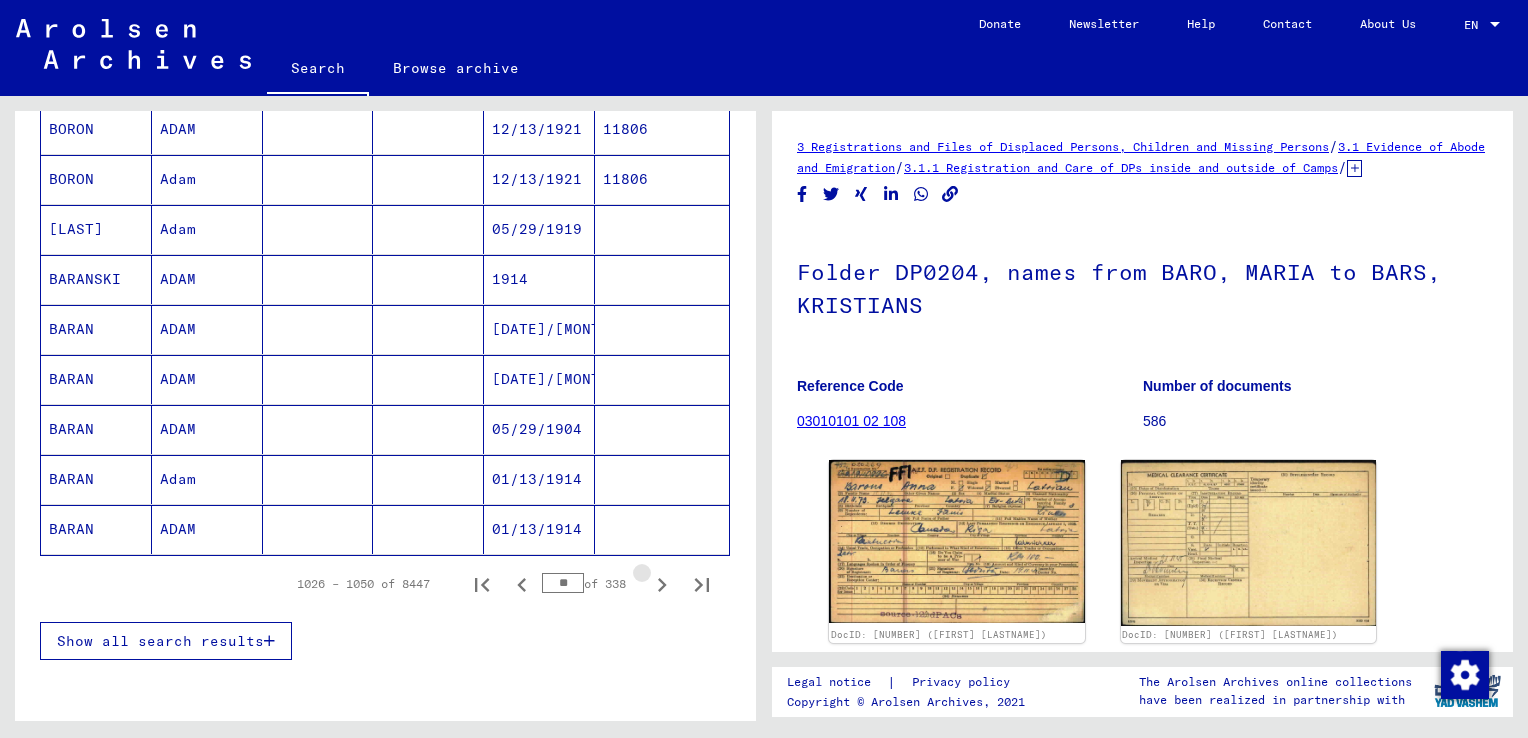 click 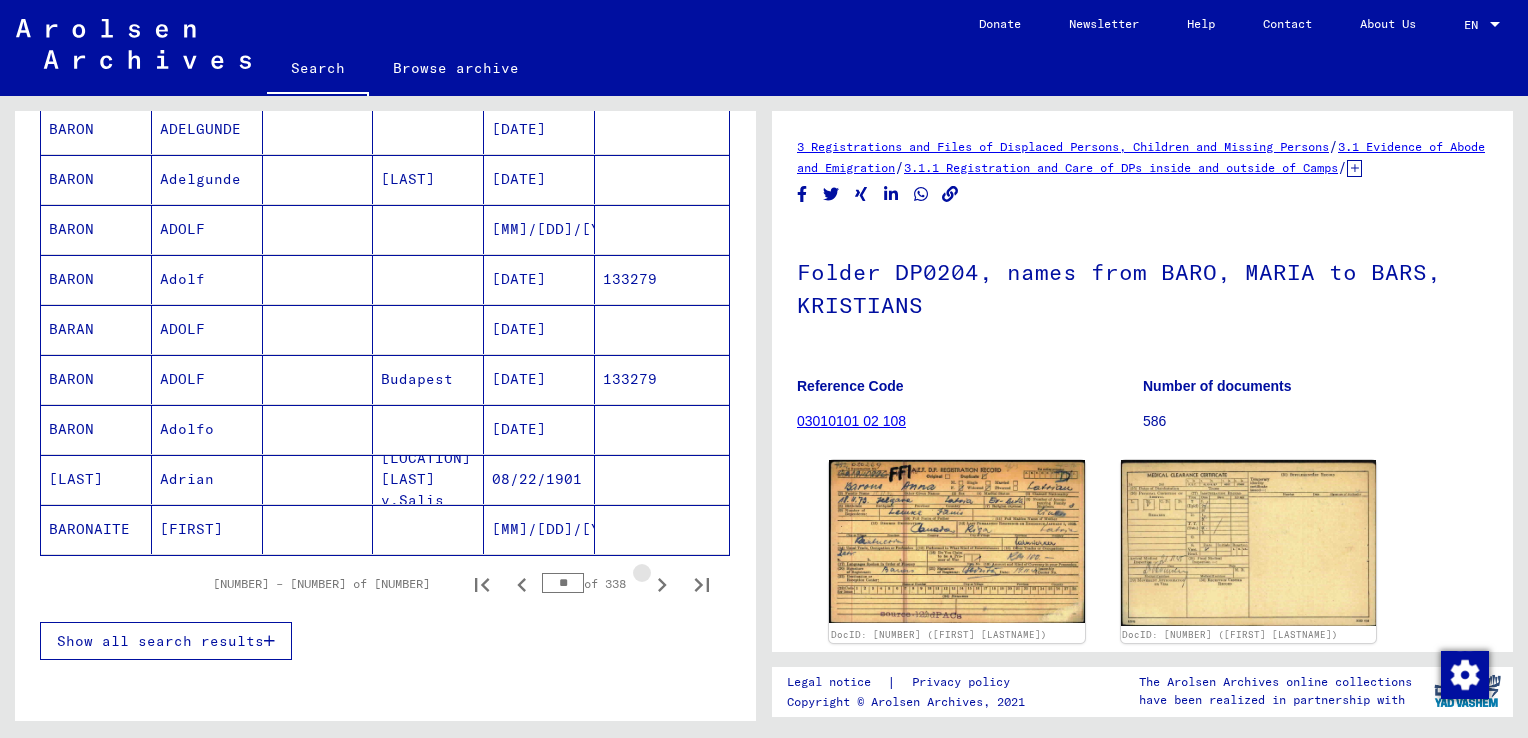 click 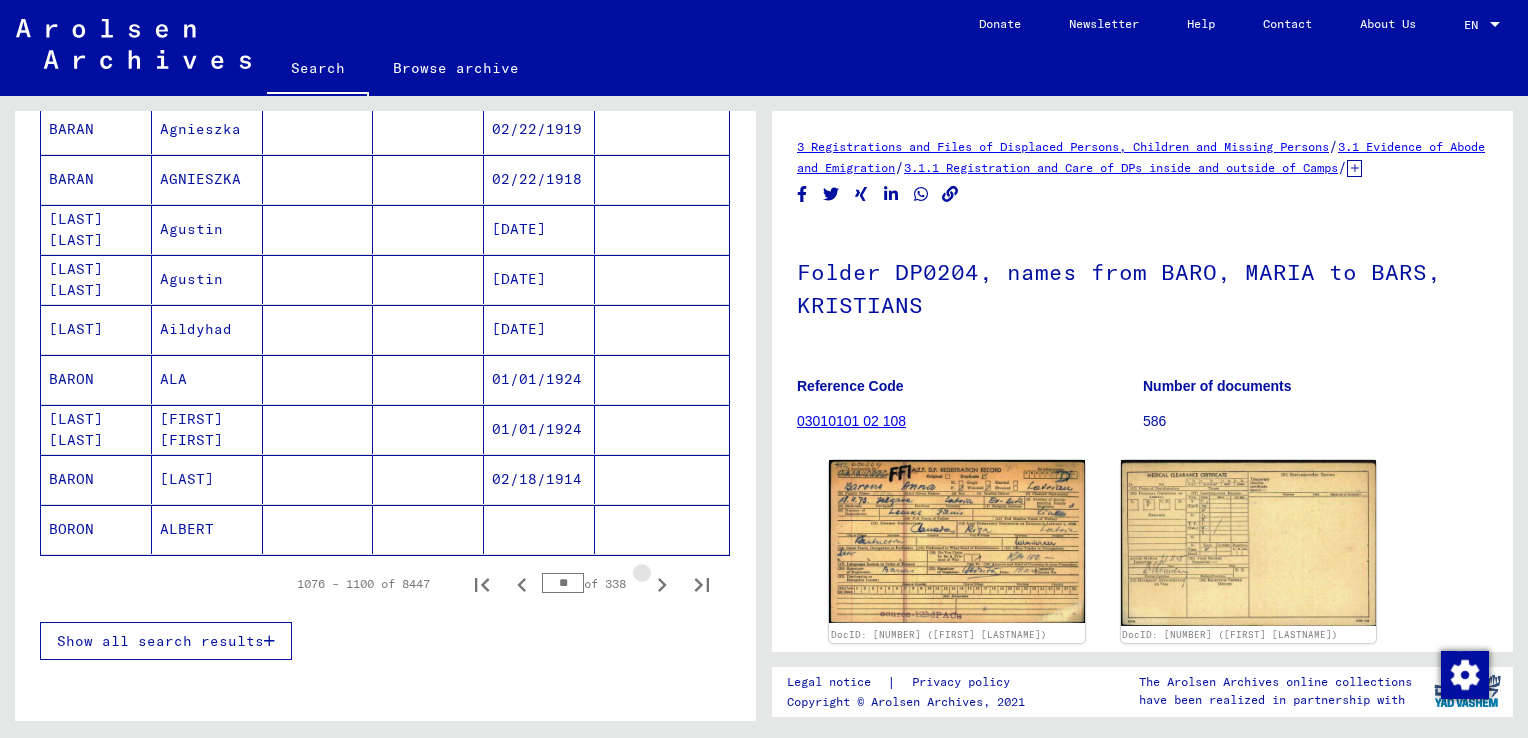 click 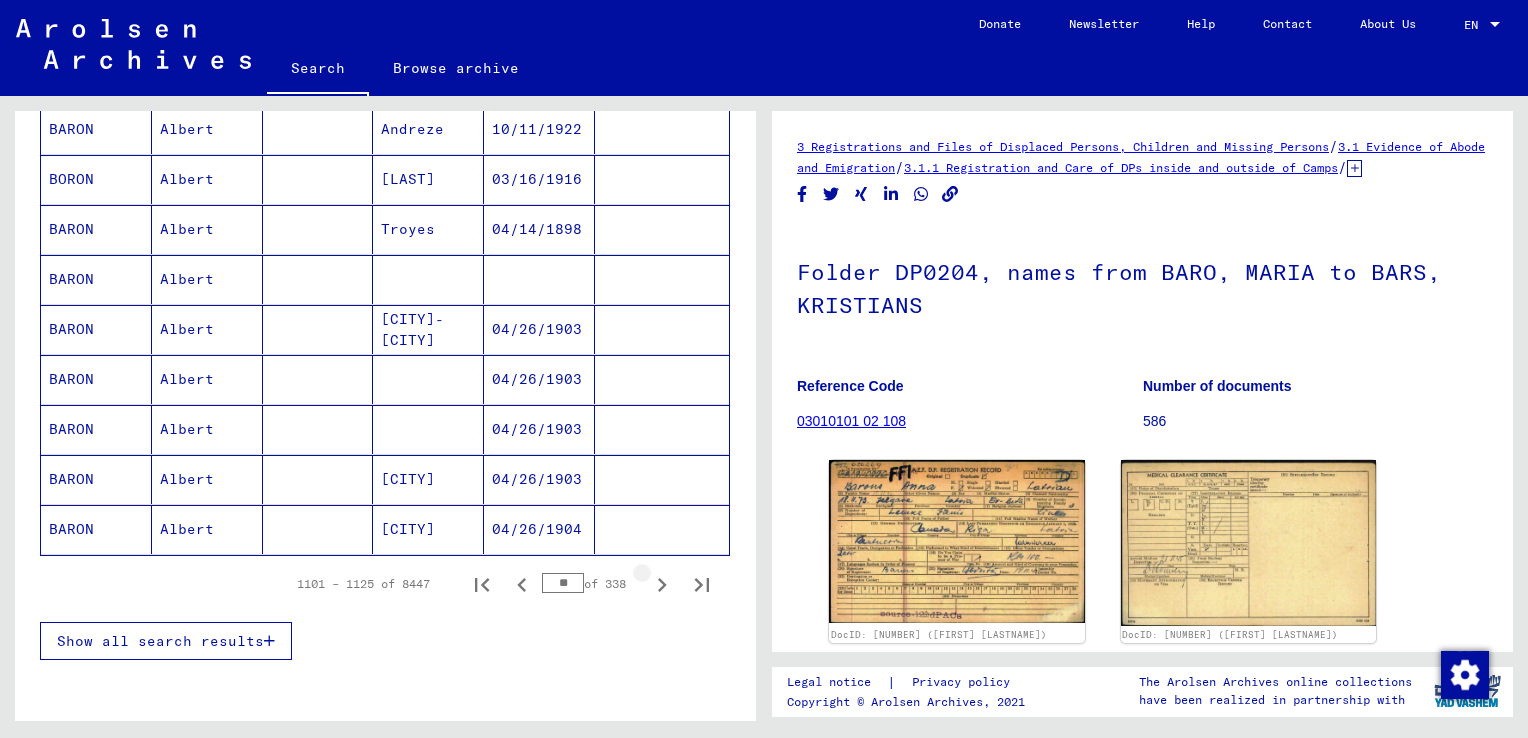 click 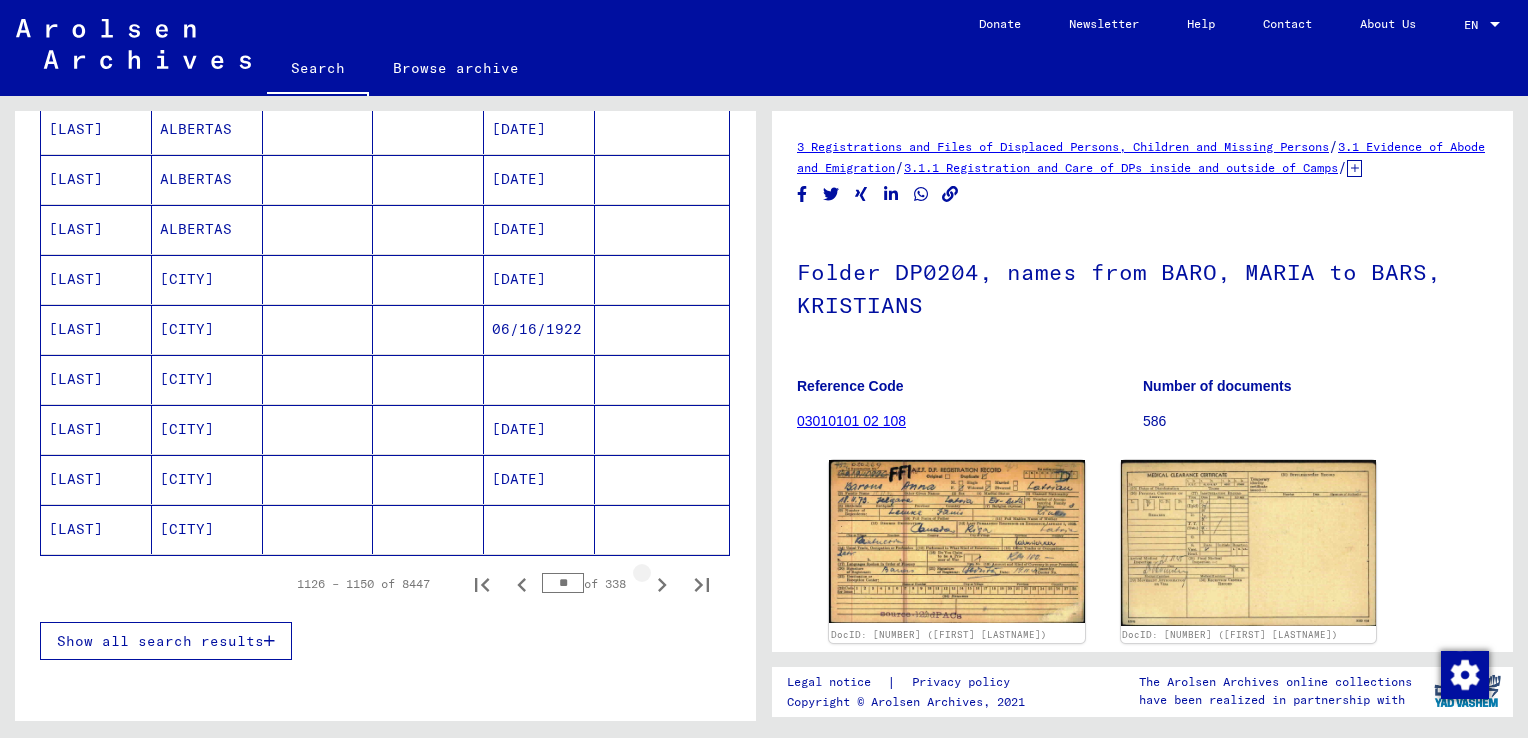 click 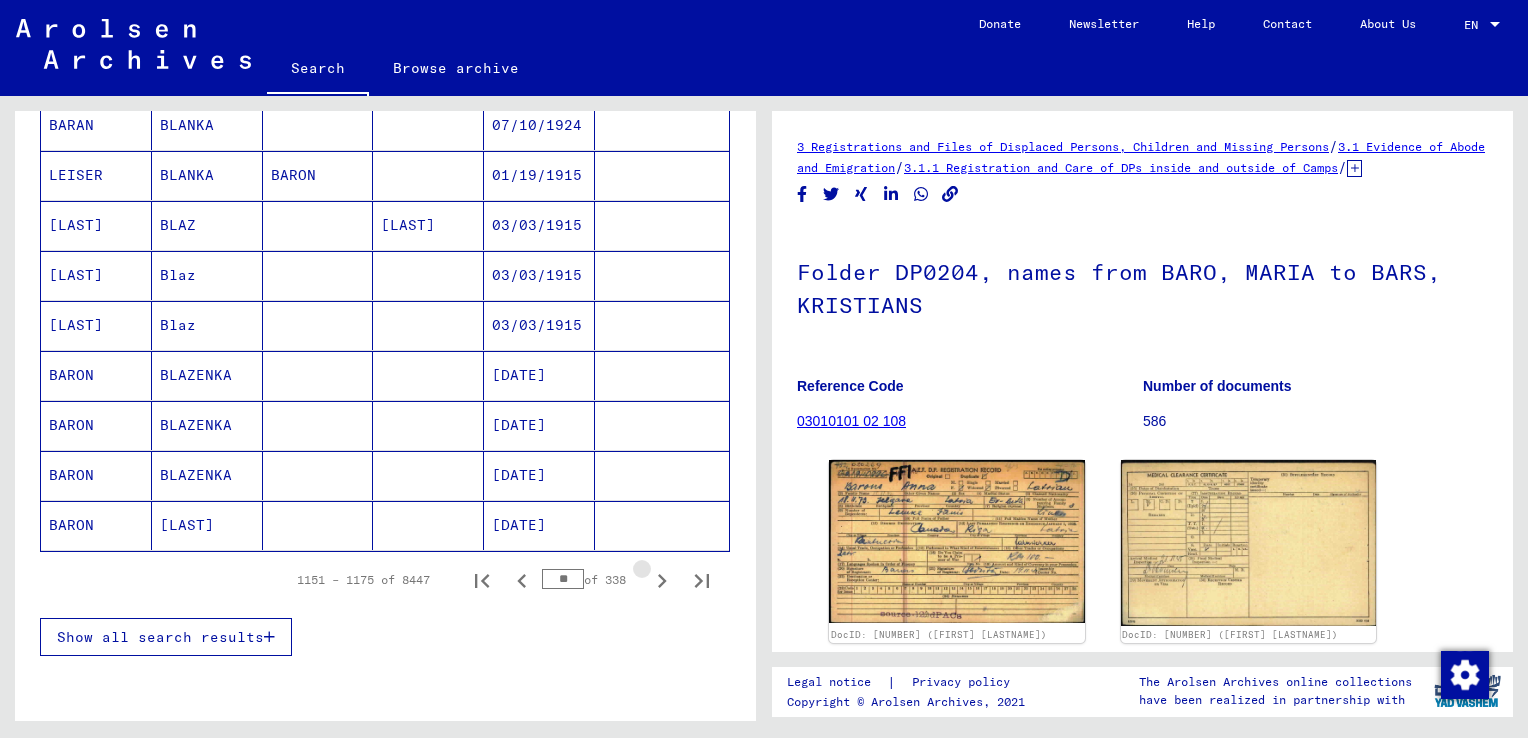 click 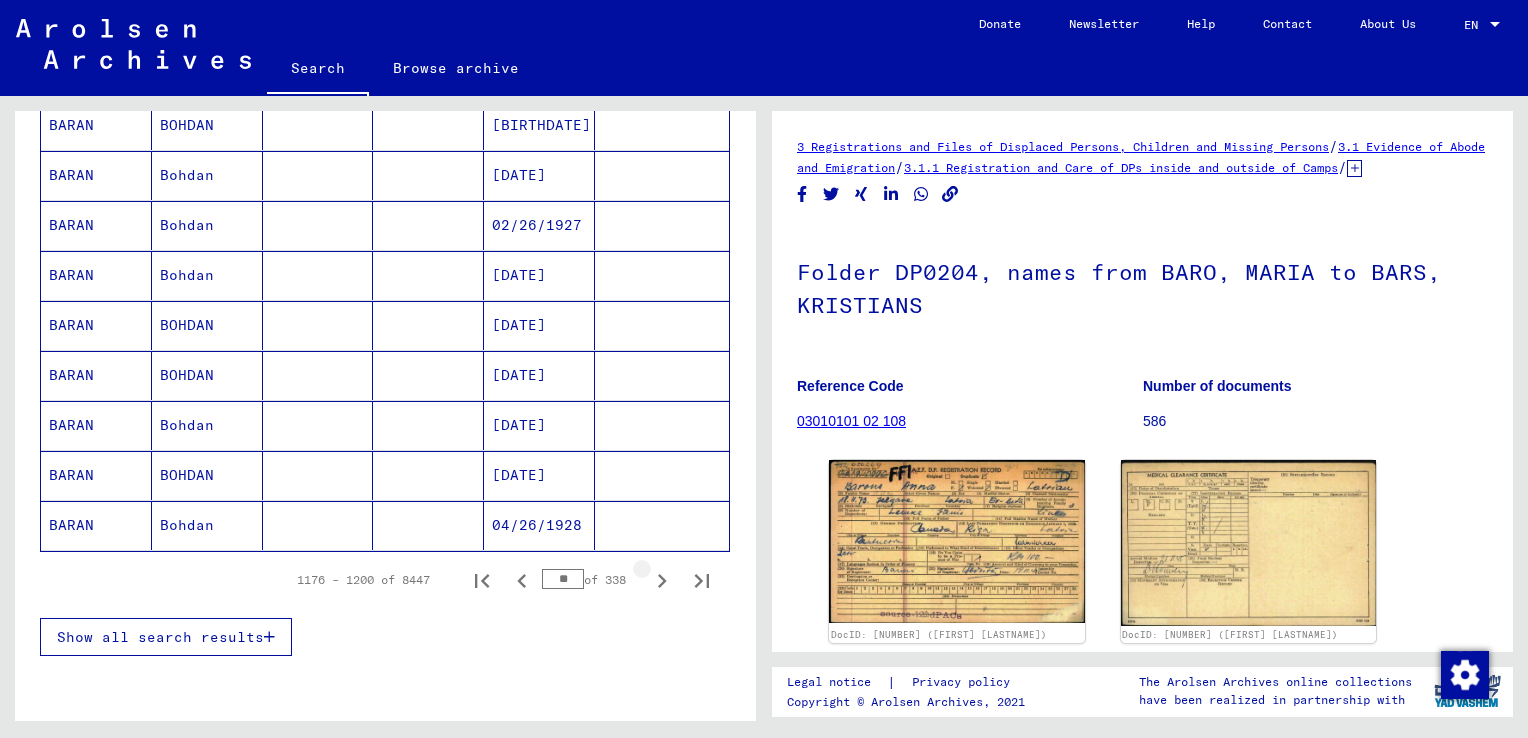scroll, scrollTop: 1100, scrollLeft: 0, axis: vertical 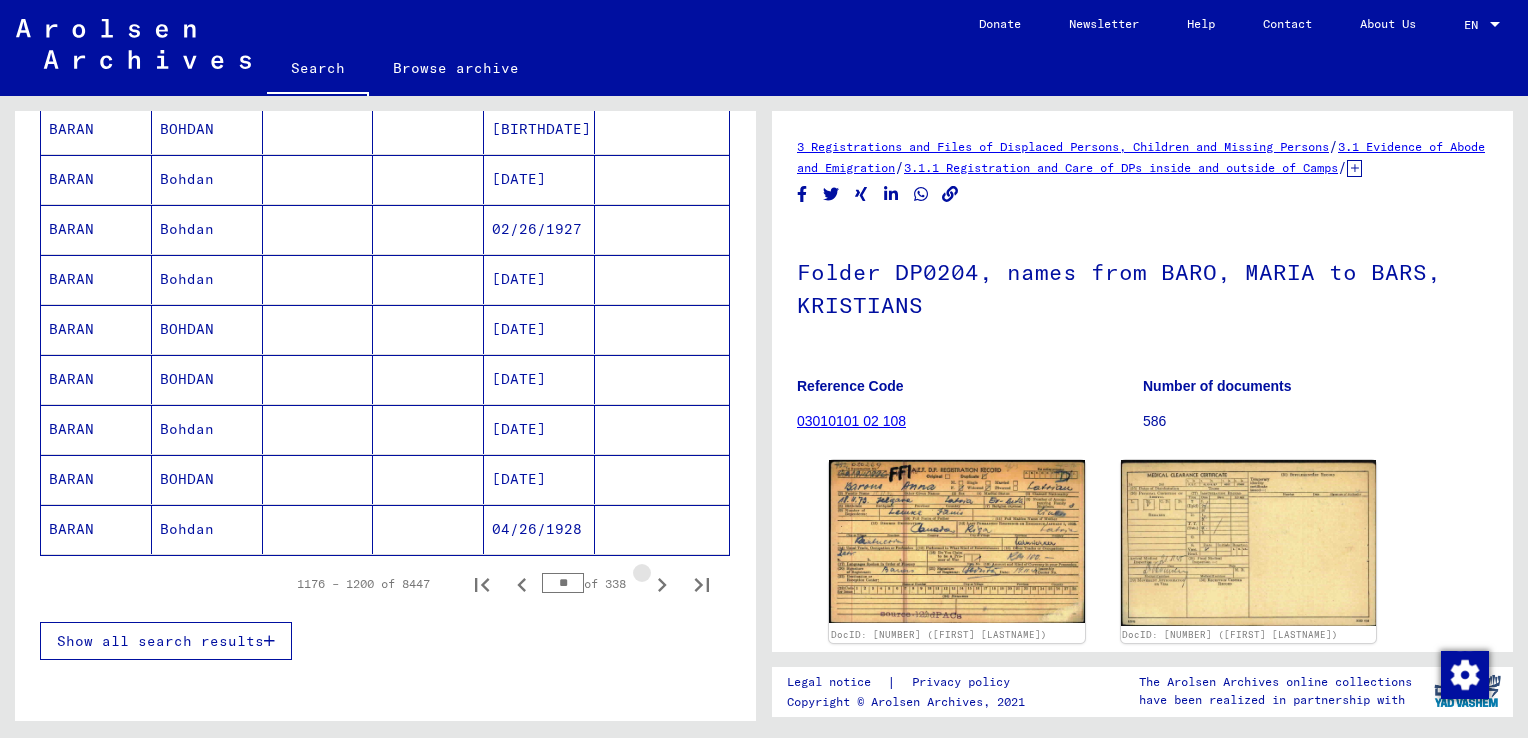 click 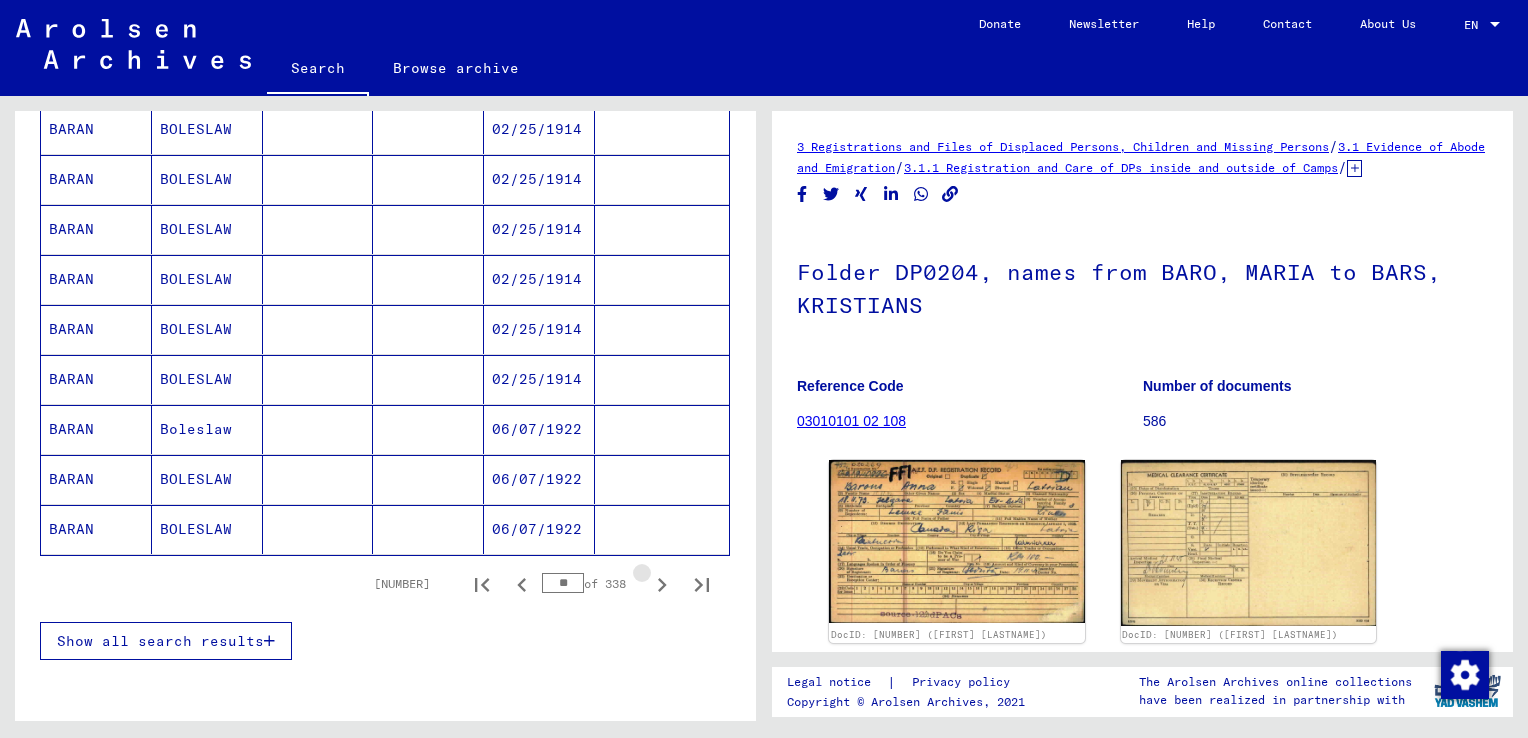 click 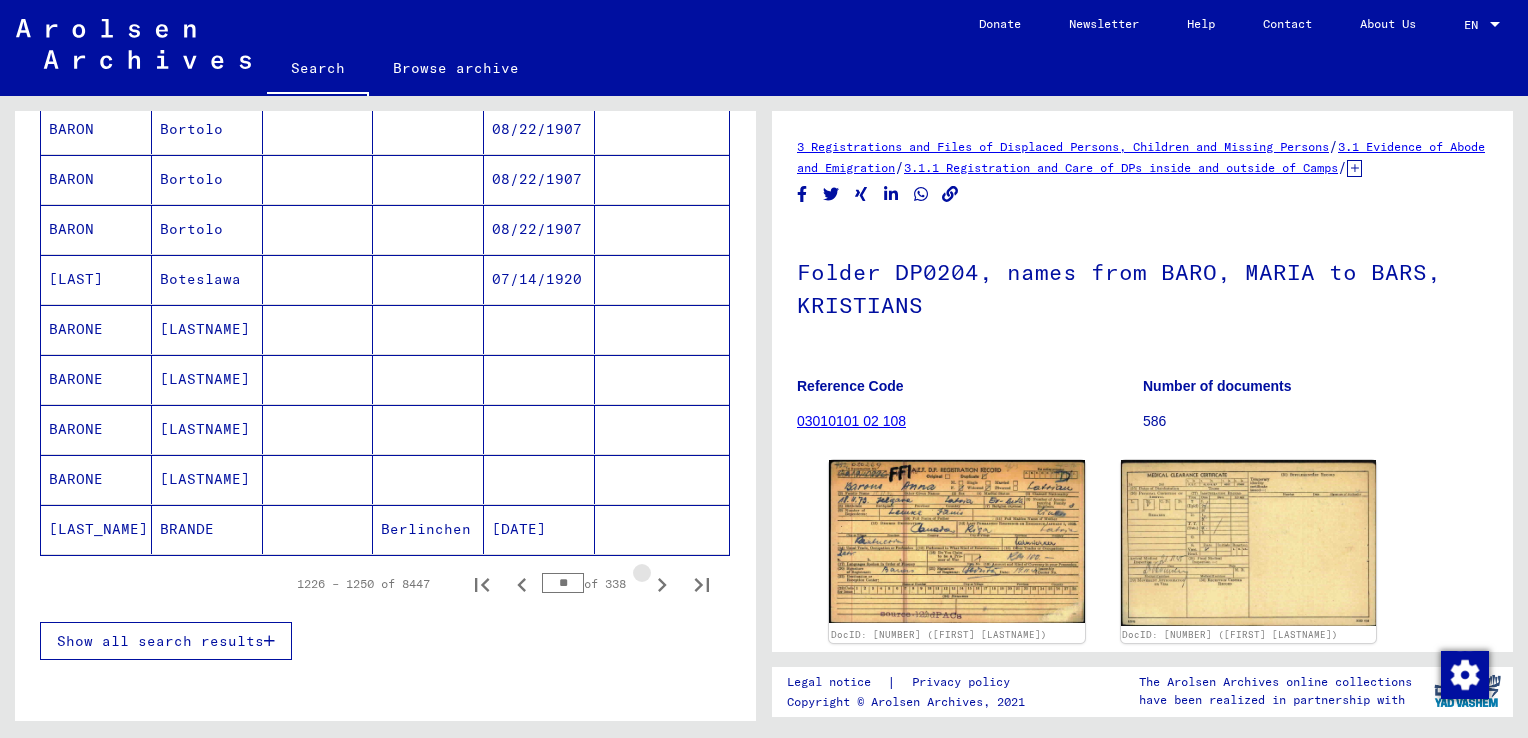 click 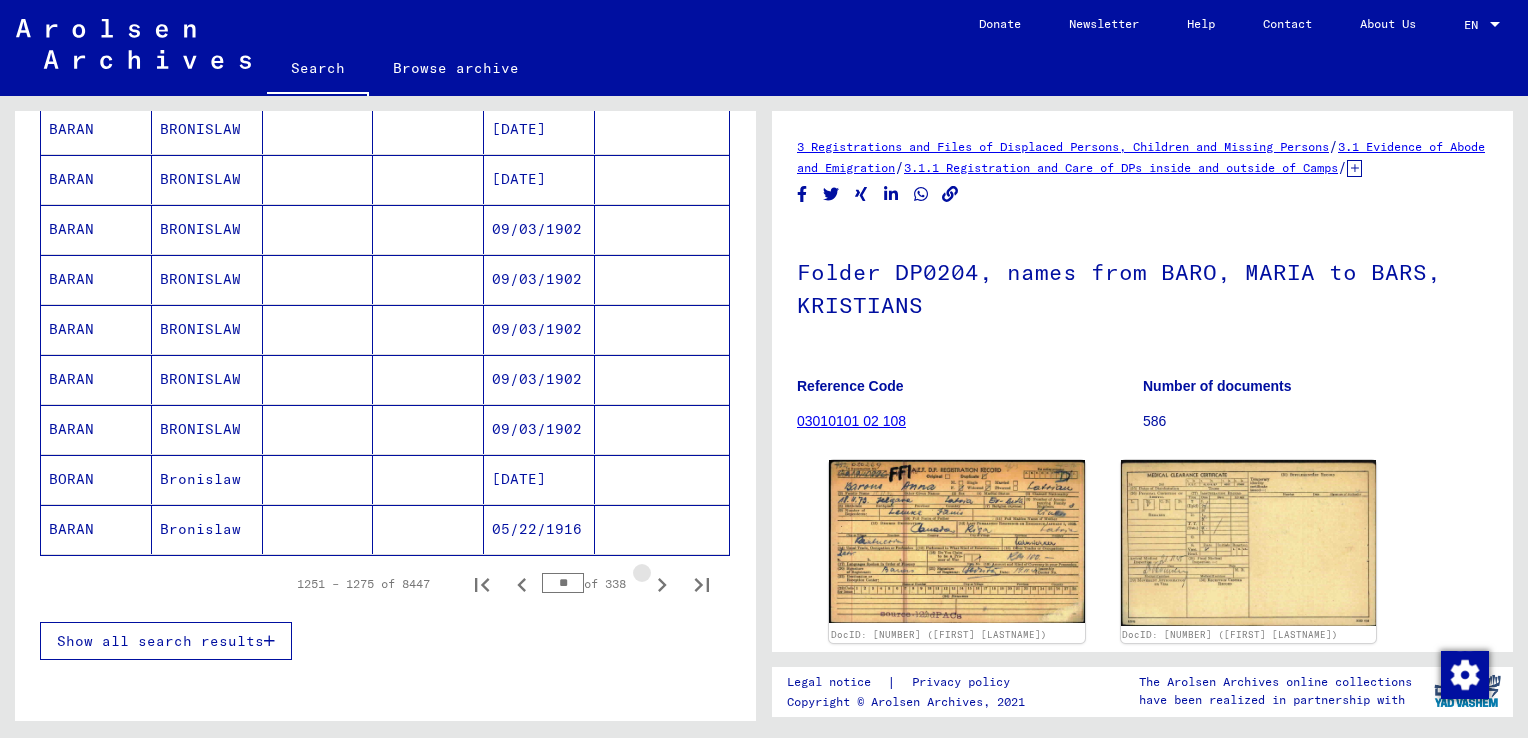click 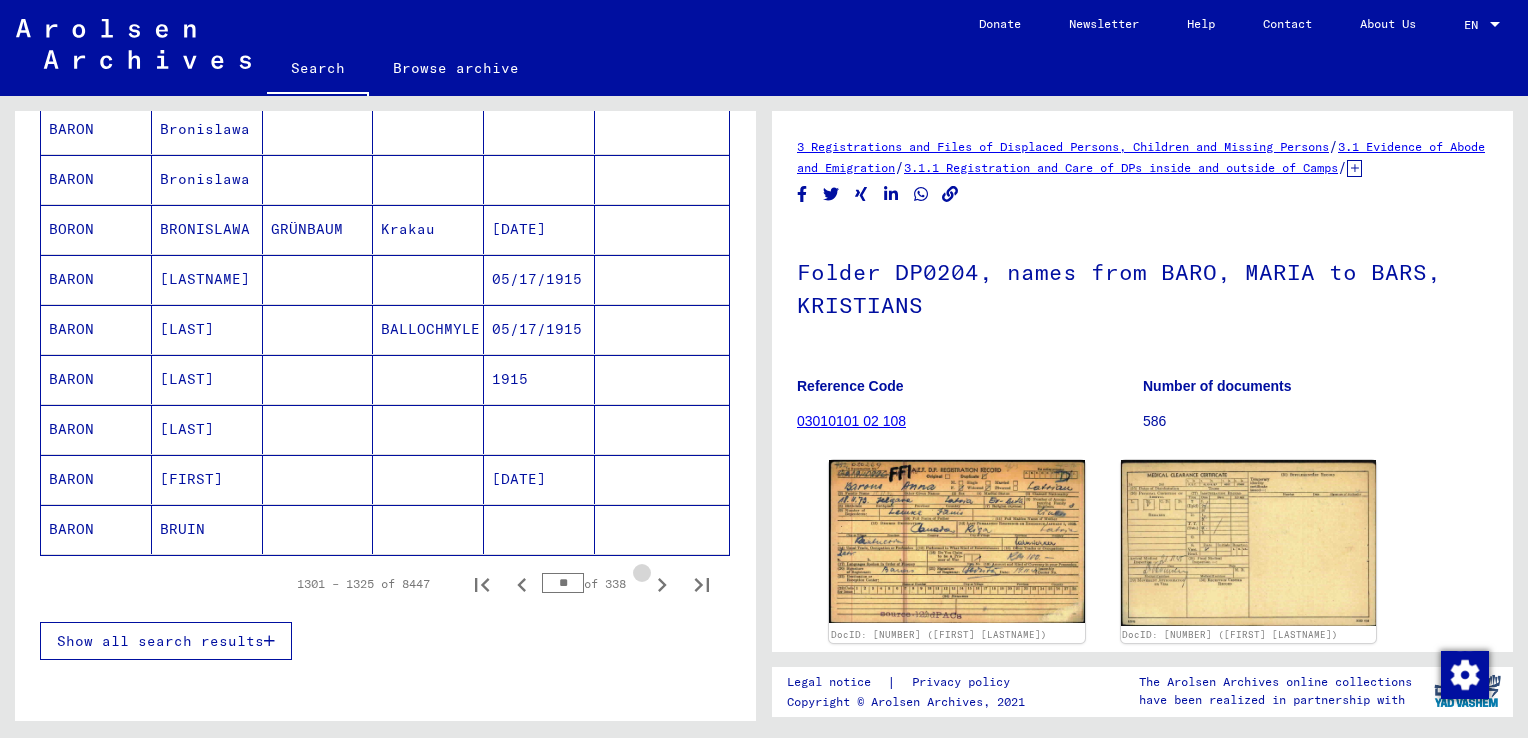 click 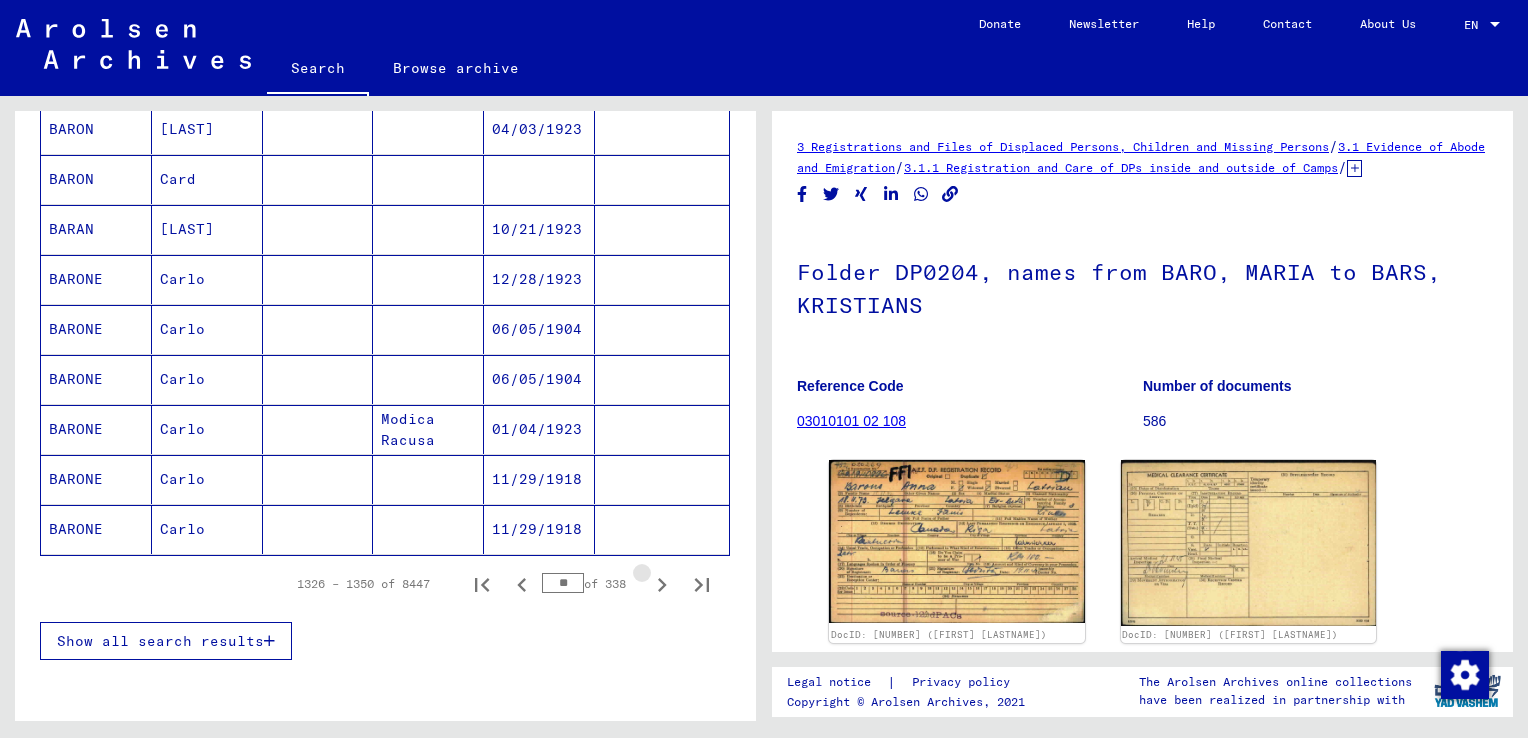 click 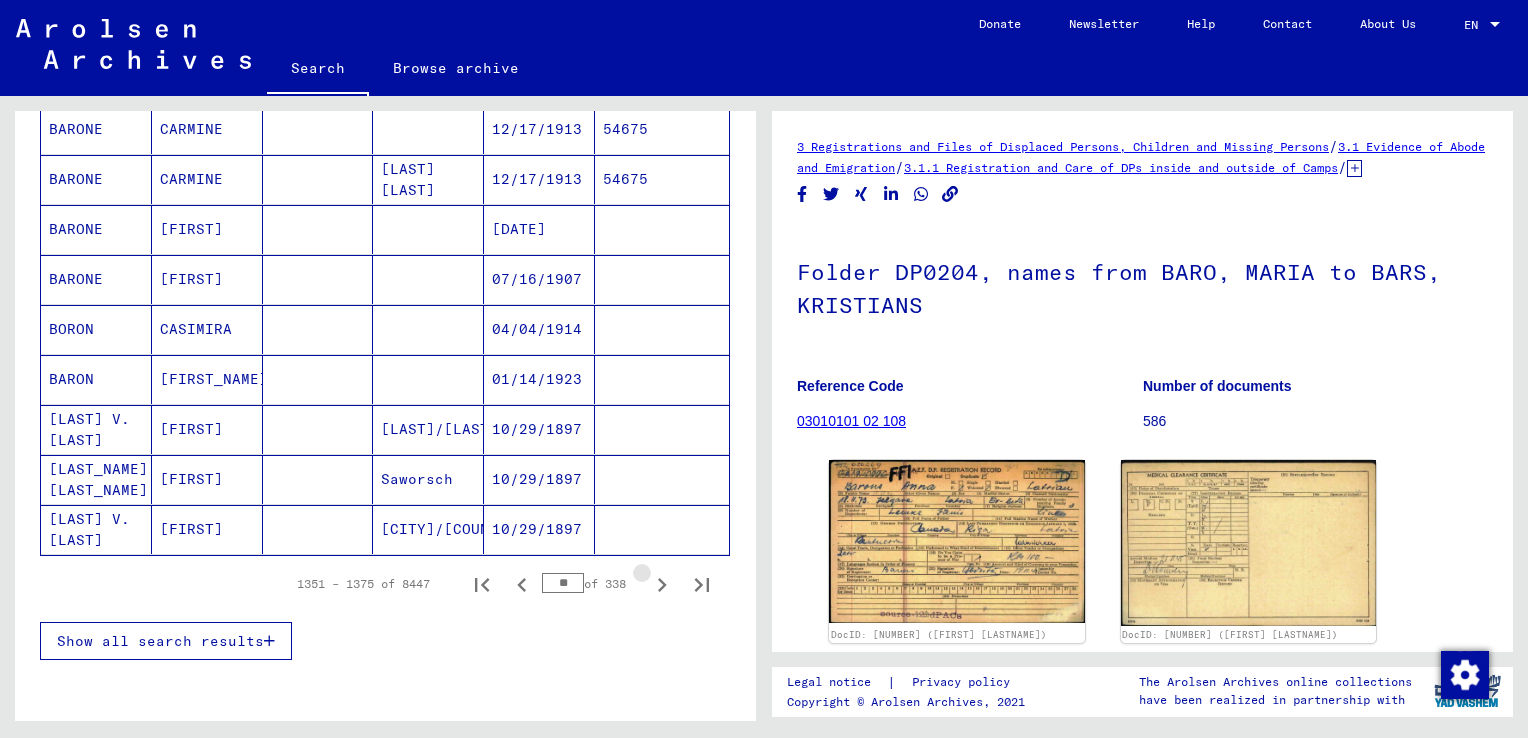 click 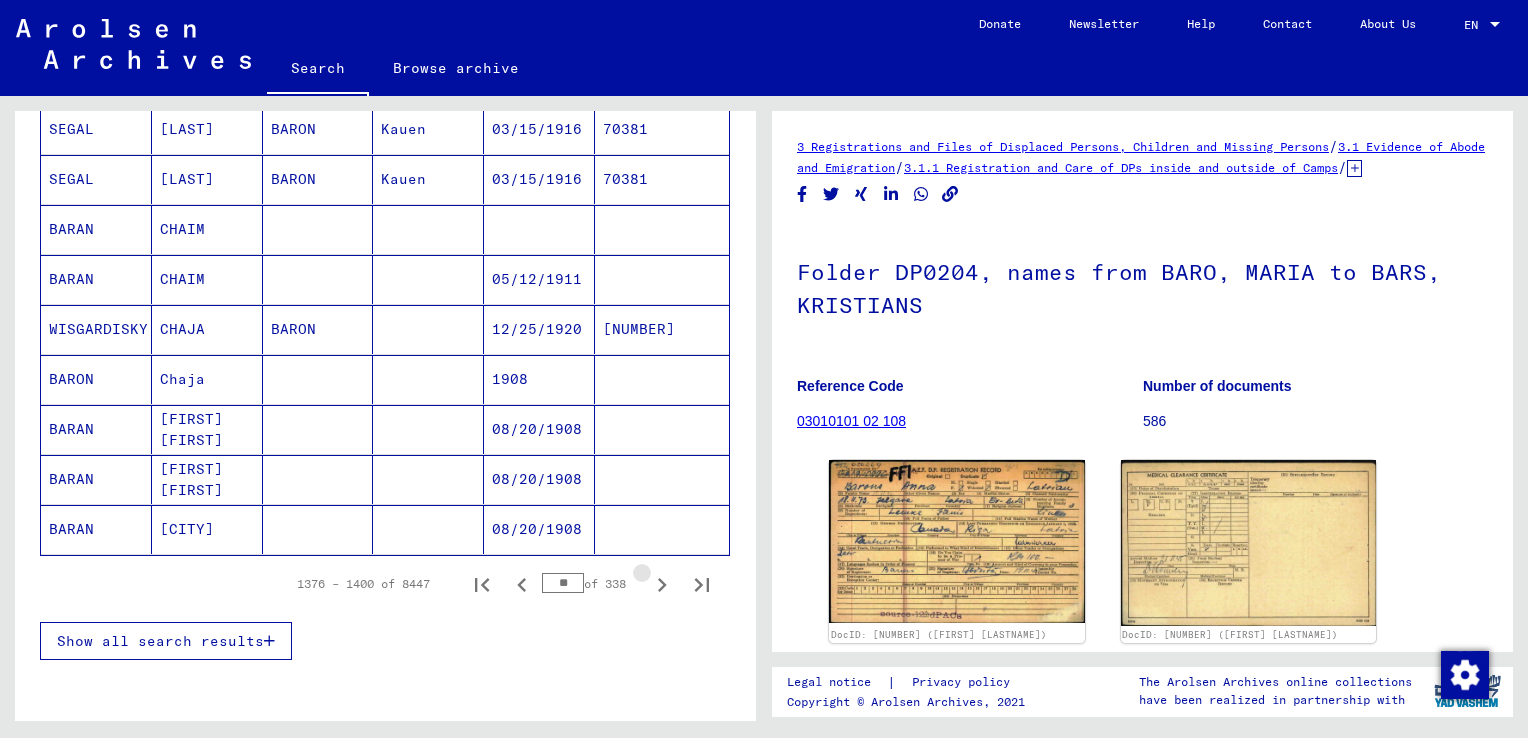 click 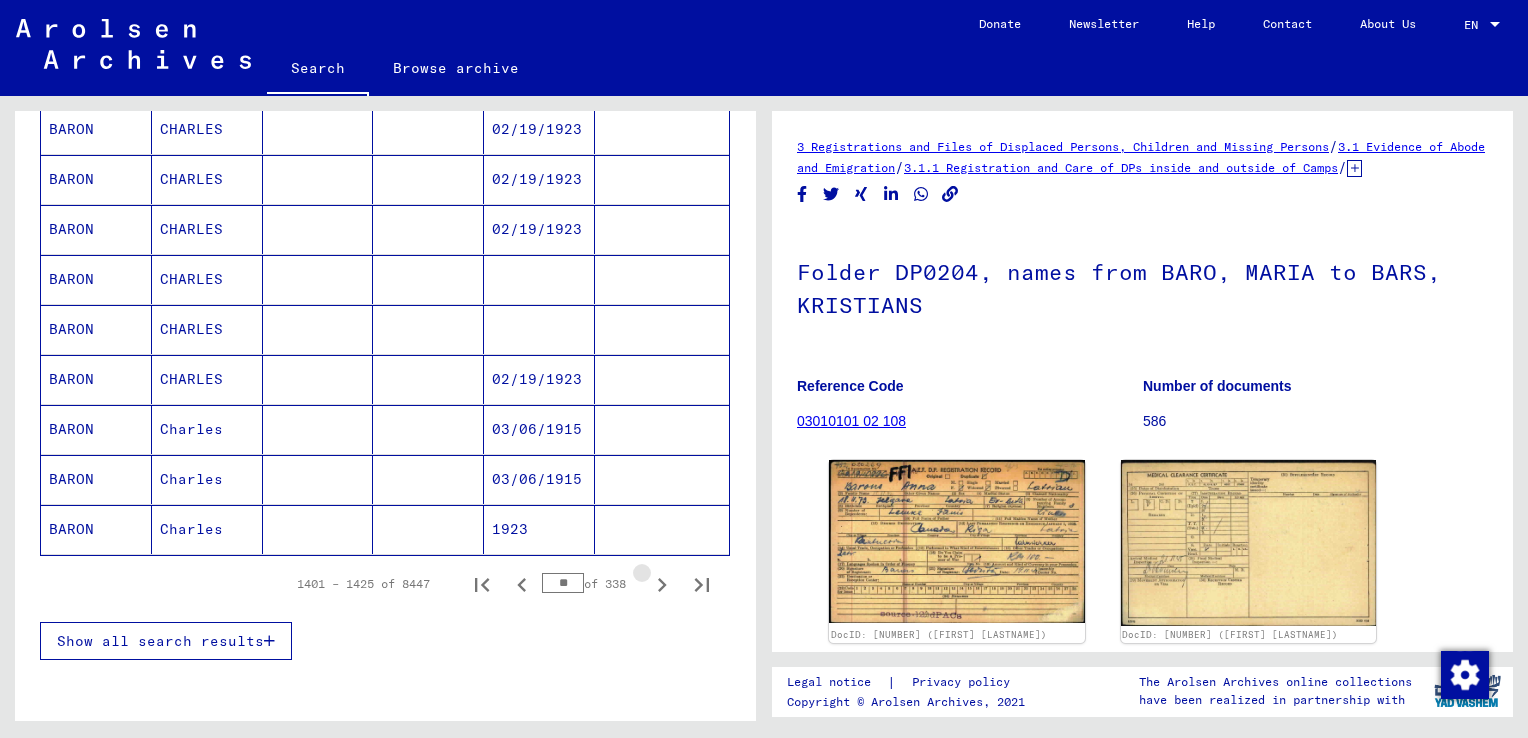 click 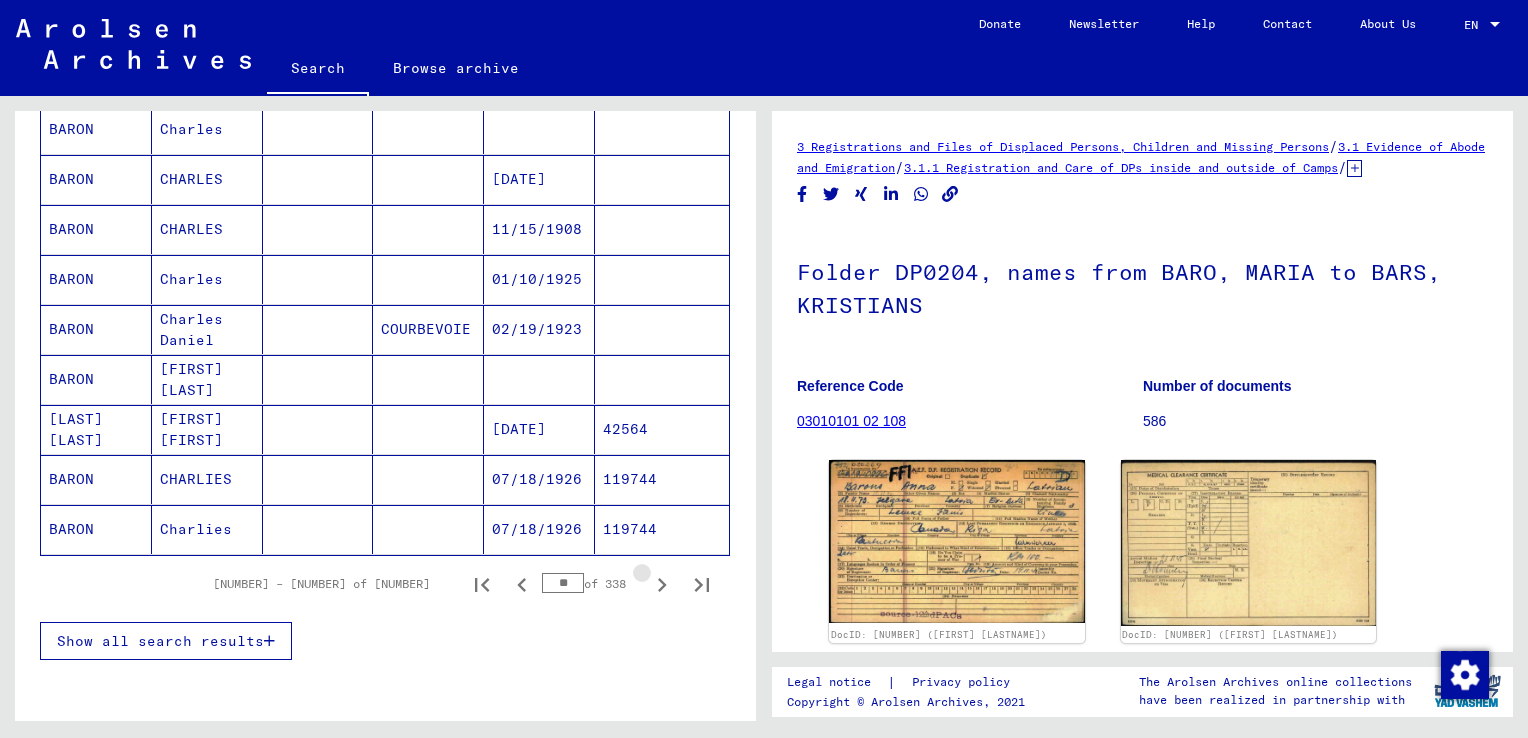 click 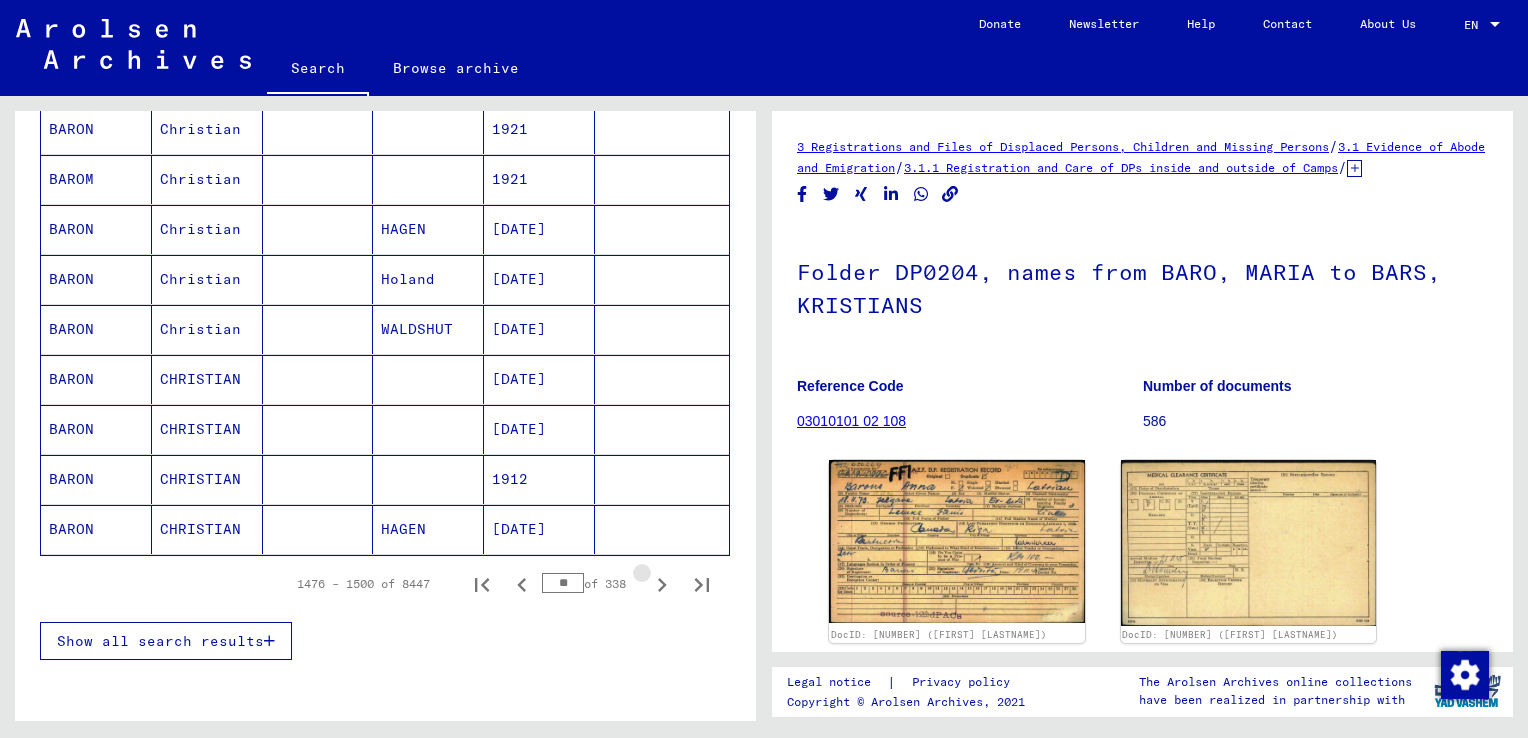 click 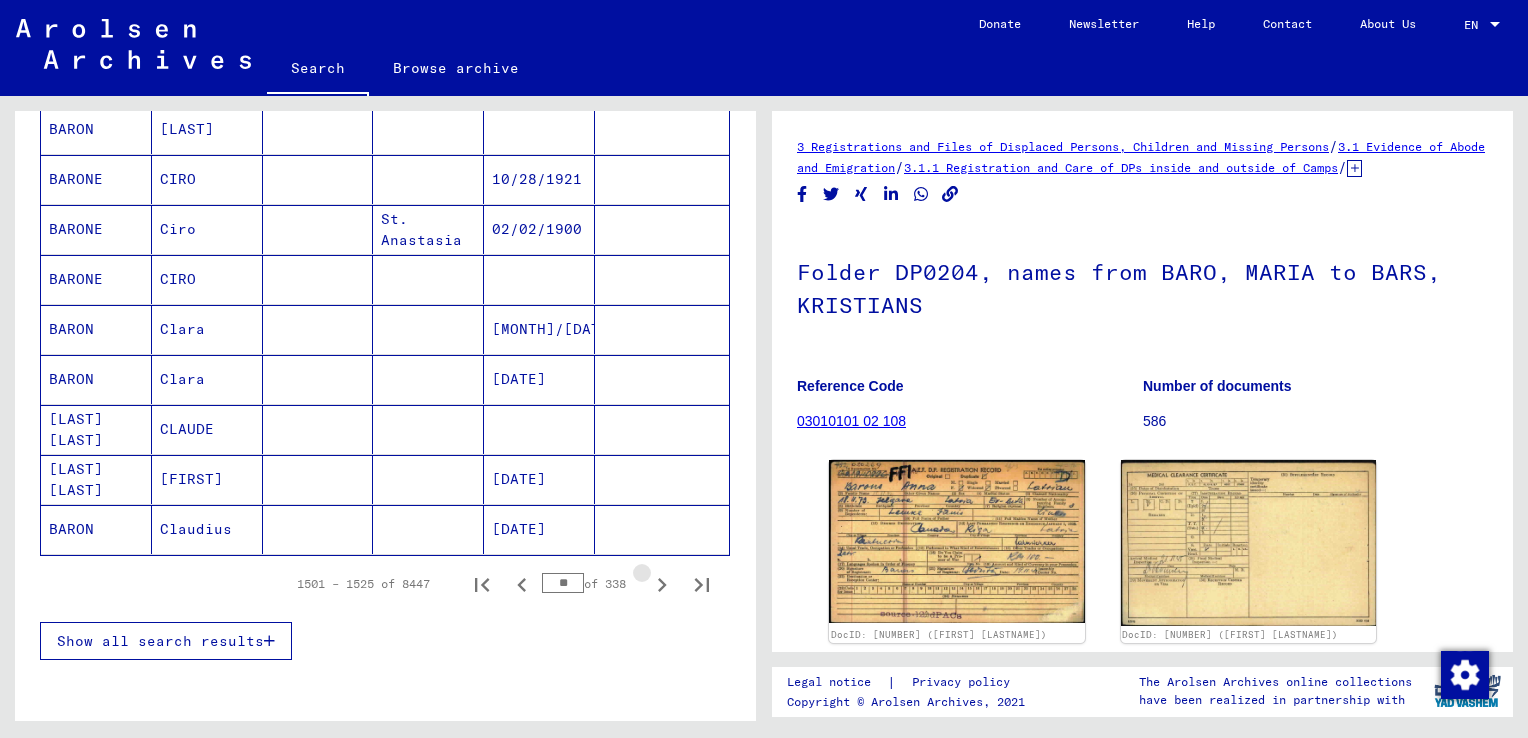 click 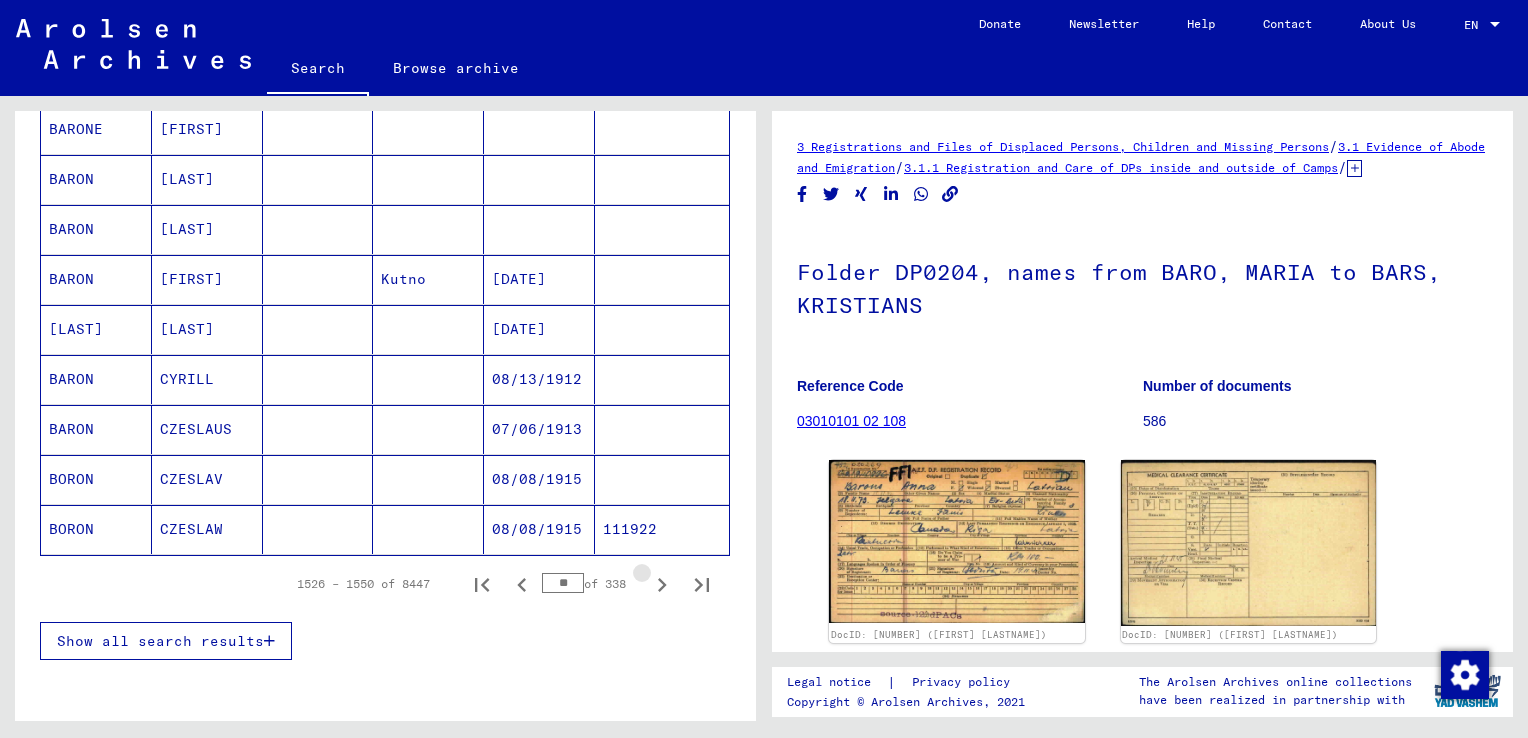 click 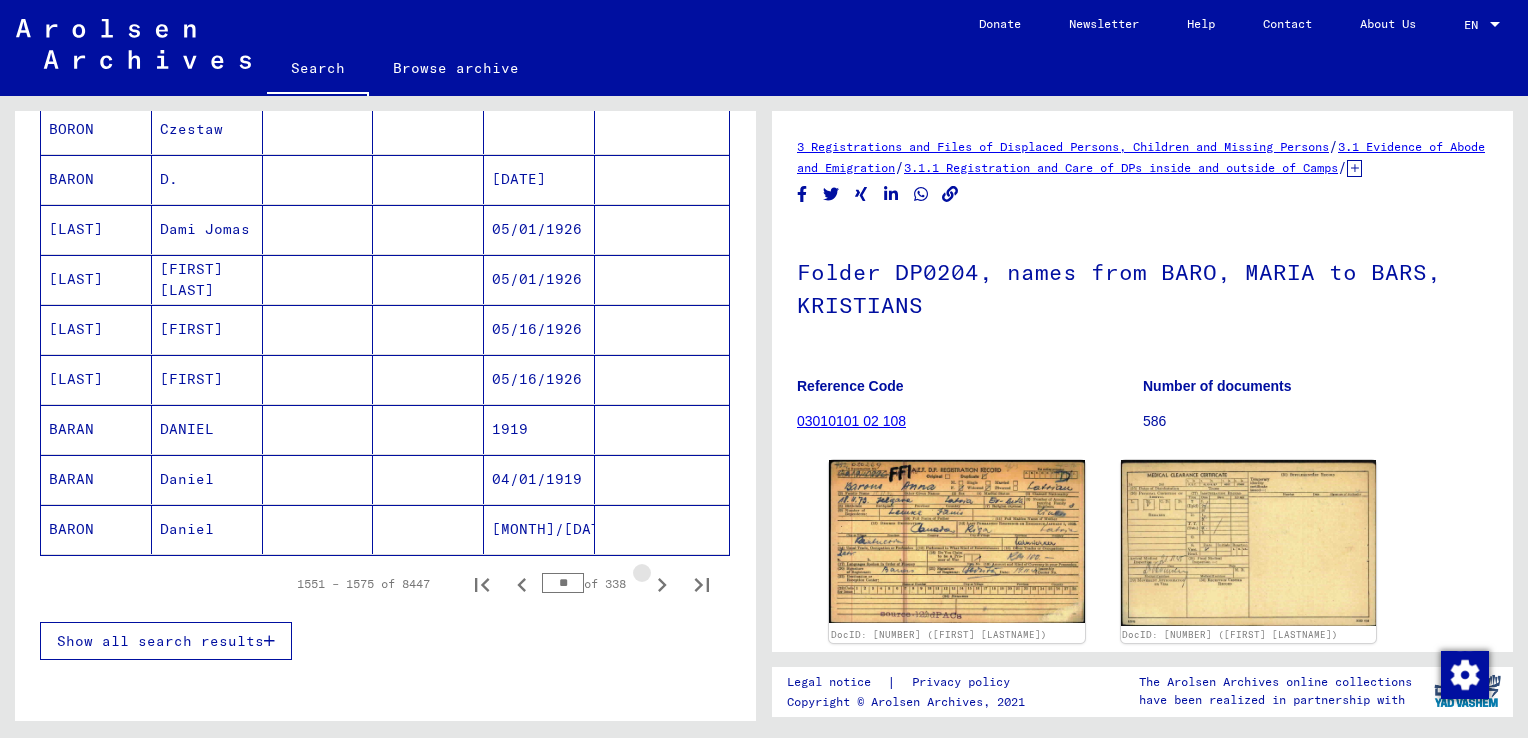 click 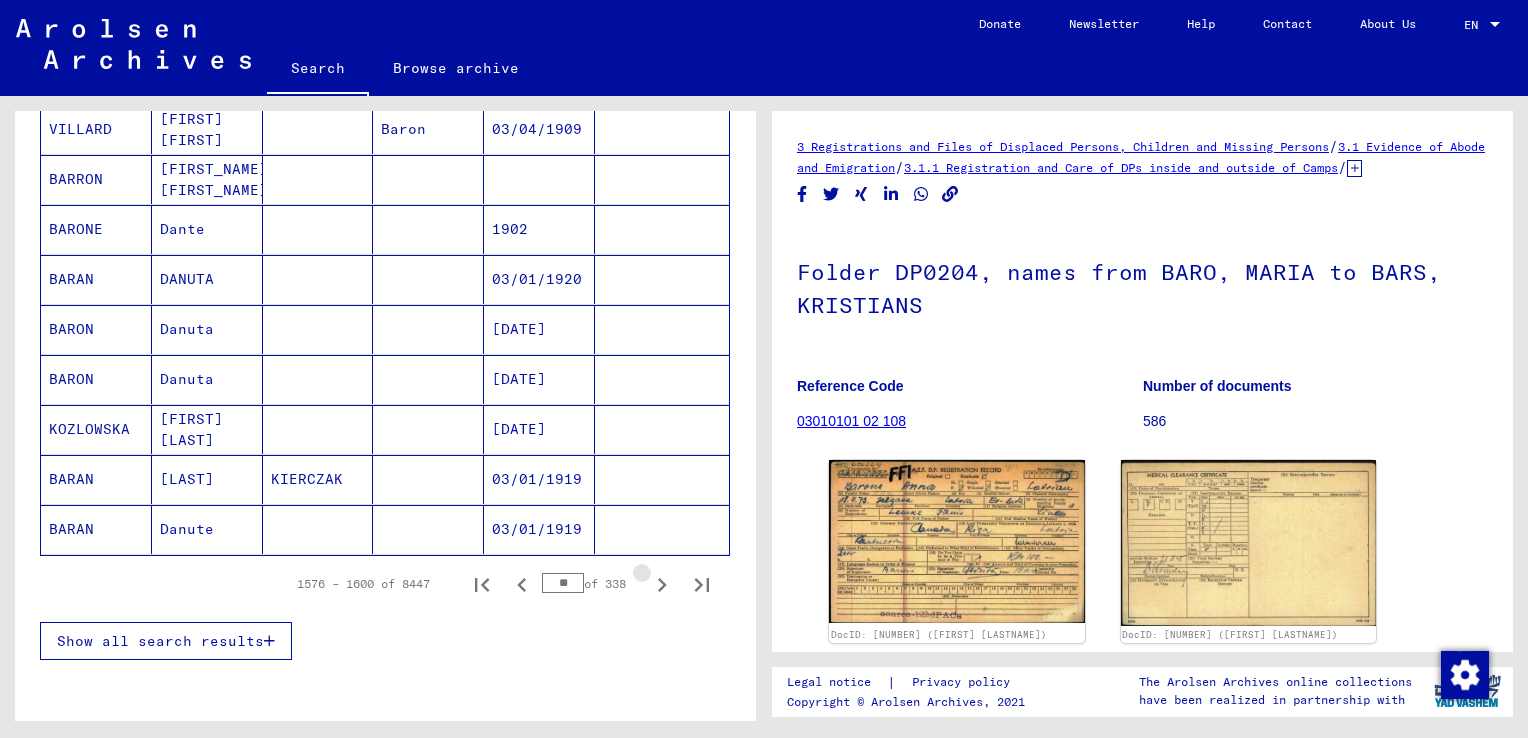click 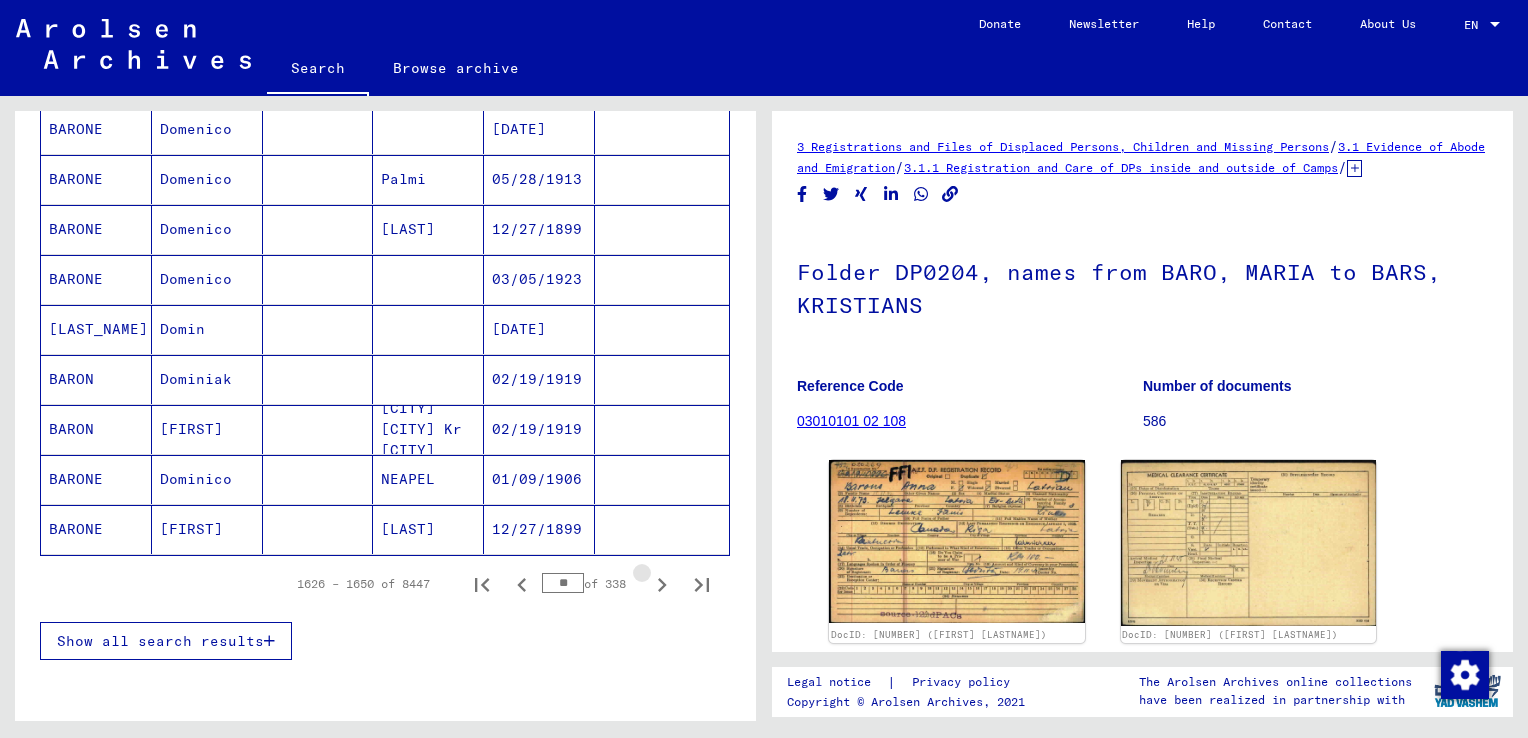 click 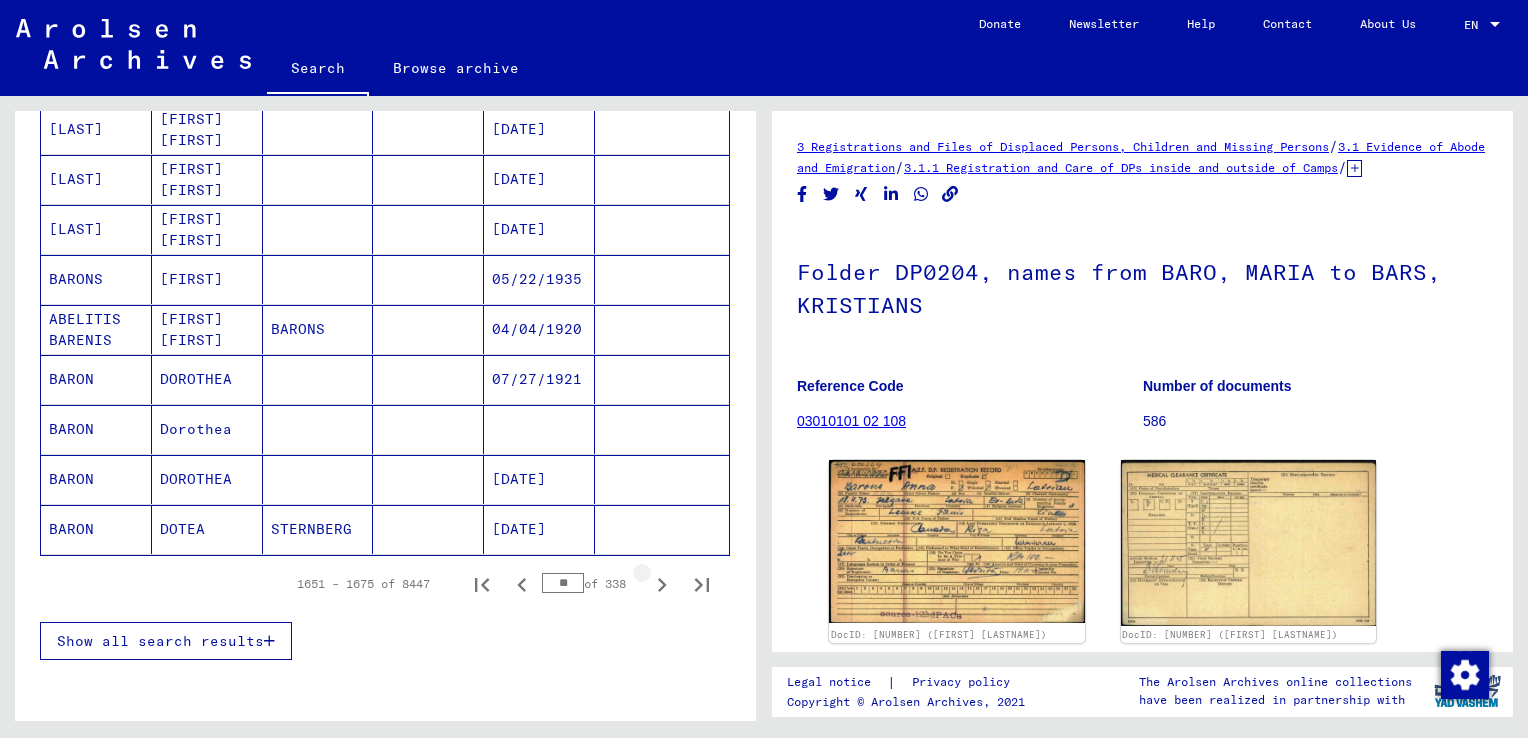 click 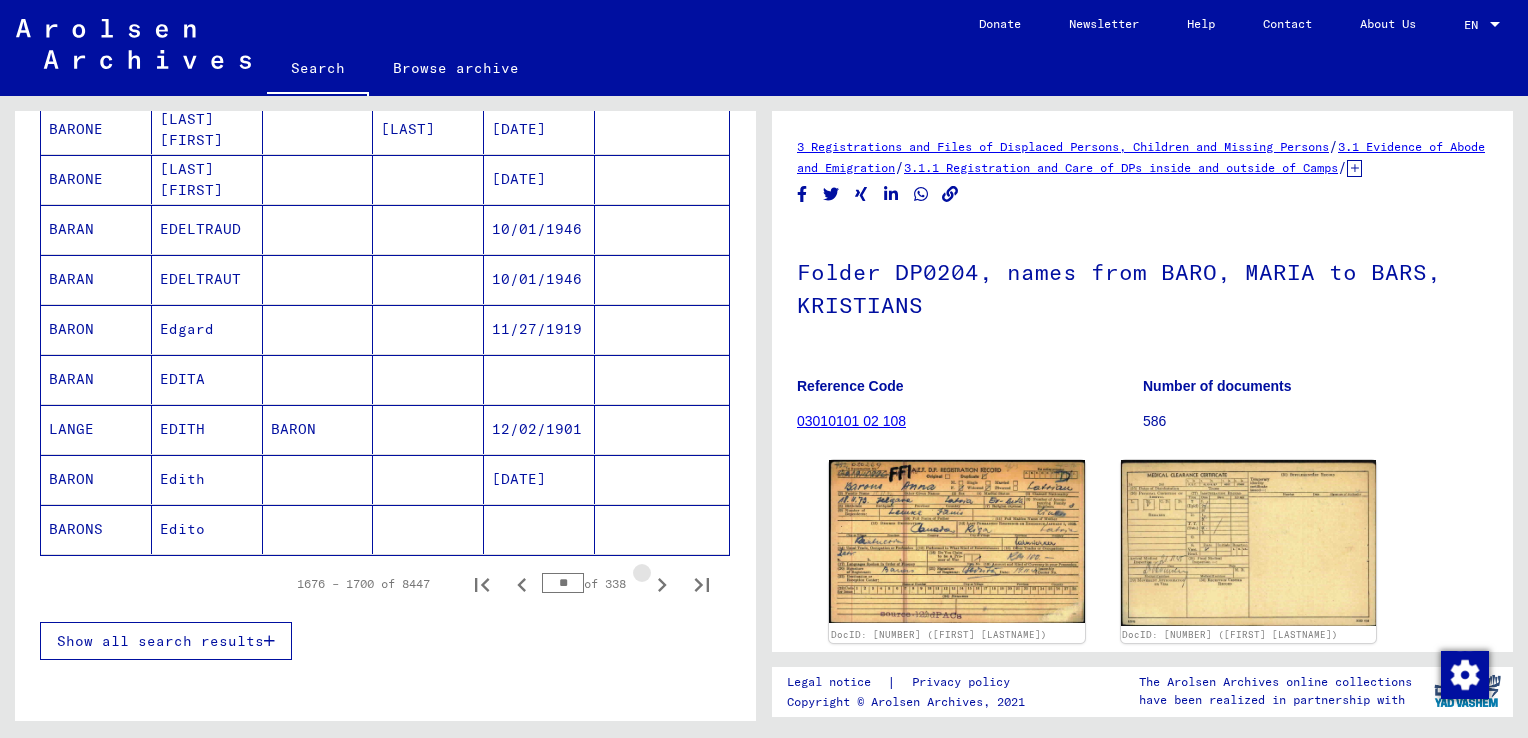 click 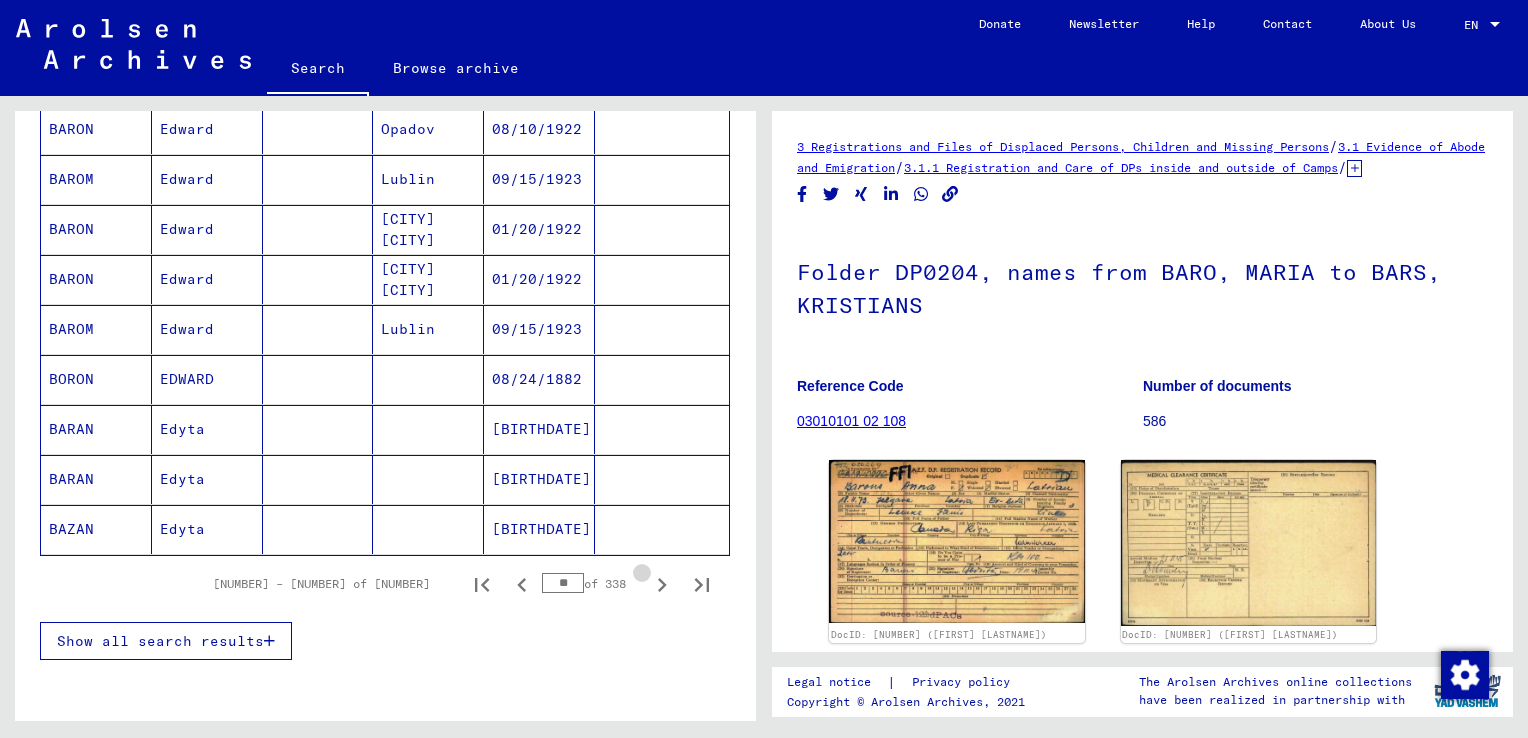 click 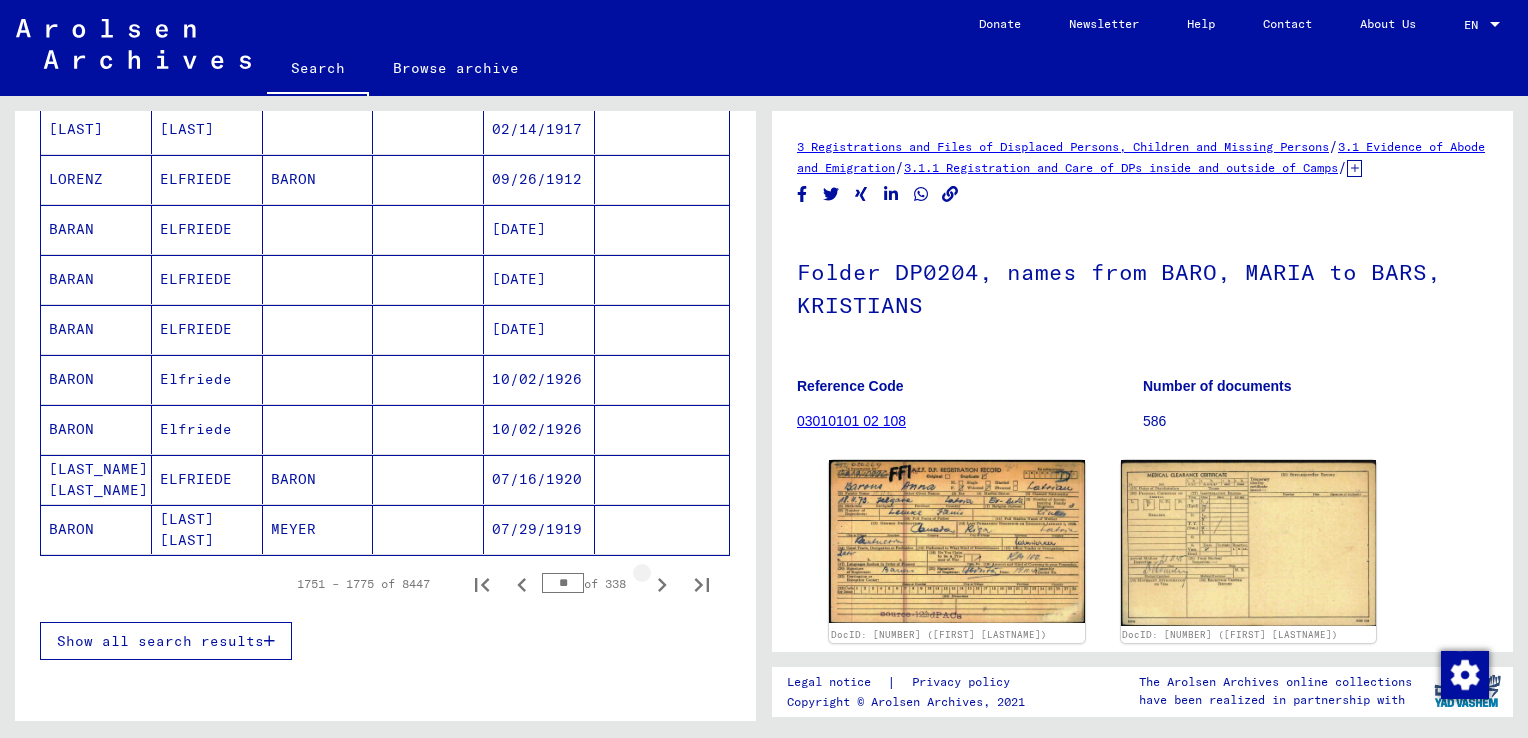 click 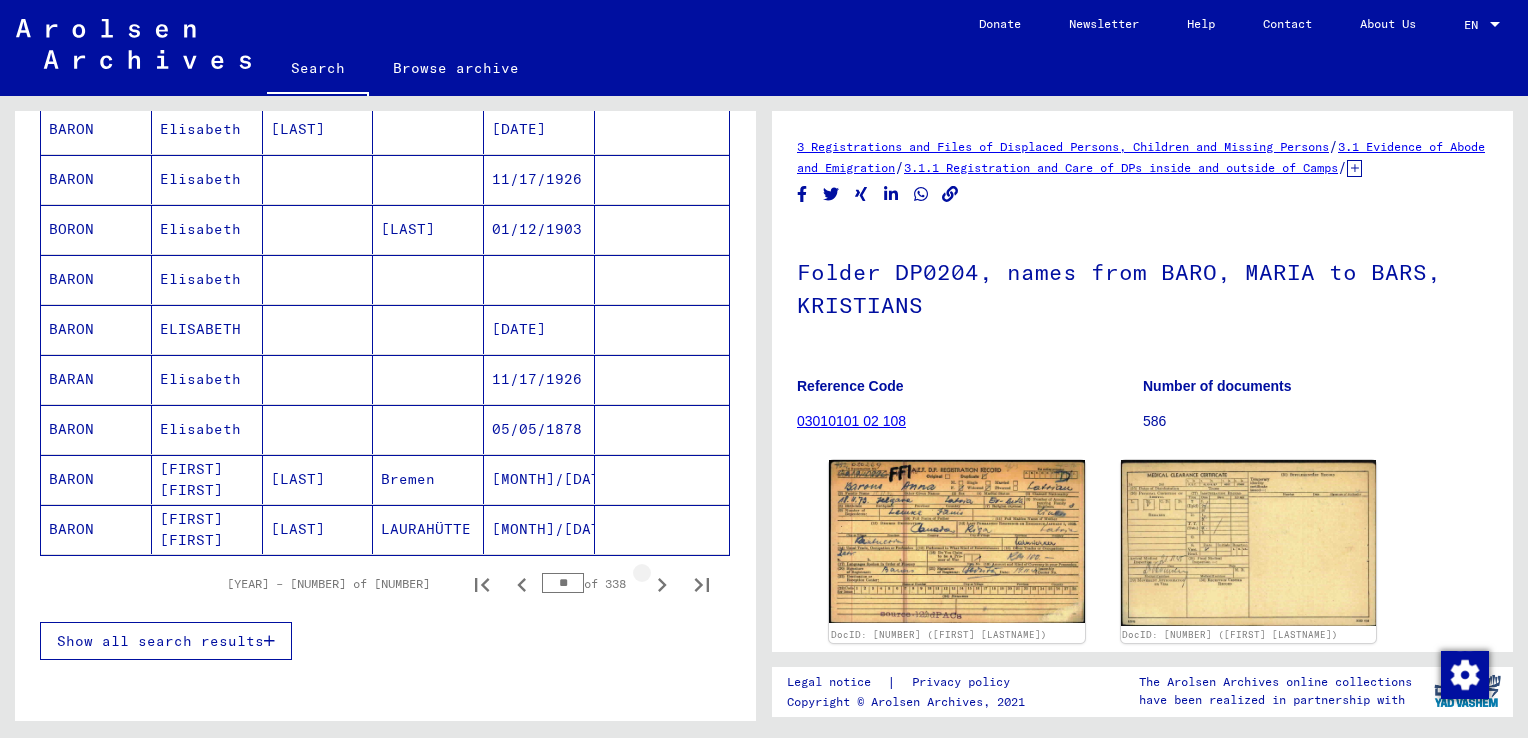 click 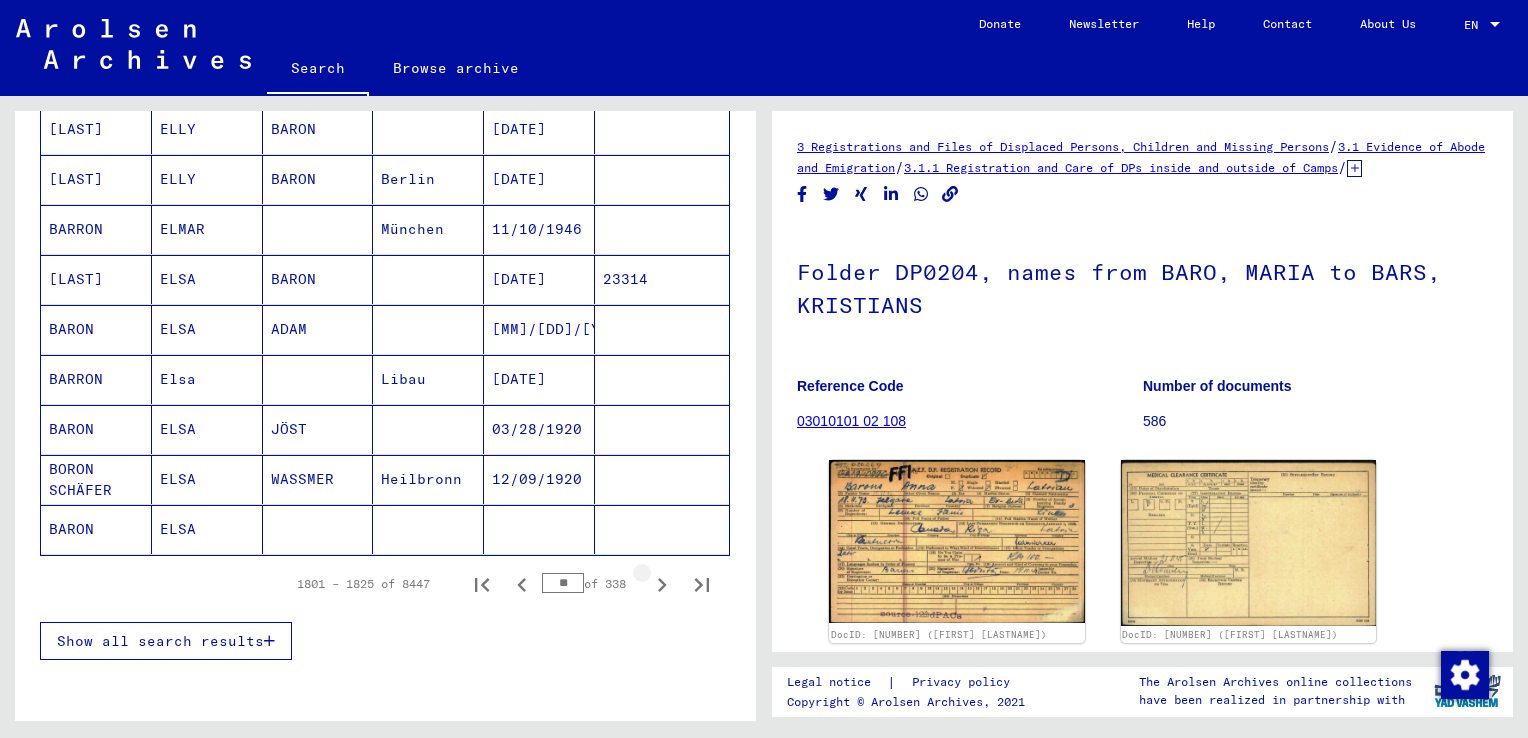 click 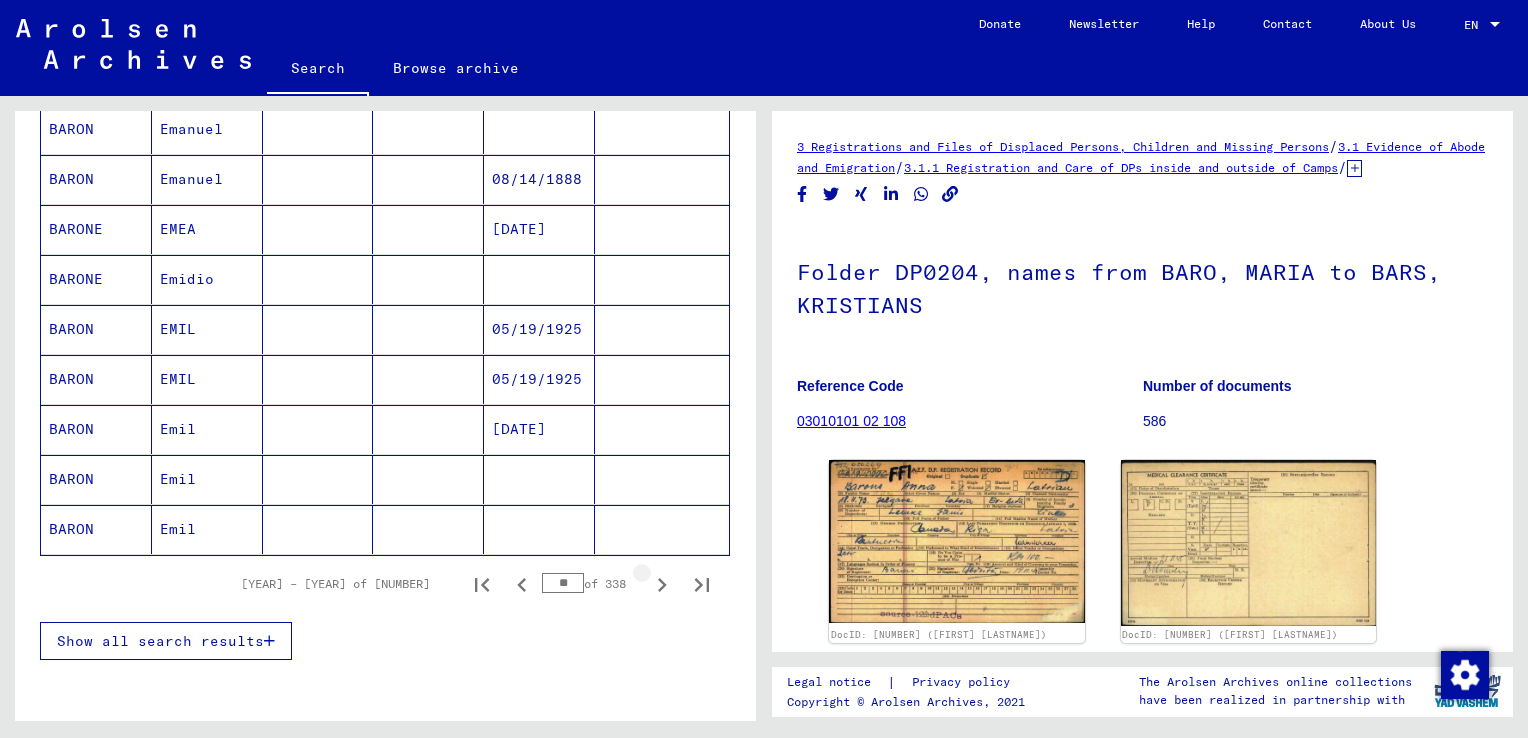 click 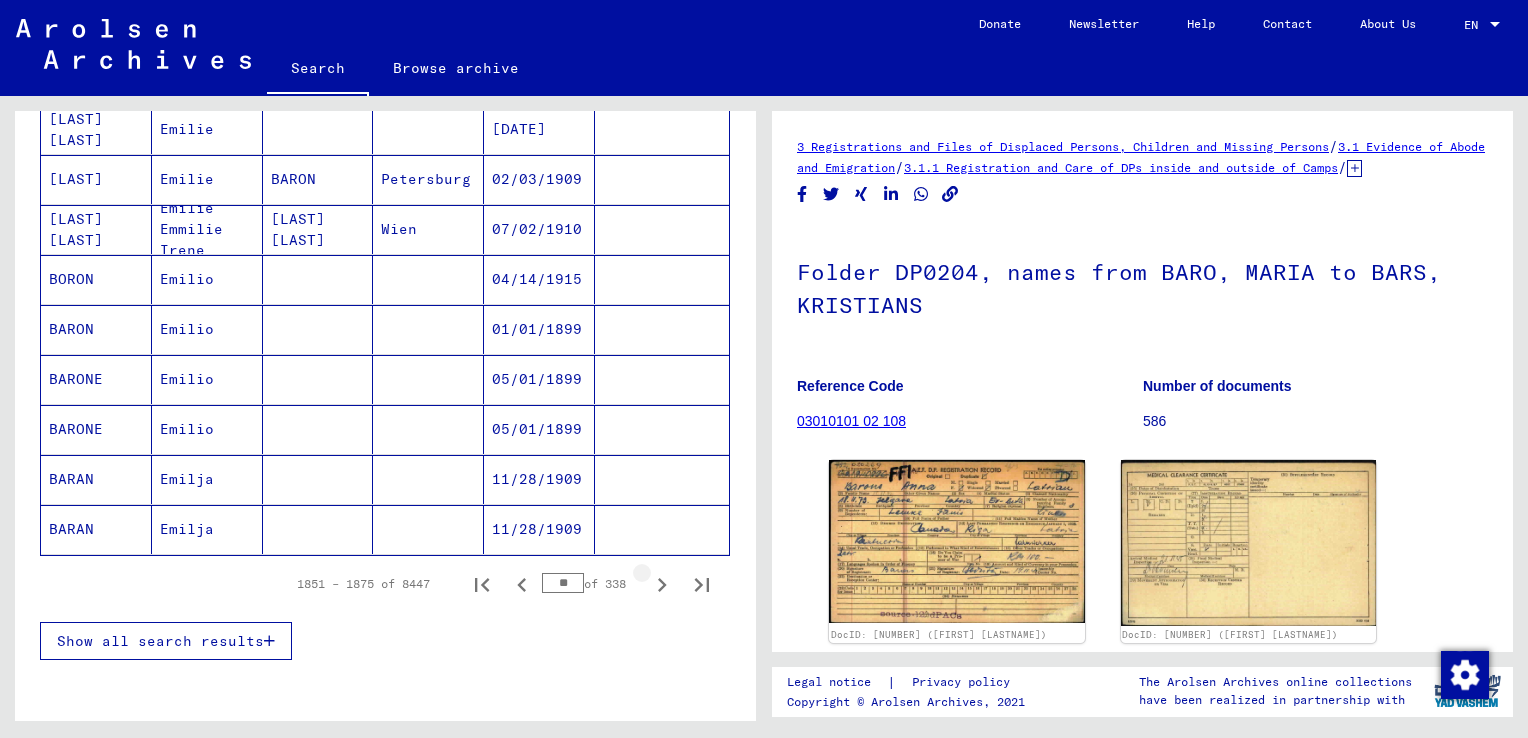 click 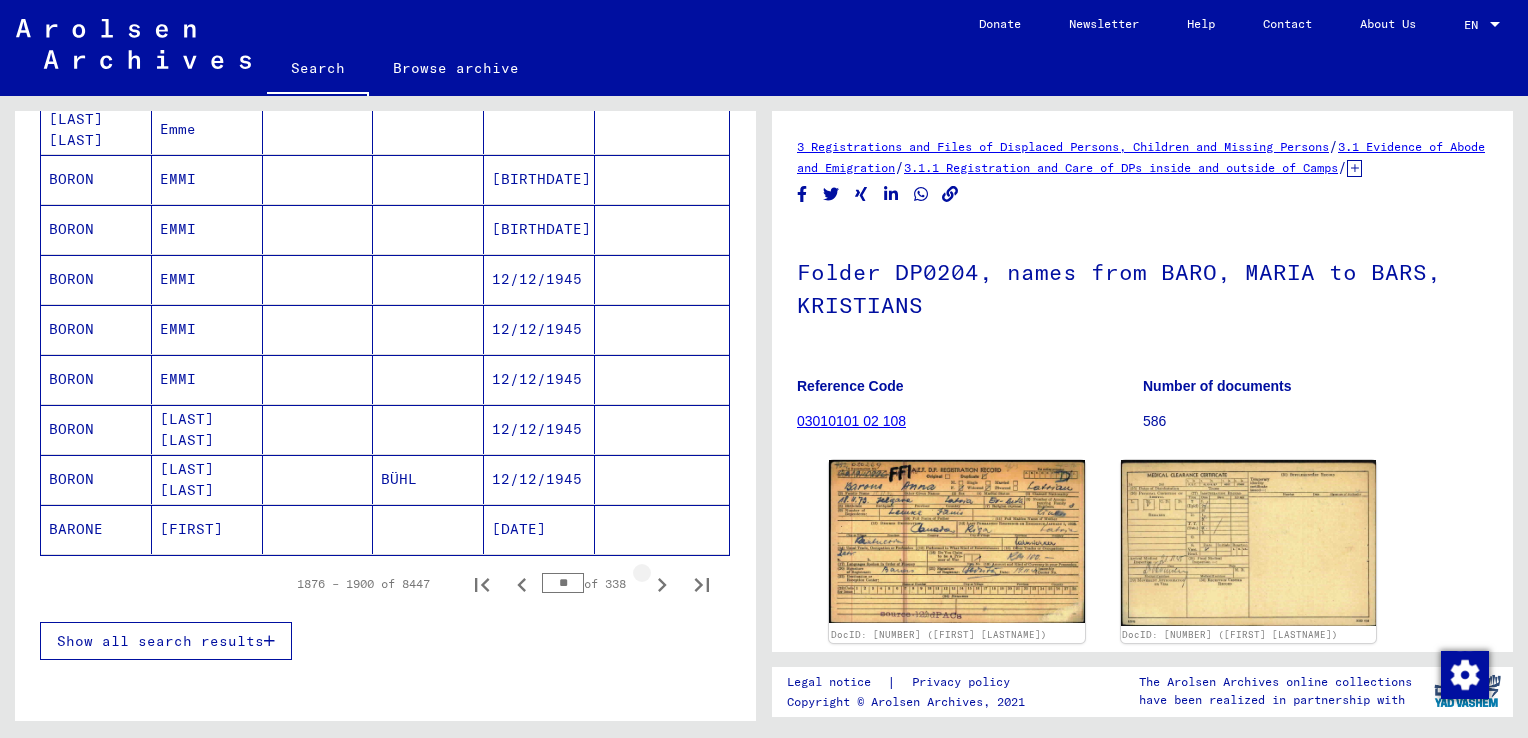 click 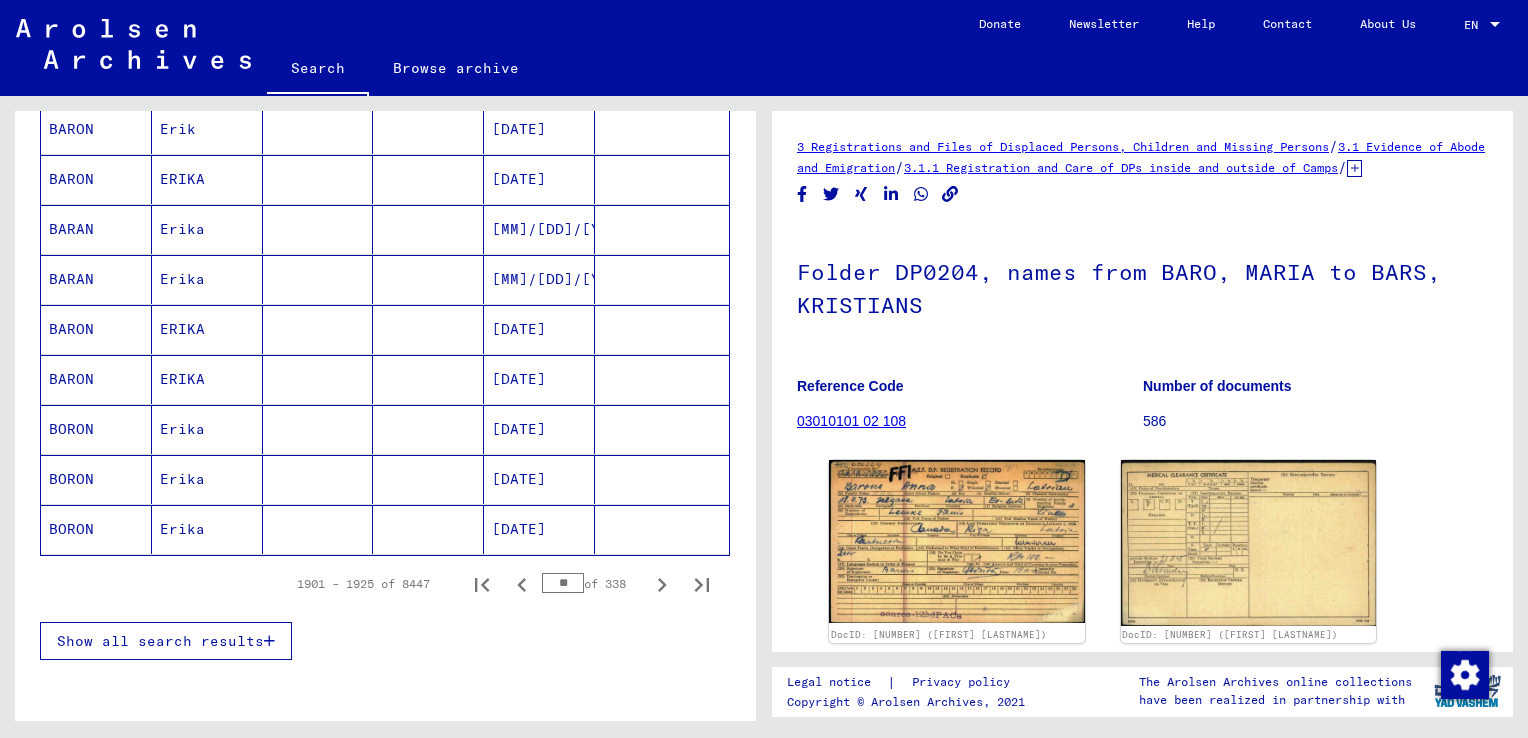 click 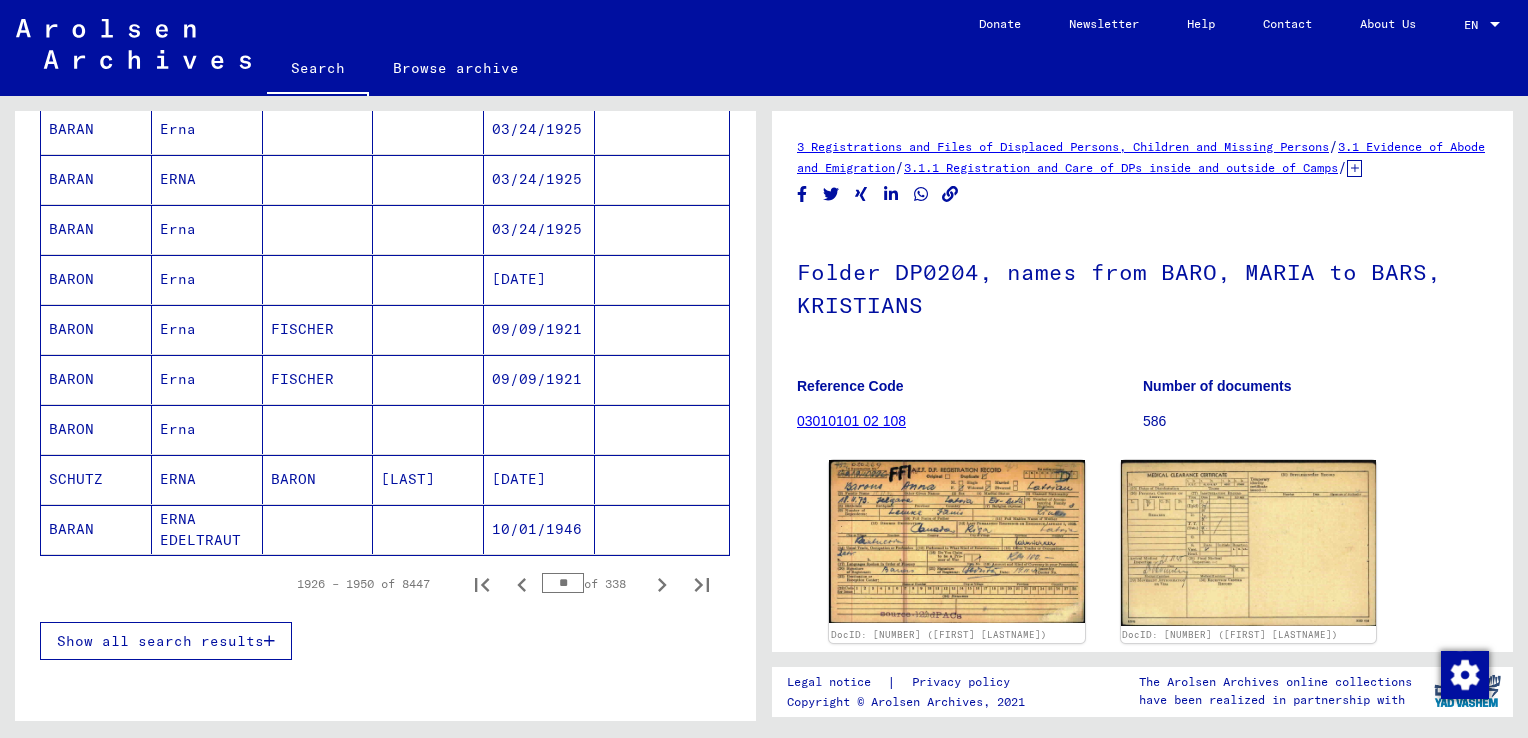 click 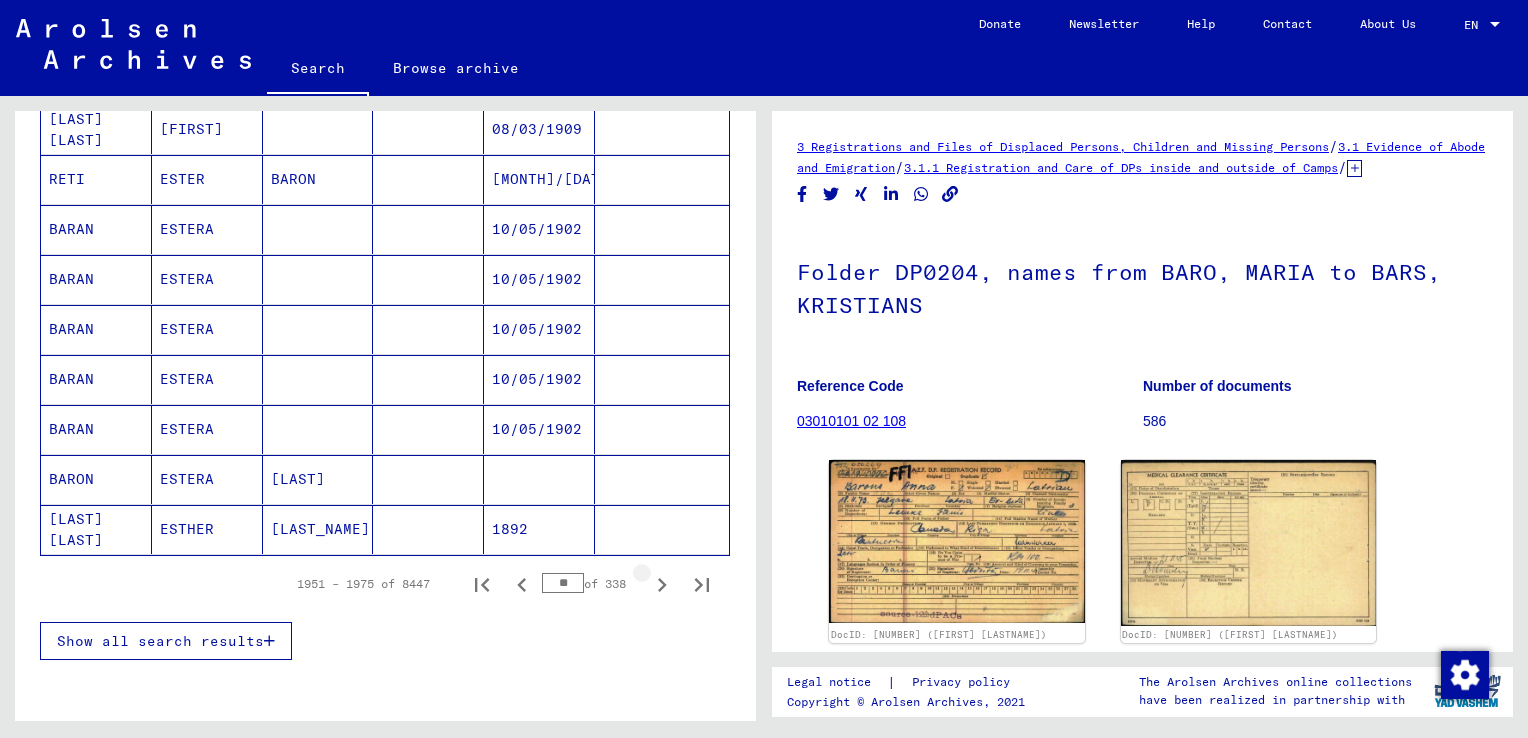 click 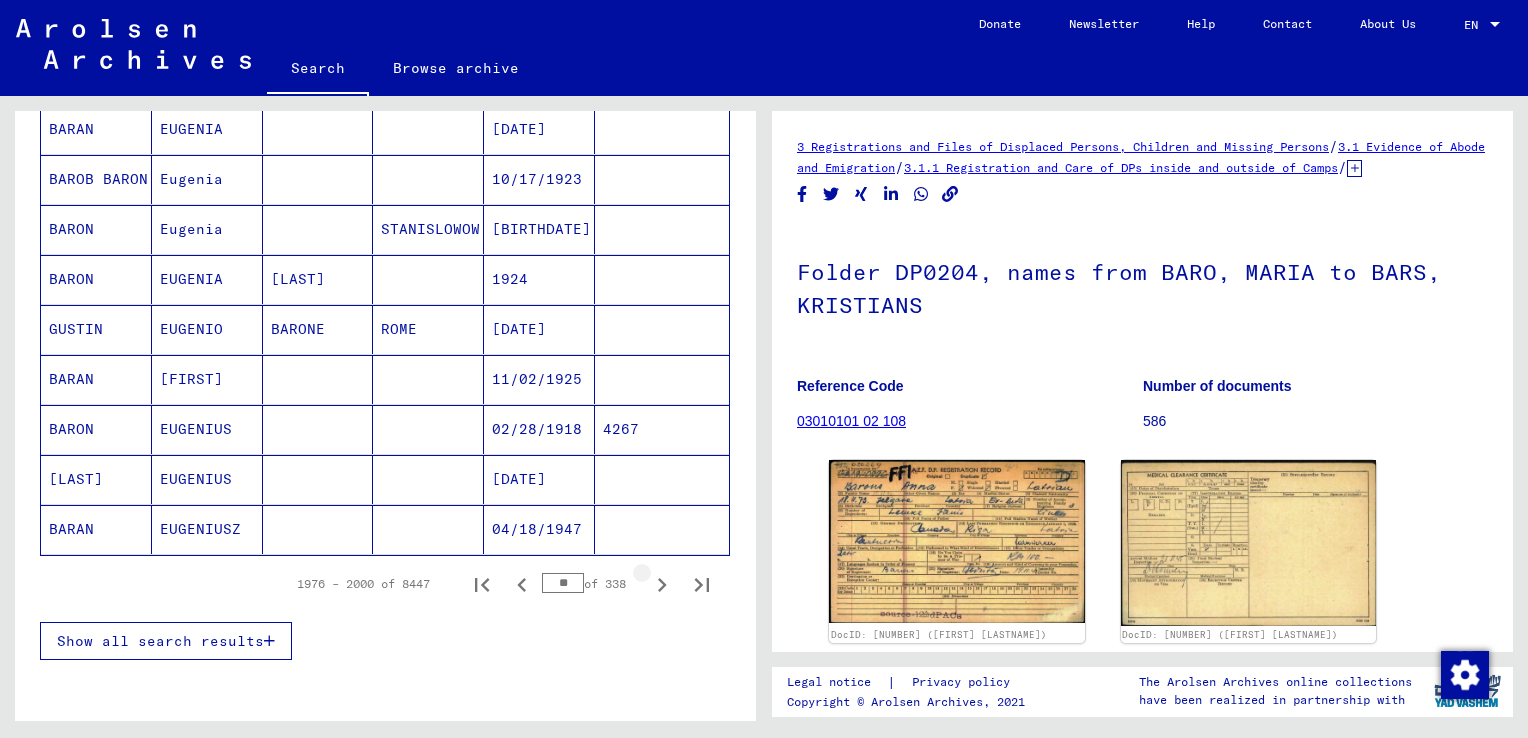 click 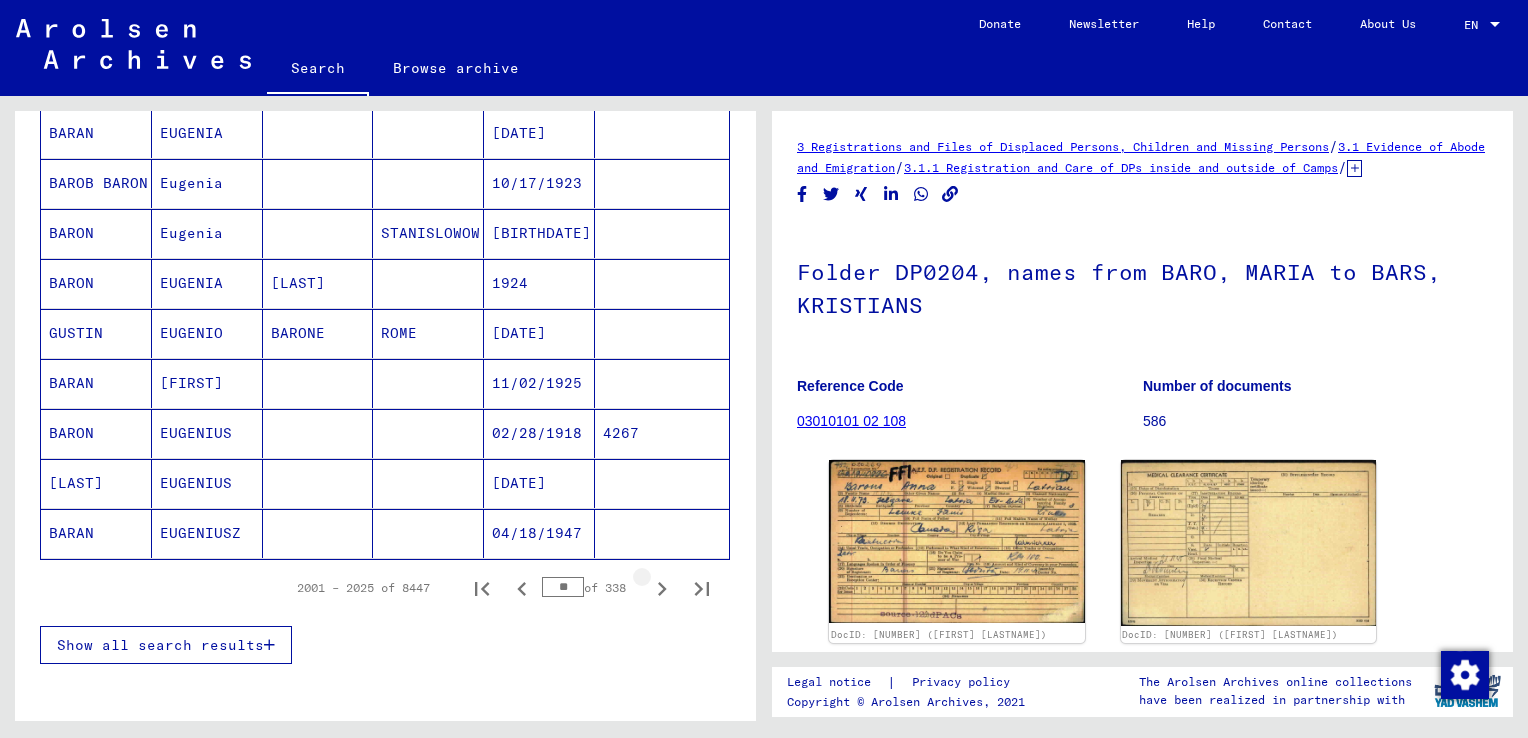 scroll, scrollTop: 1104, scrollLeft: 0, axis: vertical 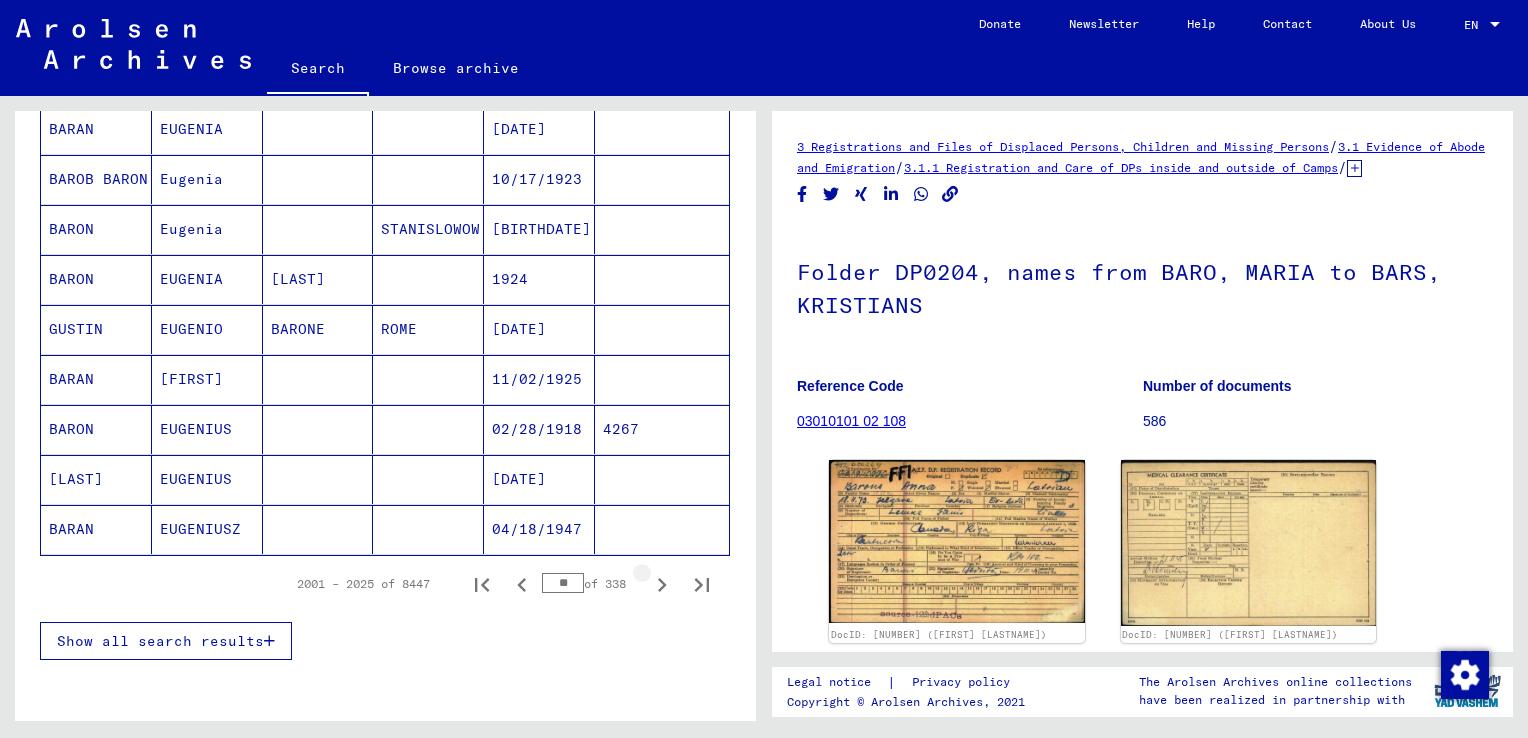 click 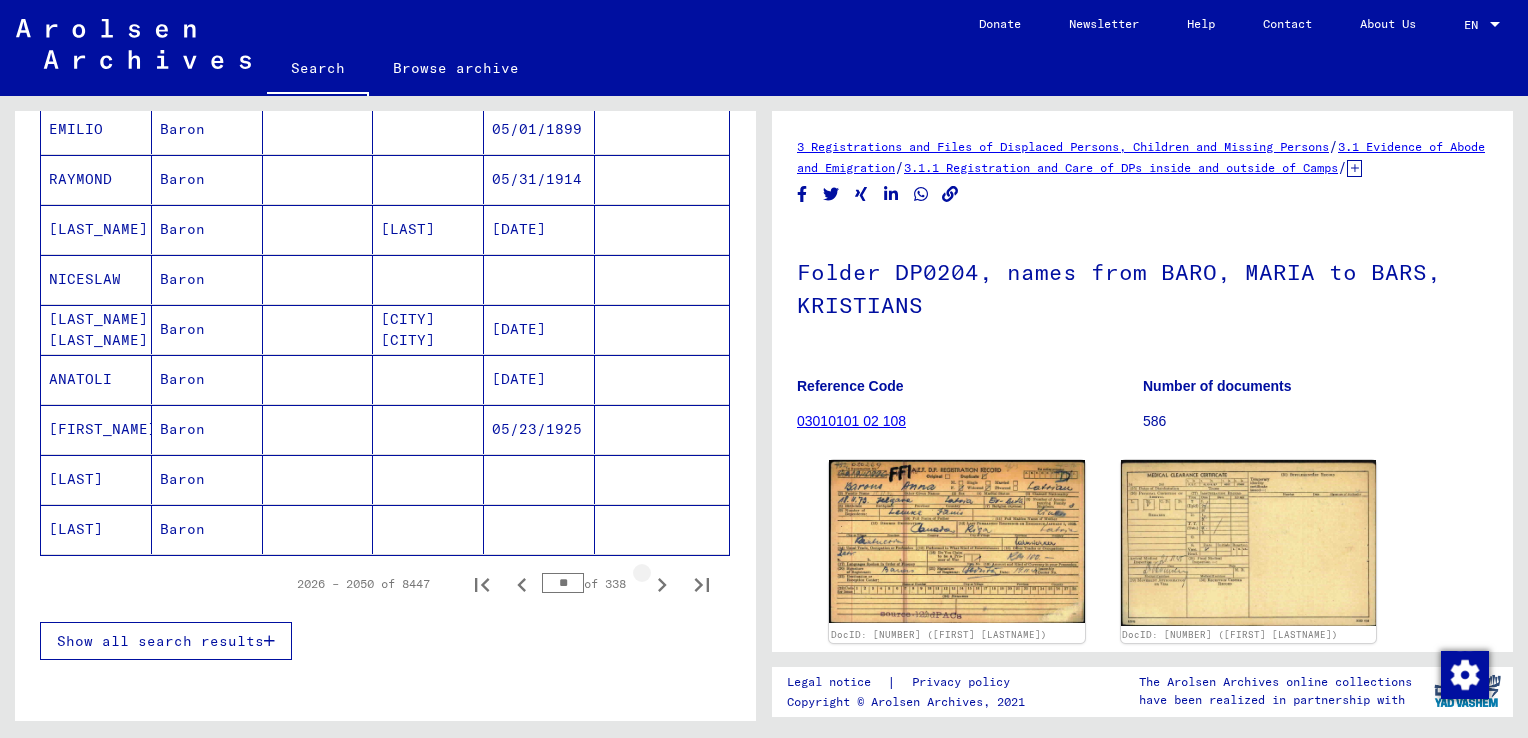 click 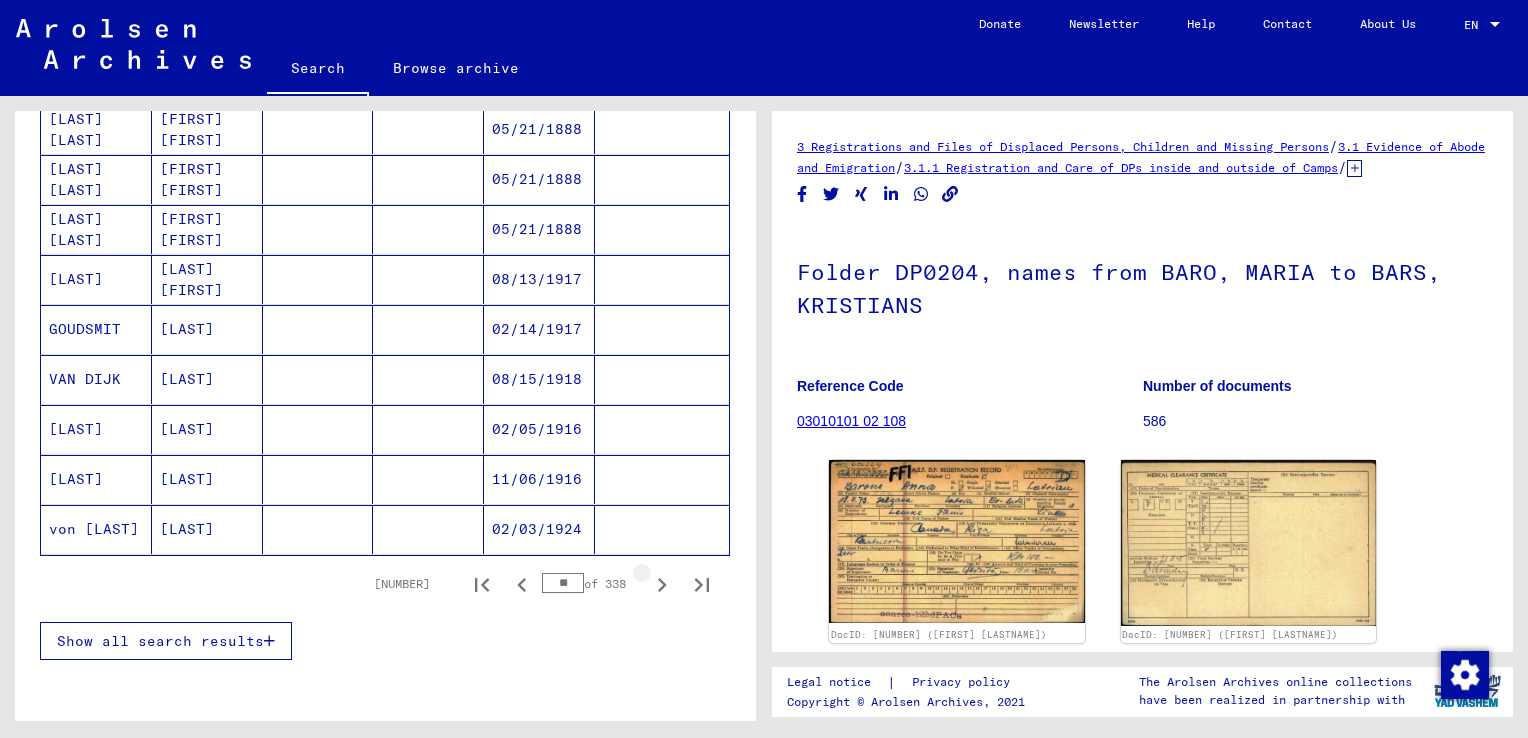 click 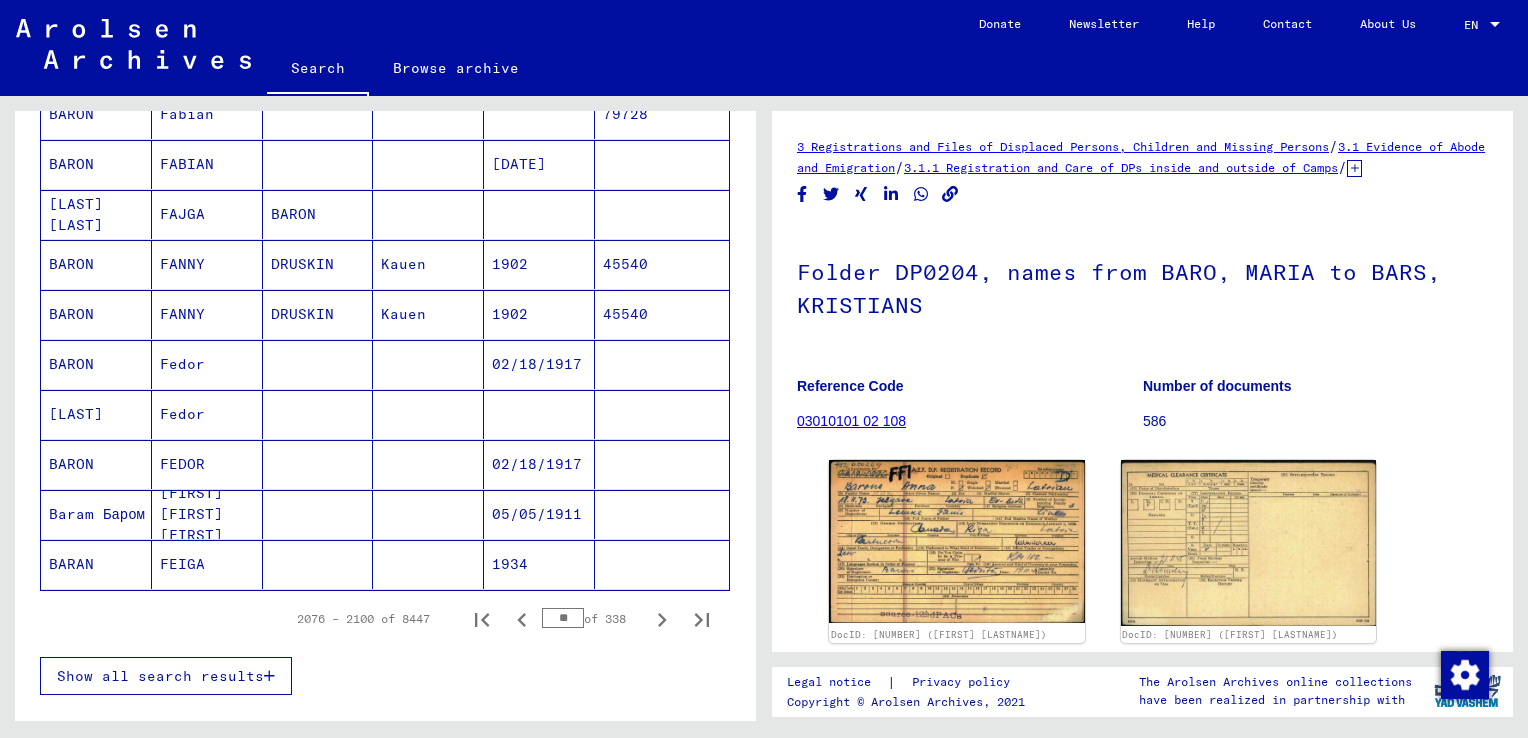 scroll, scrollTop: 1100, scrollLeft: 0, axis: vertical 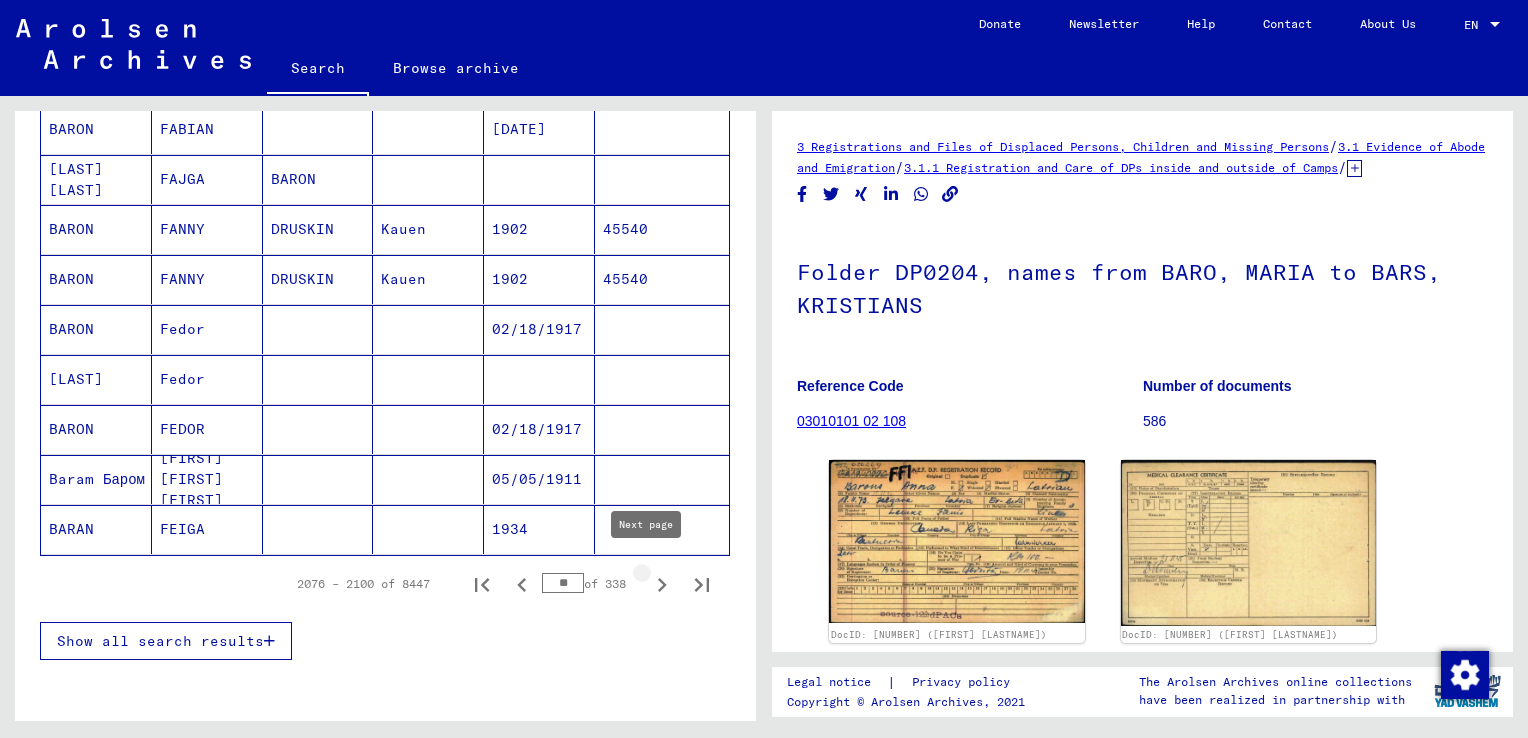 click 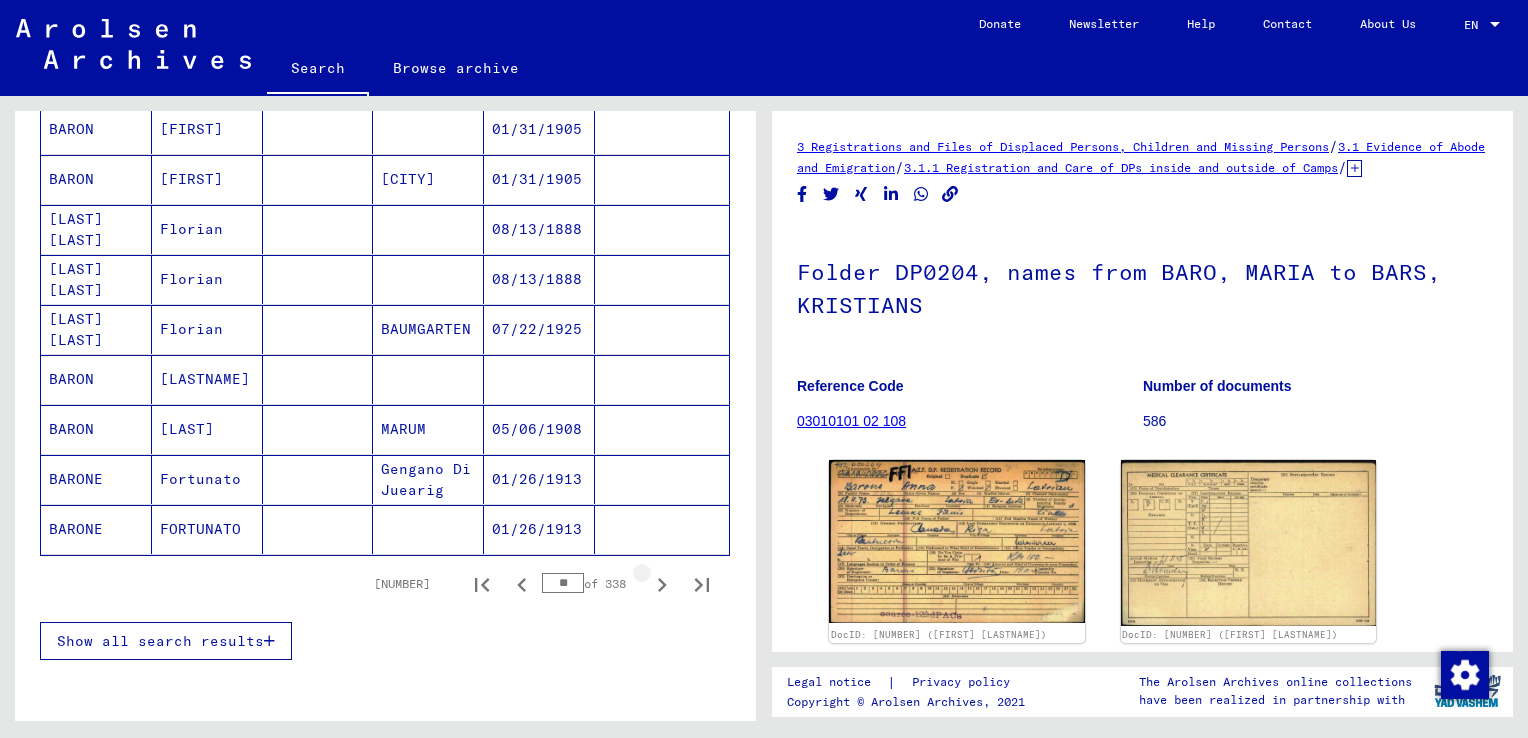 click 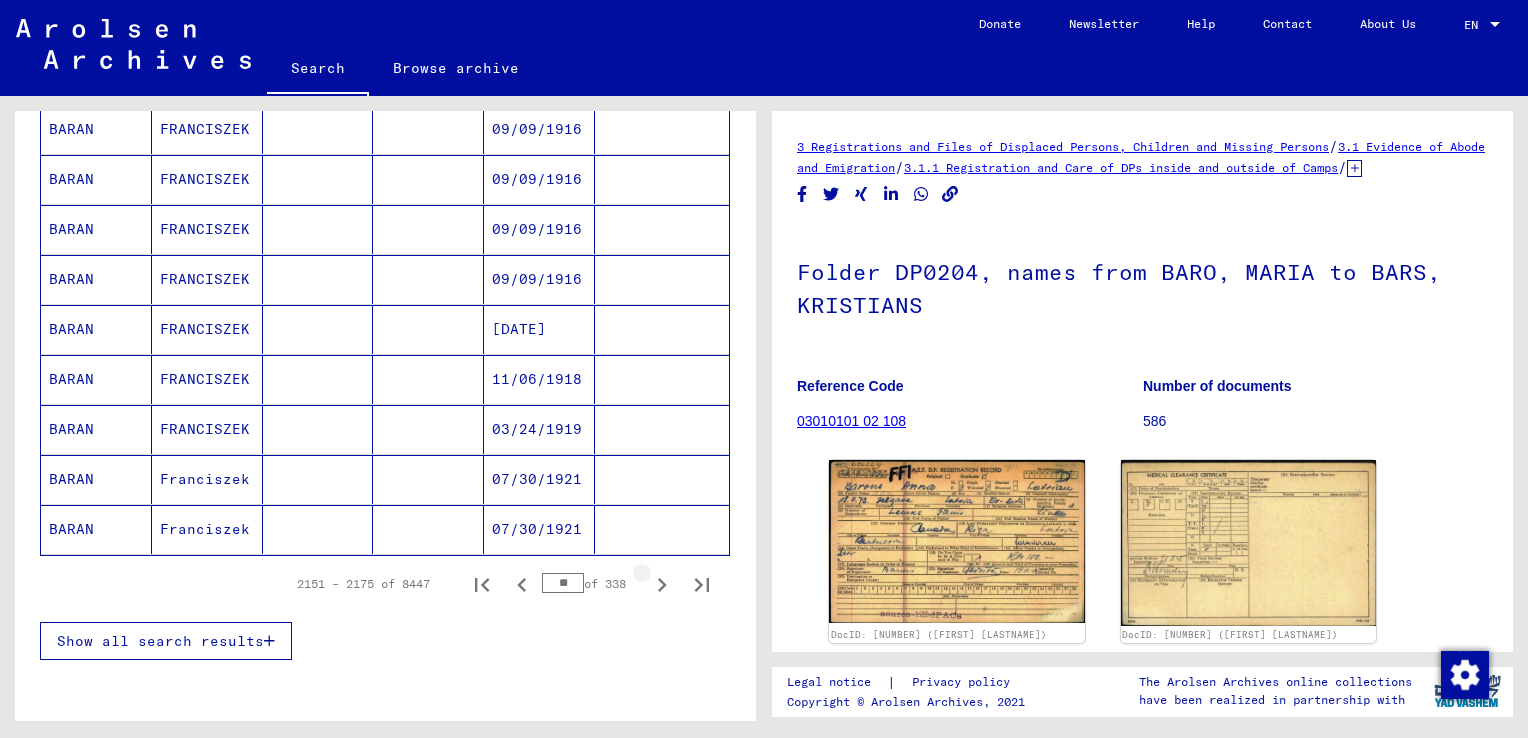 click 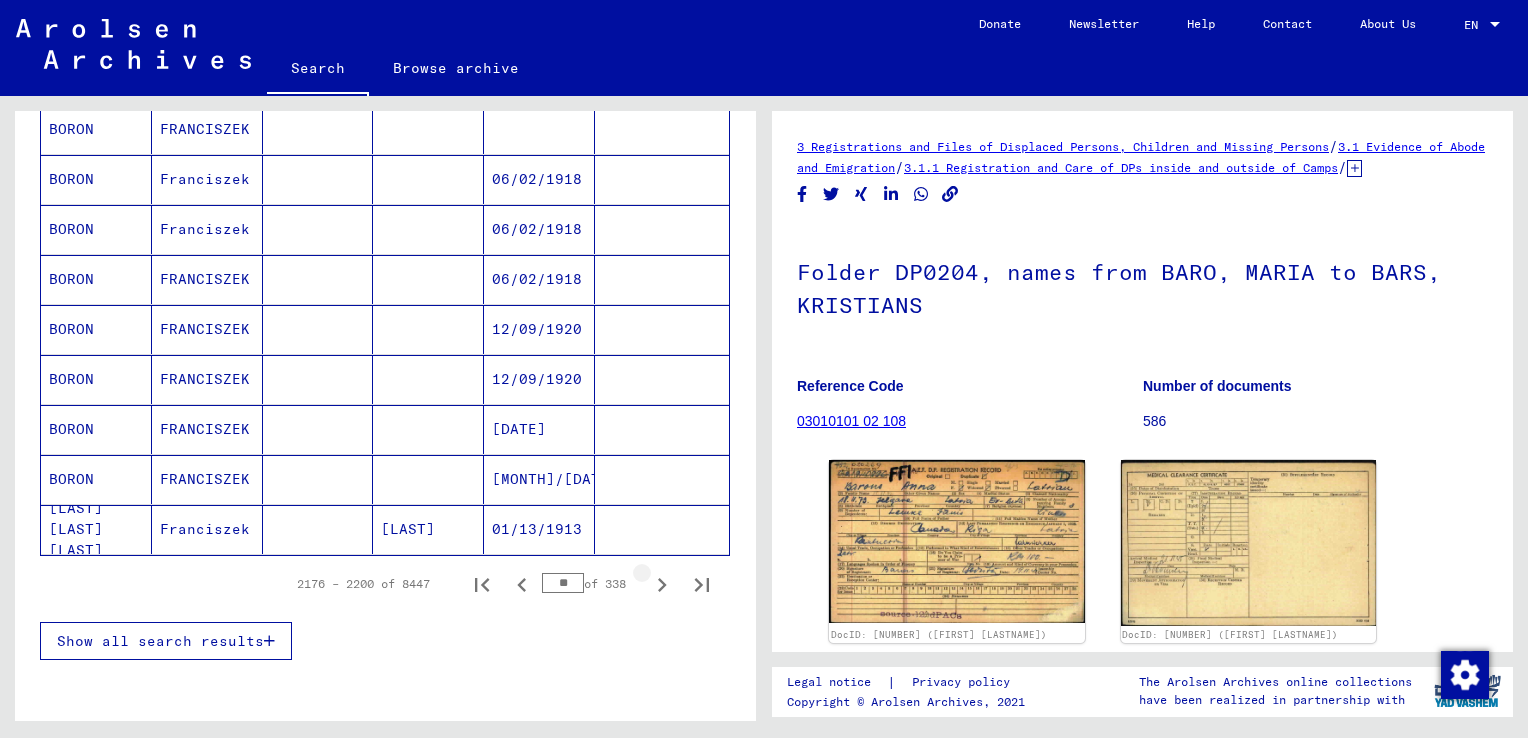 click 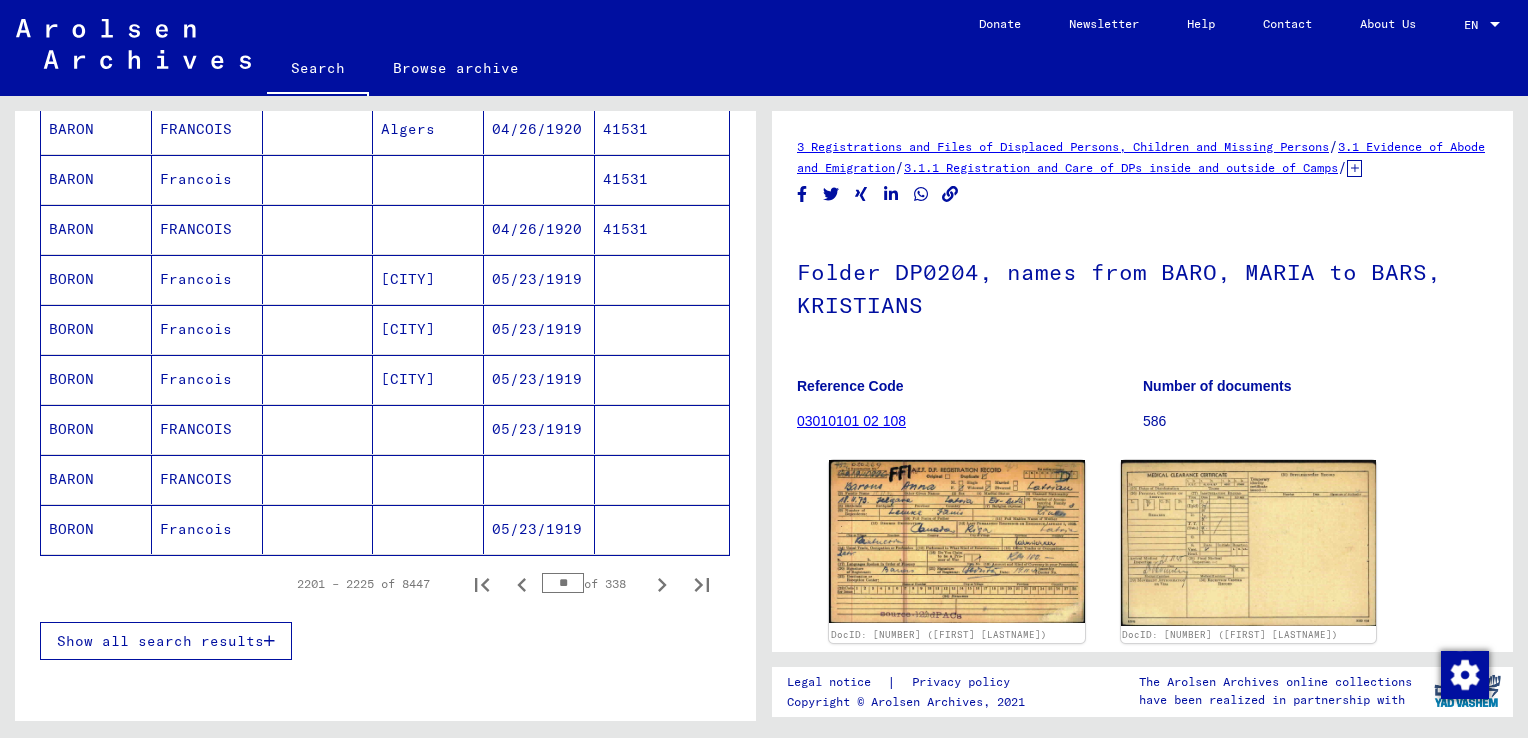 click 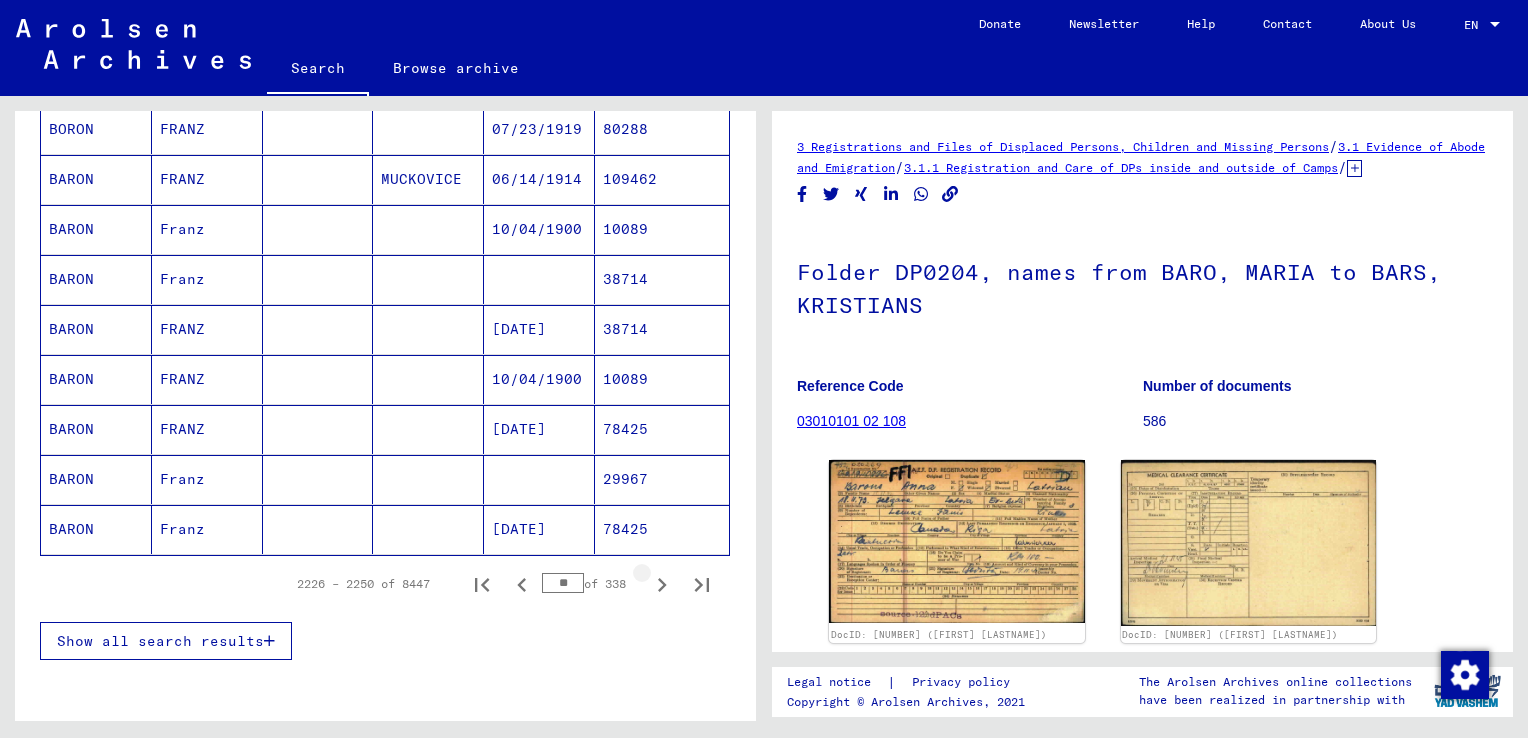 click 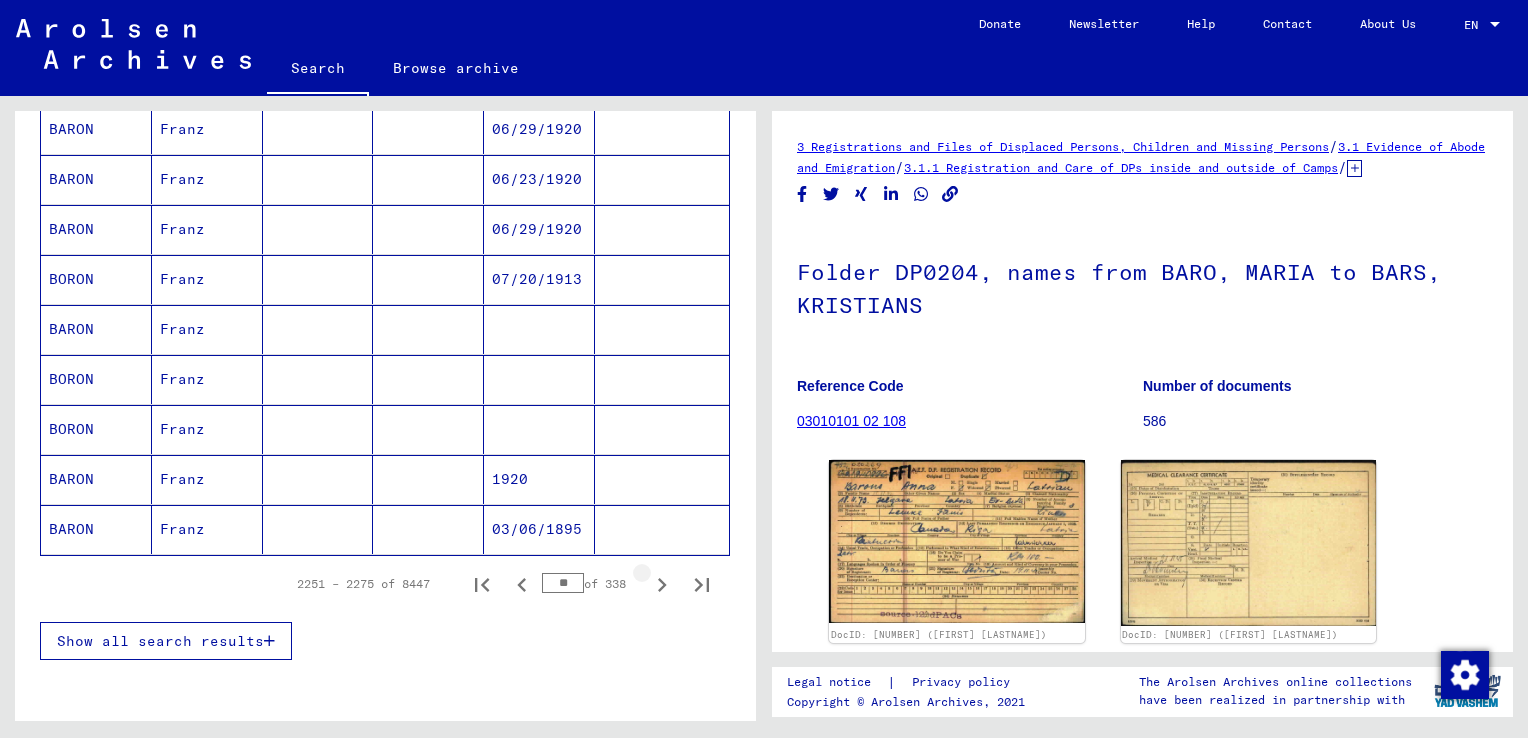 click 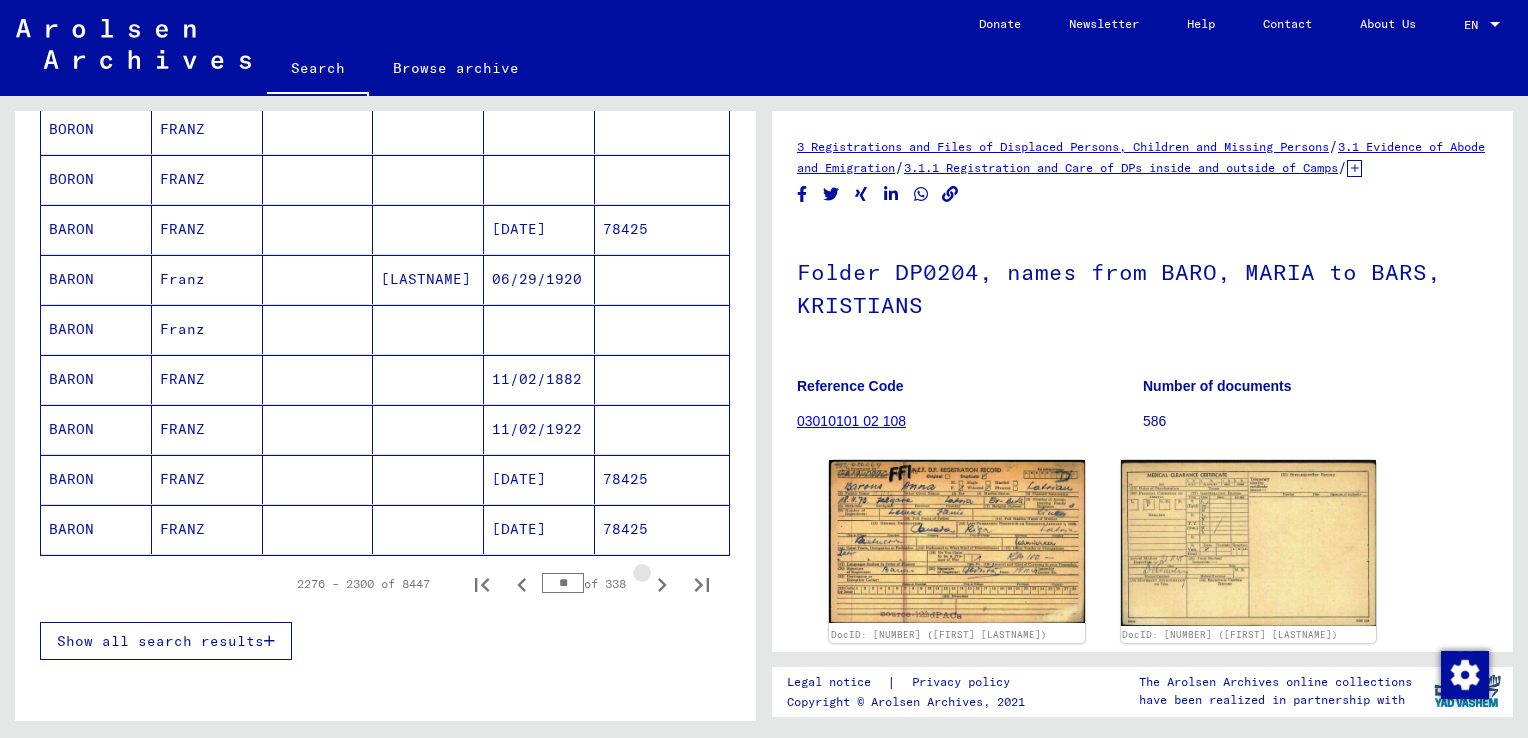 click 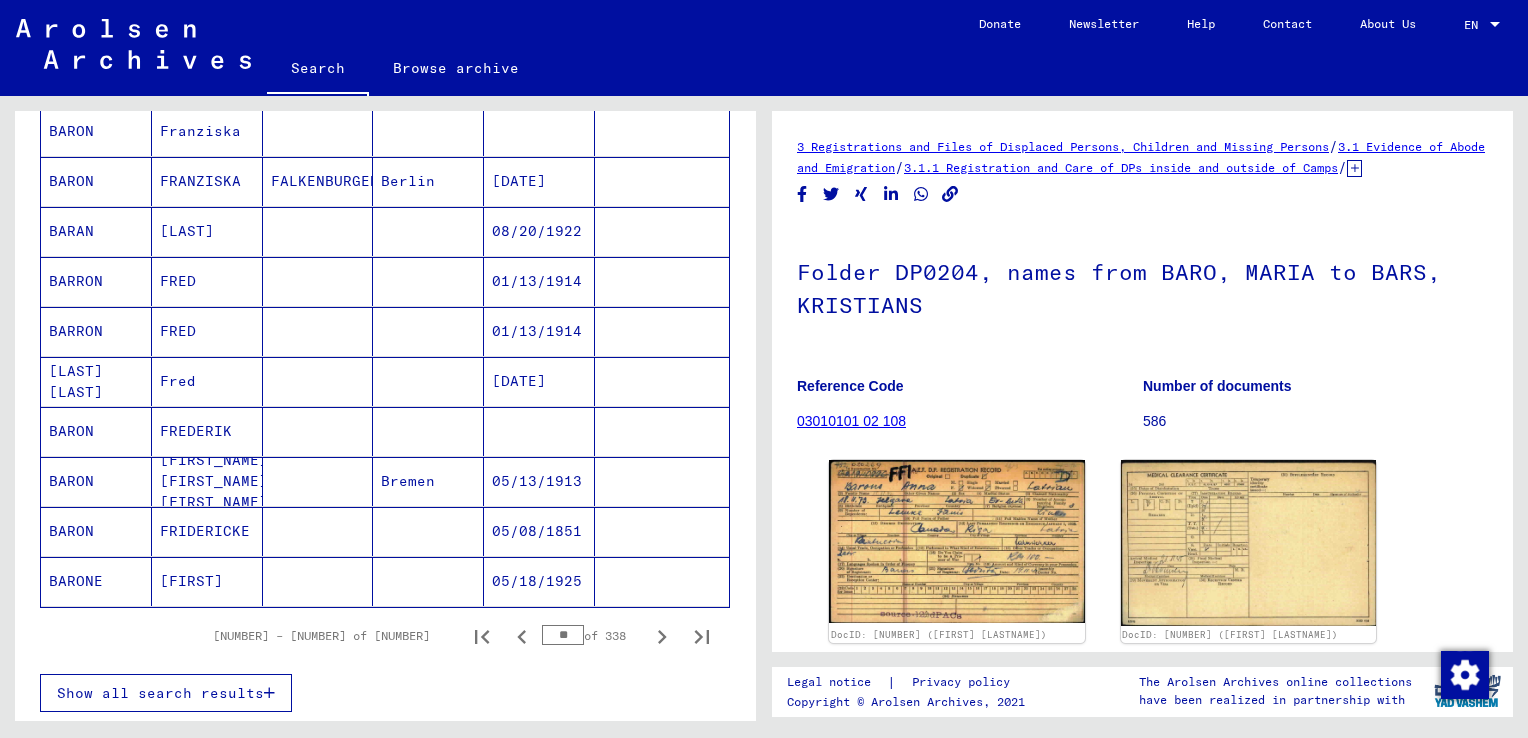scroll, scrollTop: 1000, scrollLeft: 0, axis: vertical 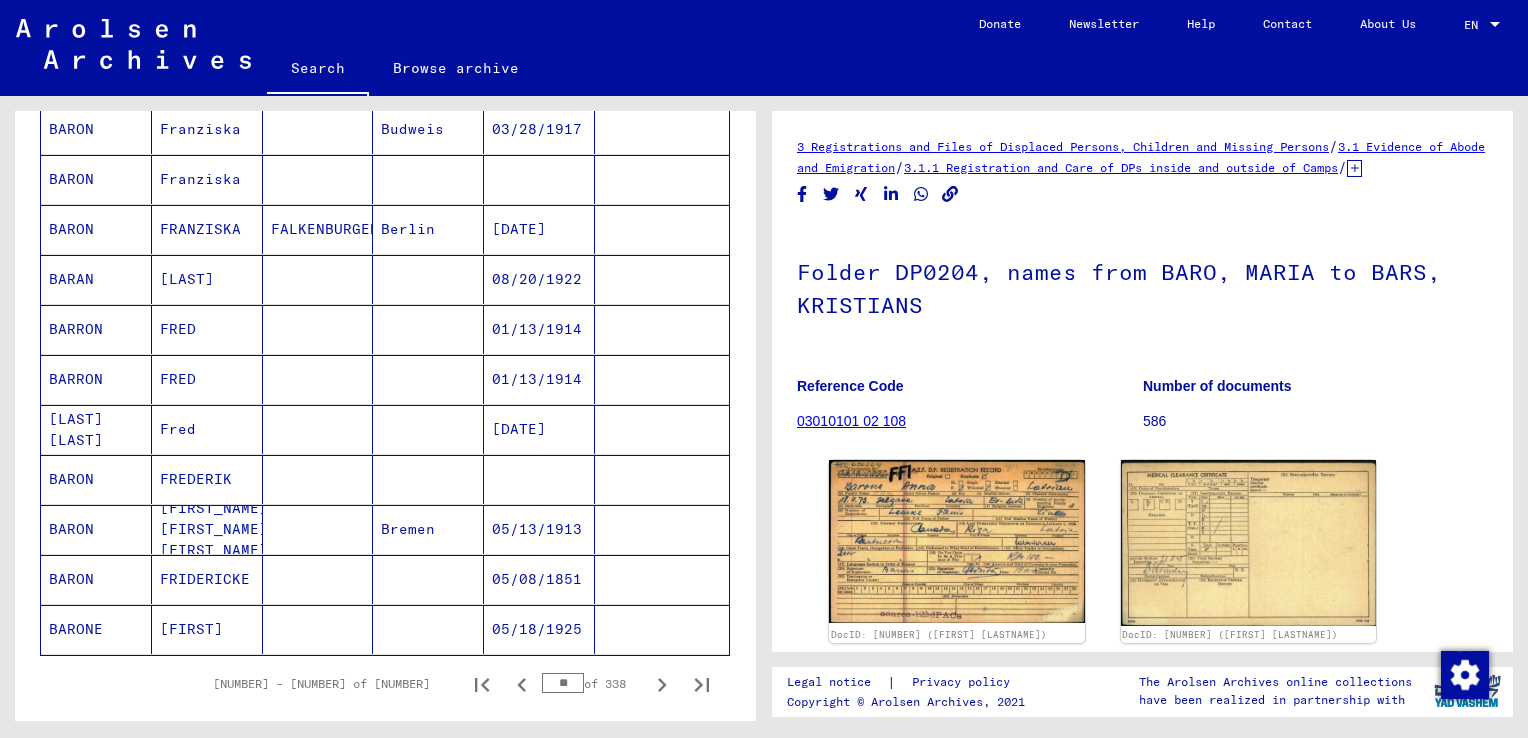 click on "FREDERIK" at bounding box center [207, 529] 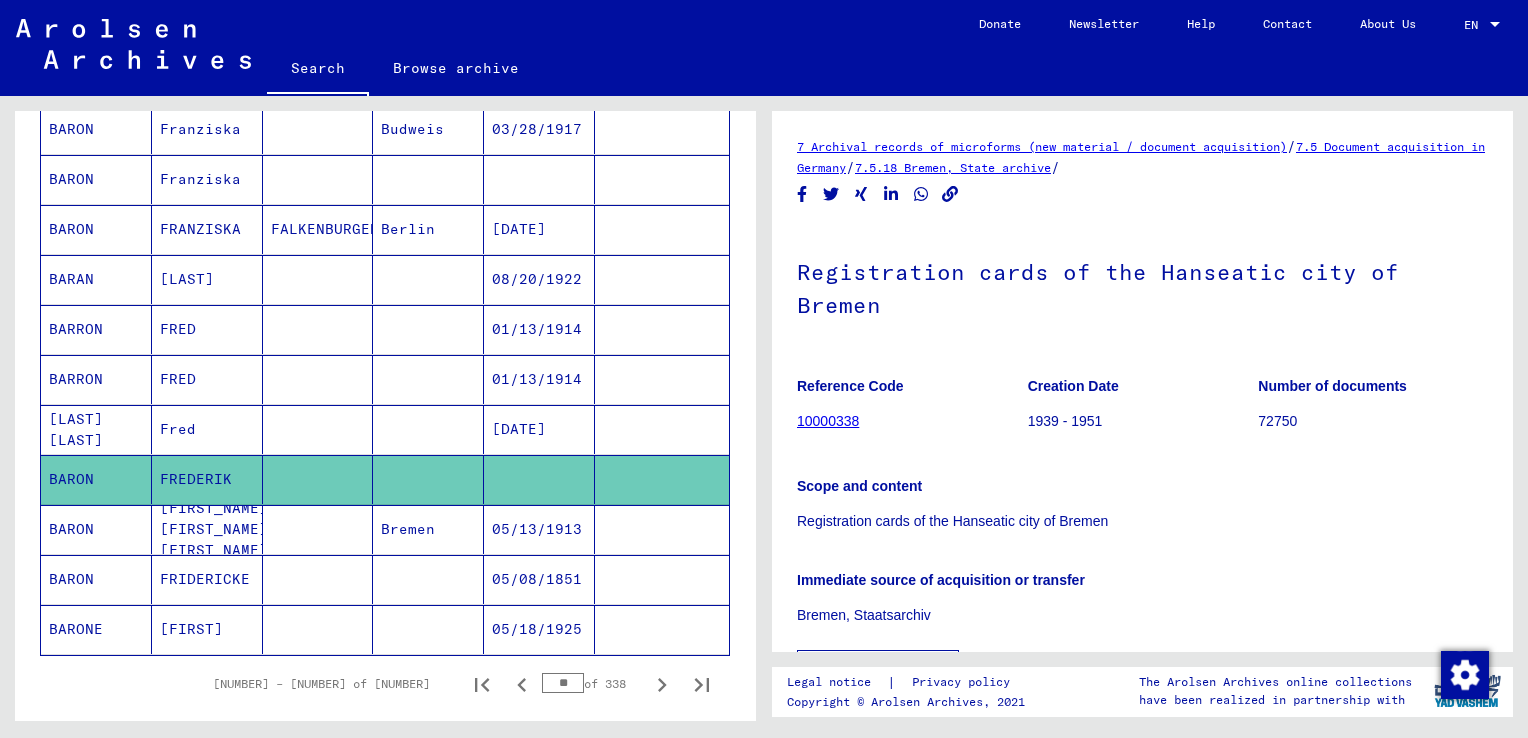 scroll, scrollTop: 0, scrollLeft: 0, axis: both 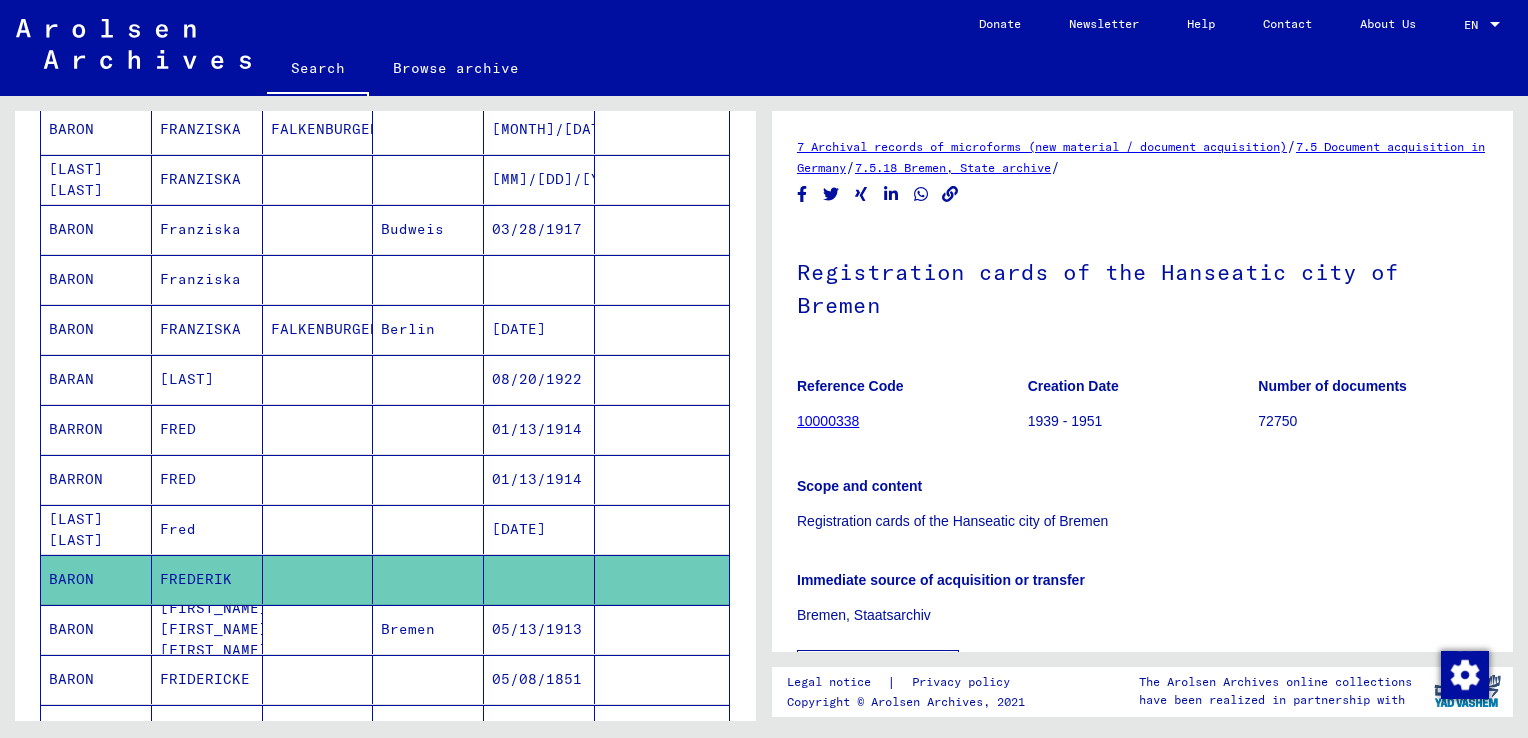 click on "Franziska" at bounding box center (207, 279) 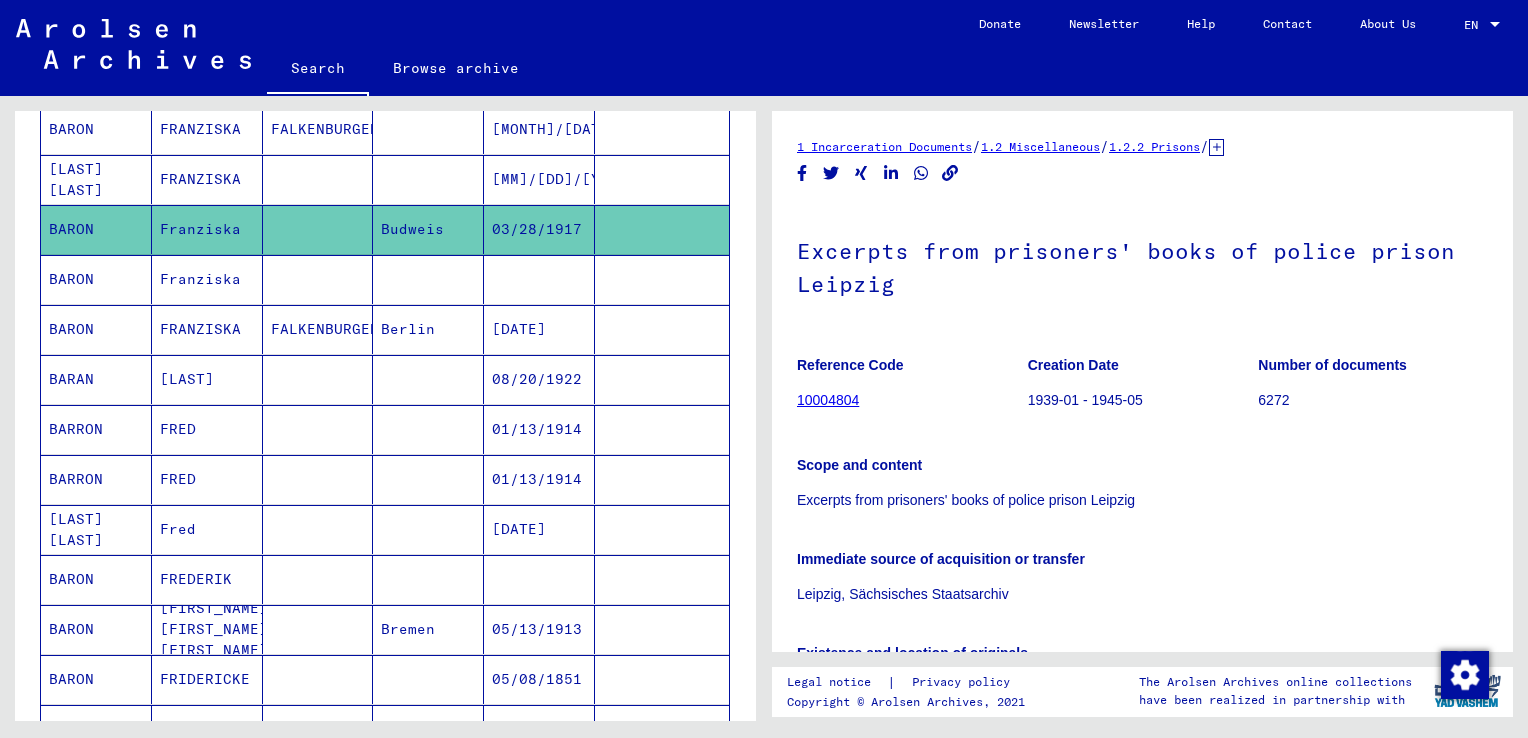 scroll, scrollTop: 0, scrollLeft: 0, axis: both 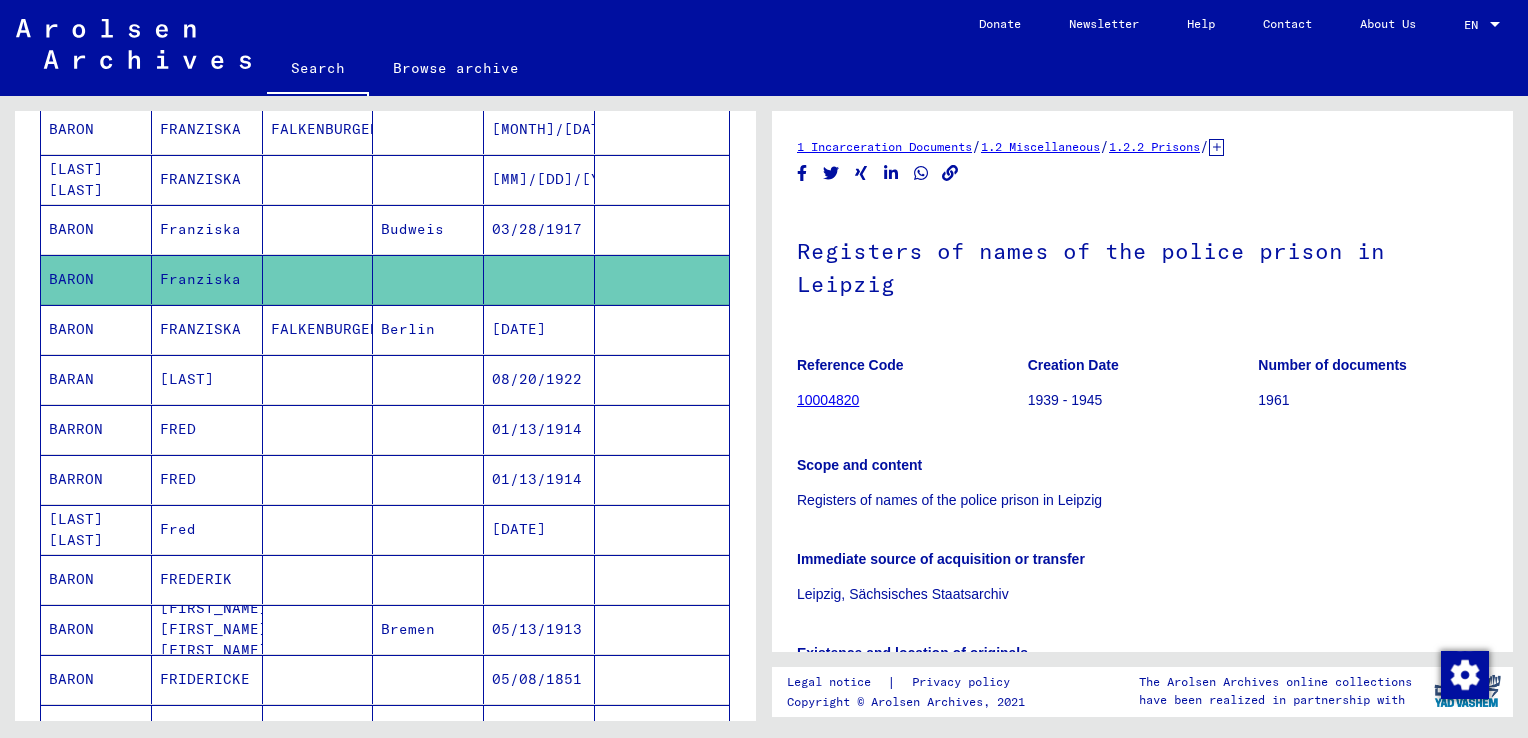 click on "FRANZISKA" at bounding box center (207, 379) 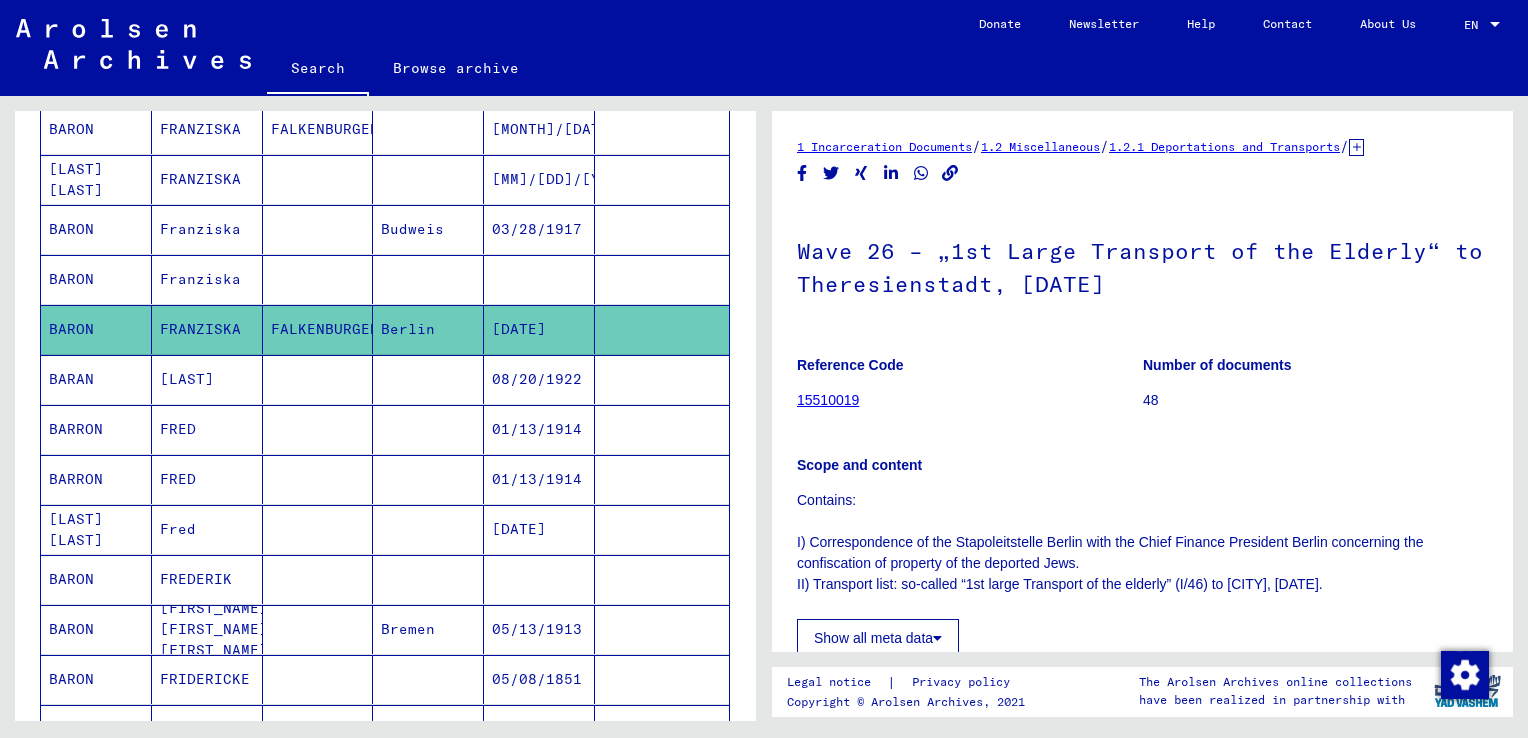 scroll, scrollTop: 0, scrollLeft: 0, axis: both 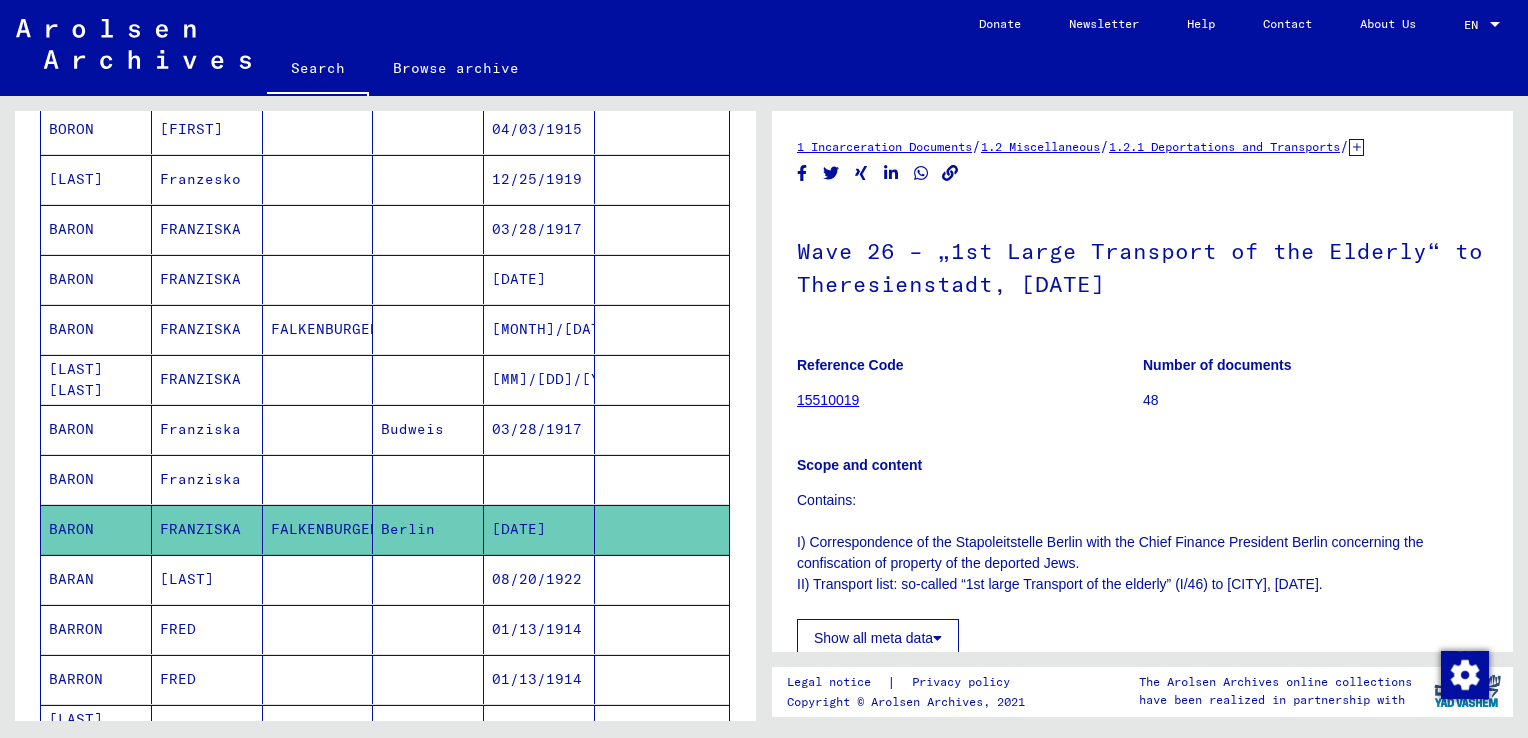 click on "FRANZISKA" at bounding box center [207, 379] 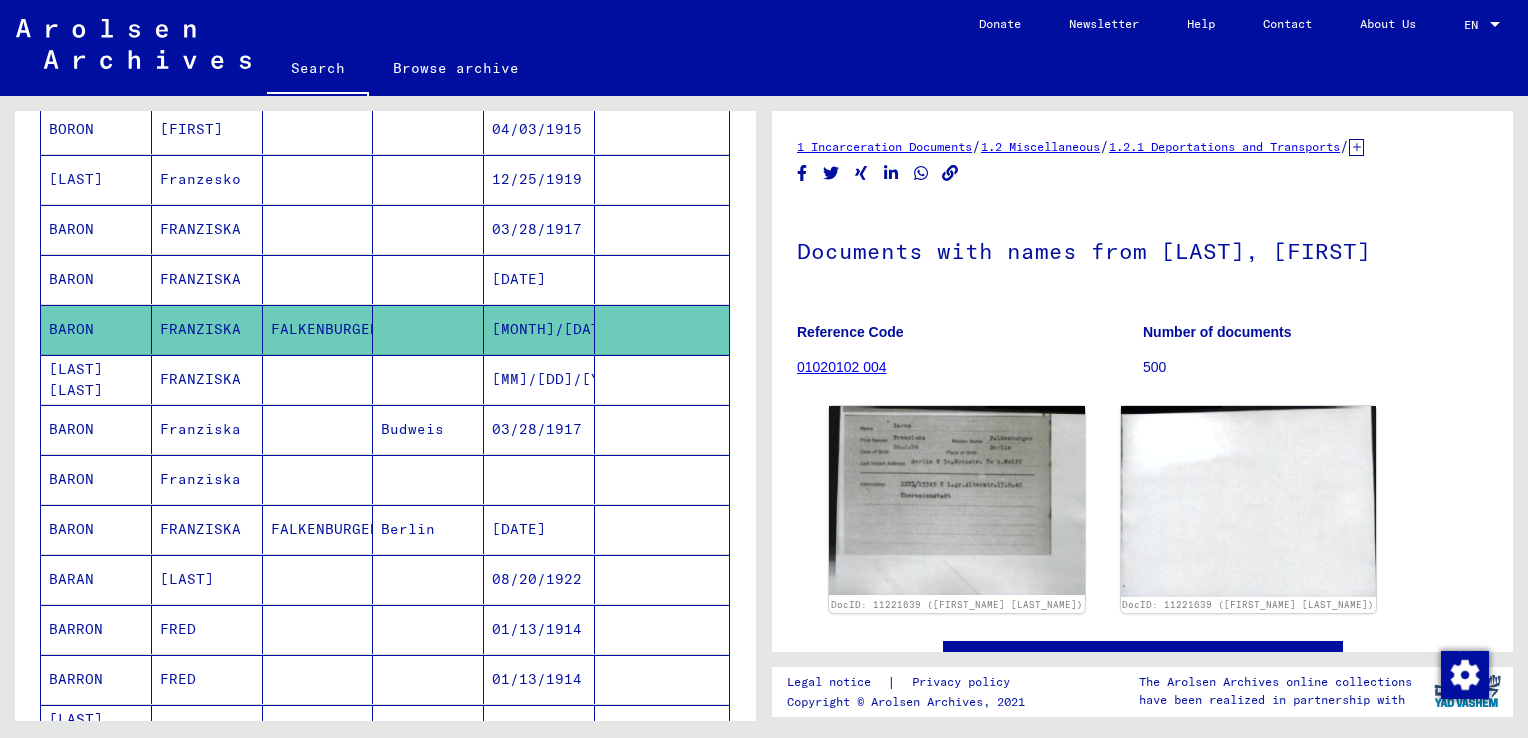 scroll, scrollTop: 0, scrollLeft: 0, axis: both 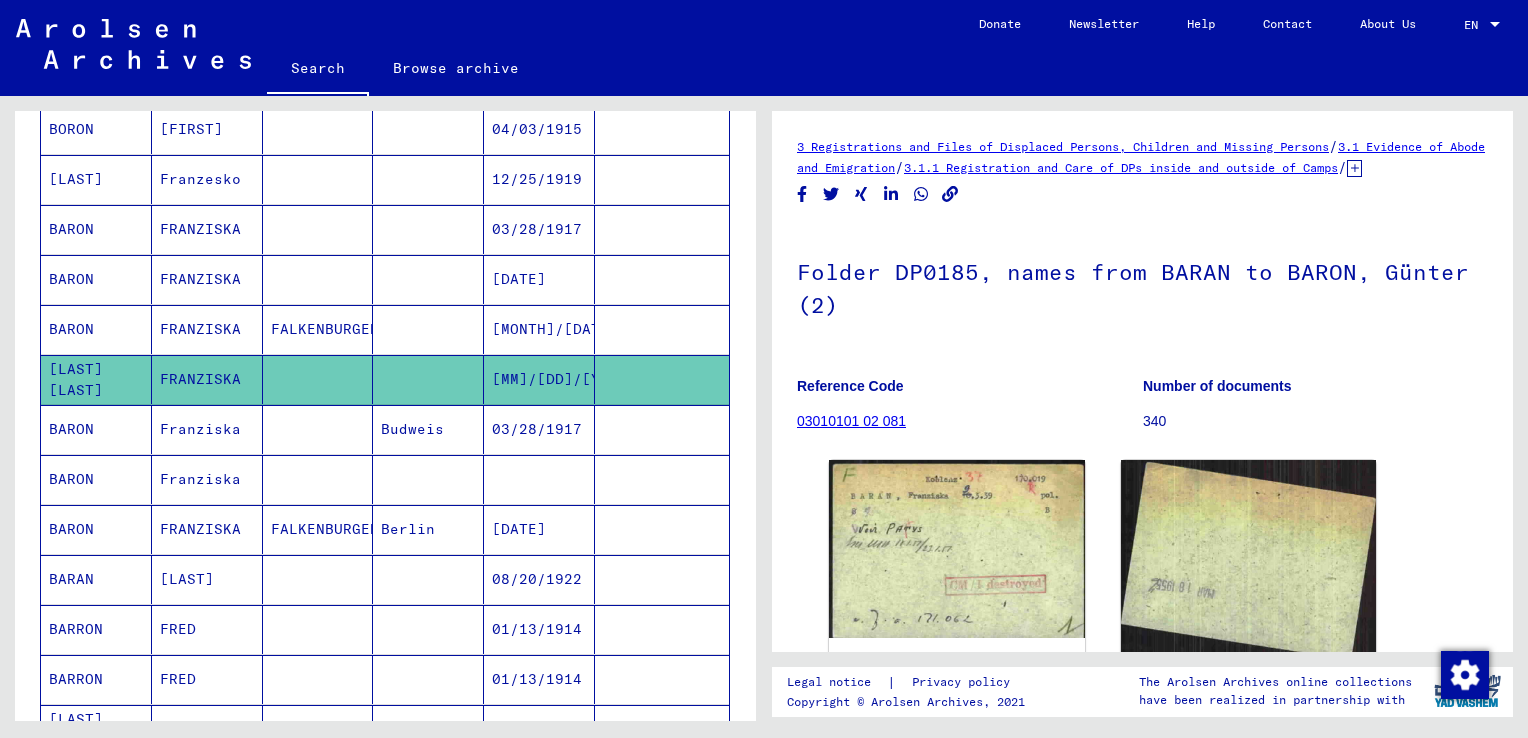 click on "FRANZISKA" at bounding box center (207, 329) 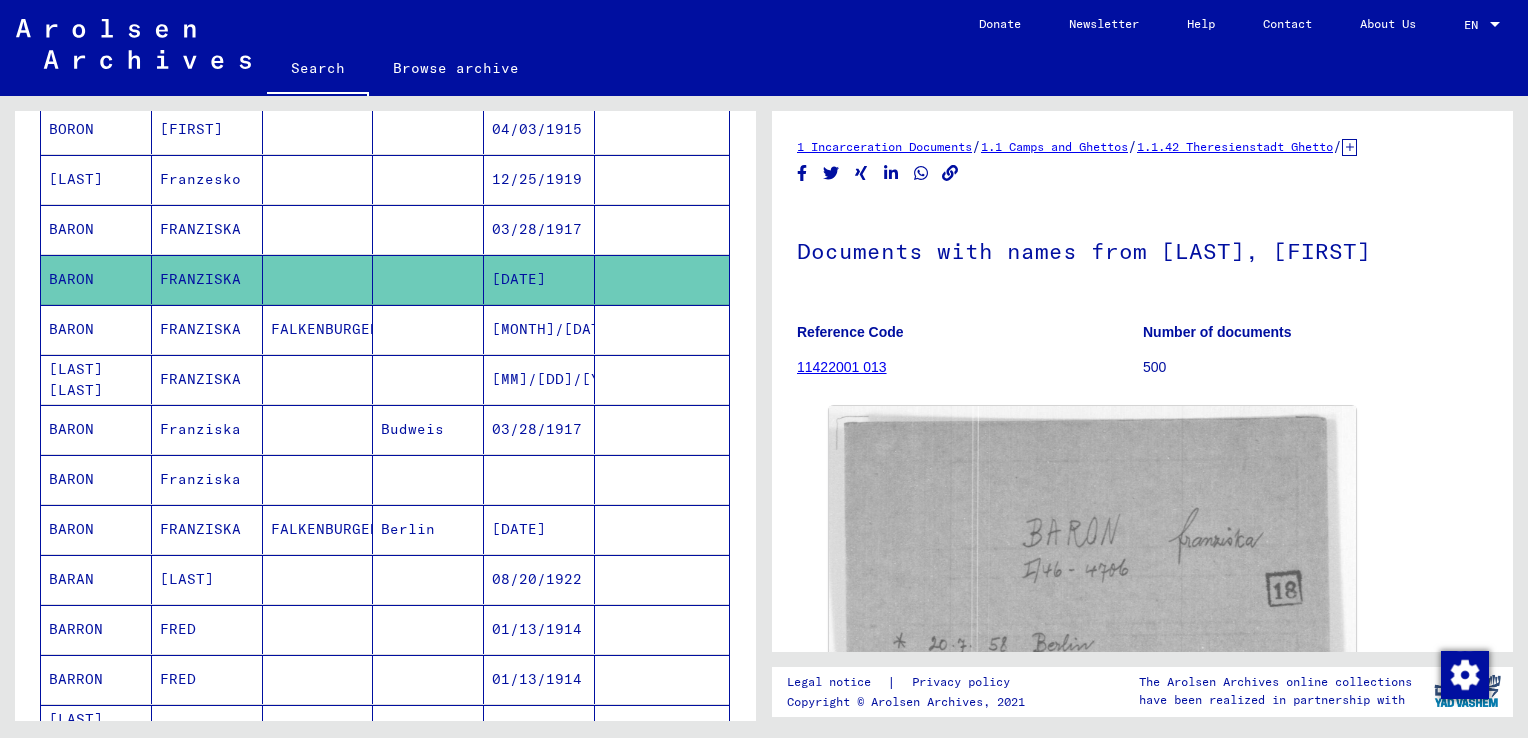 scroll, scrollTop: 0, scrollLeft: 0, axis: both 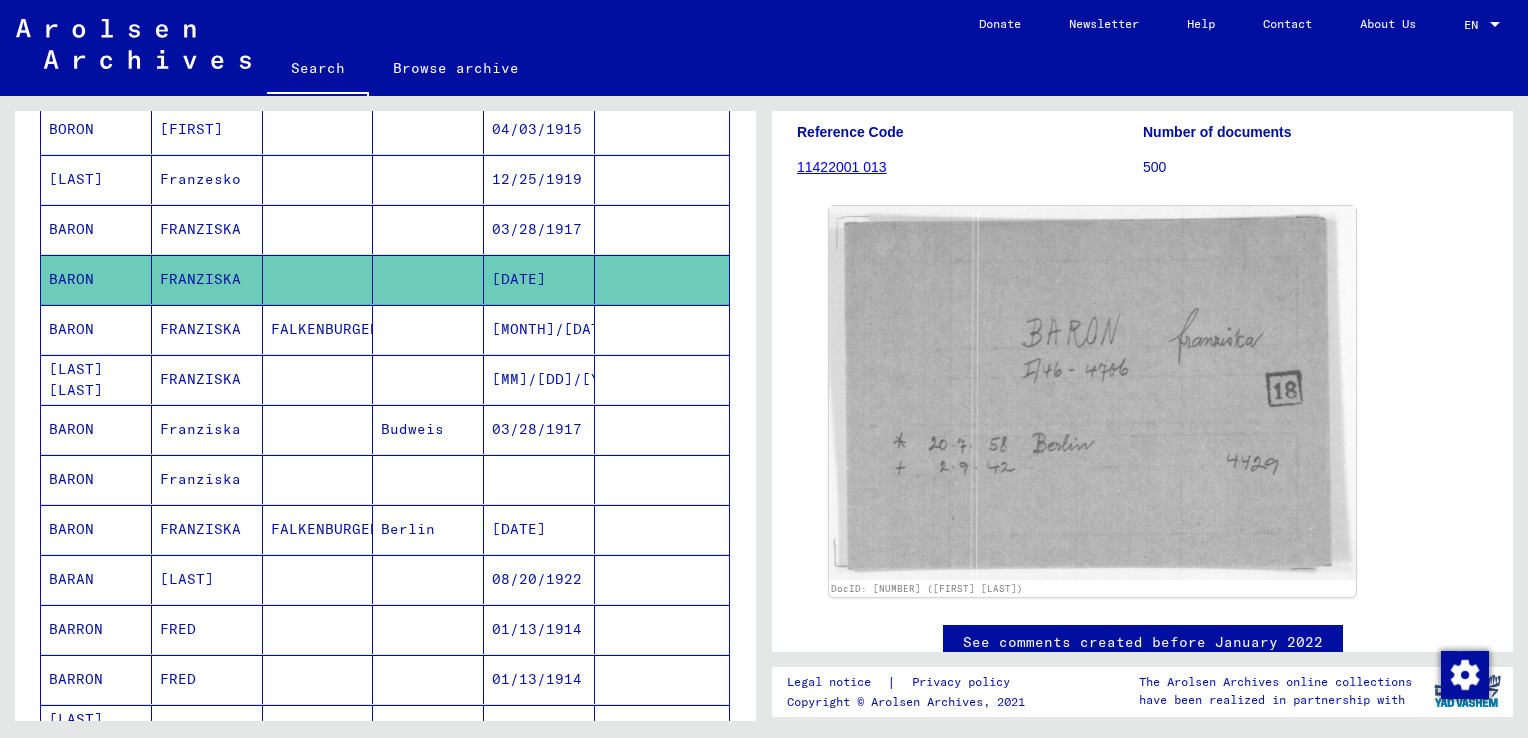 click on "FRANZISKA" at bounding box center [207, 279] 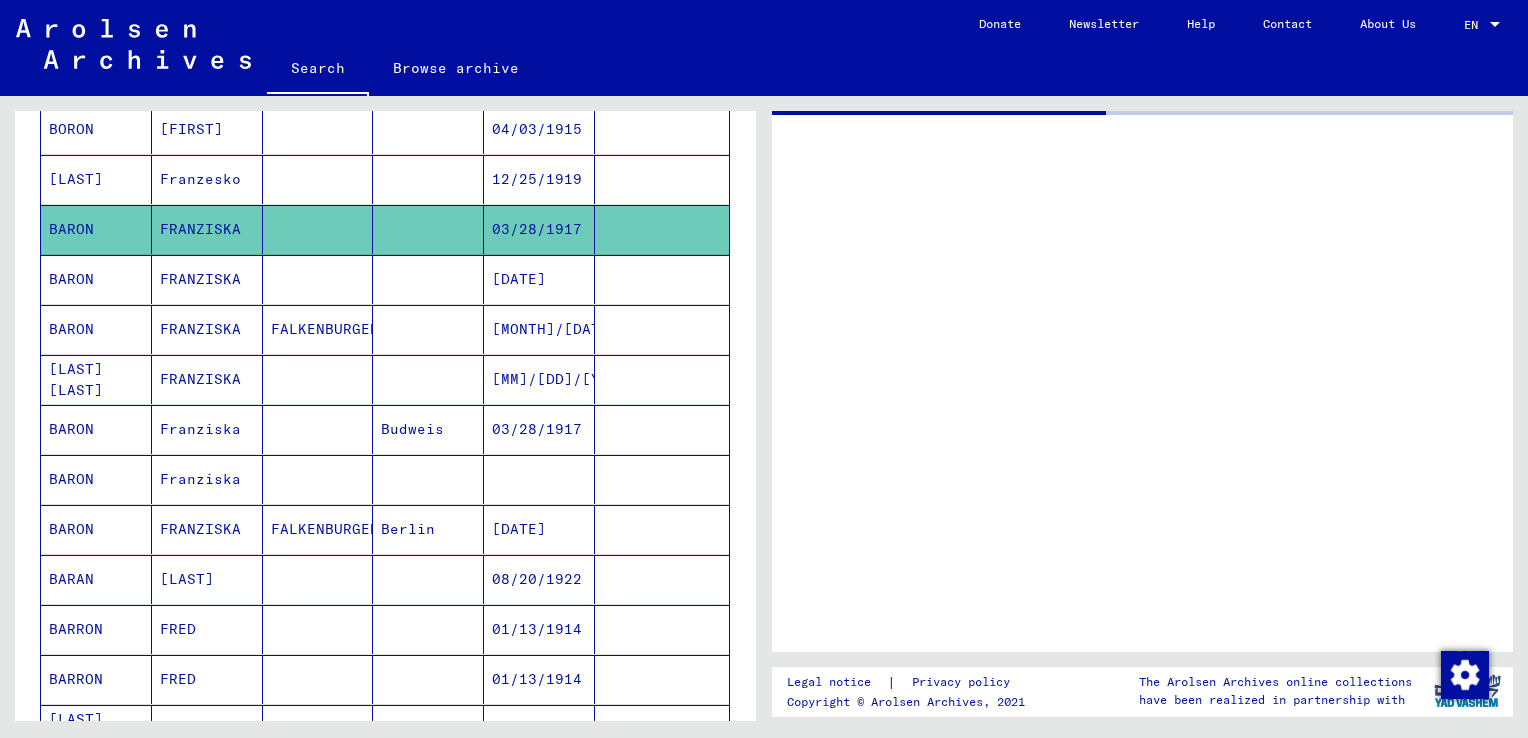 scroll, scrollTop: 0, scrollLeft: 0, axis: both 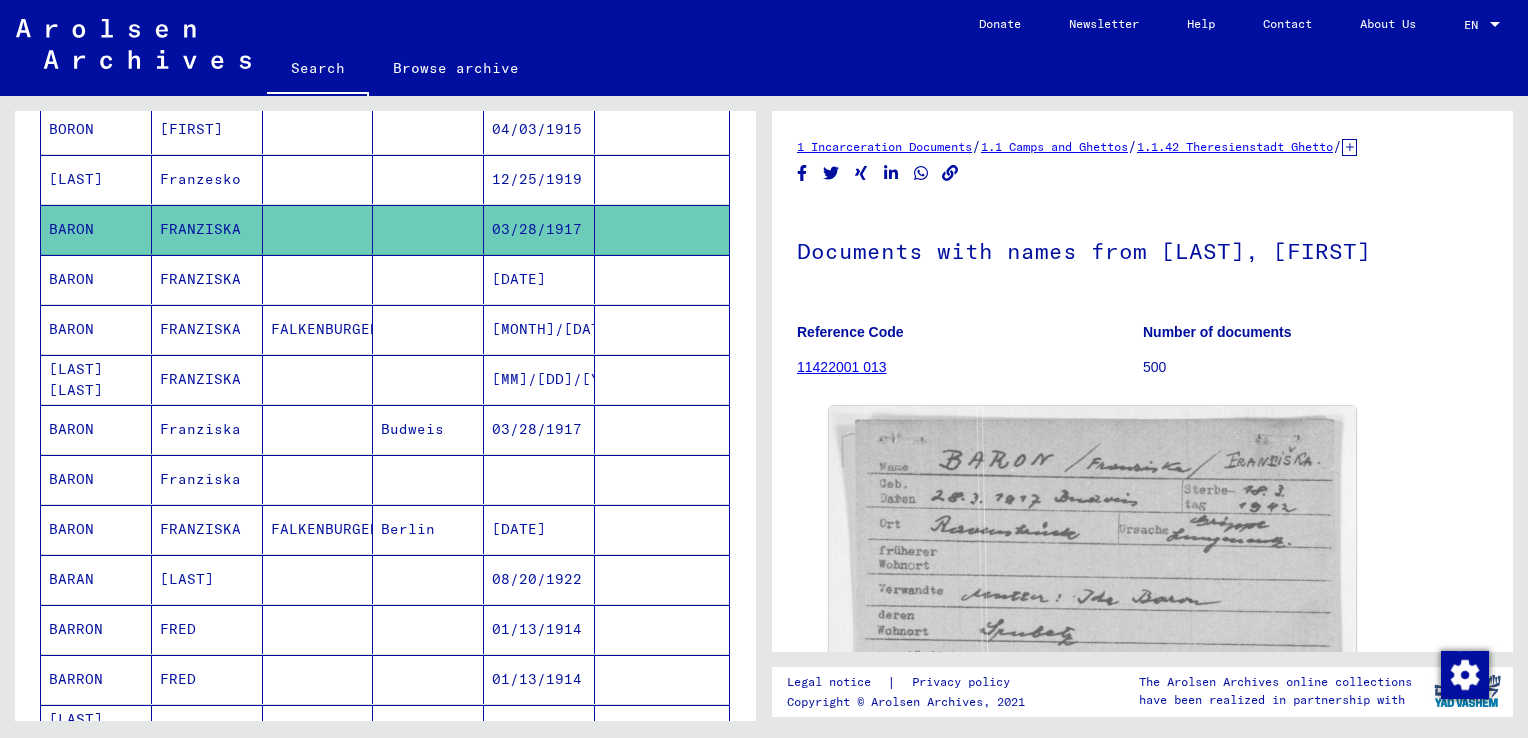 click on "Franzesko" at bounding box center (207, 229) 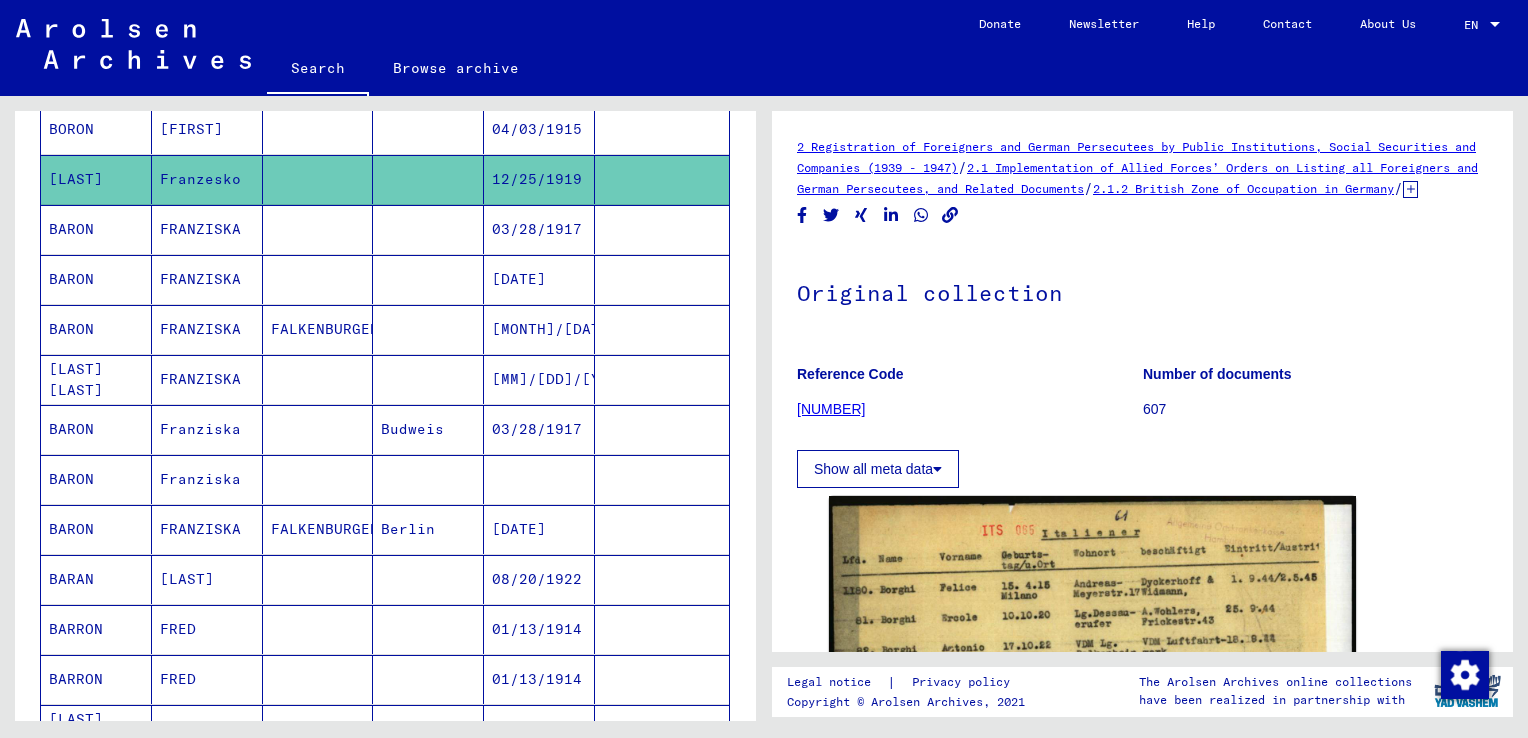 scroll, scrollTop: 0, scrollLeft: 0, axis: both 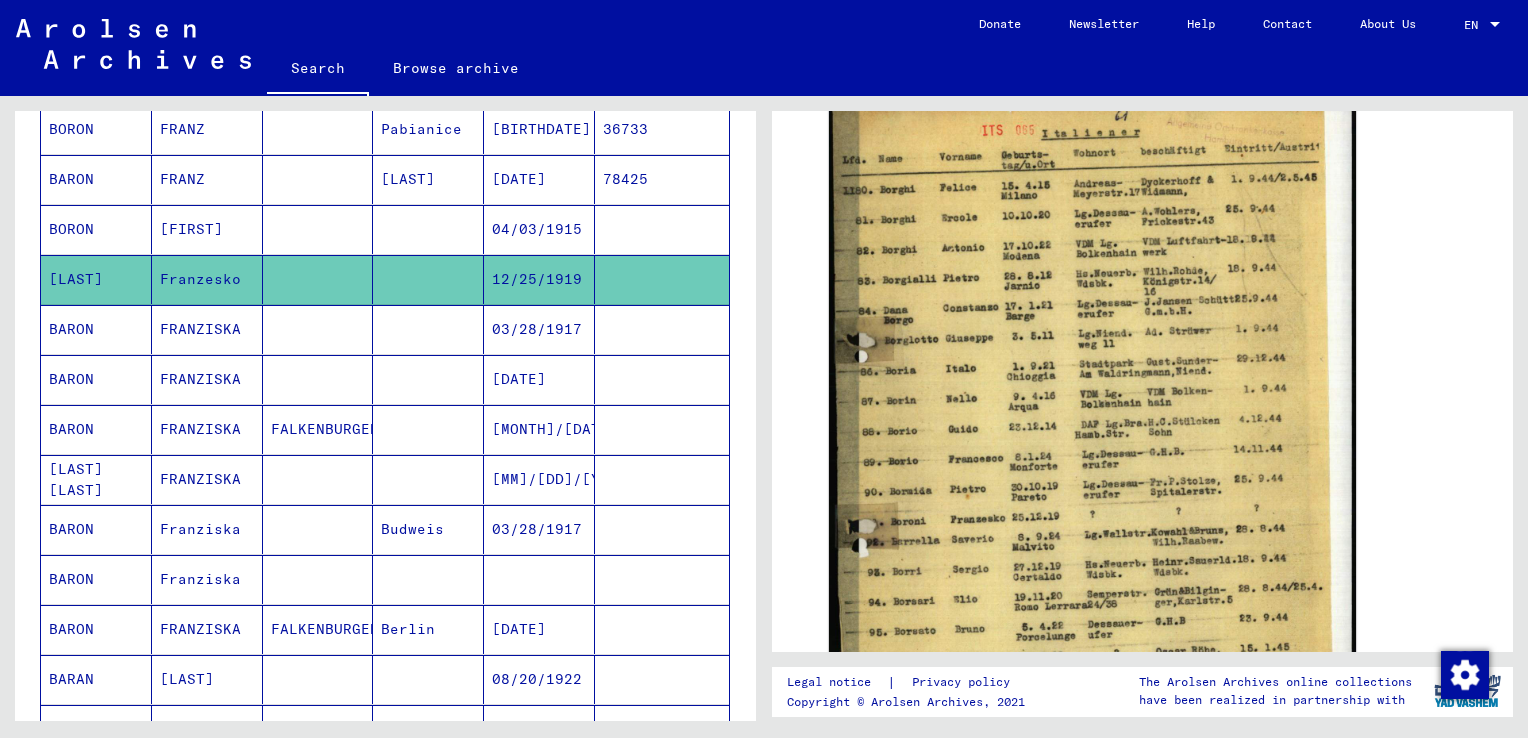 click on "[FIRST]" at bounding box center (207, 279) 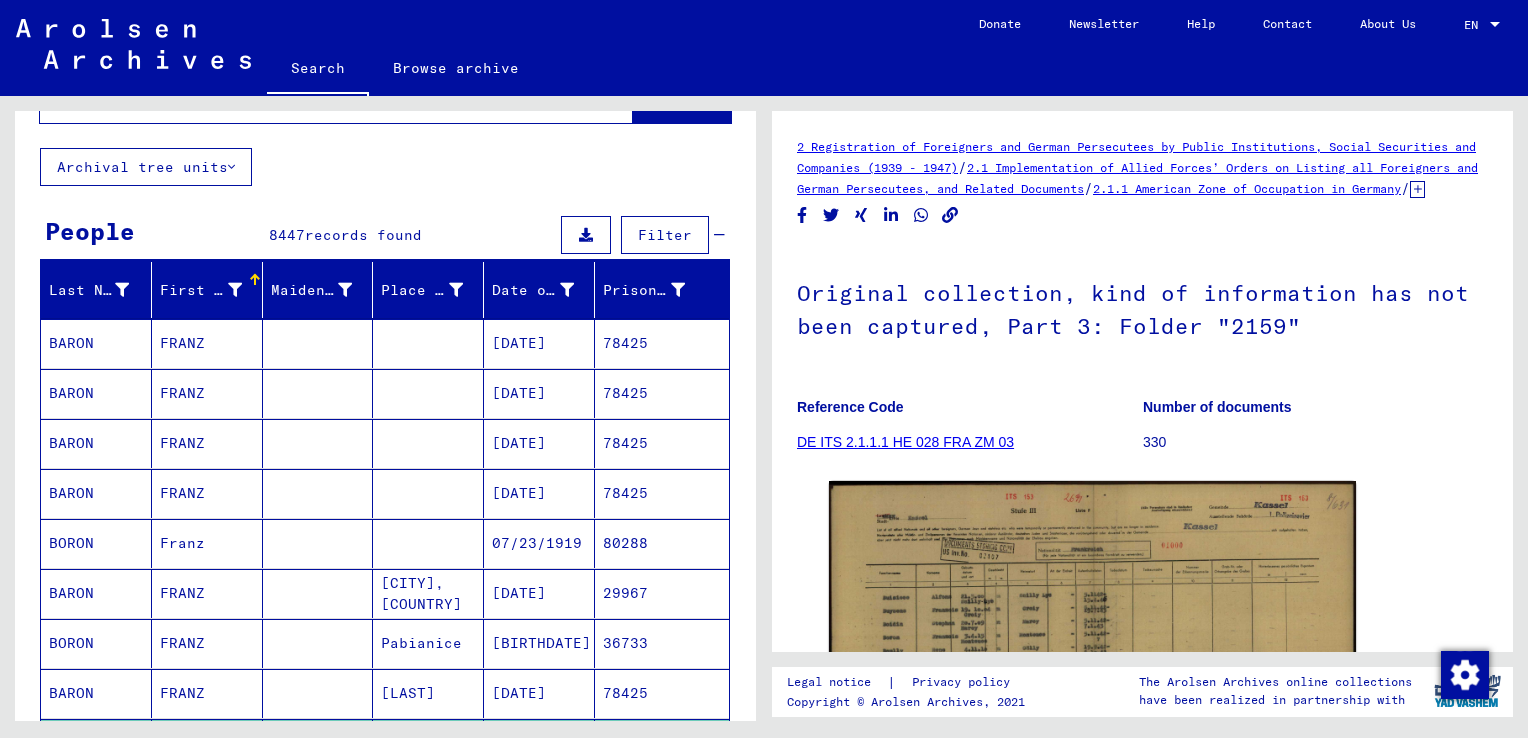 scroll, scrollTop: 0, scrollLeft: 0, axis: both 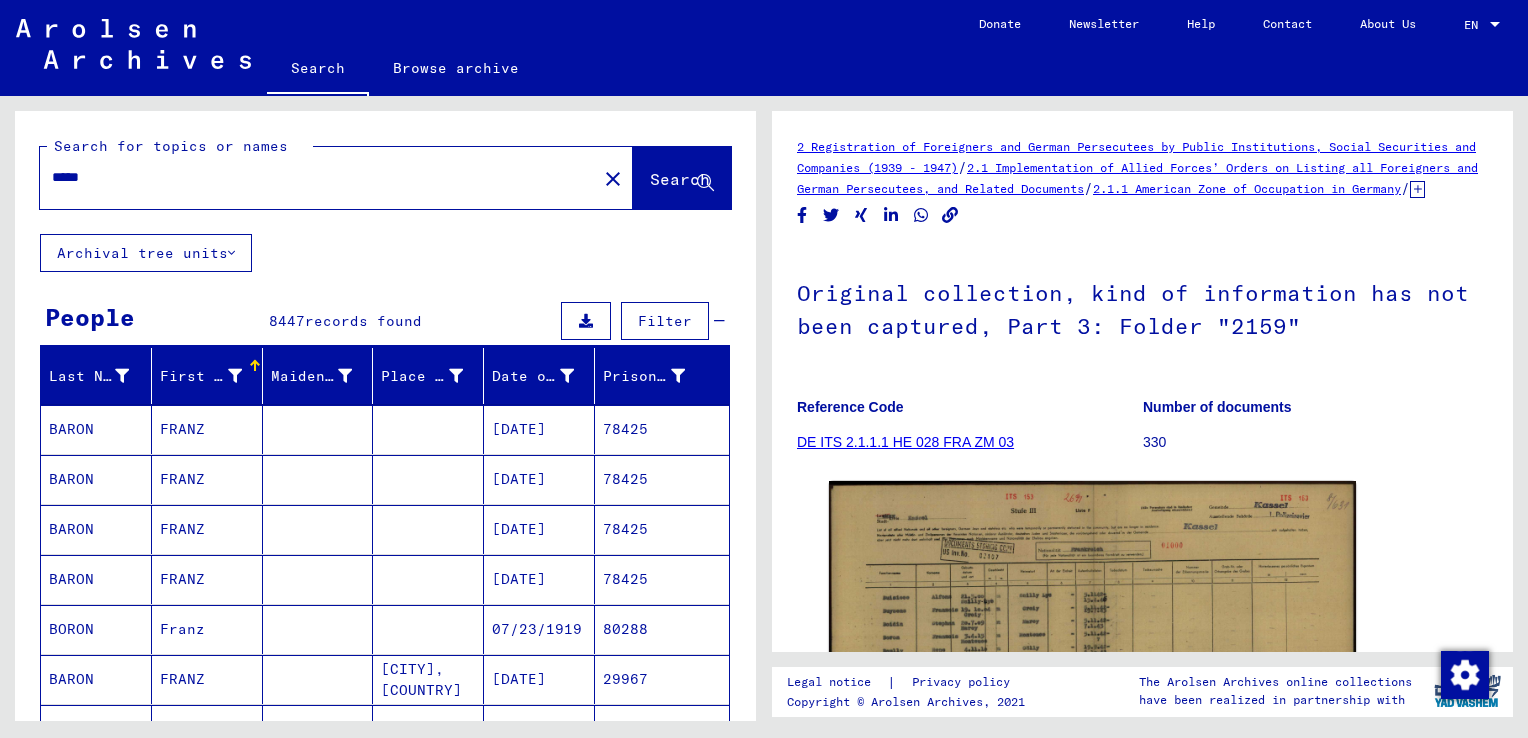 click on "*****" at bounding box center [318, 177] 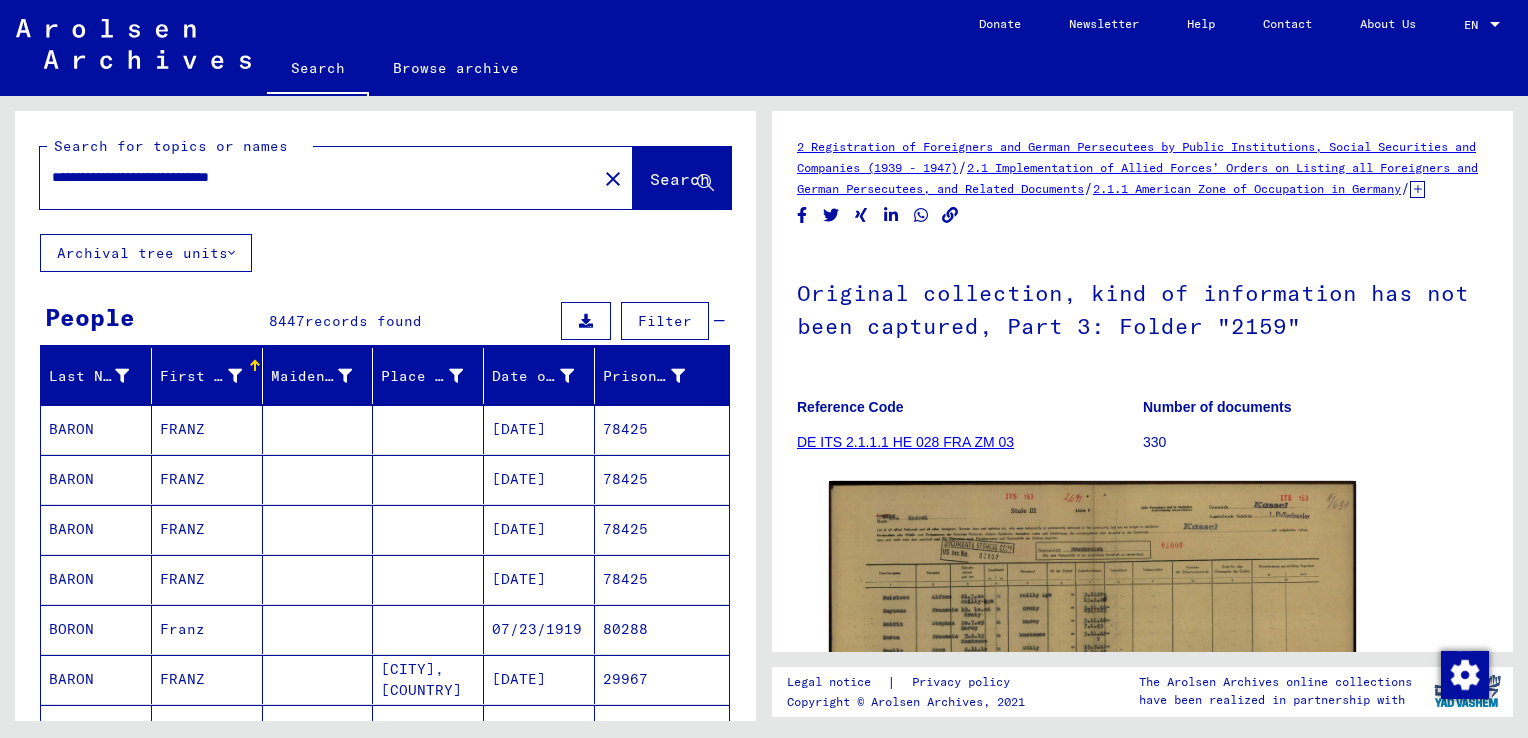 click on "**********" at bounding box center [318, 177] 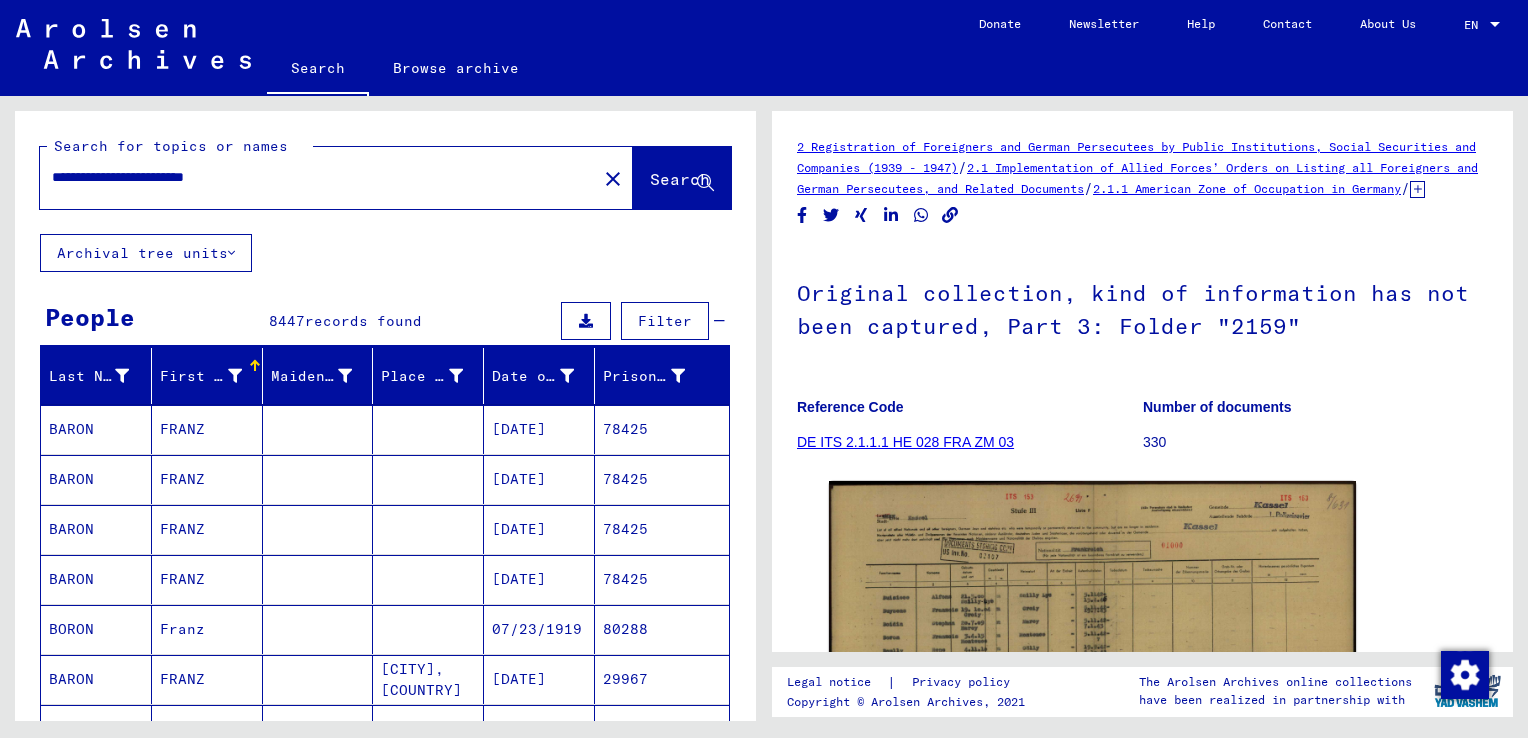 type on "**********" 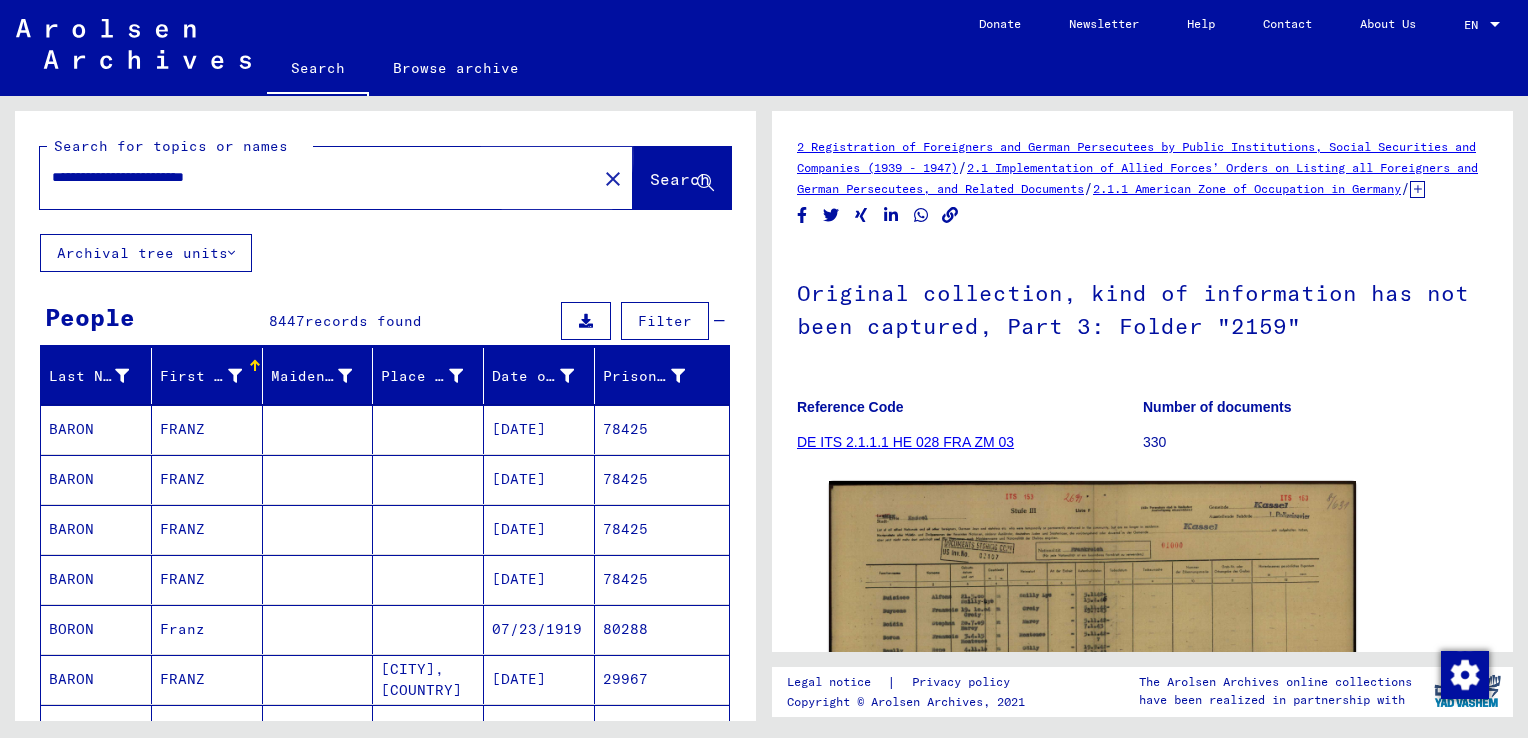 click on "Search" 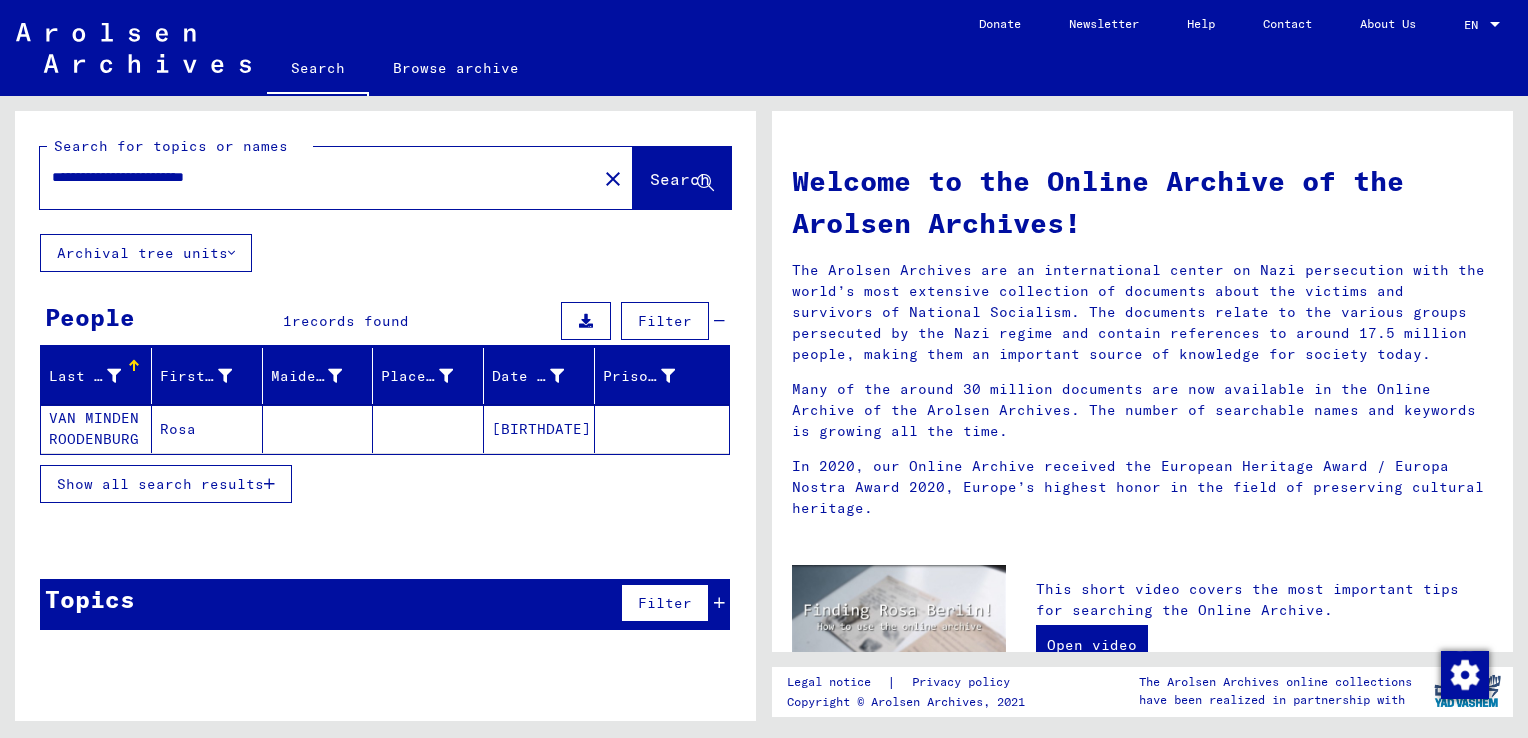 click on "[BIRTHDATE]" 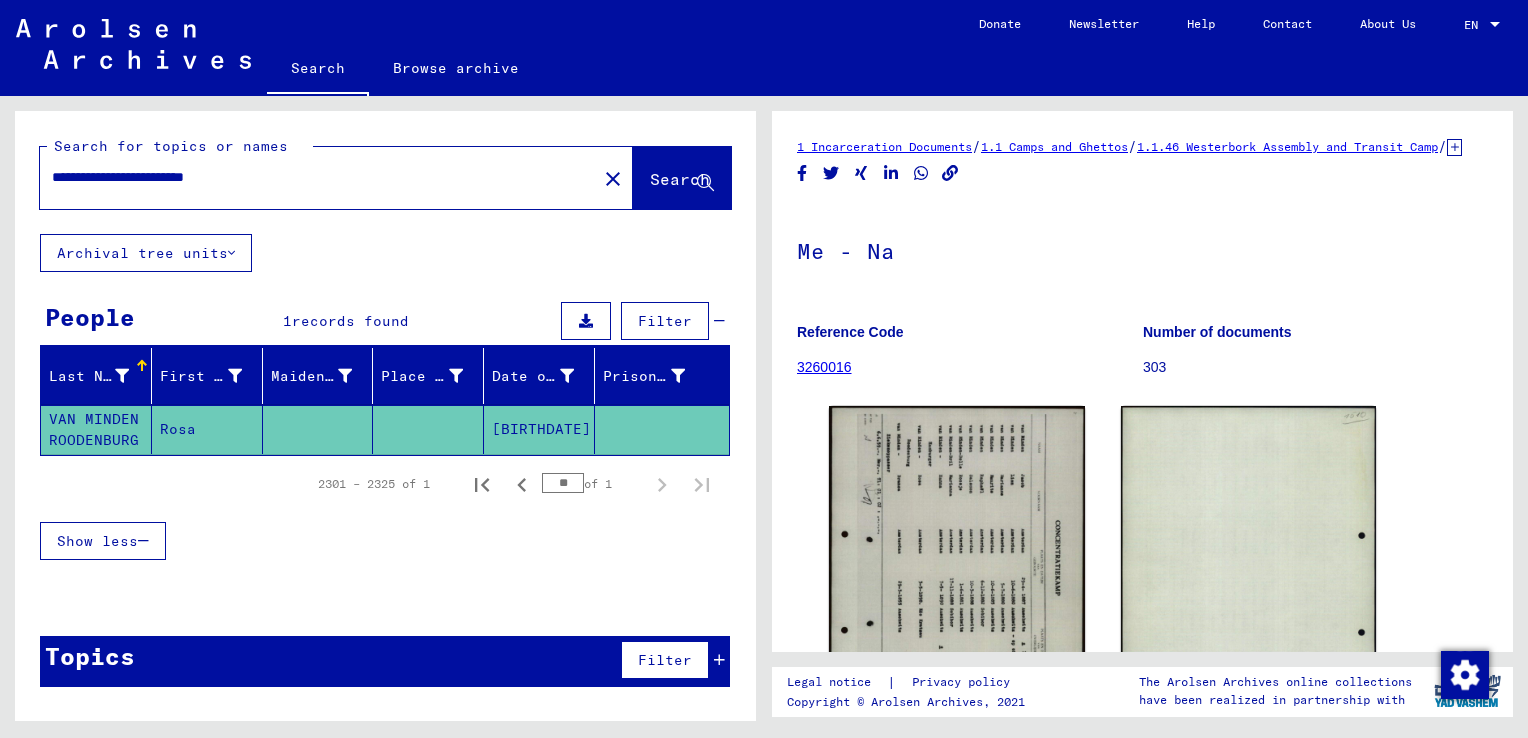 scroll, scrollTop: 0, scrollLeft: 0, axis: both 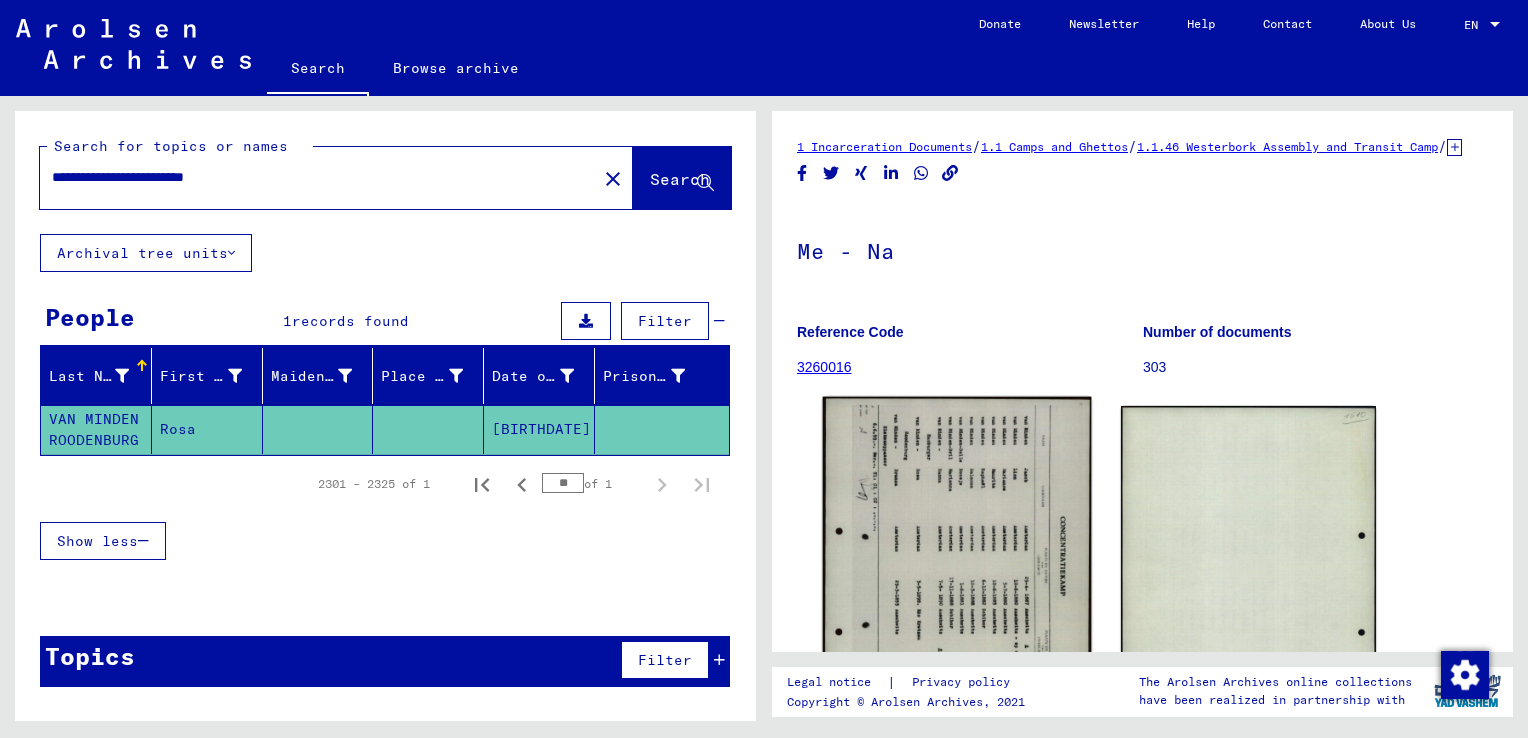 click 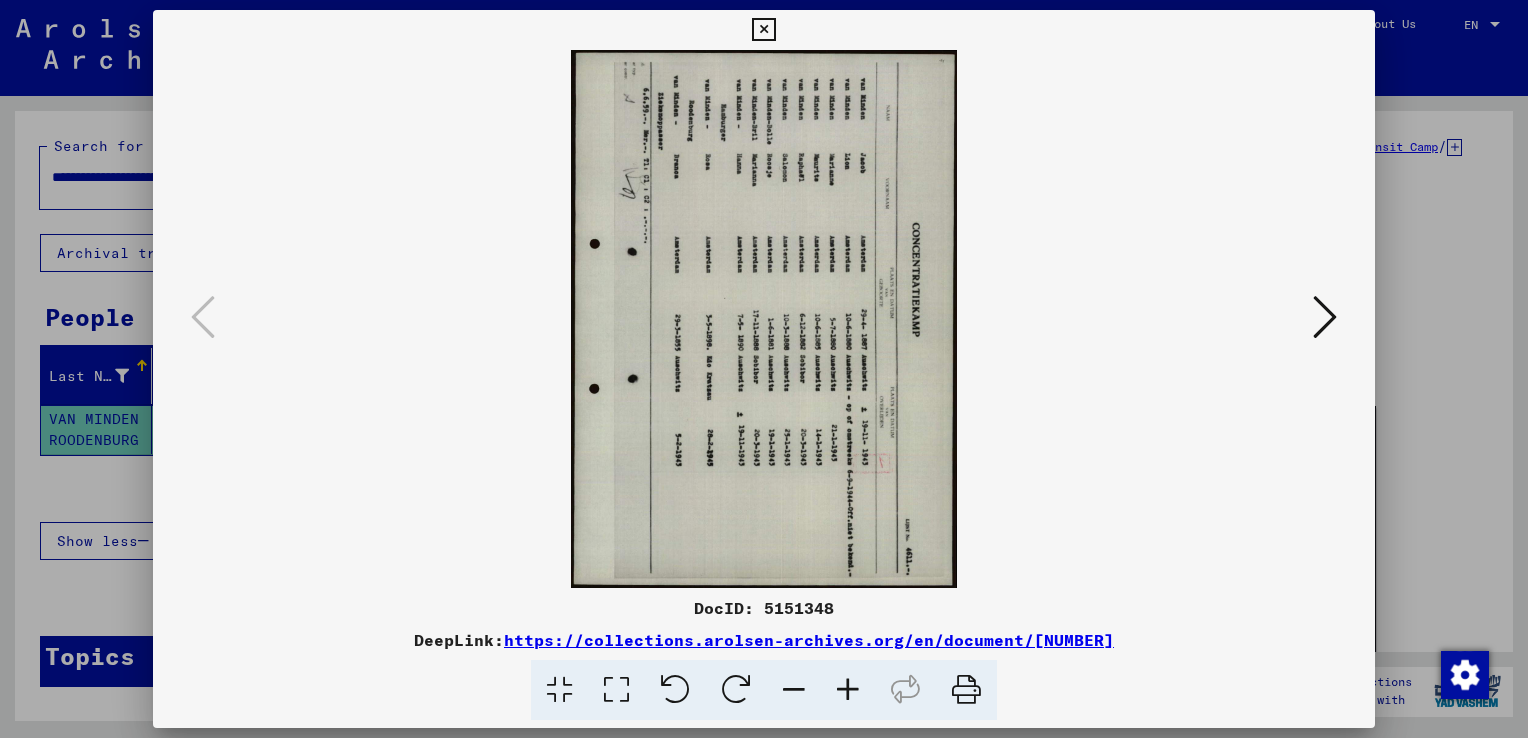 scroll, scrollTop: 0, scrollLeft: 0, axis: both 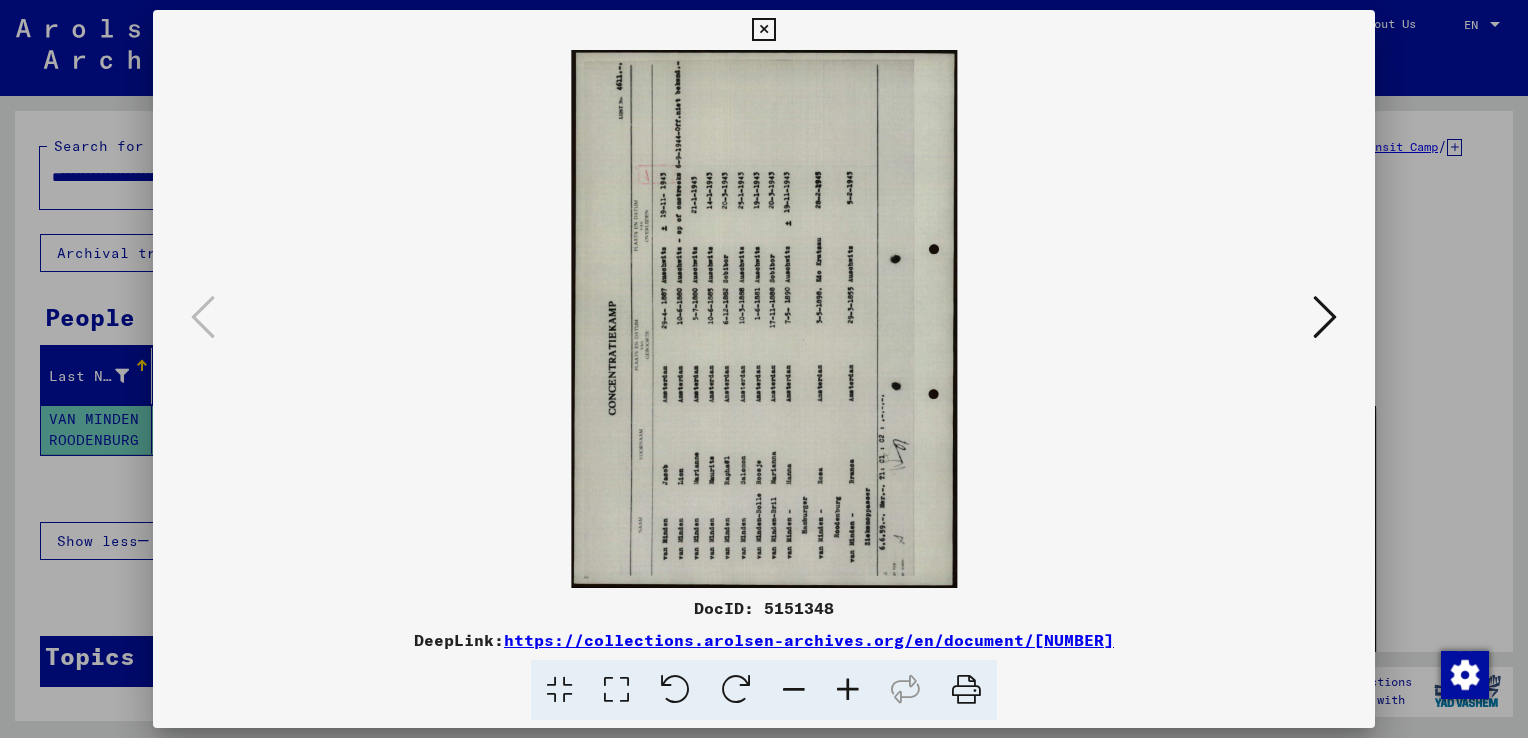 click at bounding box center (675, 690) 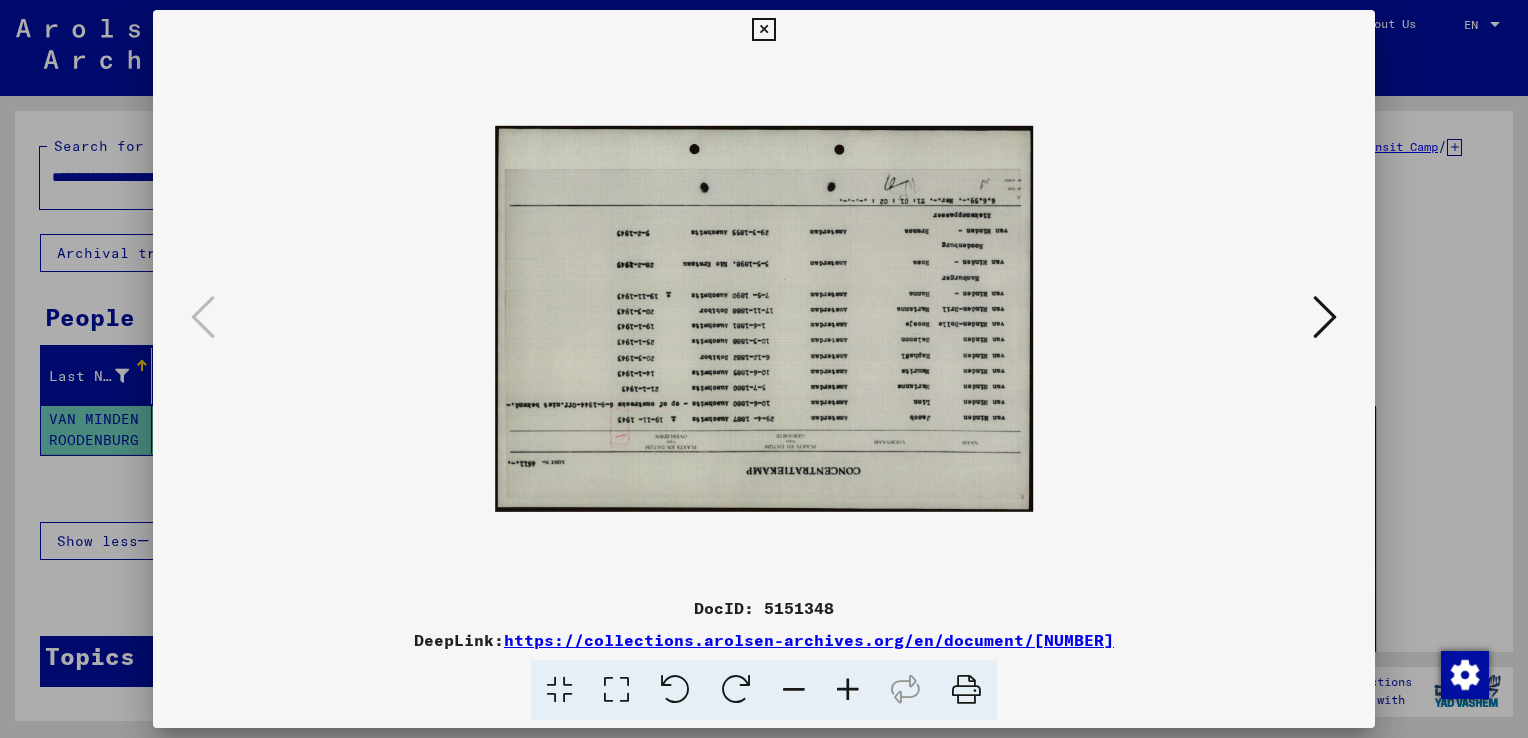 click at bounding box center (675, 690) 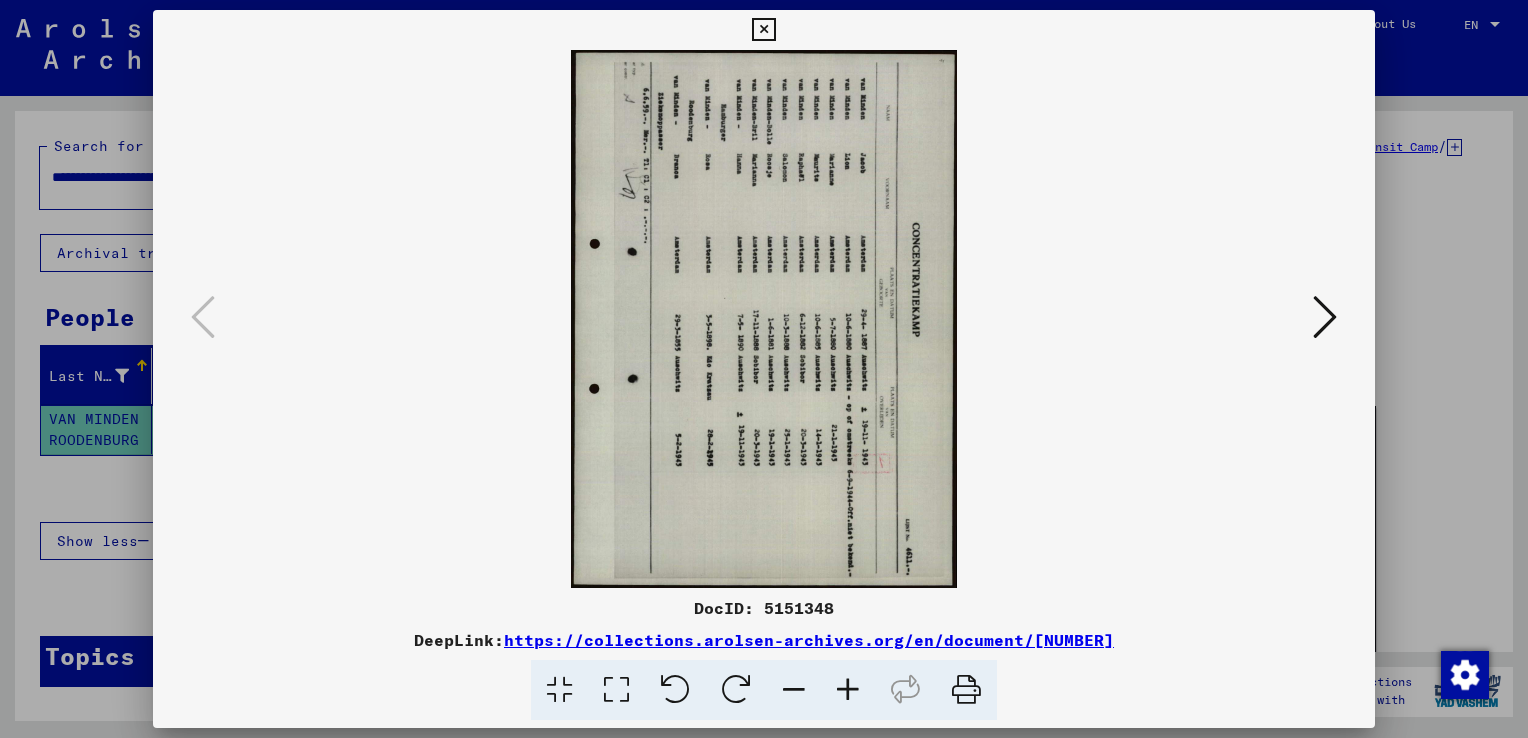 click at bounding box center [675, 690] 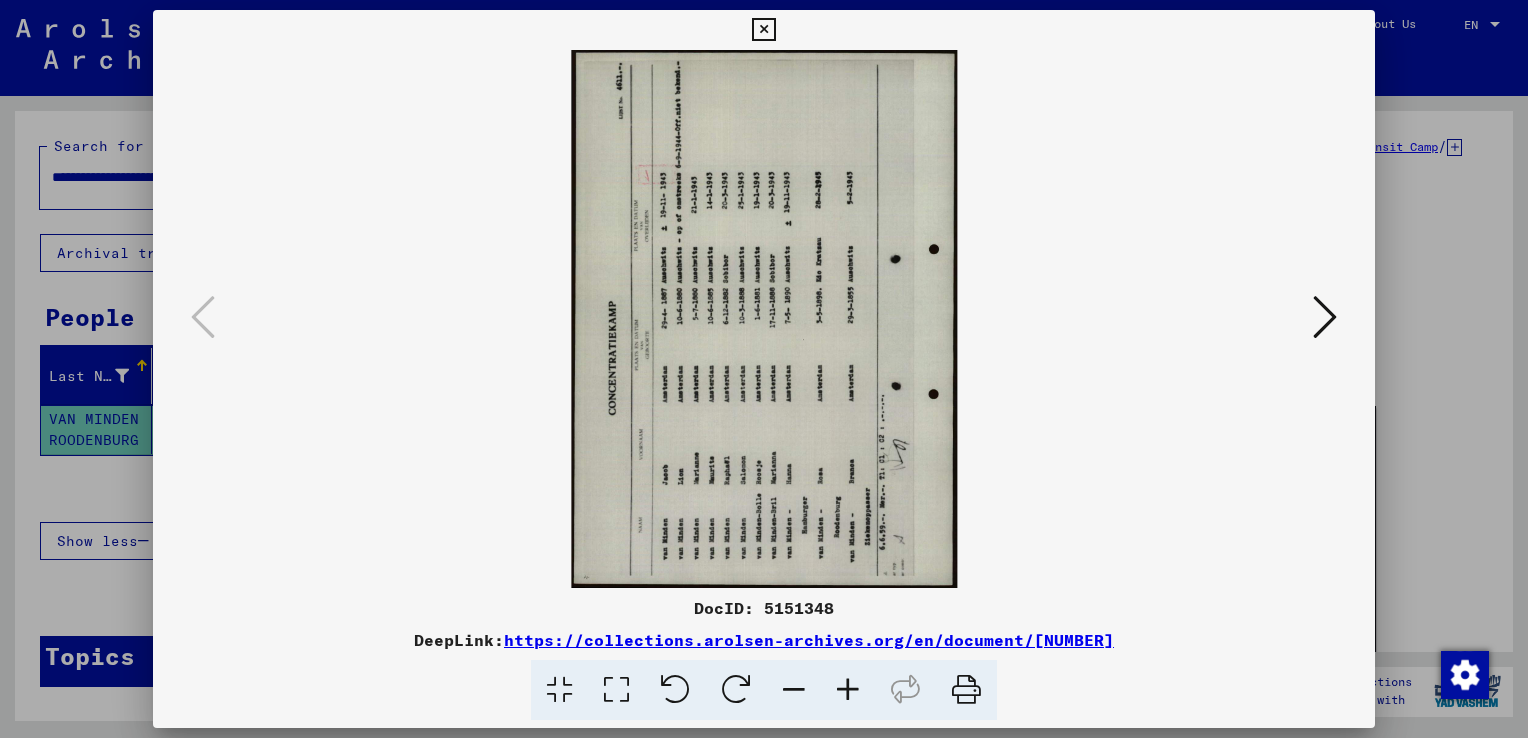 click at bounding box center [675, 690] 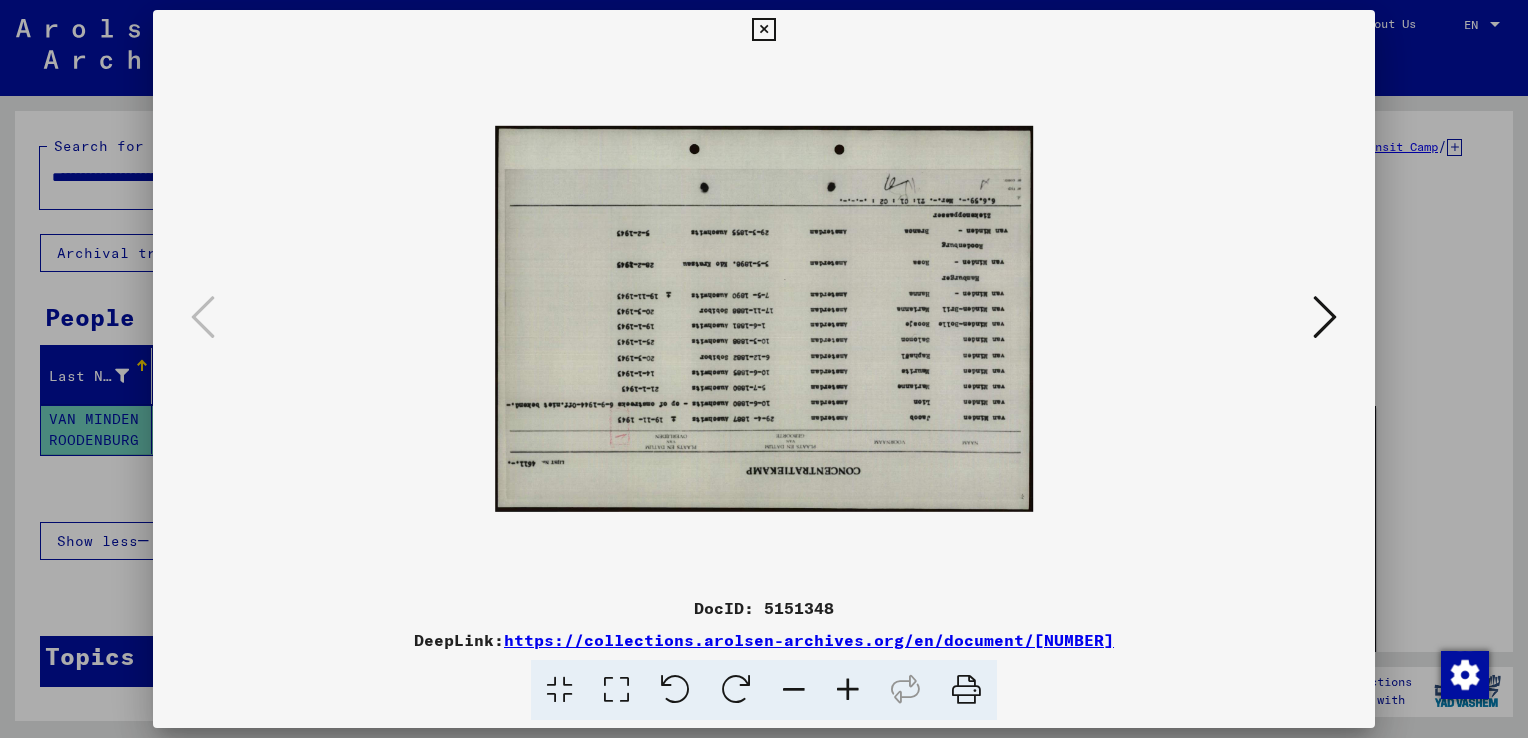 click at bounding box center [736, 690] 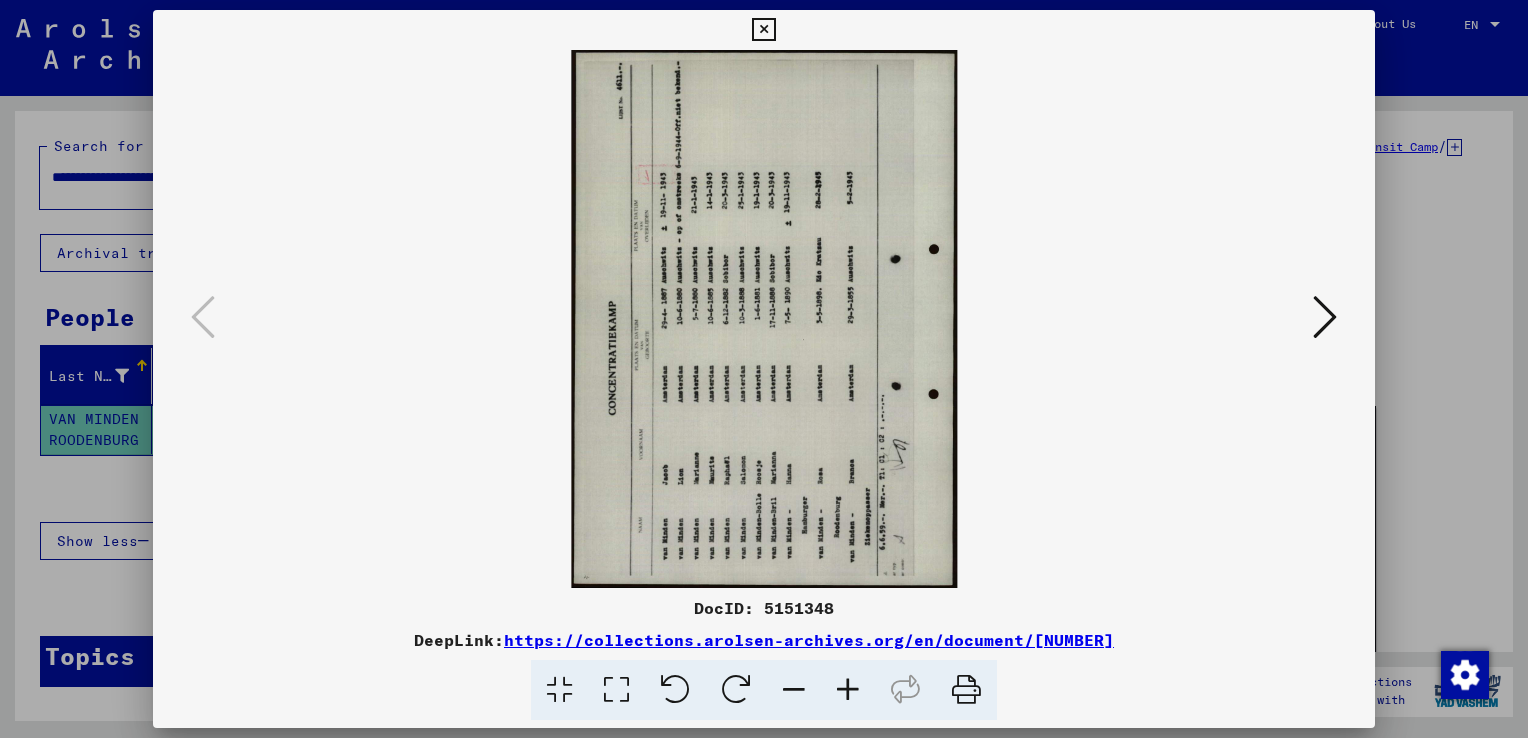 click at bounding box center [736, 690] 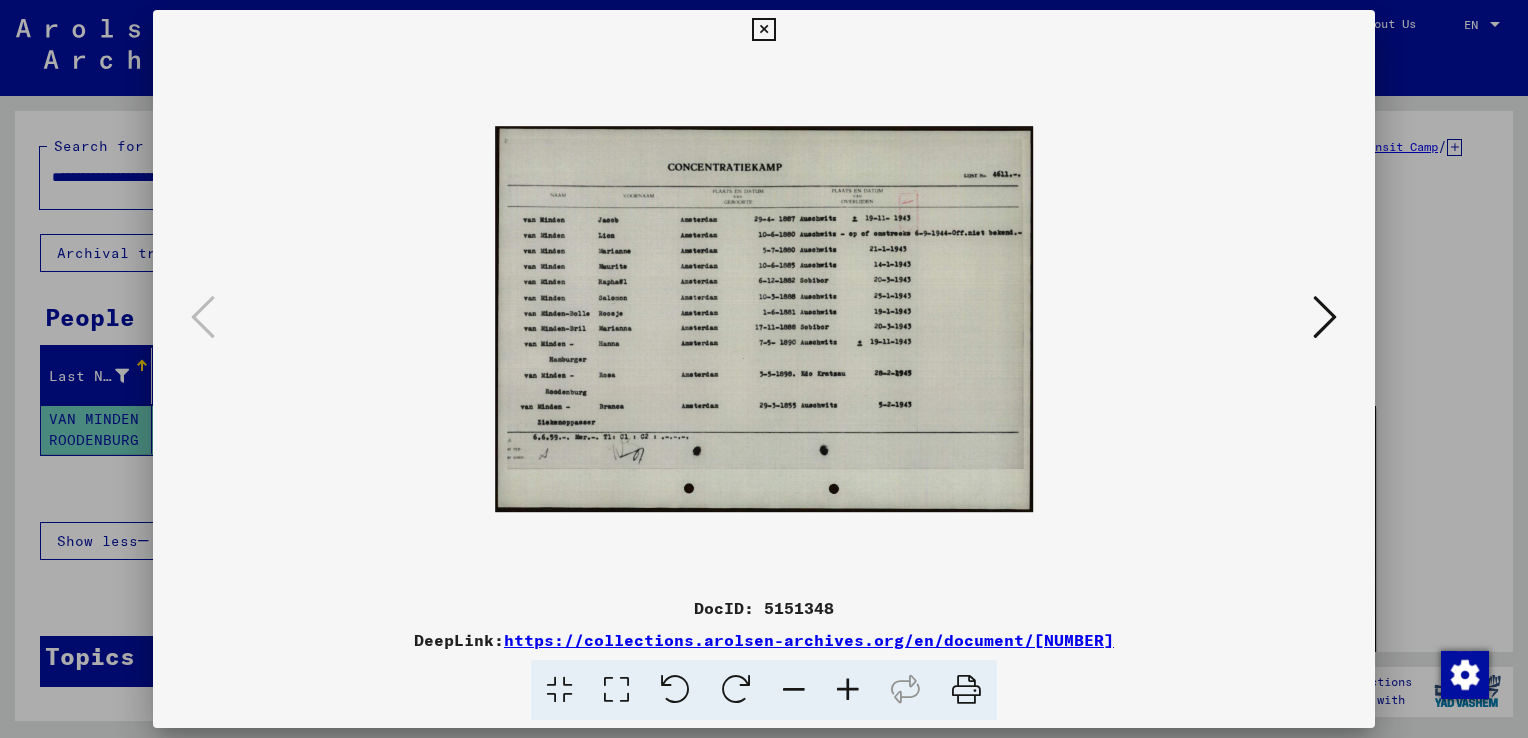 click at bounding box center (848, 690) 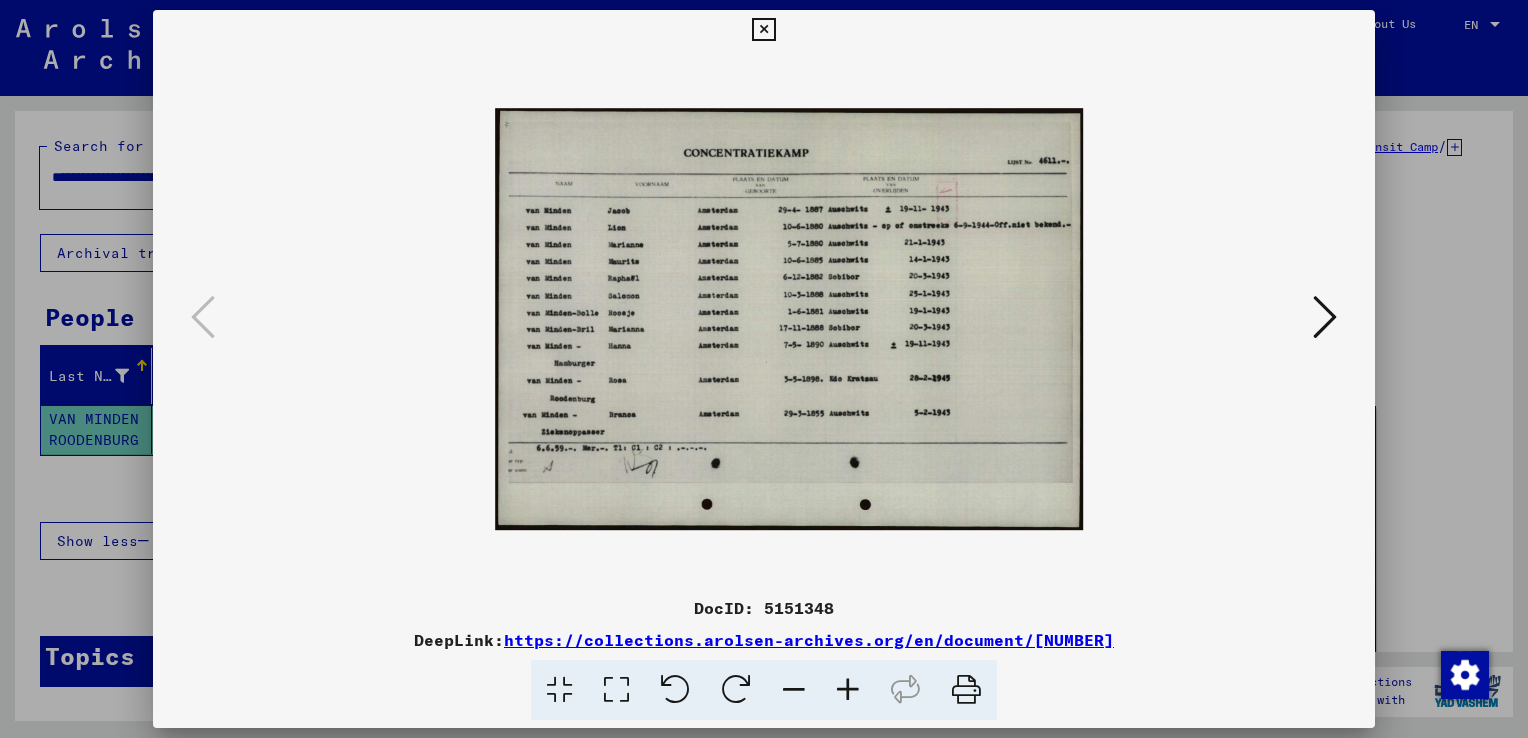 click at bounding box center (848, 690) 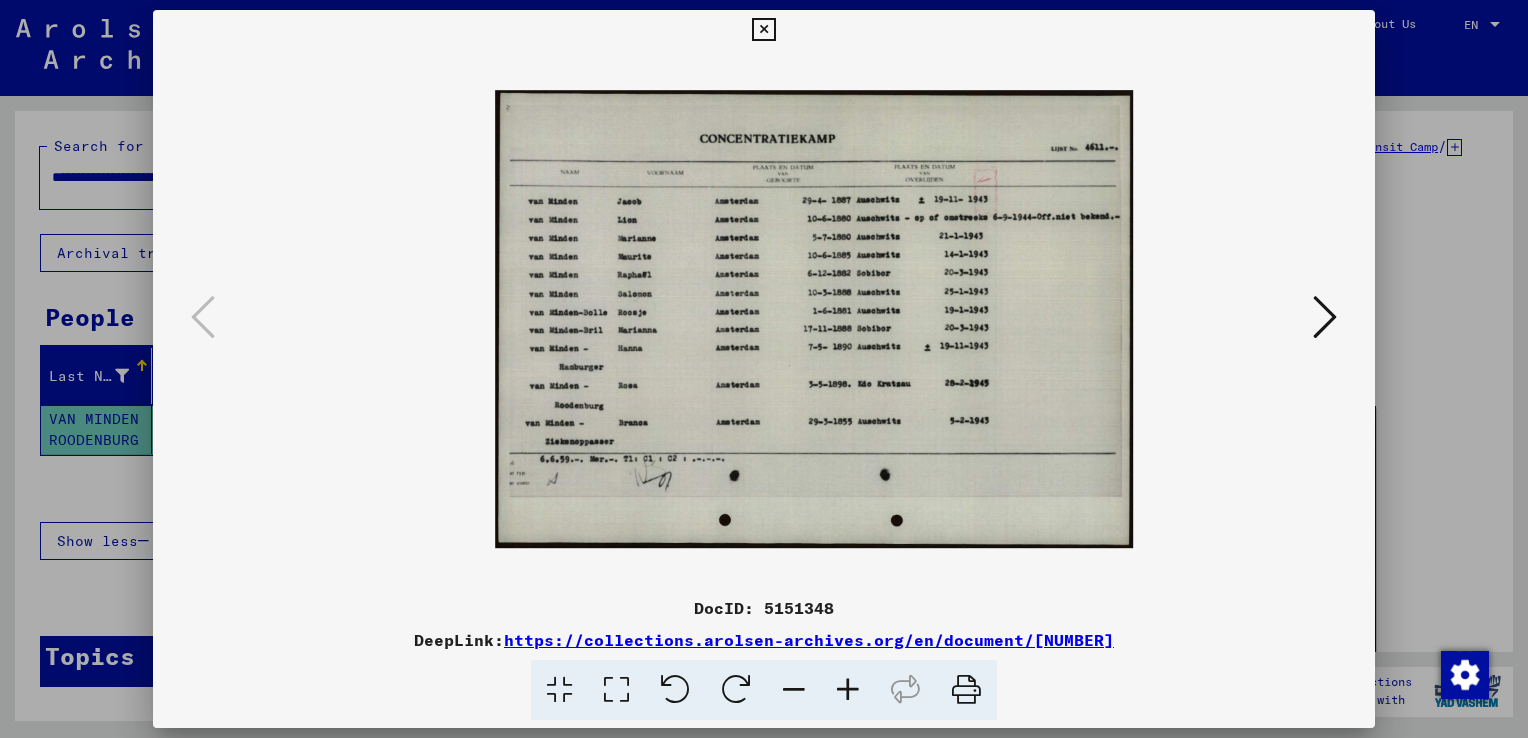 click at bounding box center [848, 690] 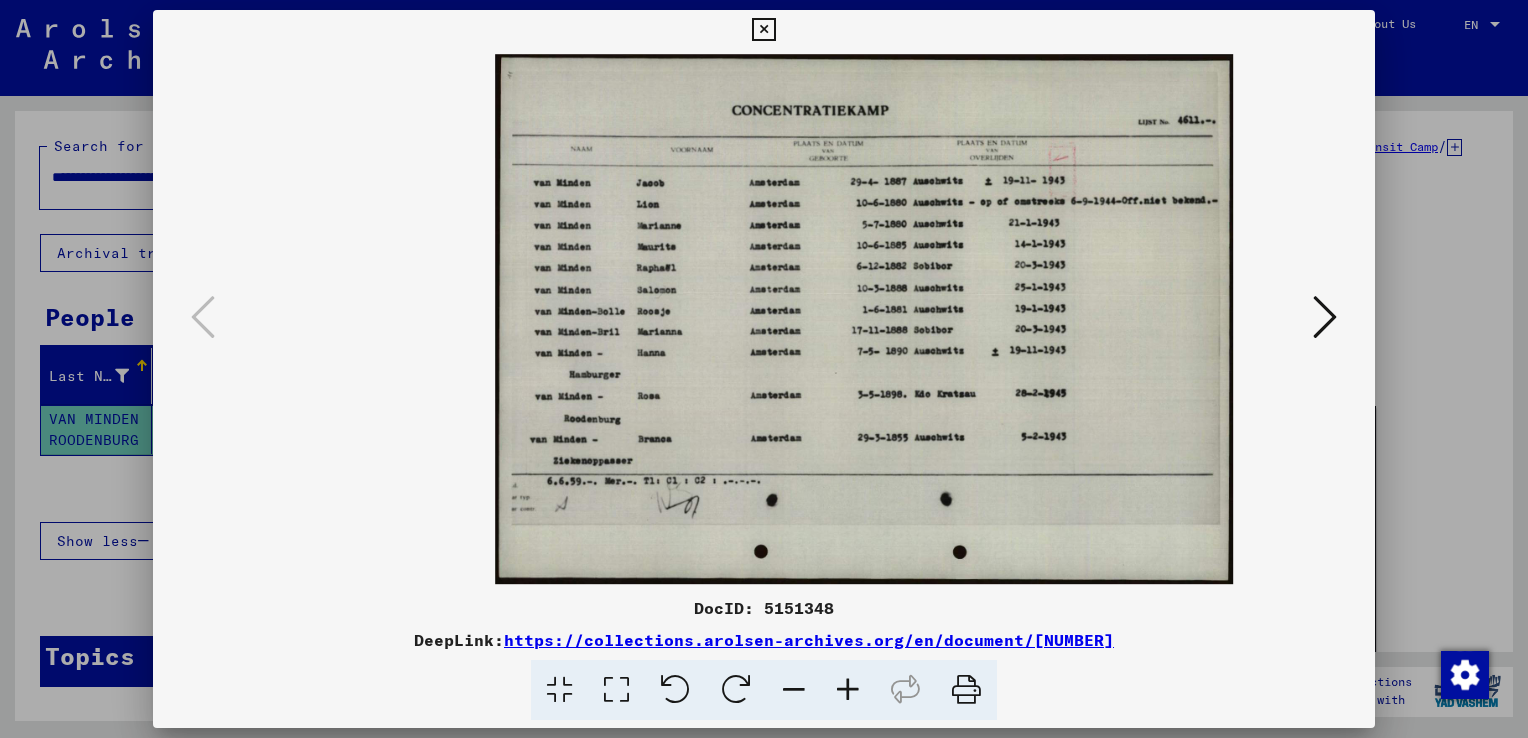 click at bounding box center (848, 690) 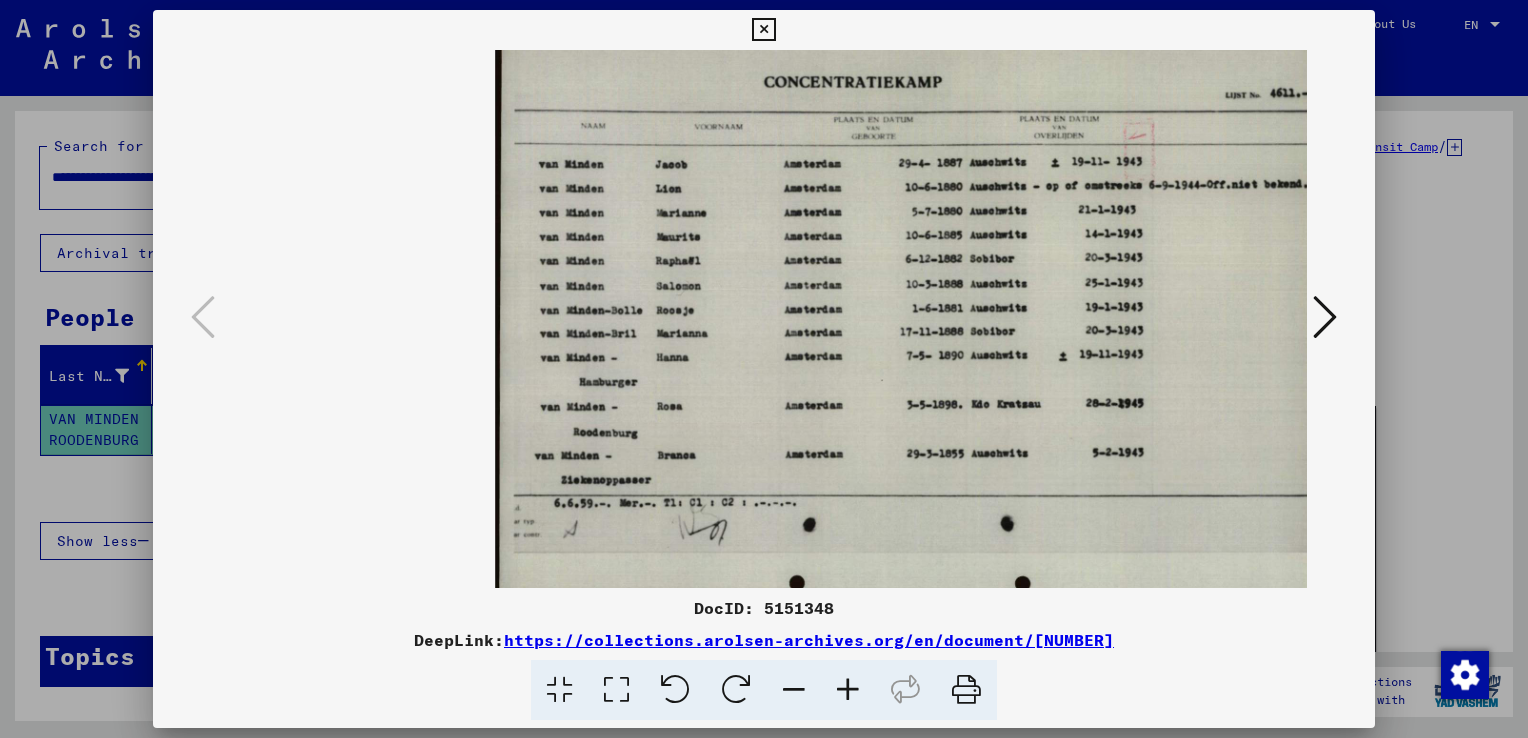 click at bounding box center [763, 30] 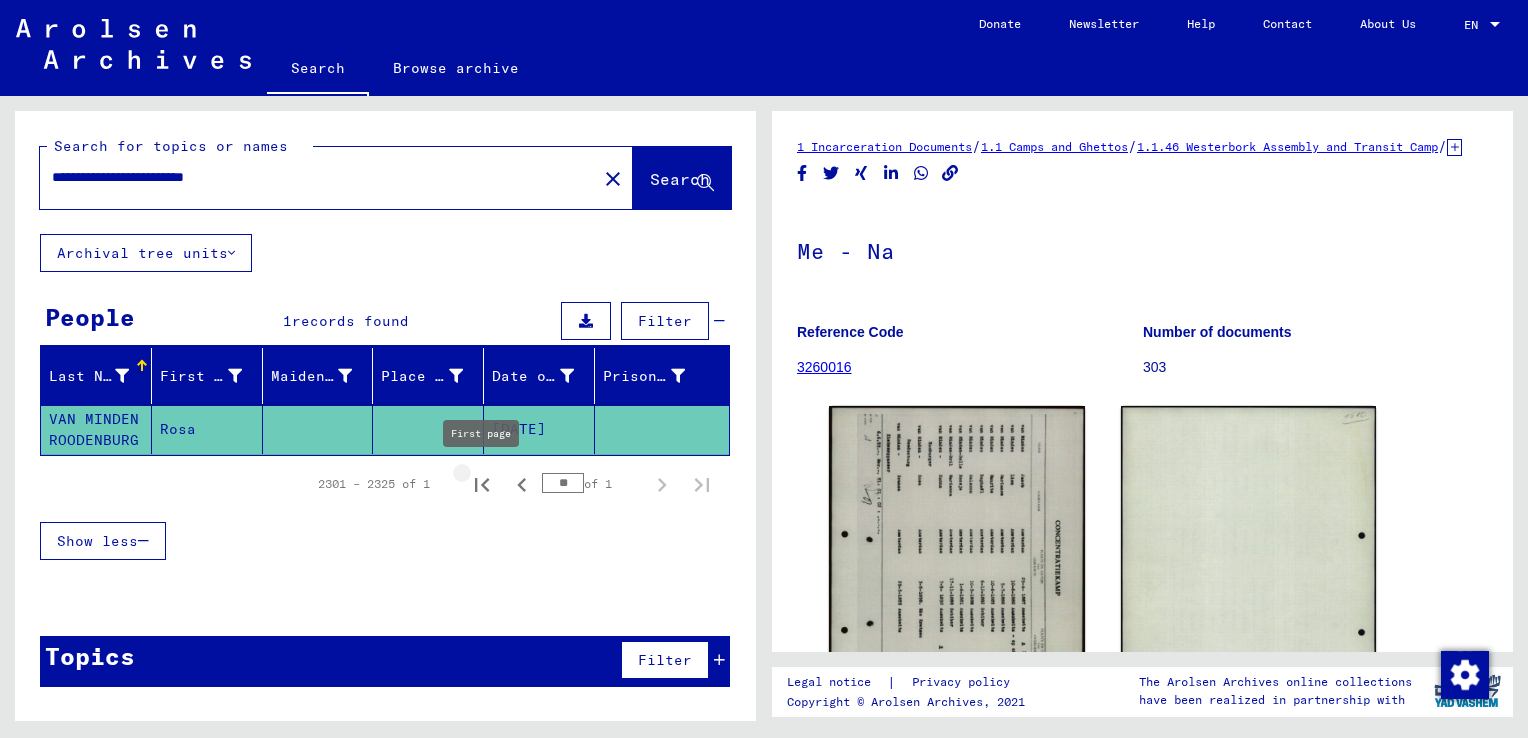 click 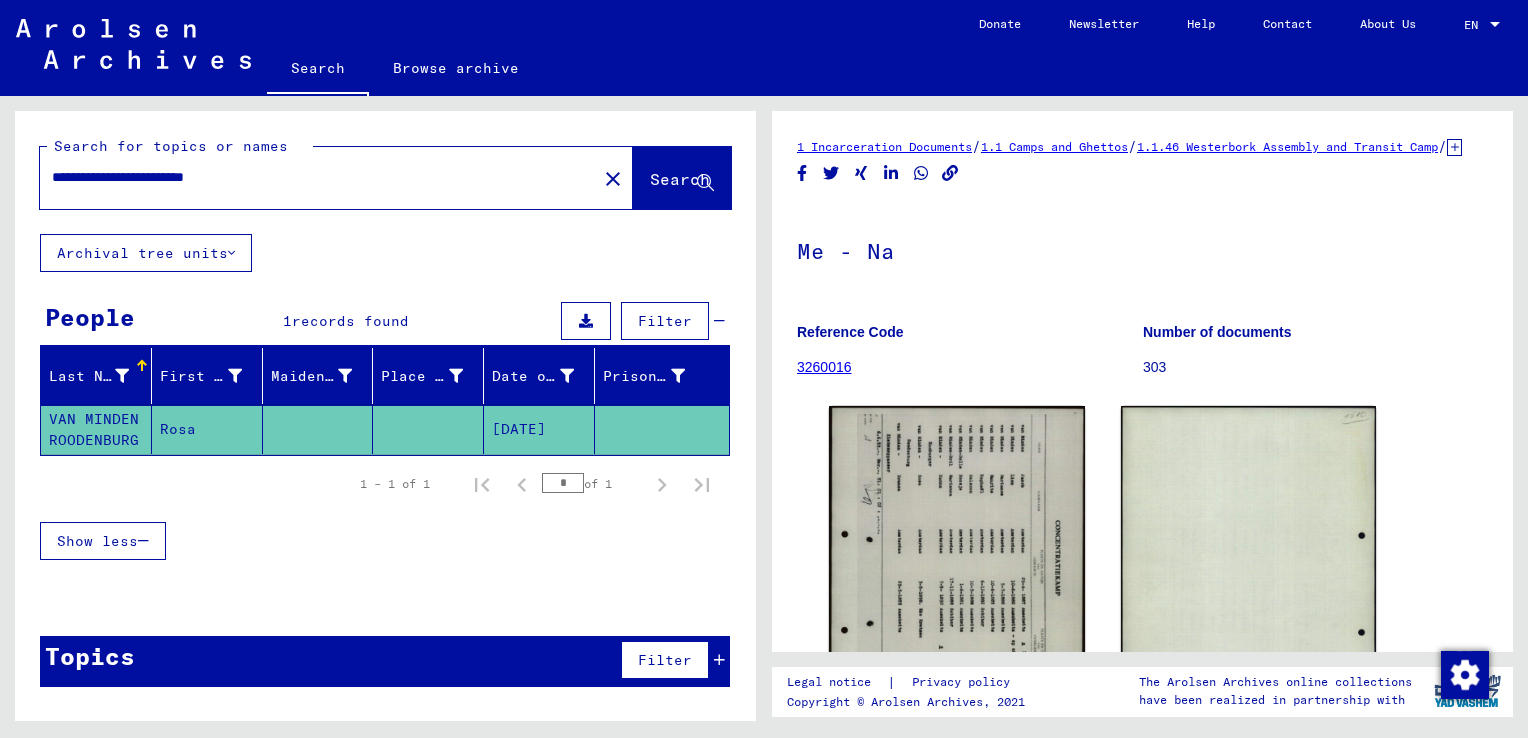 click on "**********" at bounding box center (318, 177) 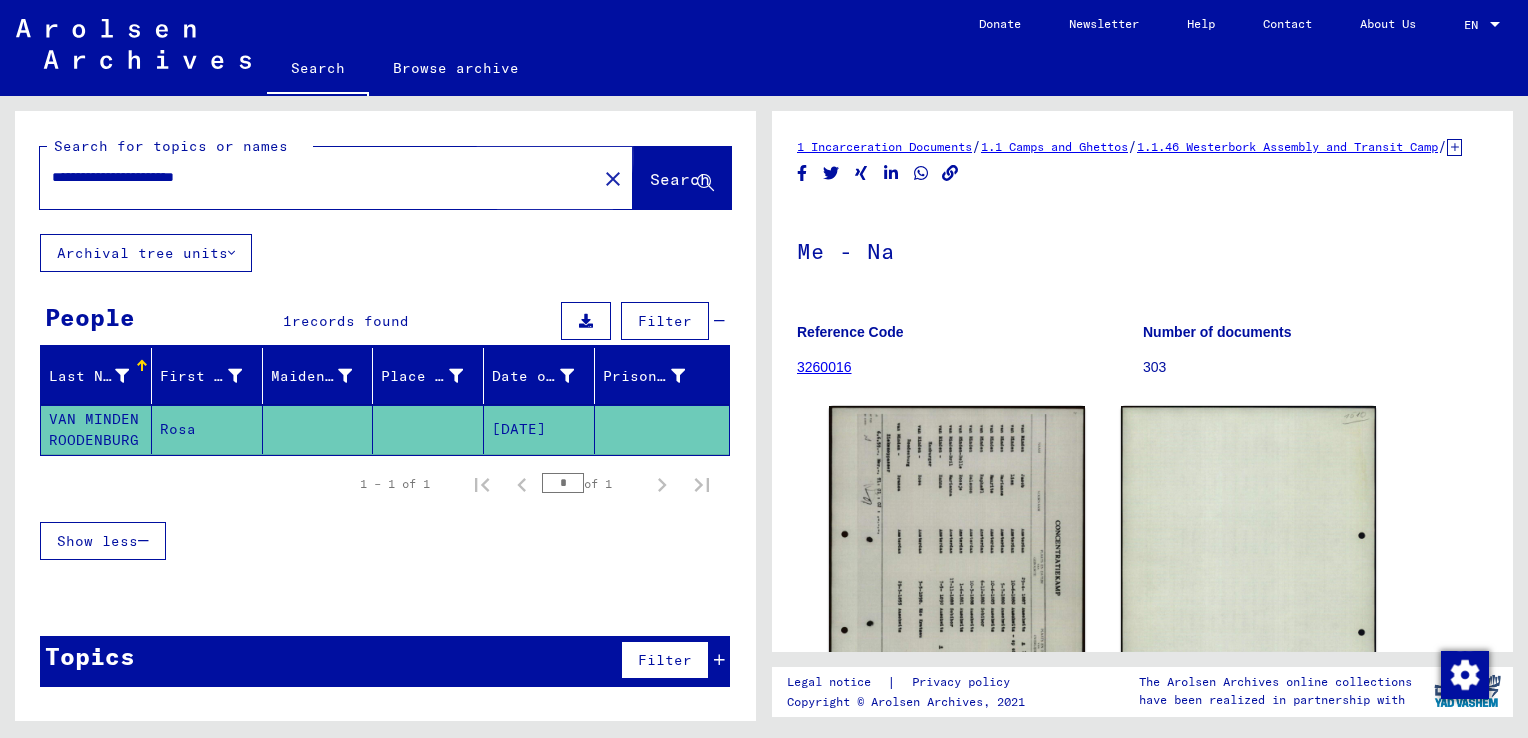 click on "Search" 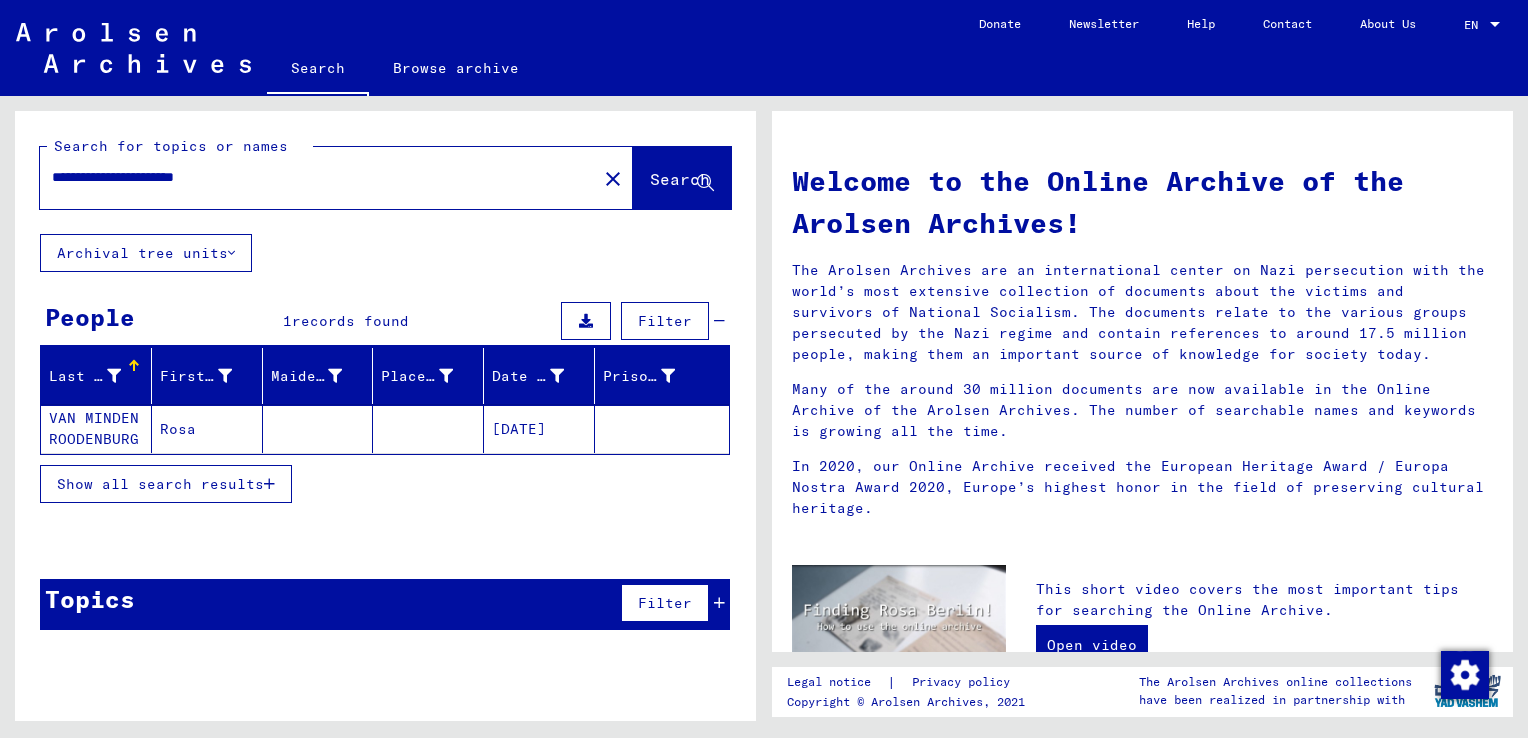 click on "**********" at bounding box center [312, 177] 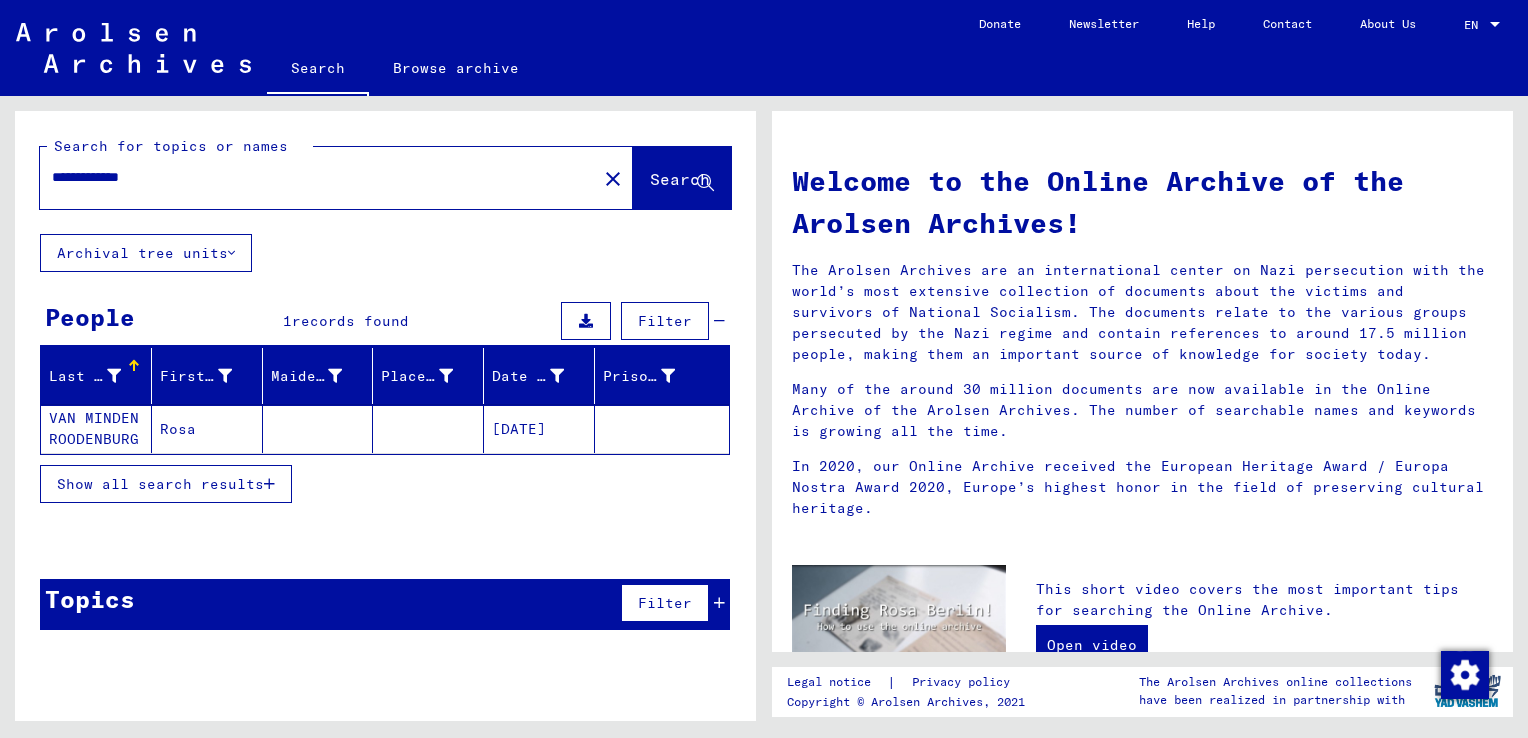 type on "**********" 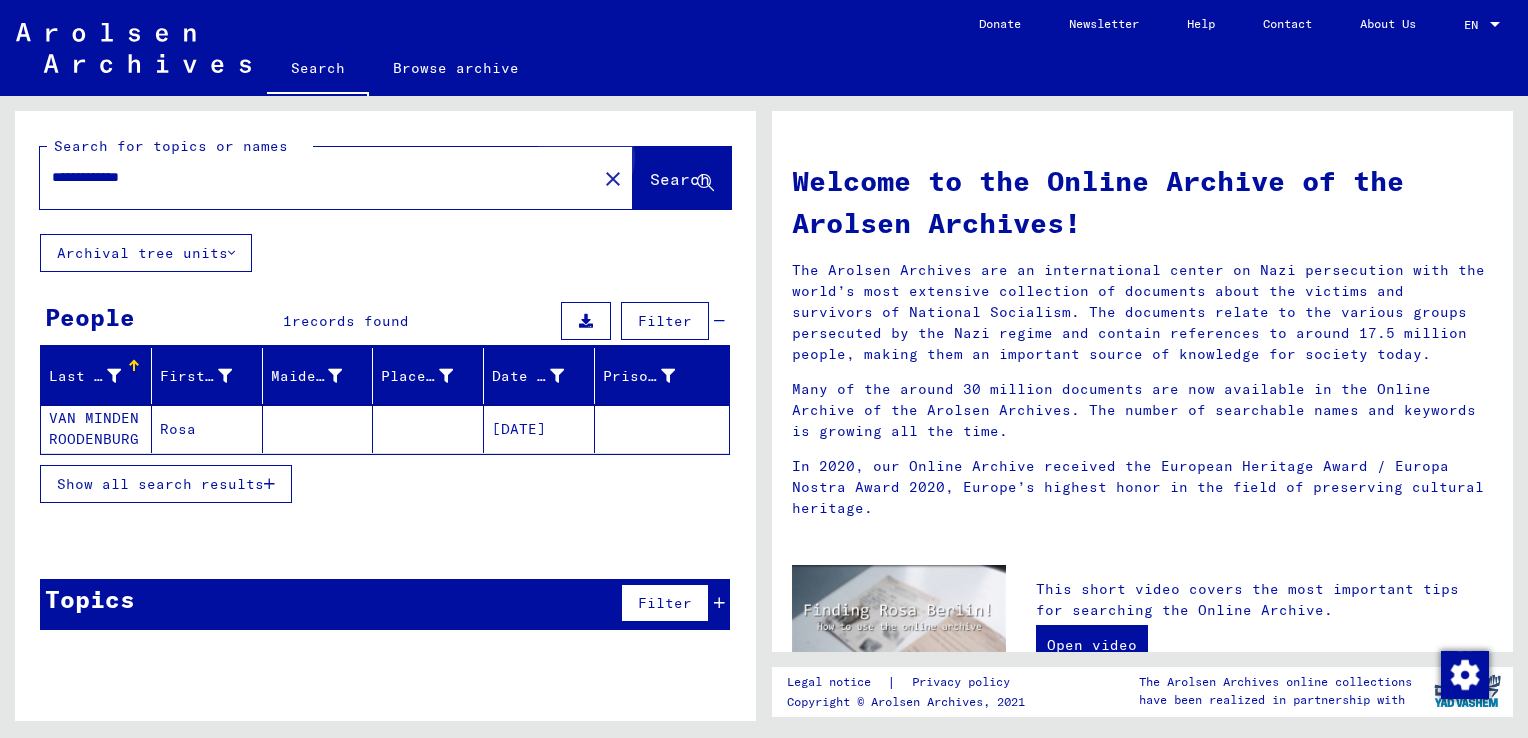 click on "Search" 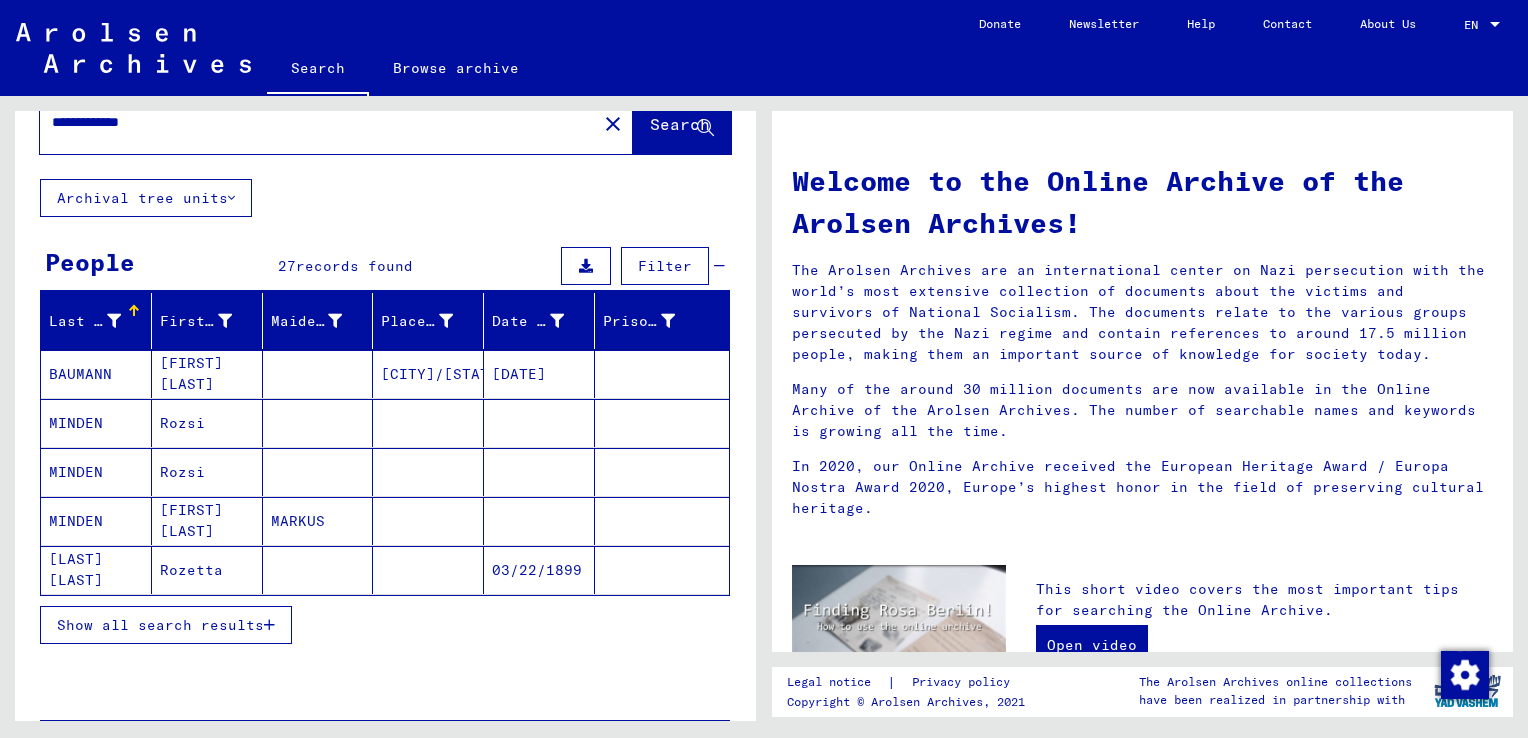 scroll, scrollTop: 100, scrollLeft: 0, axis: vertical 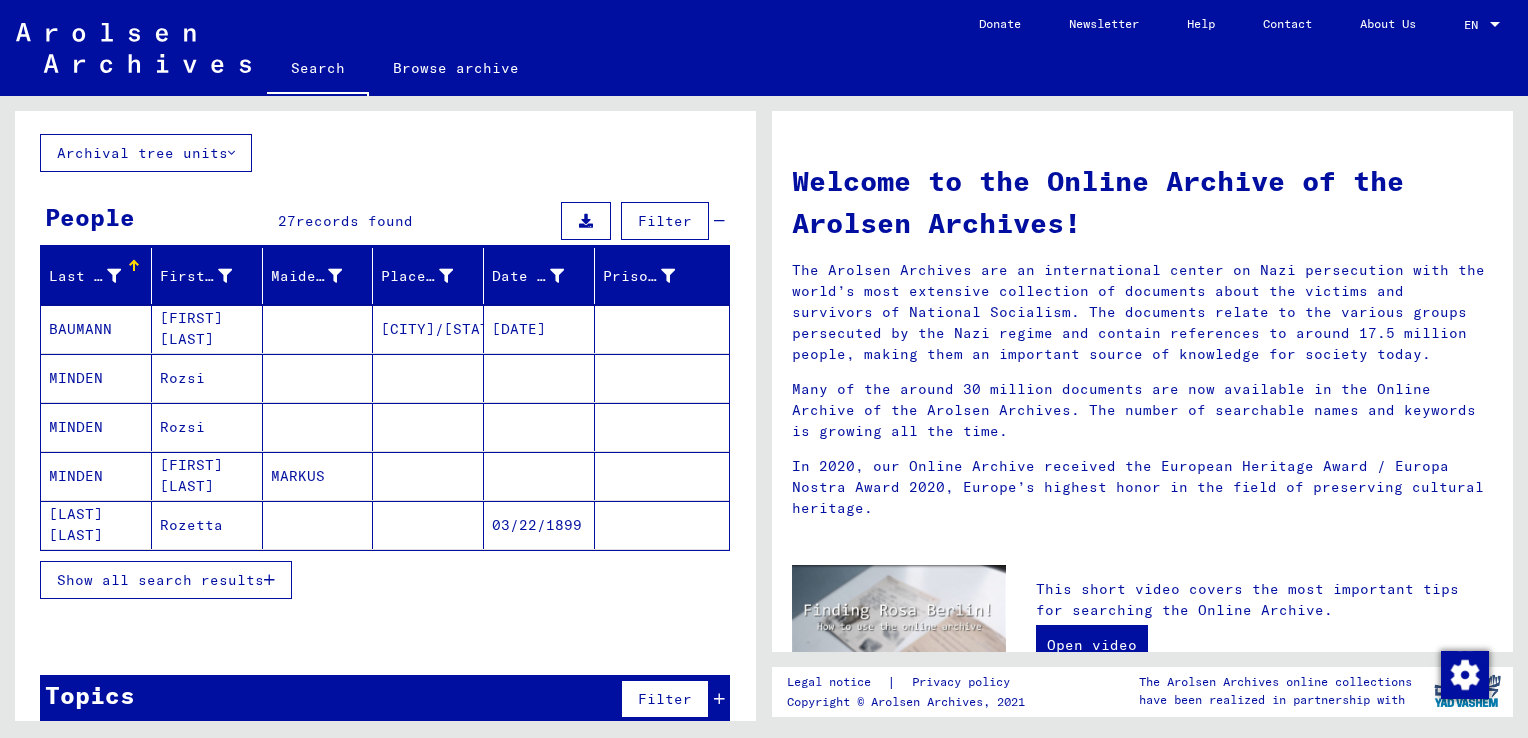 click on "Show all search results" at bounding box center (166, 580) 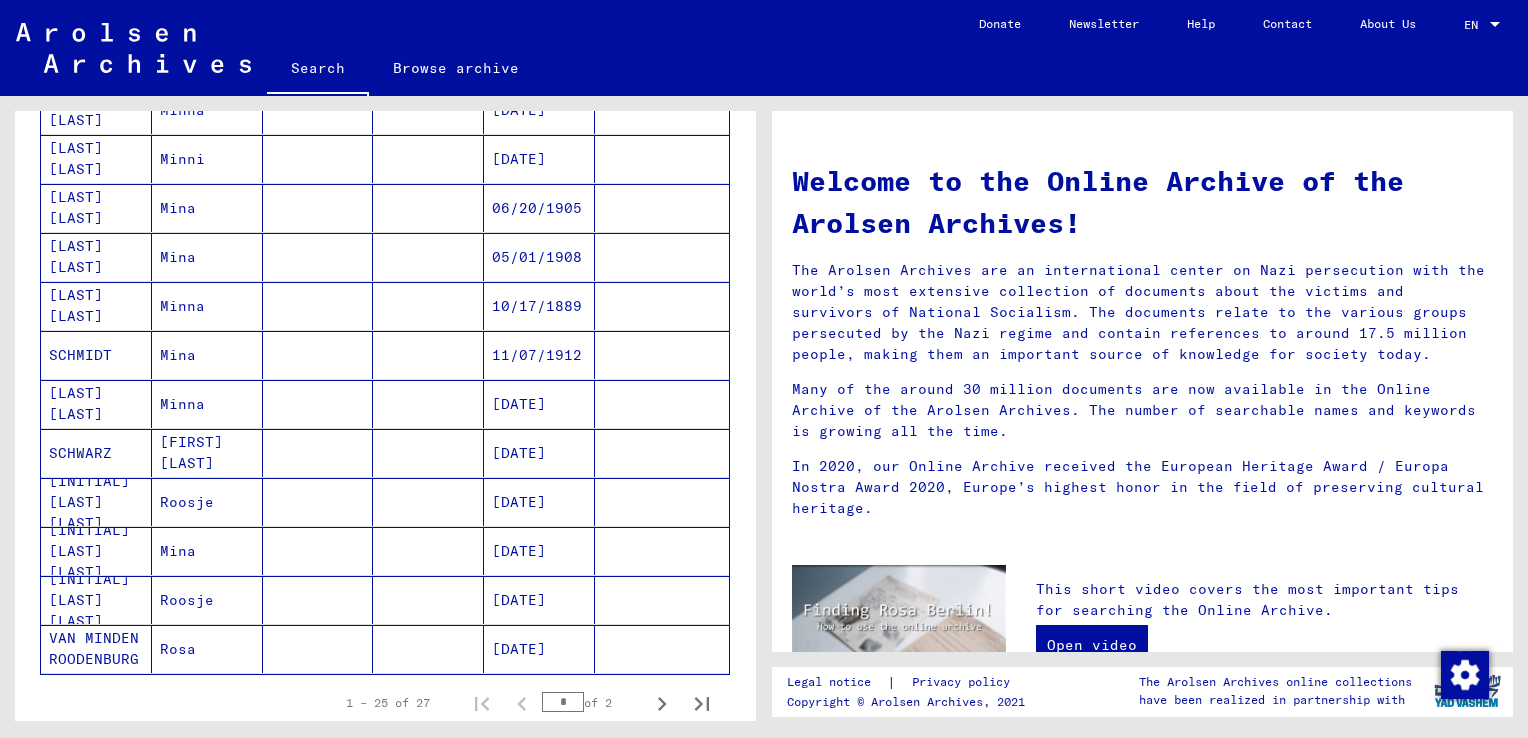 scroll, scrollTop: 1000, scrollLeft: 0, axis: vertical 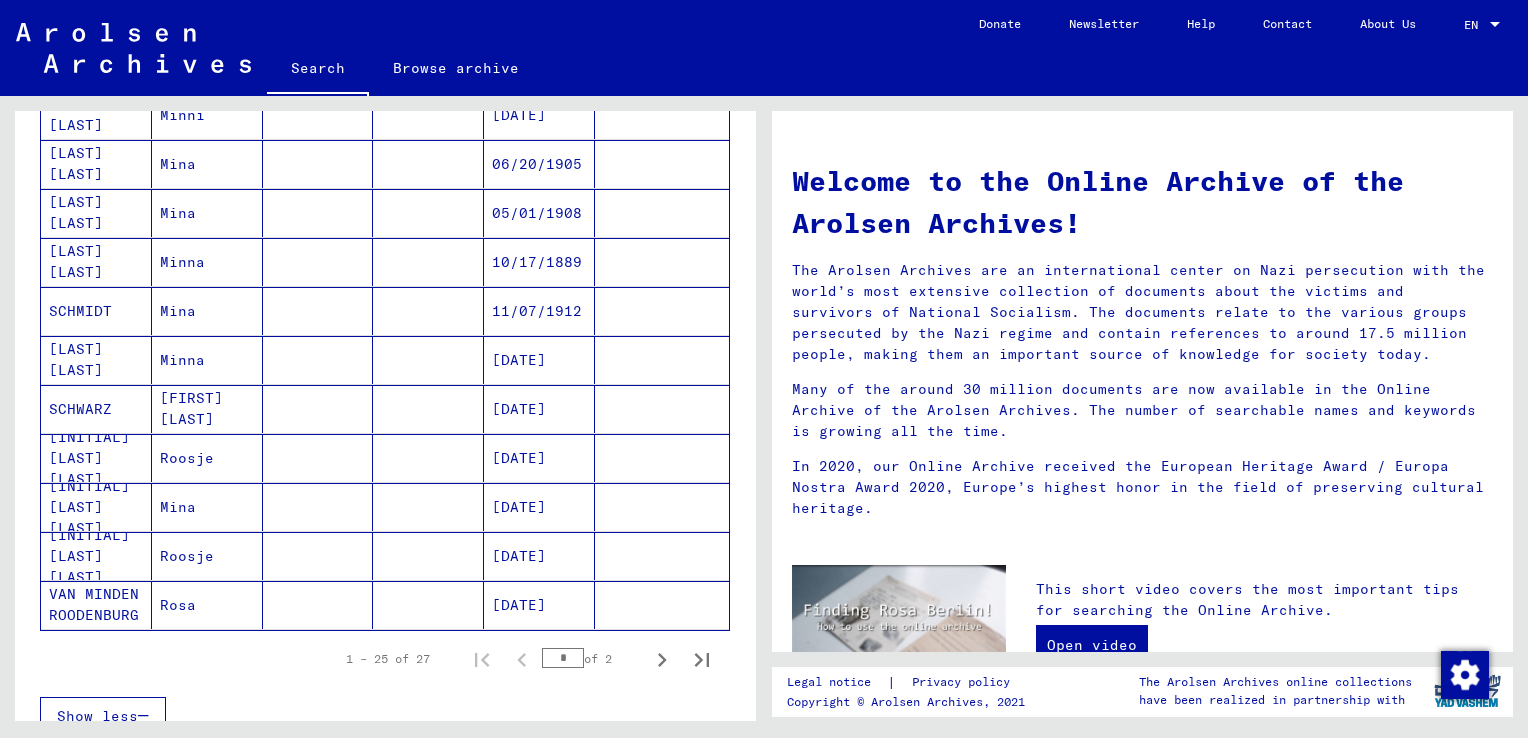 click on "[DATE]" 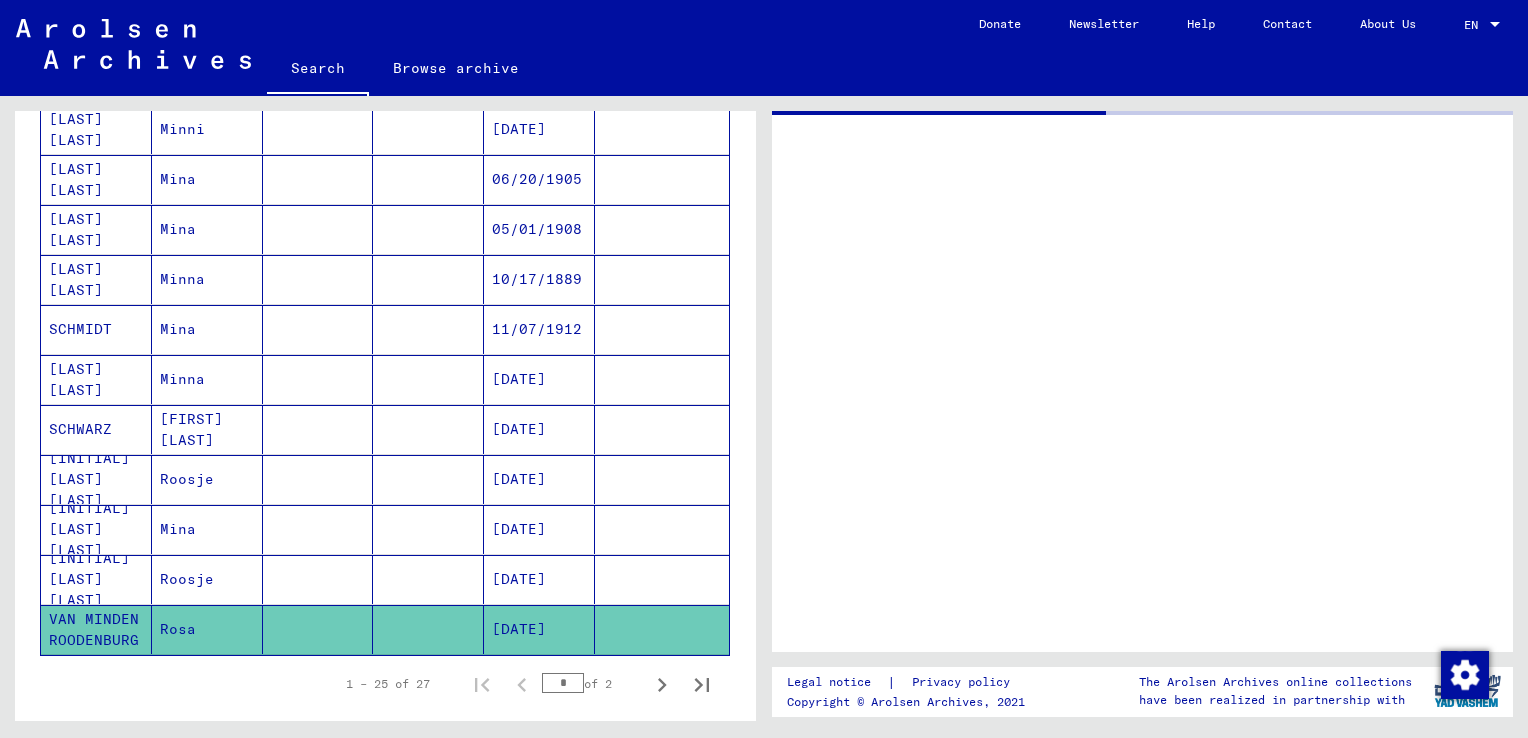 scroll, scrollTop: 1012, scrollLeft: 0, axis: vertical 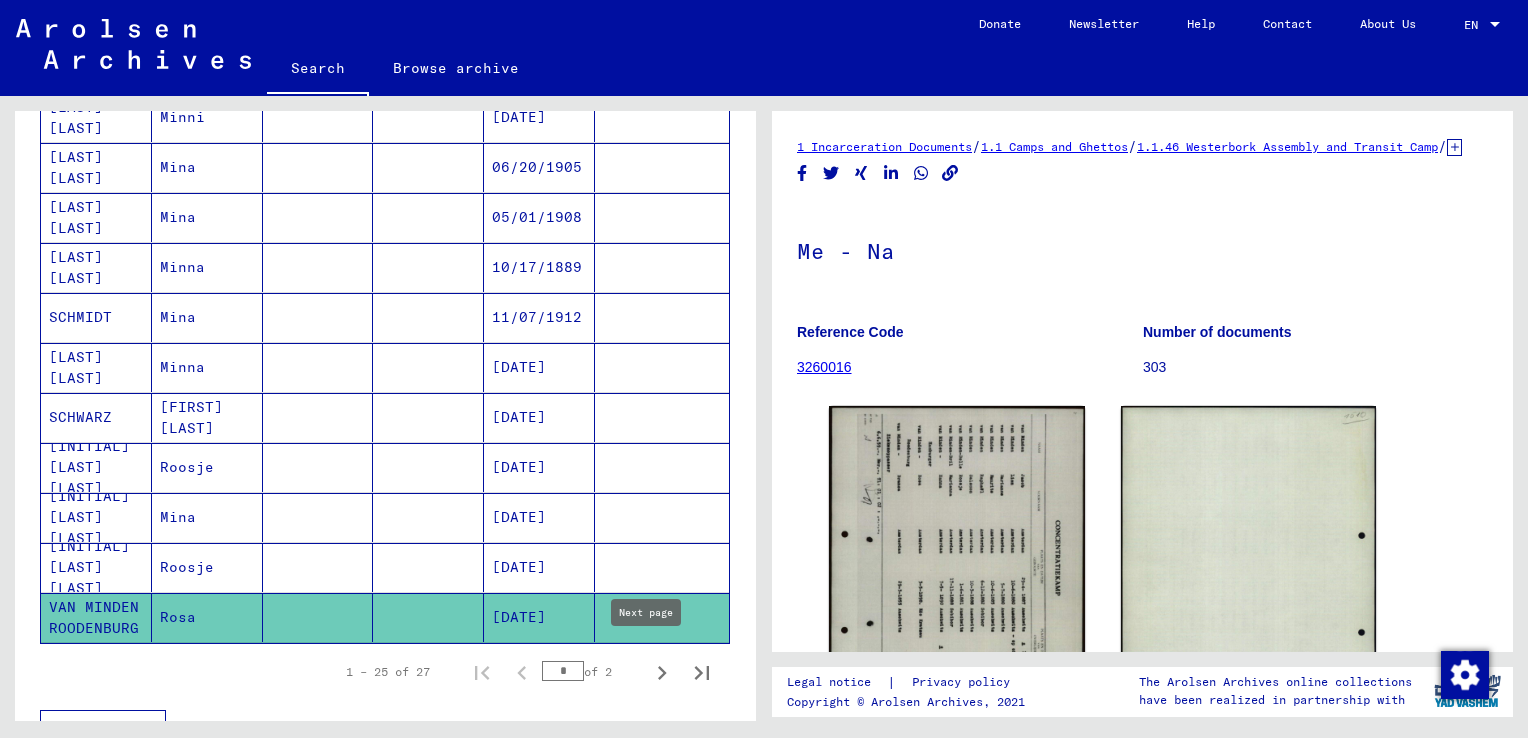 click 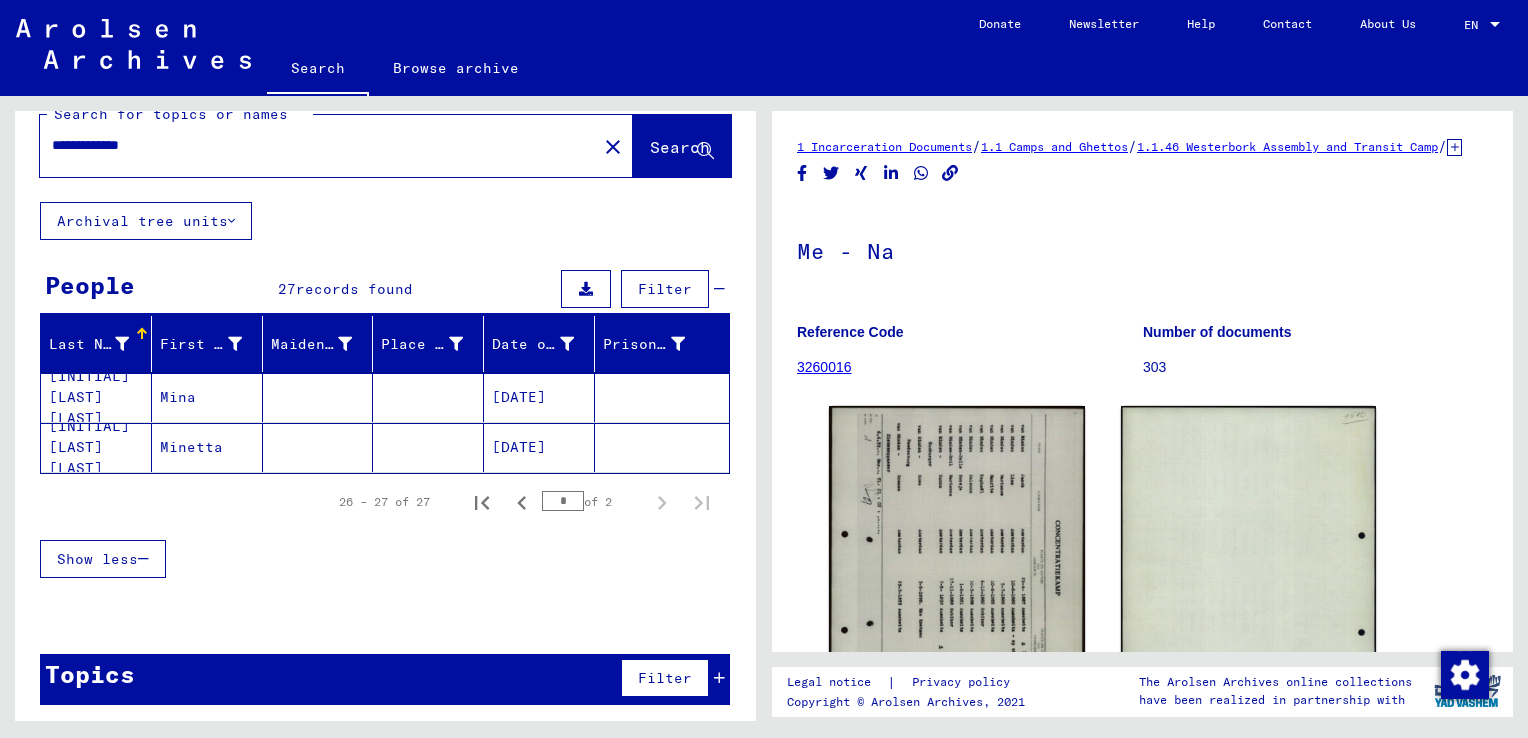 scroll, scrollTop: 0, scrollLeft: 0, axis: both 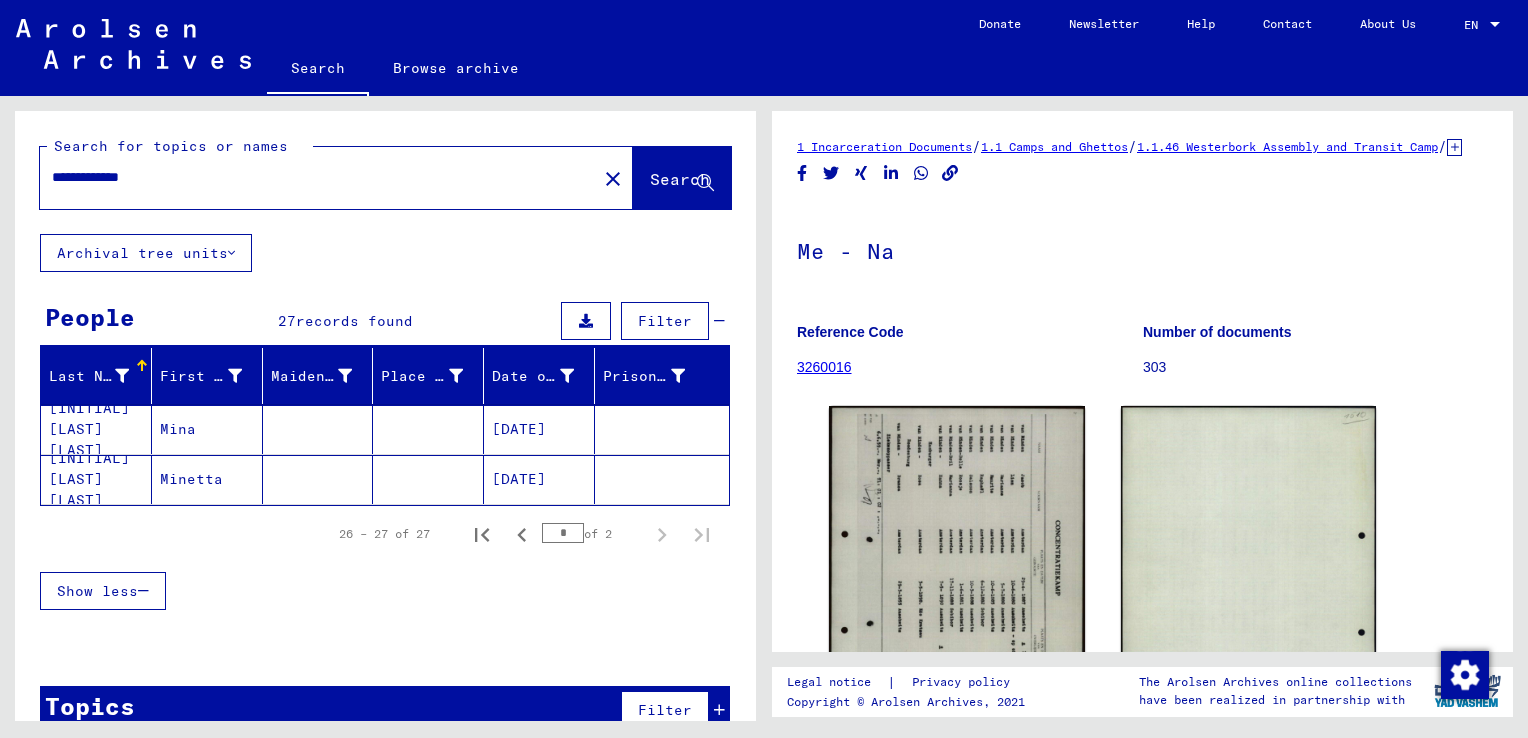 drag, startPoint x: 176, startPoint y: 177, endPoint x: 81, endPoint y: 160, distance: 96.50906 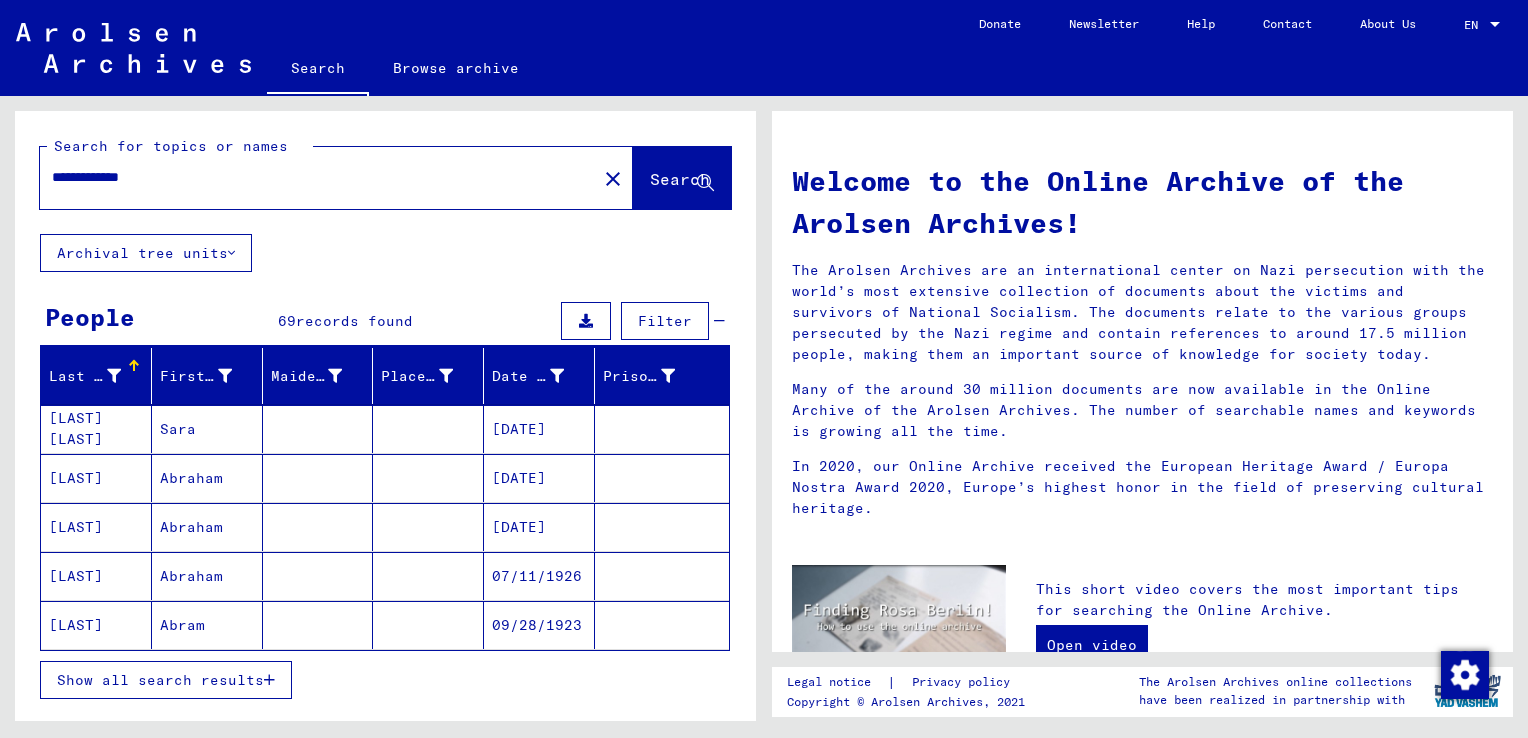 click at bounding box center (269, 680) 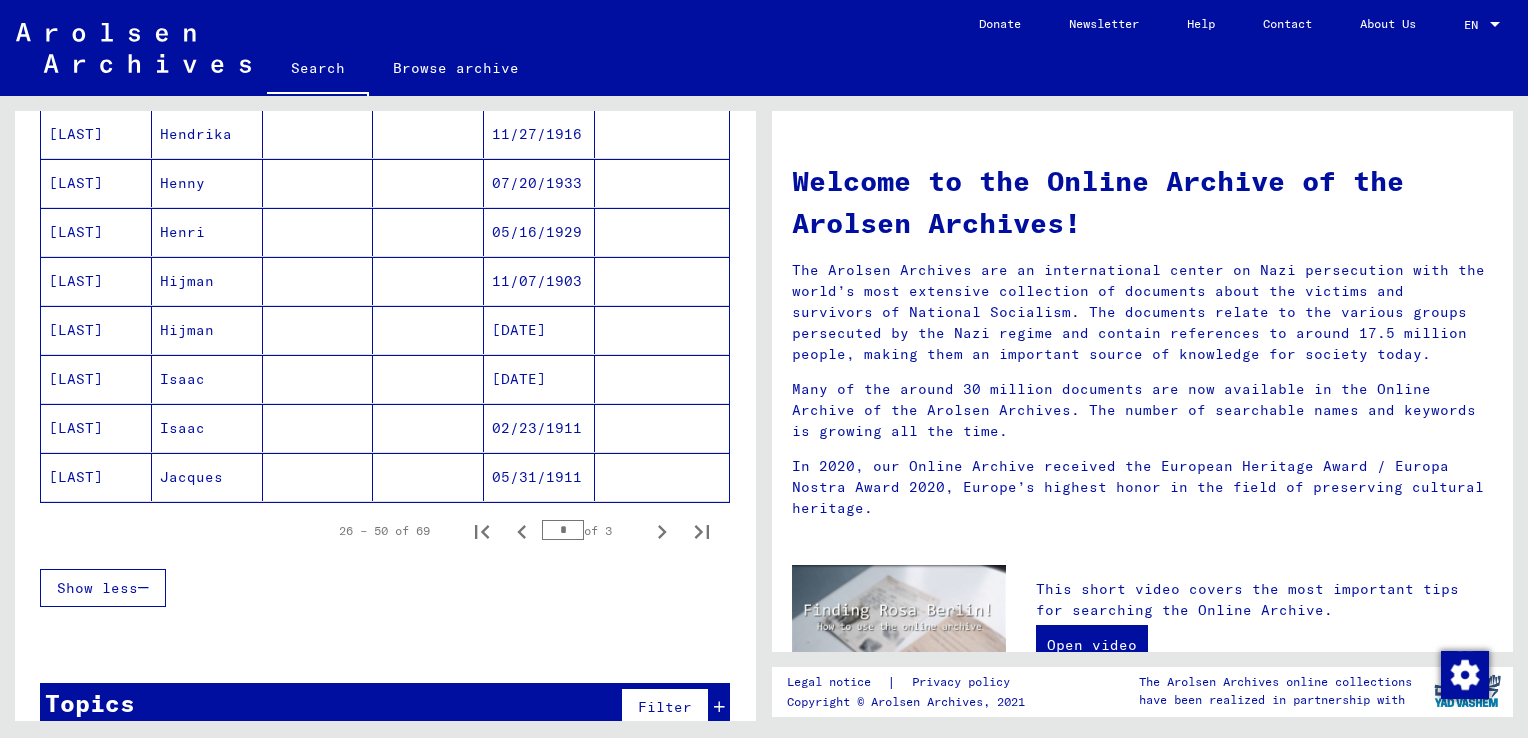 scroll, scrollTop: 1152, scrollLeft: 0, axis: vertical 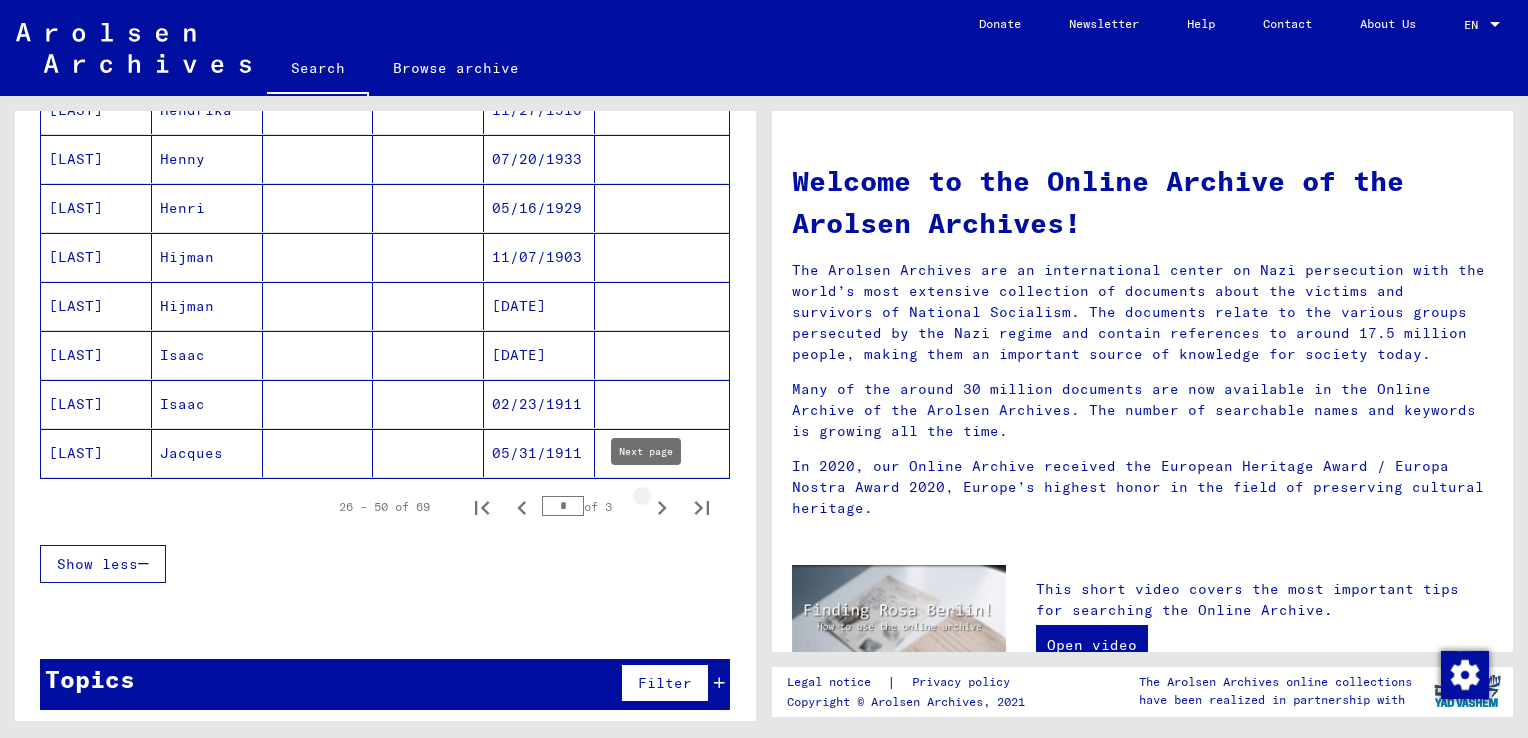 click 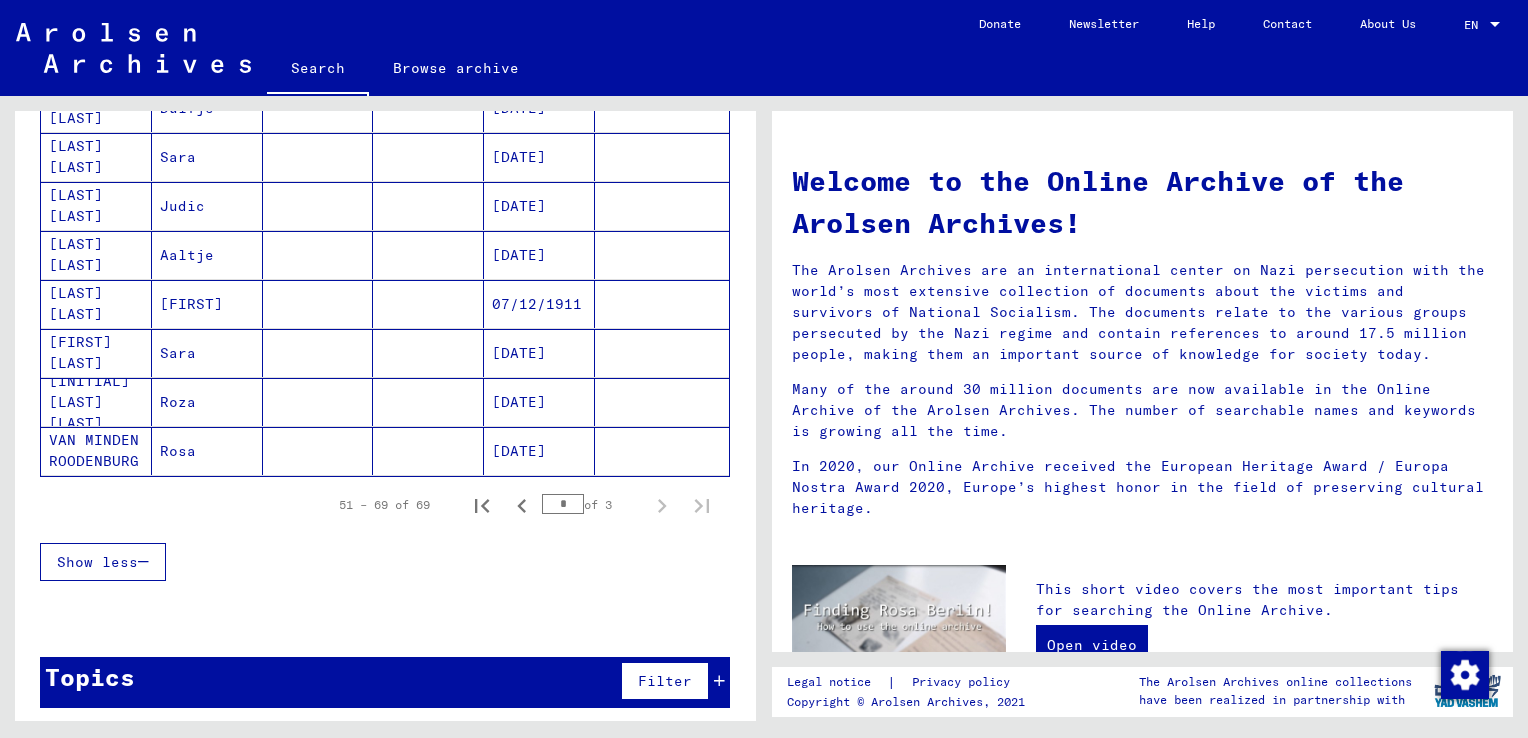 click on "[DATE]" at bounding box center [539, 451] 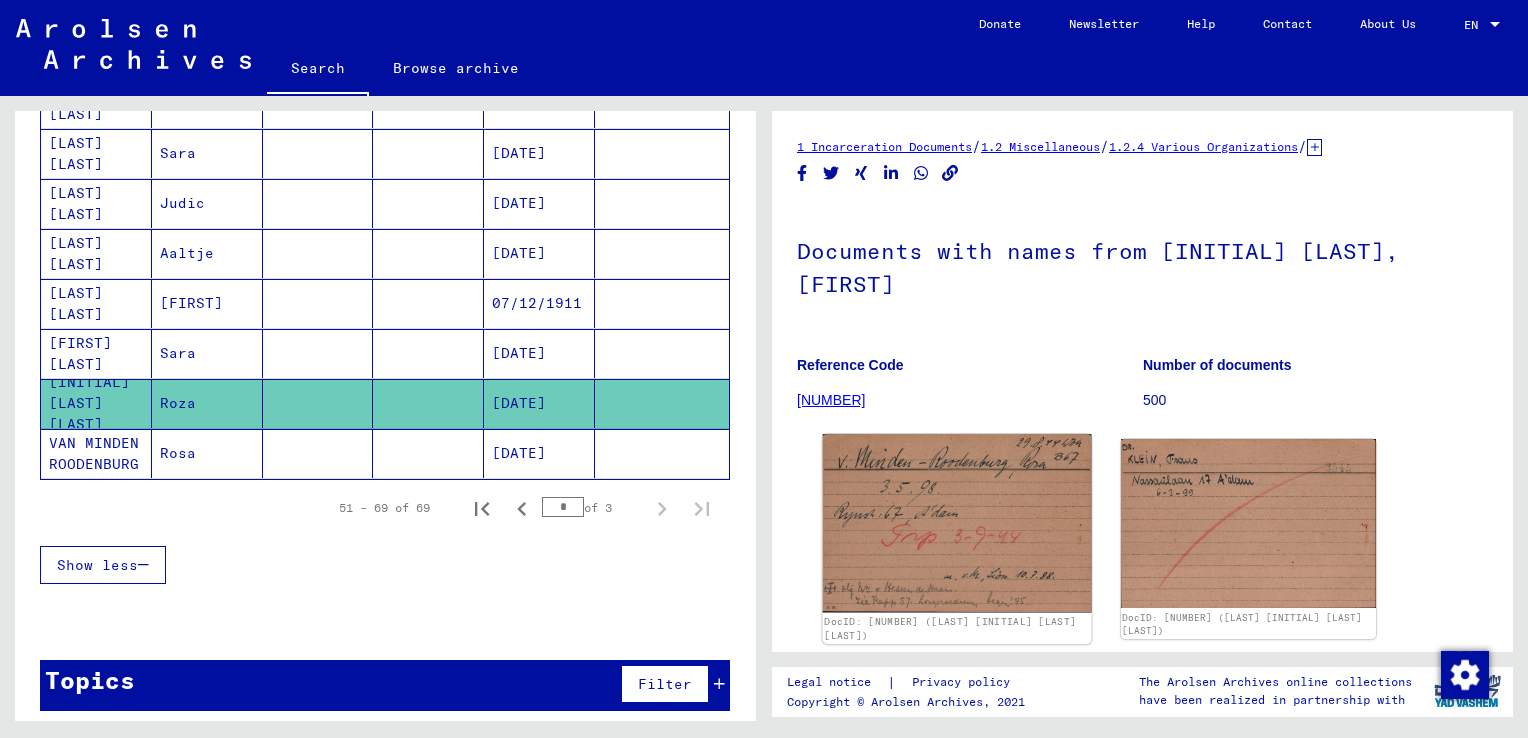 click 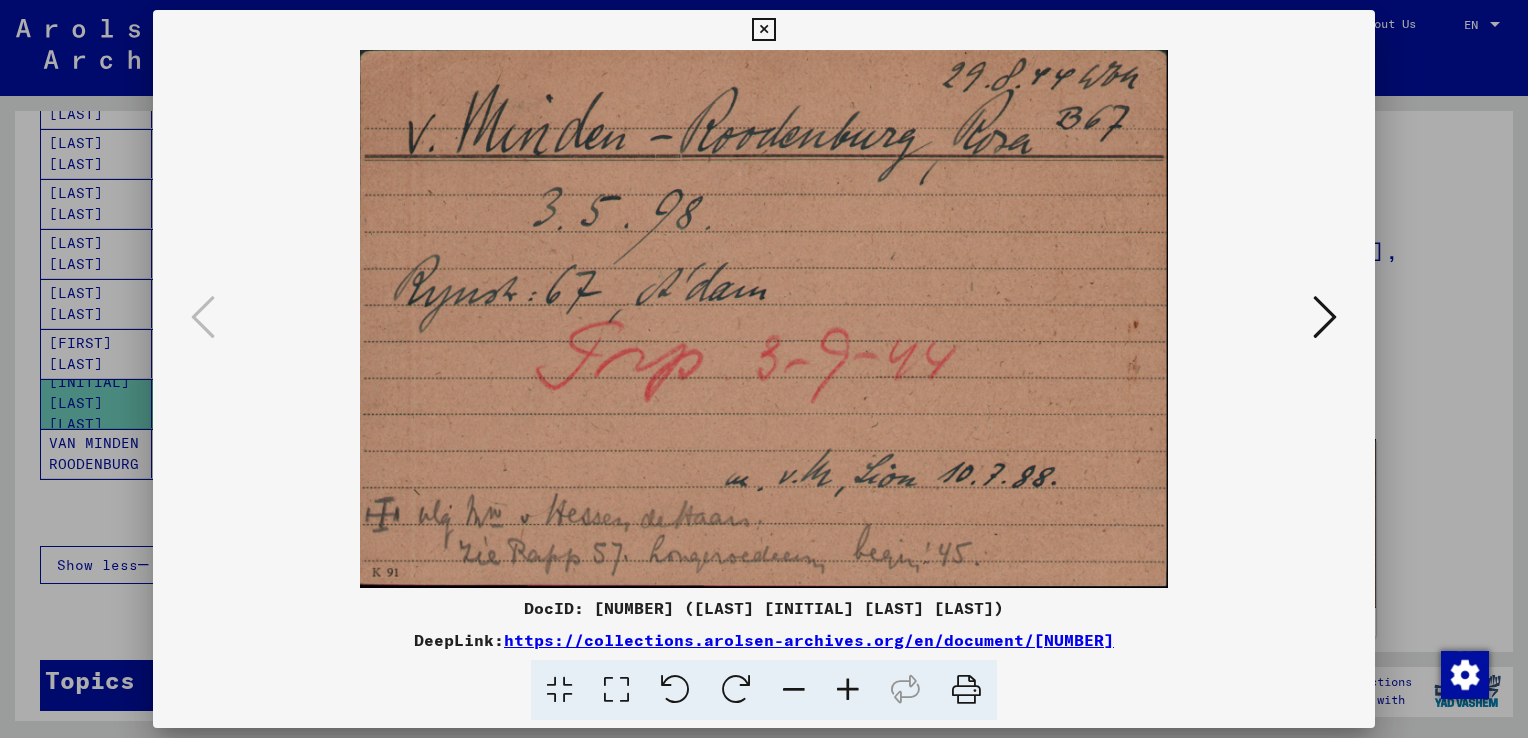 click at bounding box center (794, 690) 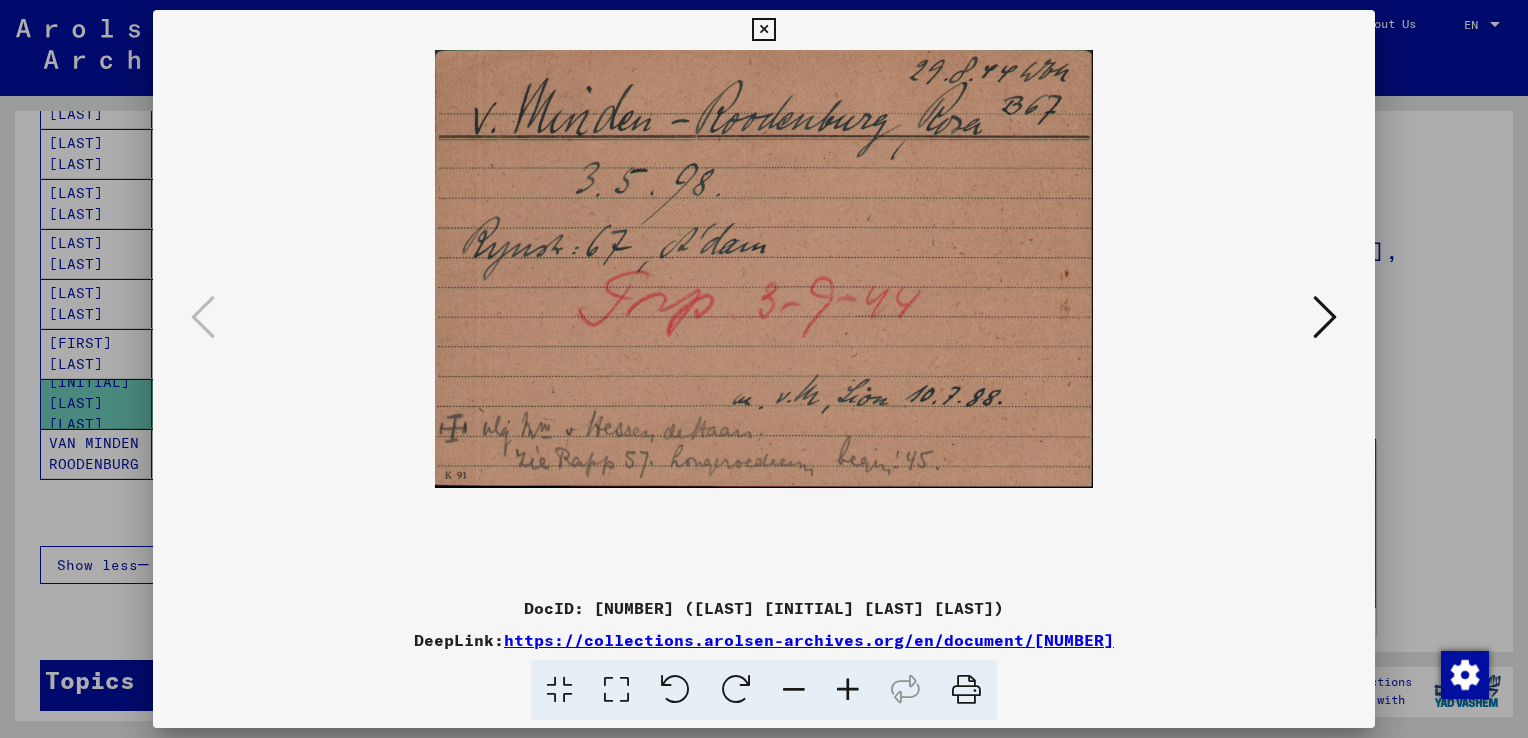 click at bounding box center [1325, 317] 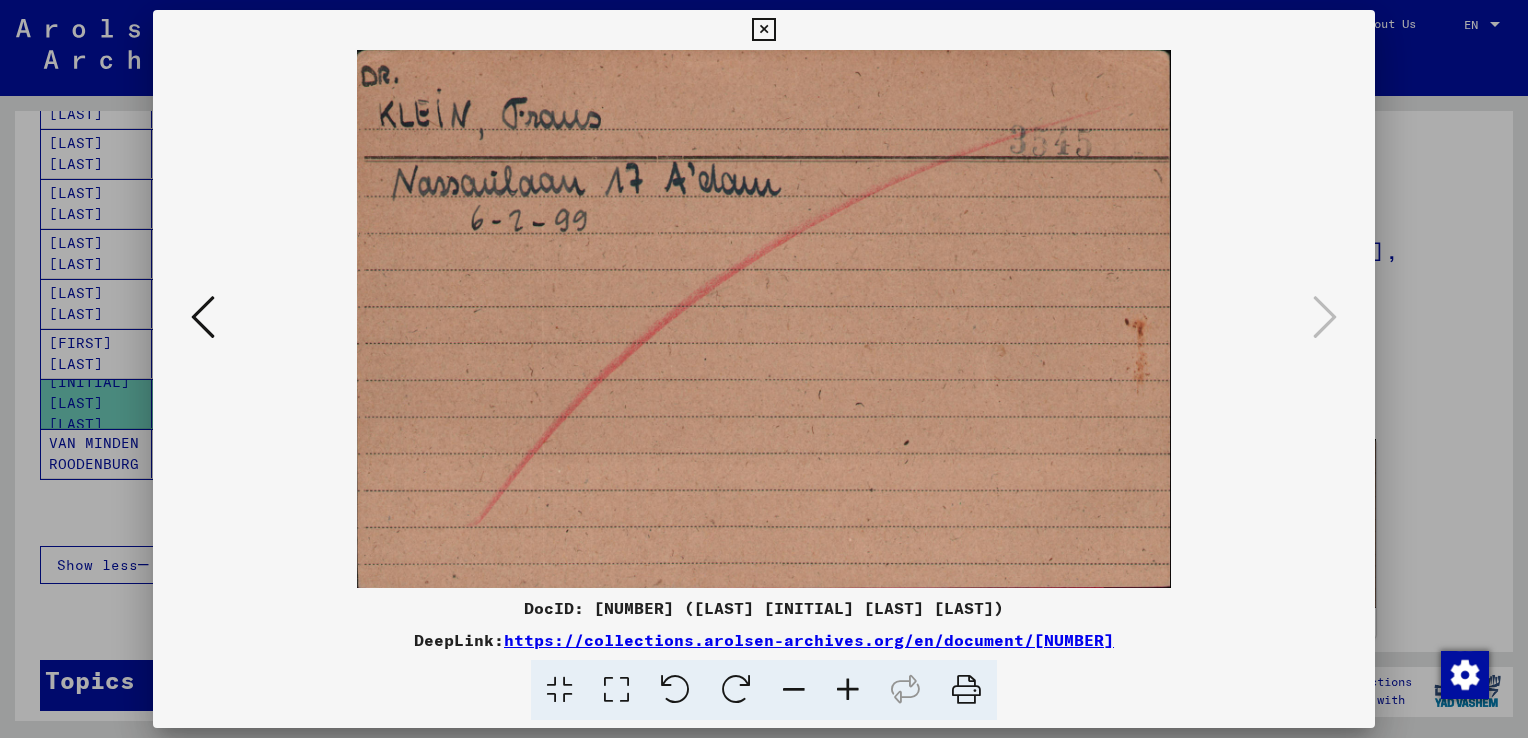 click at bounding box center (203, 317) 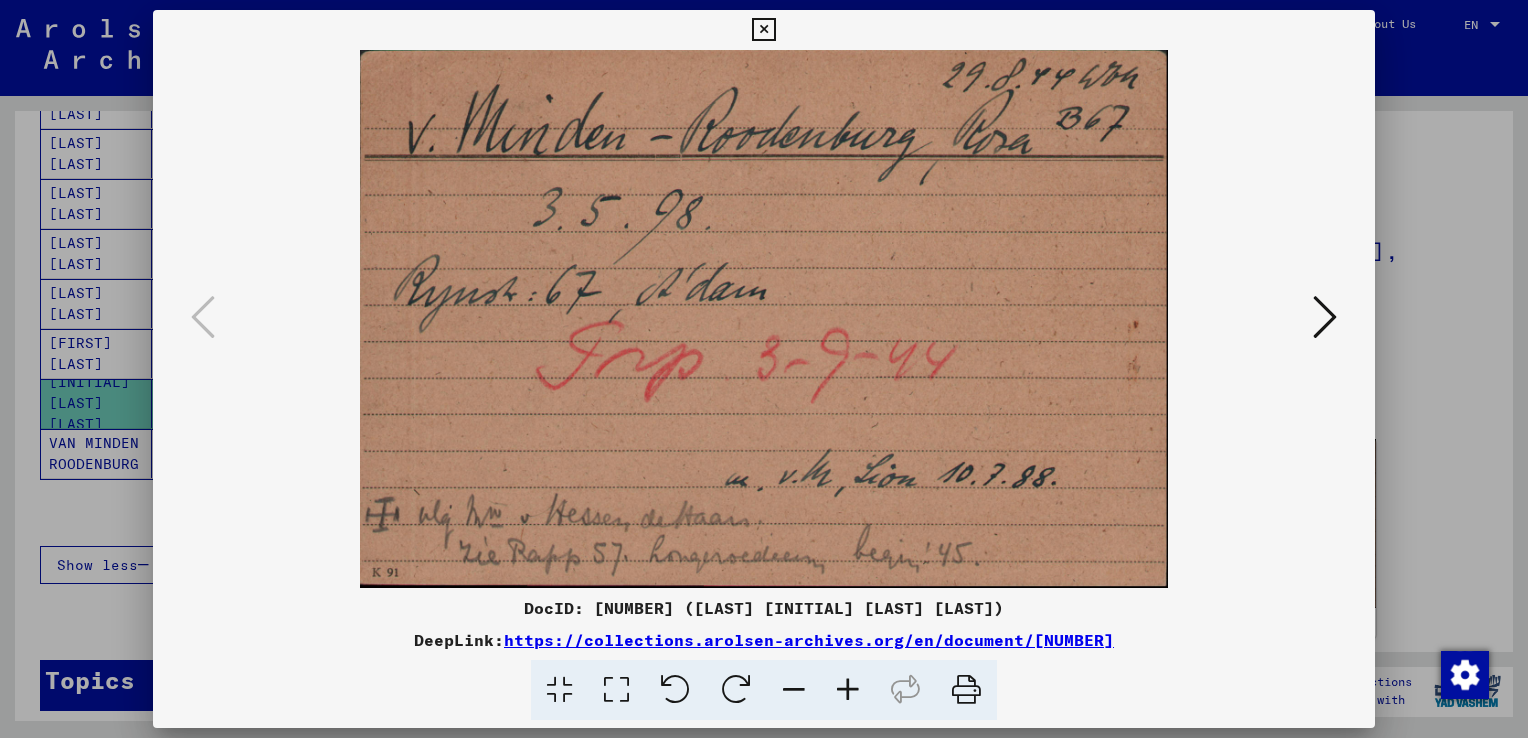 click at bounding box center (763, 30) 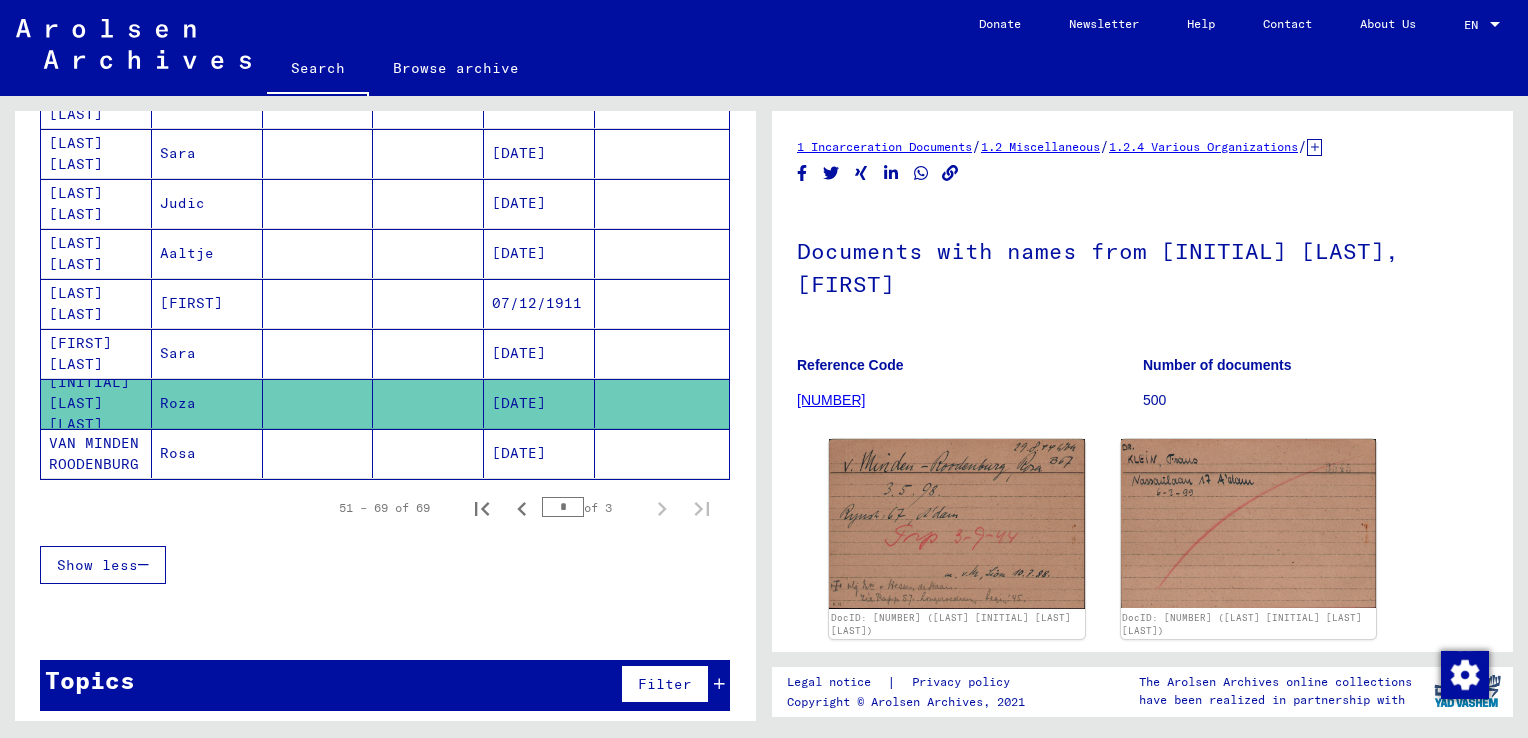 click on "[DATE]" 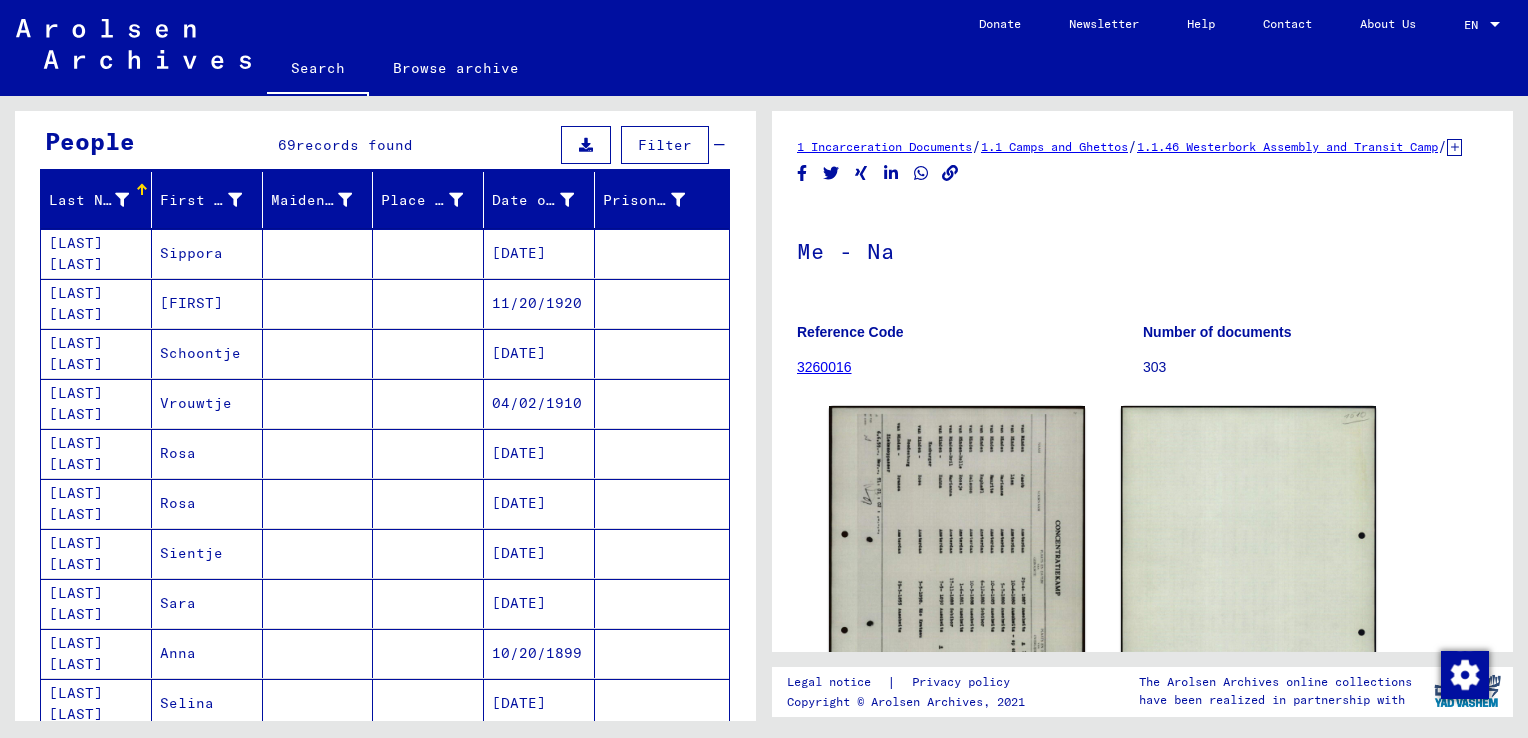scroll, scrollTop: 0, scrollLeft: 0, axis: both 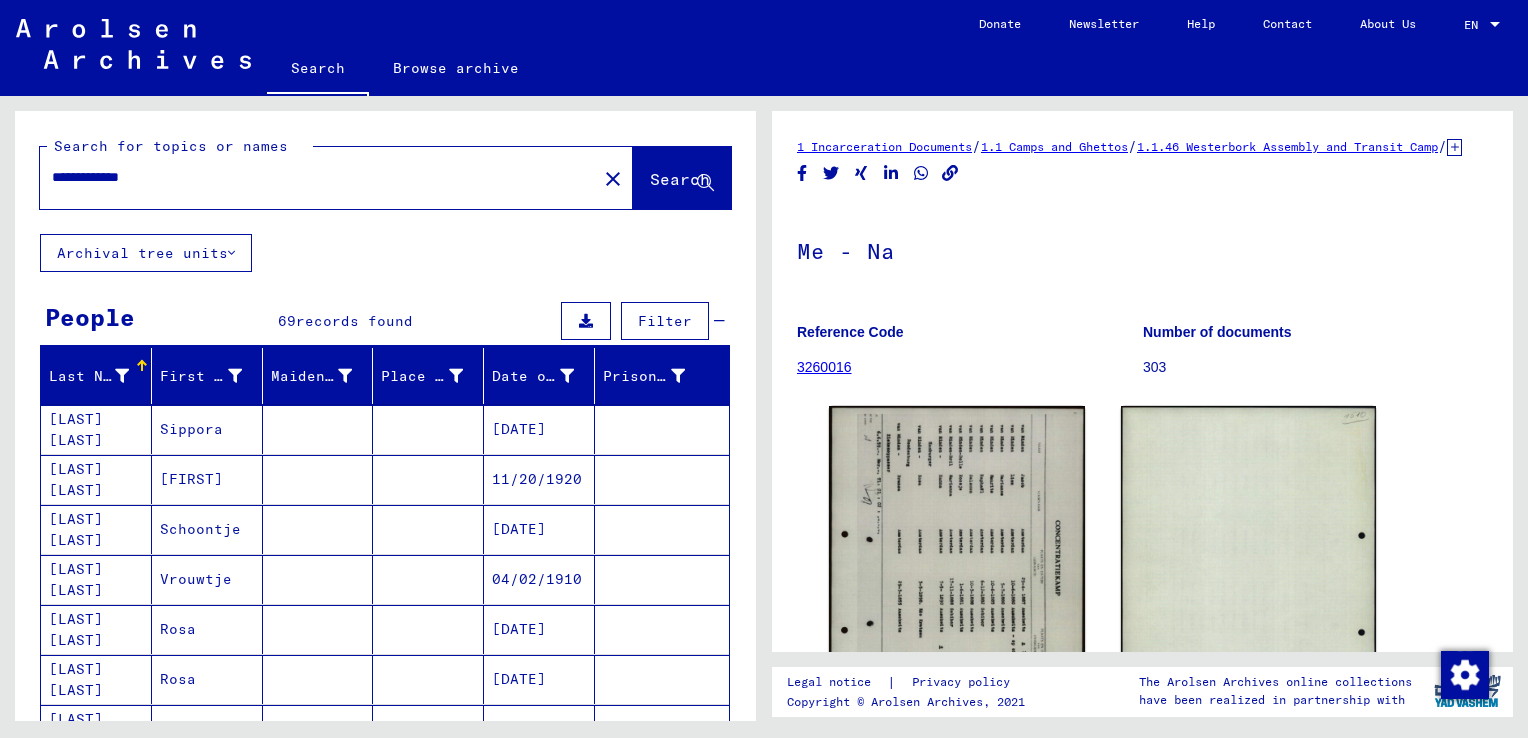 drag, startPoint x: 172, startPoint y: 175, endPoint x: 45, endPoint y: 167, distance: 127.25172 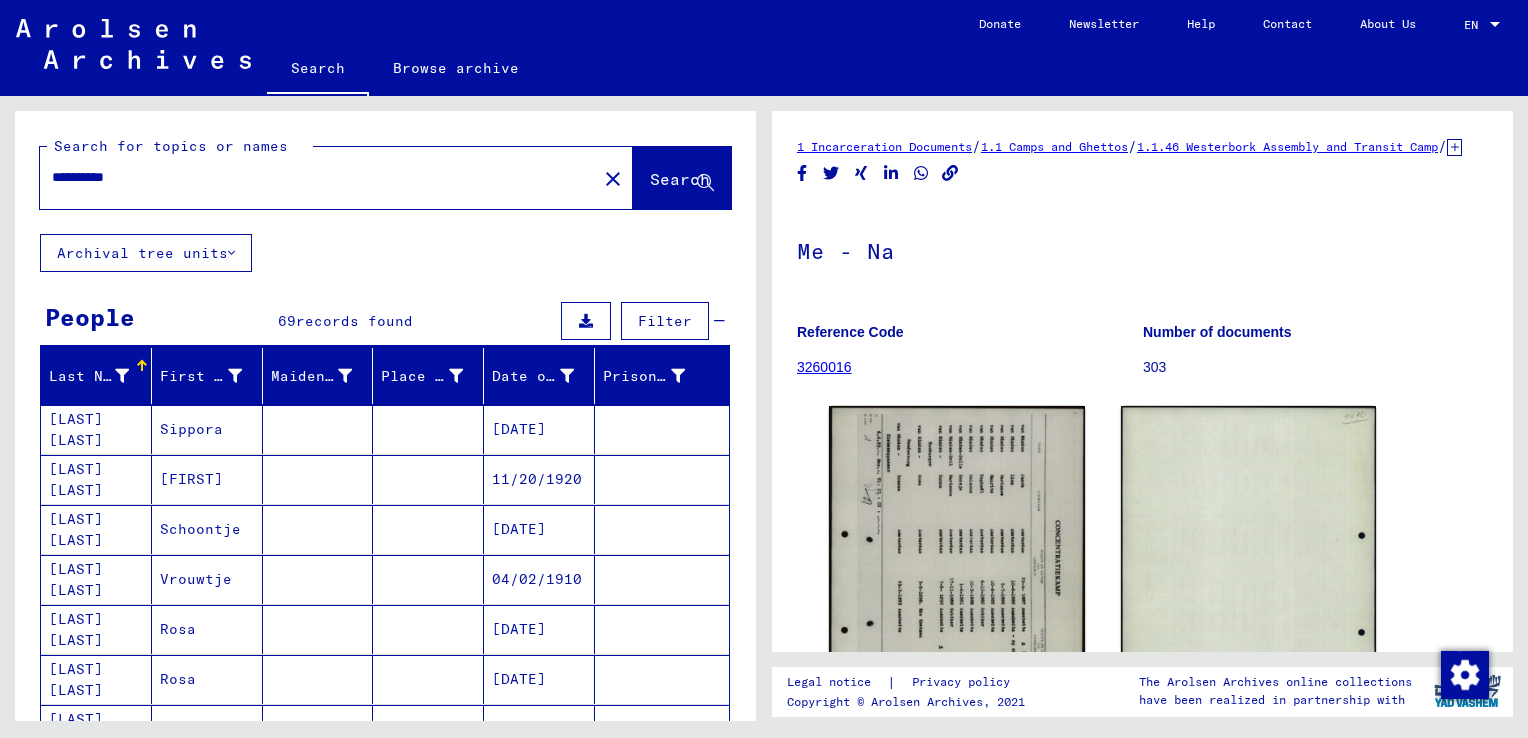 type on "**********" 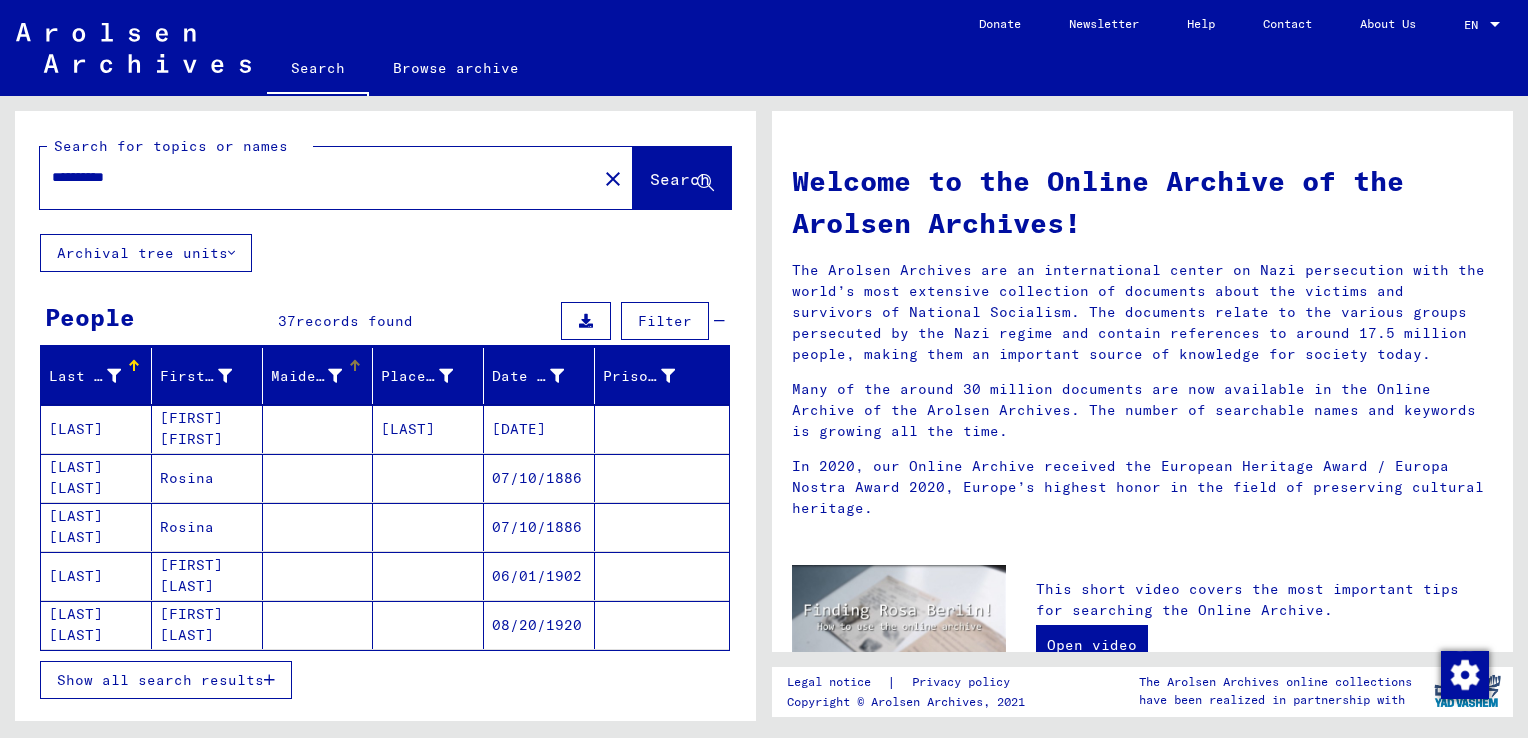 scroll, scrollTop: 100, scrollLeft: 0, axis: vertical 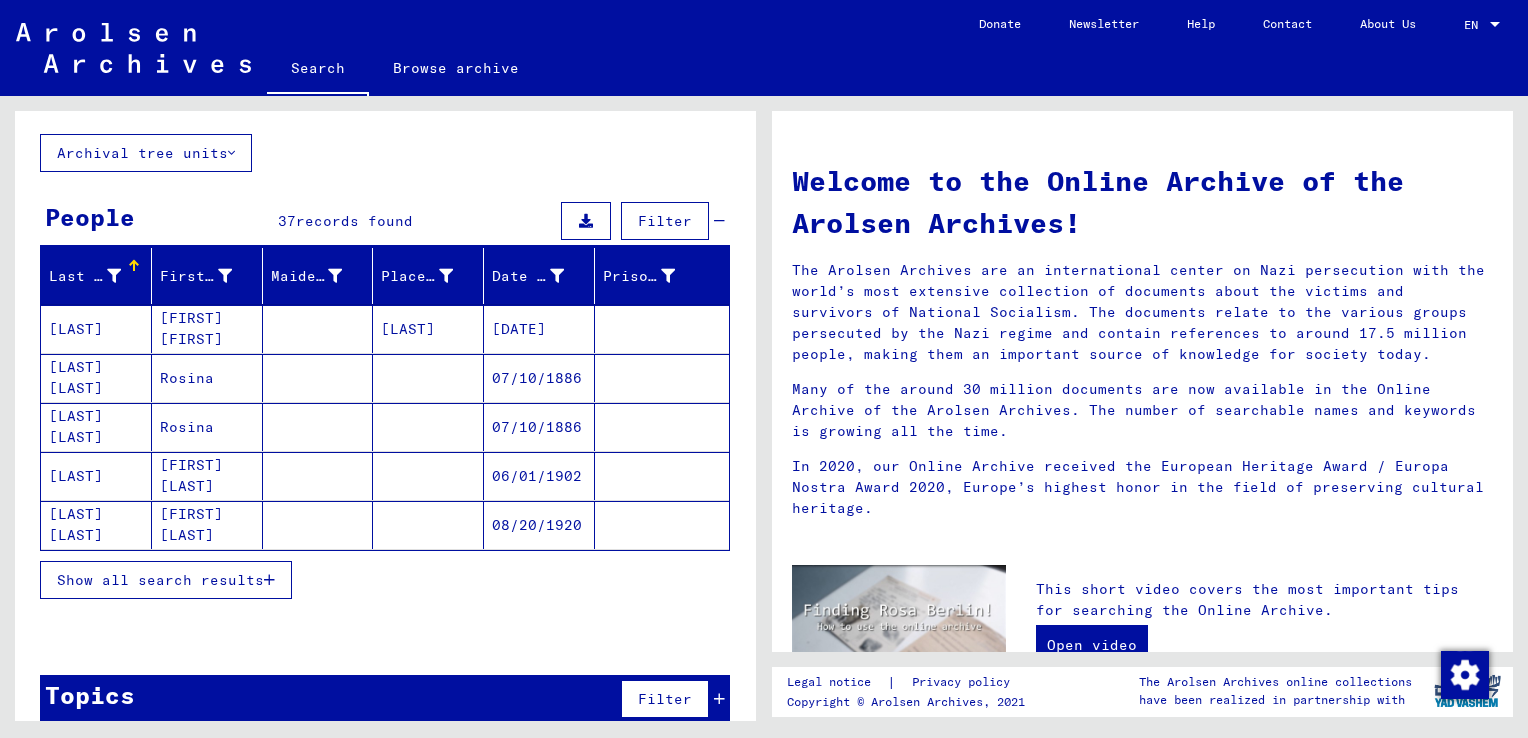 click at bounding box center [269, 580] 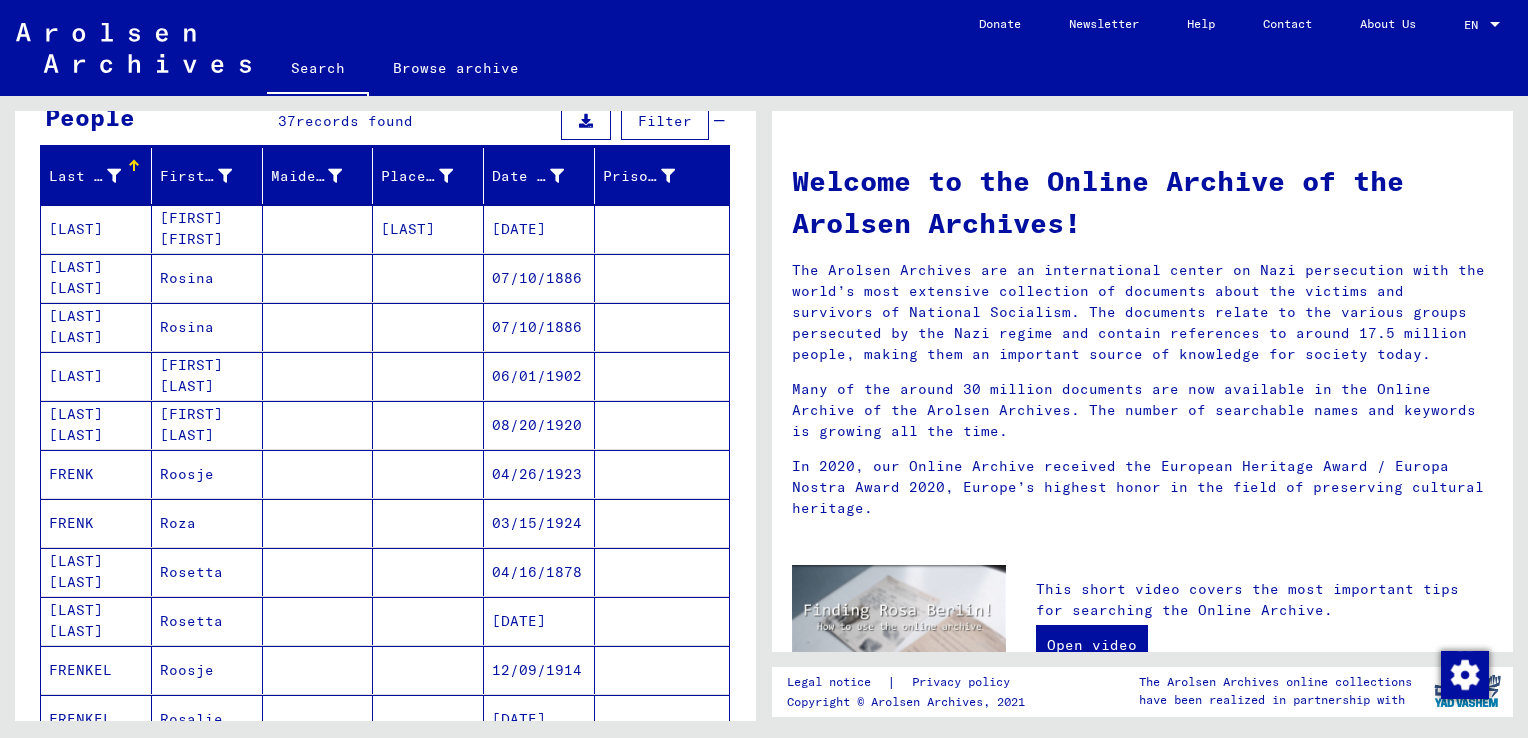 scroll, scrollTop: 300, scrollLeft: 0, axis: vertical 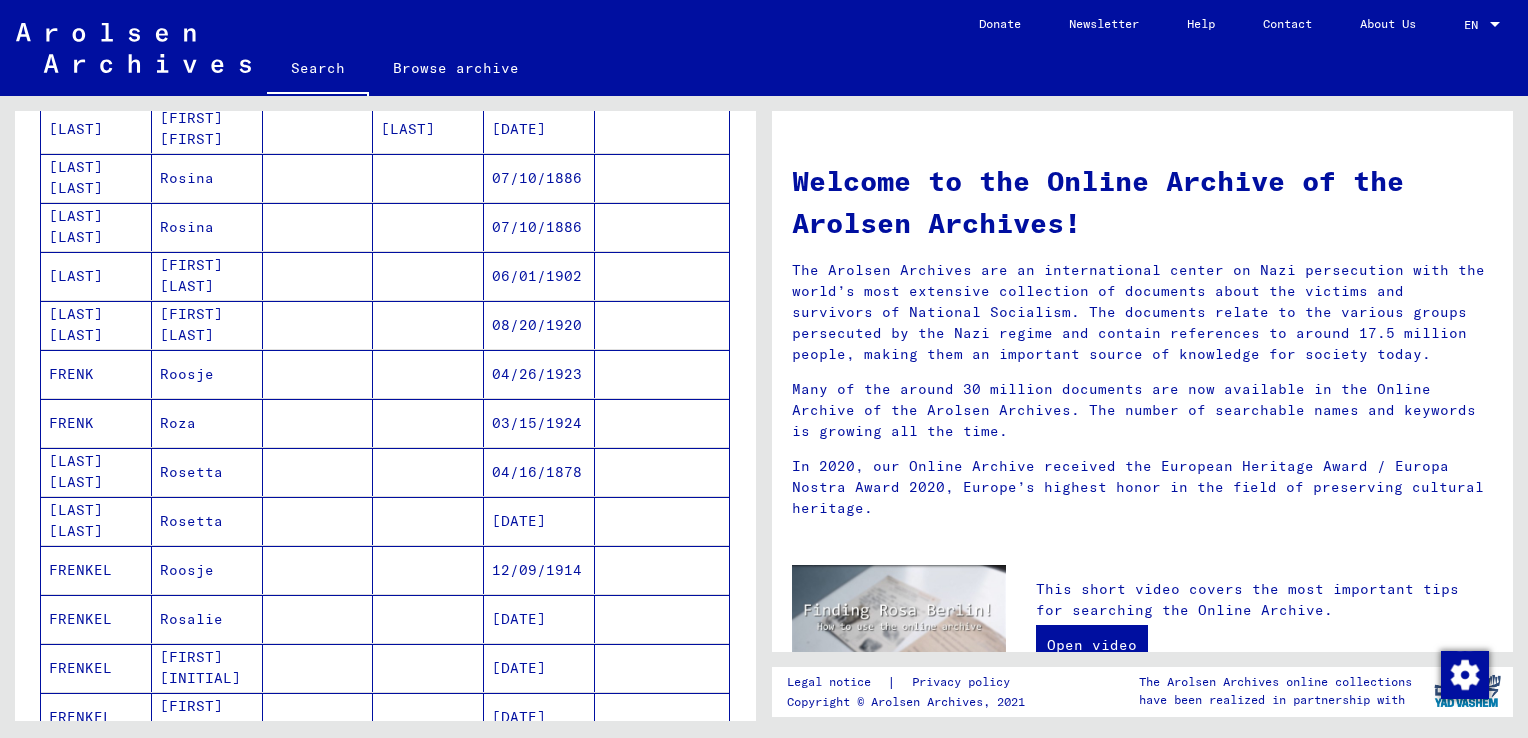 click on "Roza" at bounding box center (207, 472) 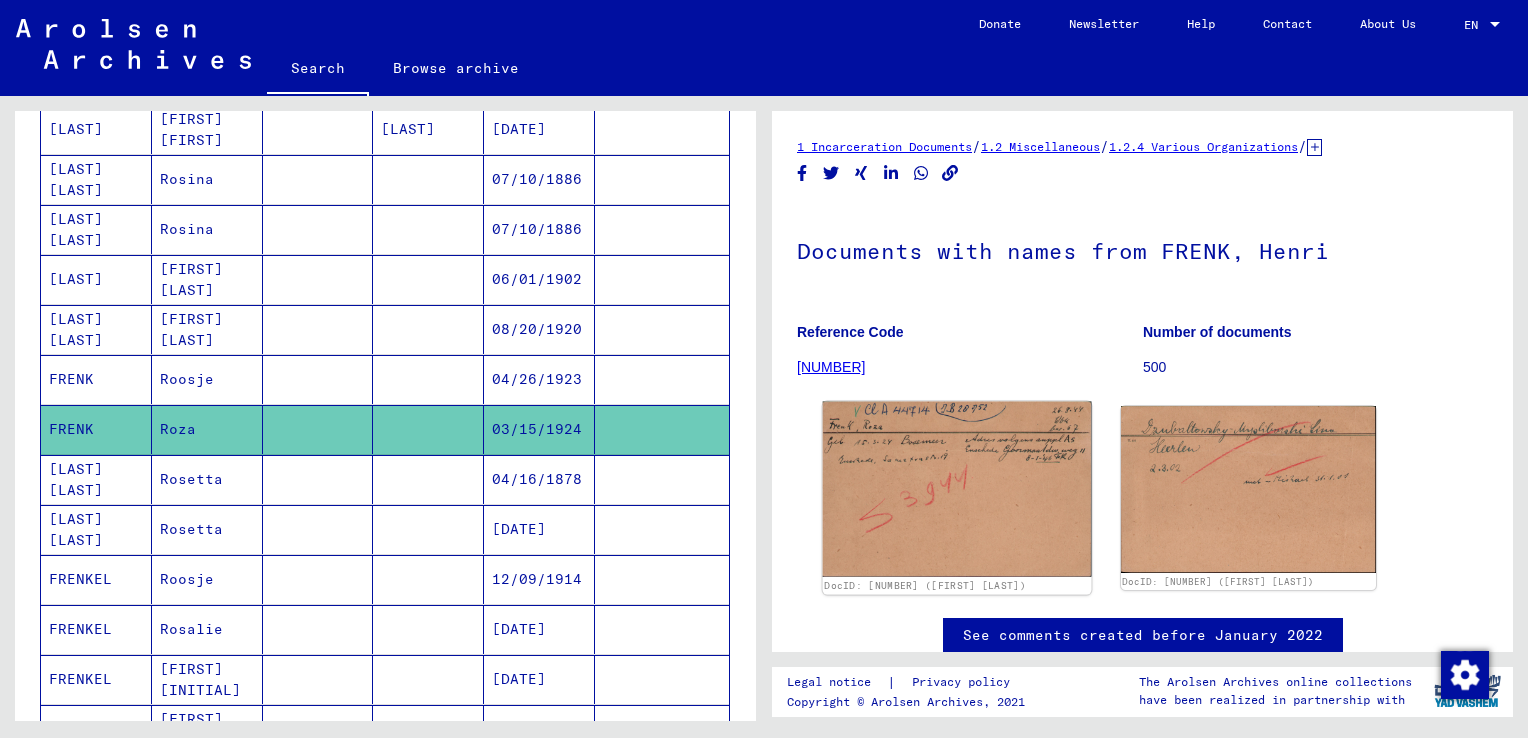 click 